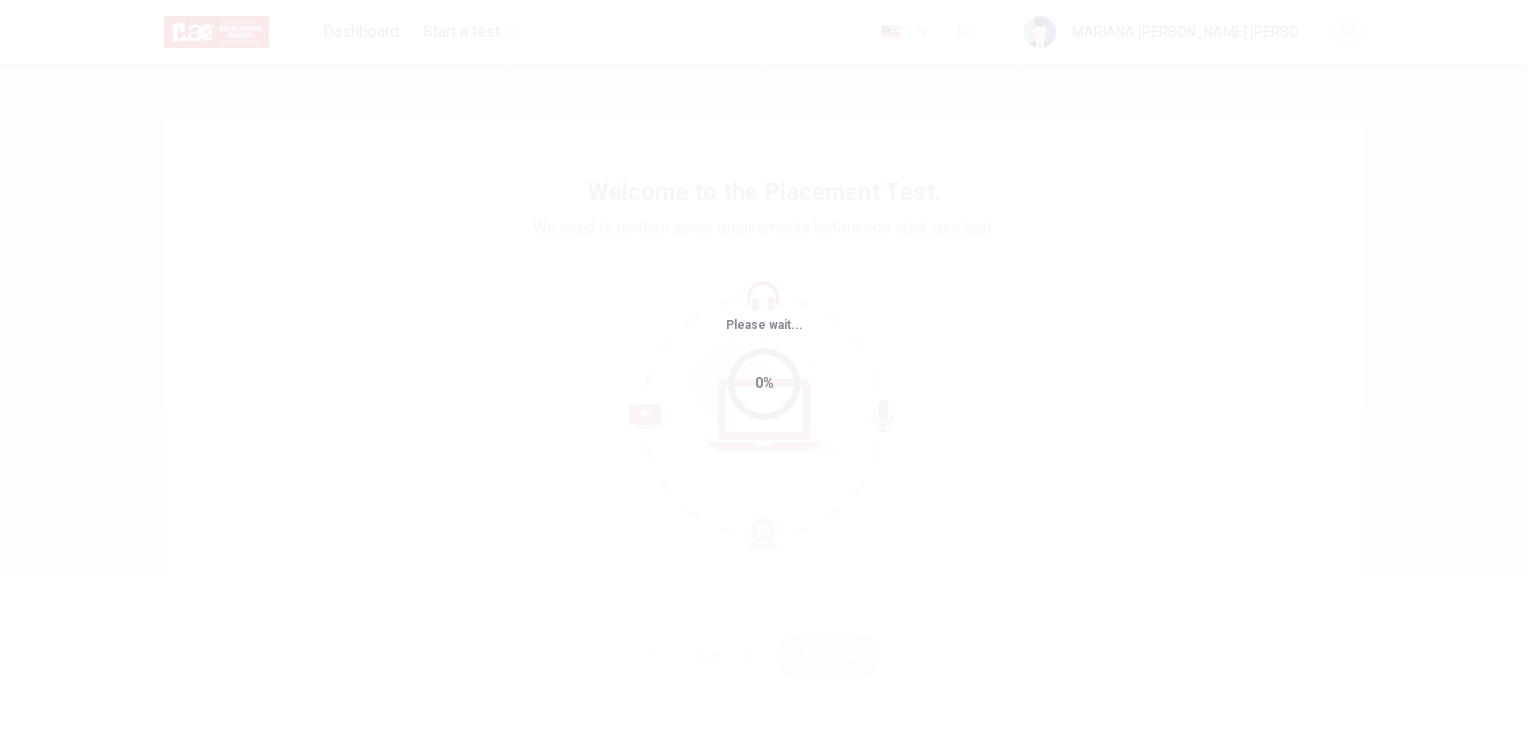scroll, scrollTop: 0, scrollLeft: 0, axis: both 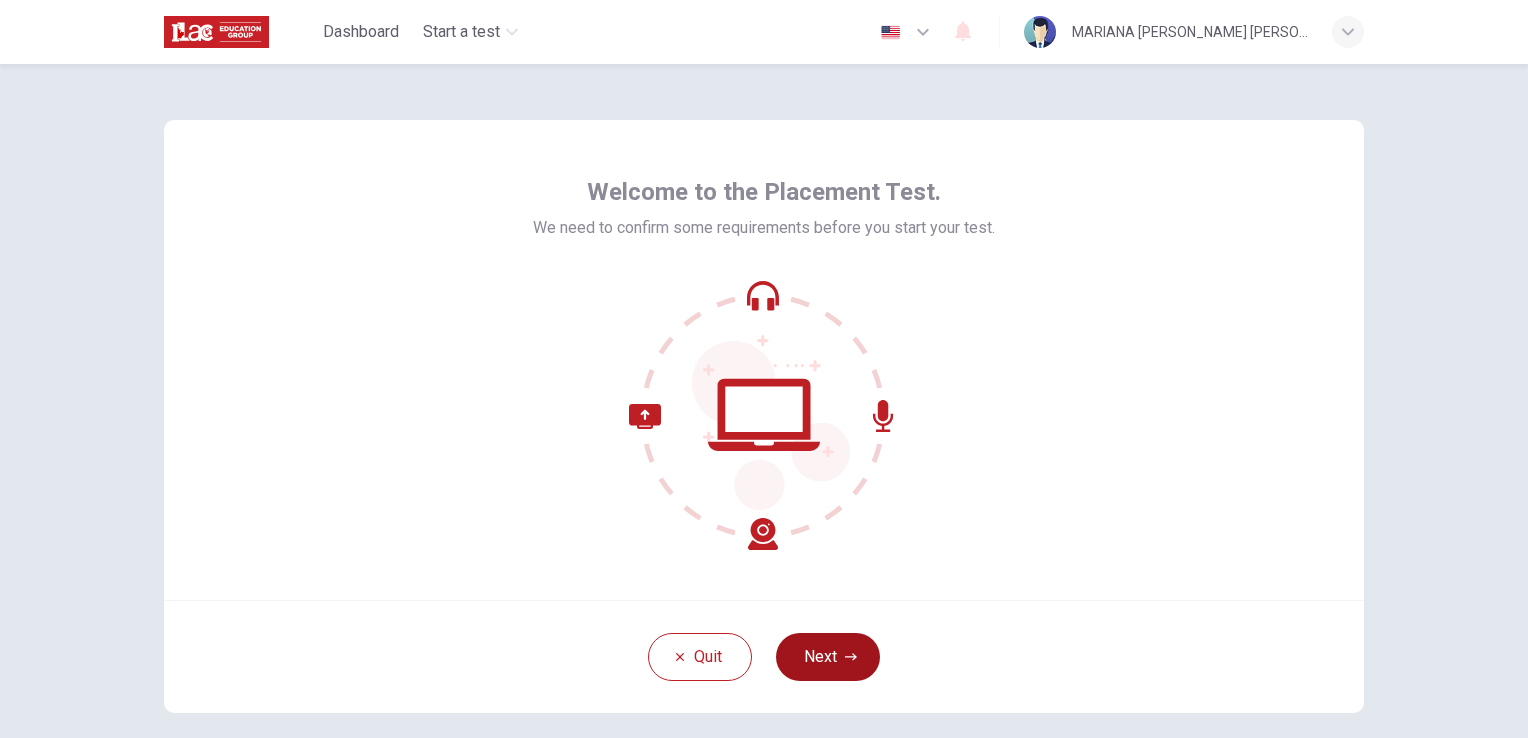 click on "Next" at bounding box center [828, 657] 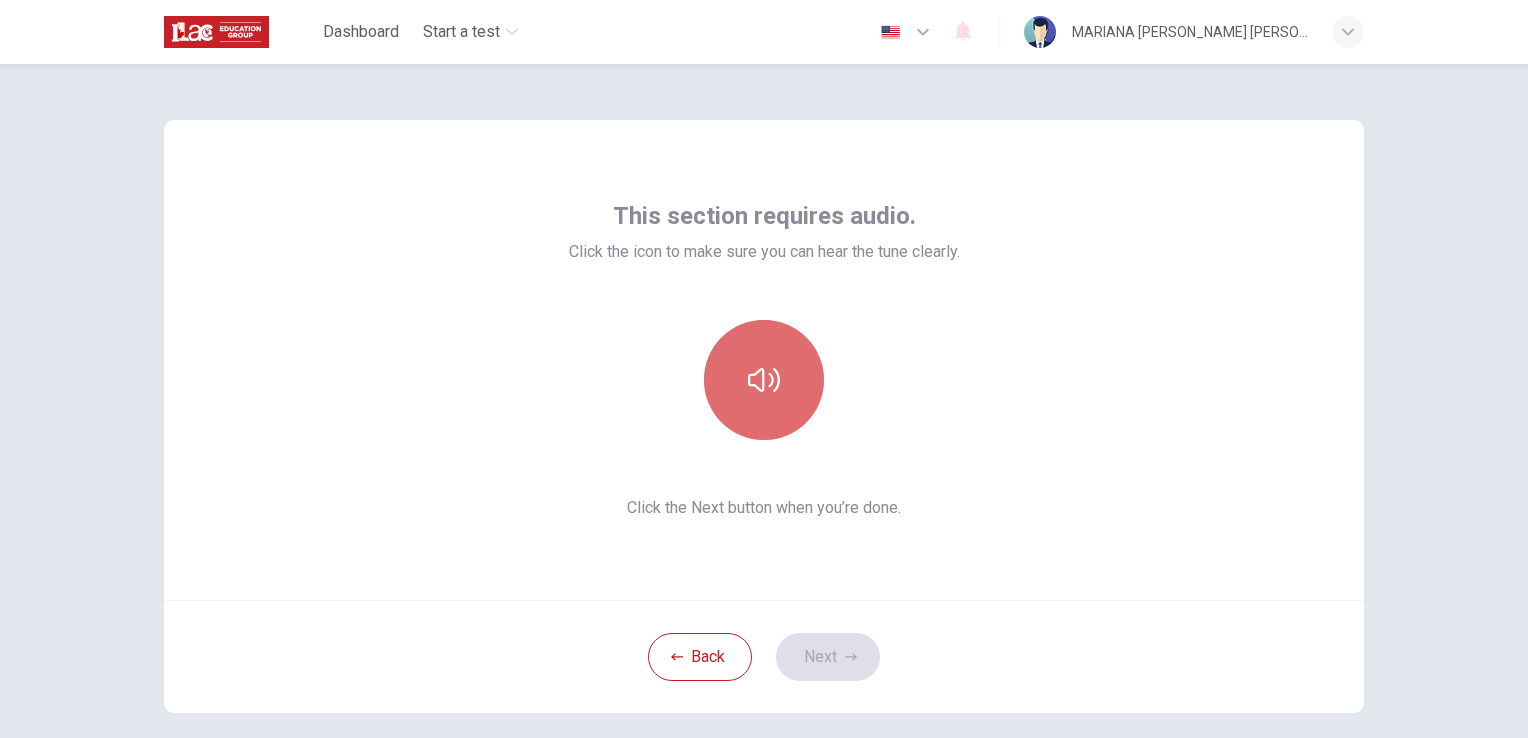 click 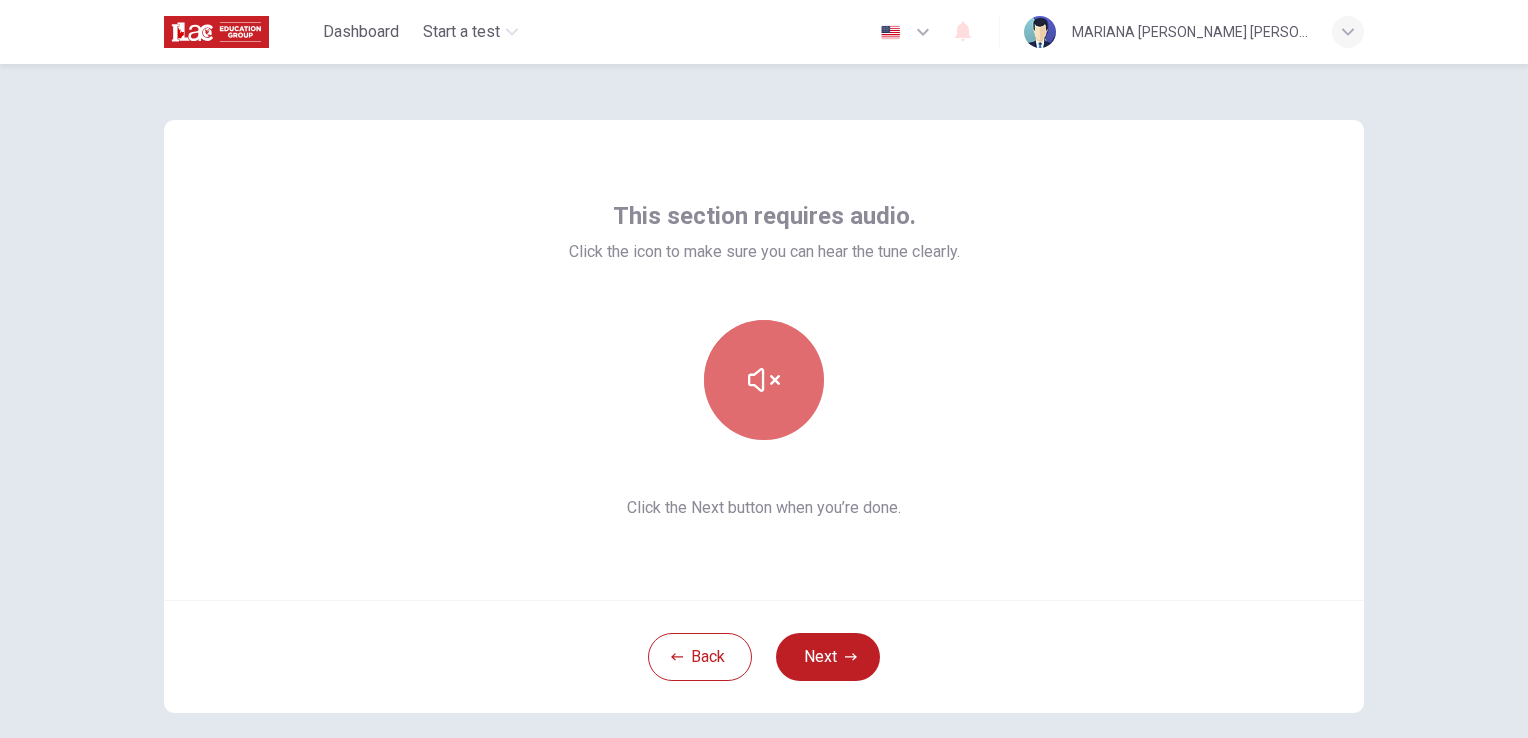 click 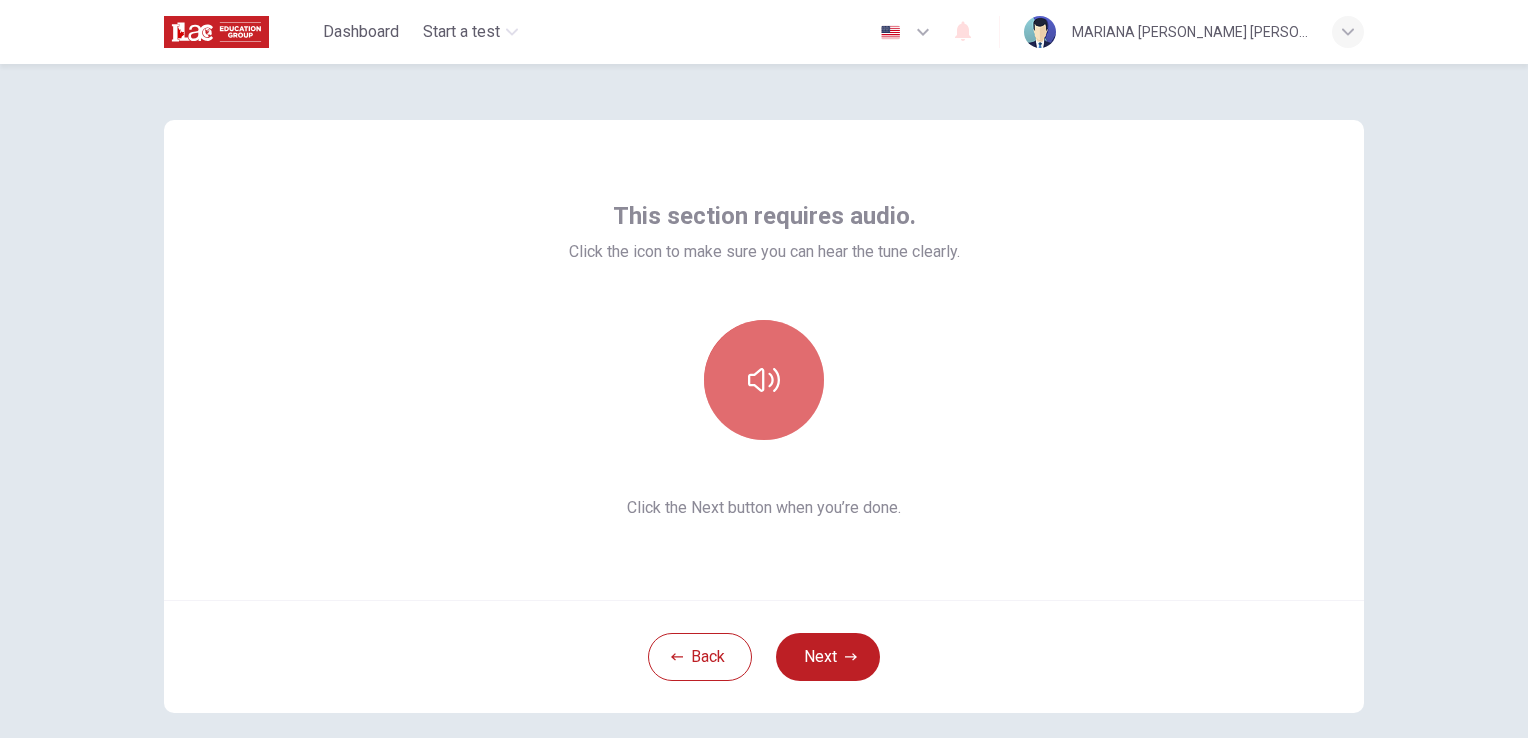 click 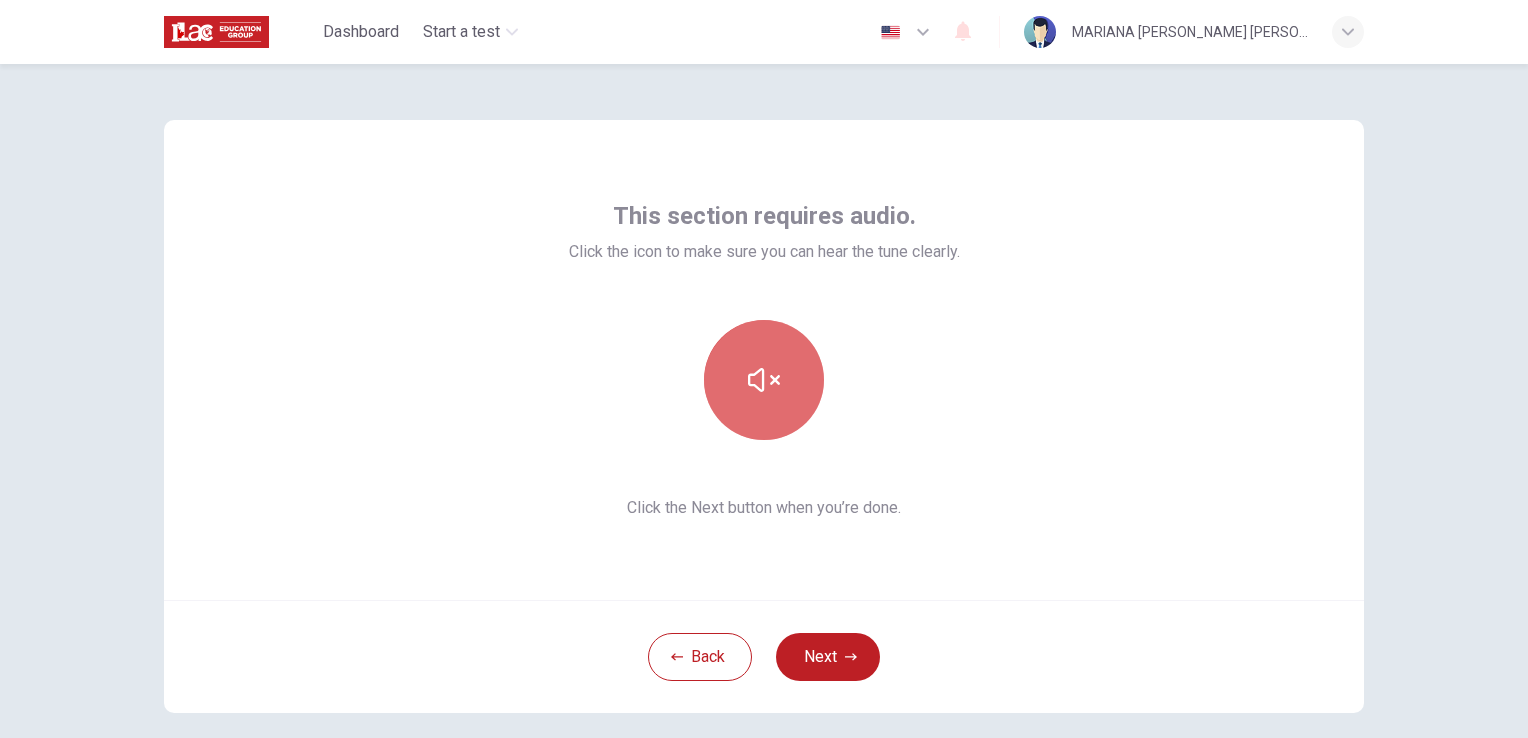 click 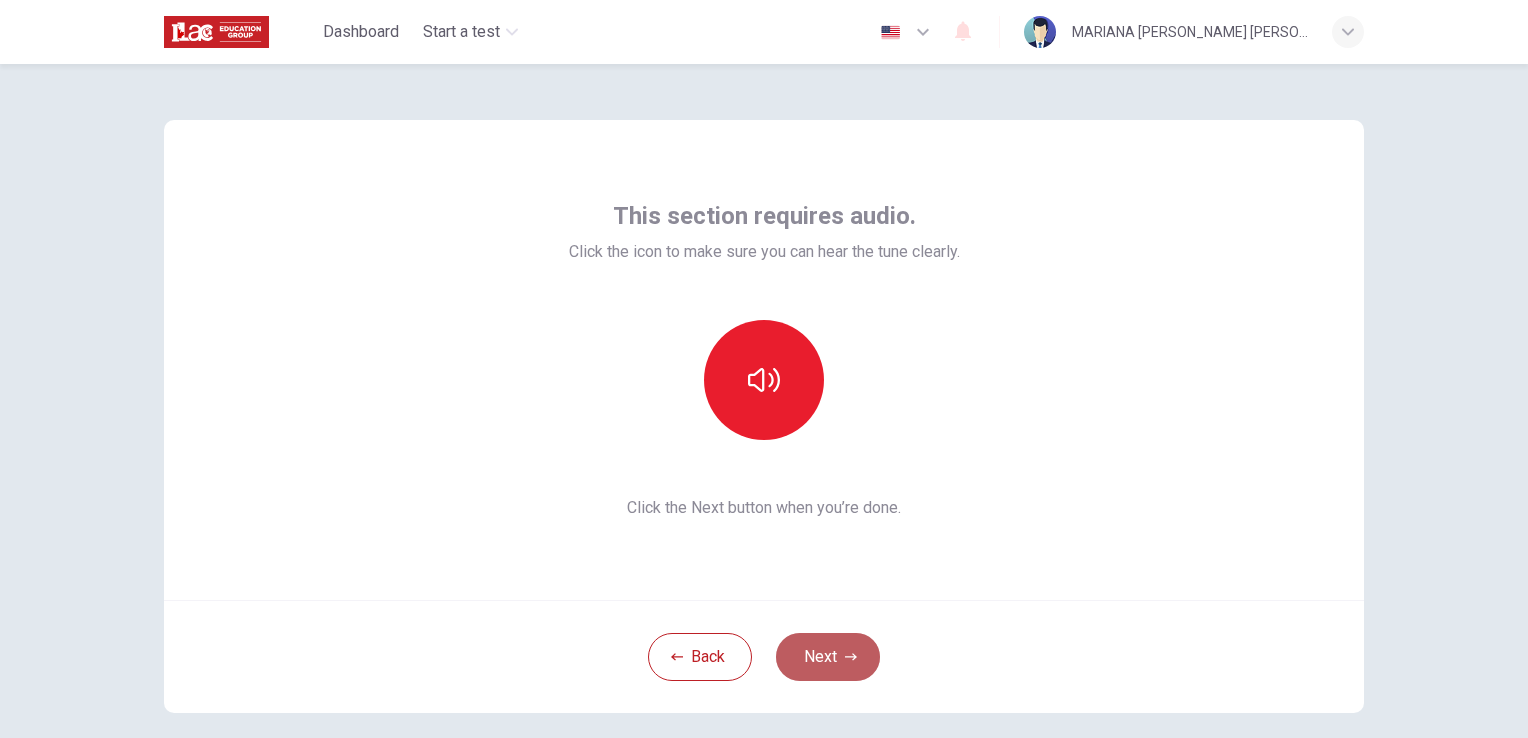 click on "Next" at bounding box center [828, 657] 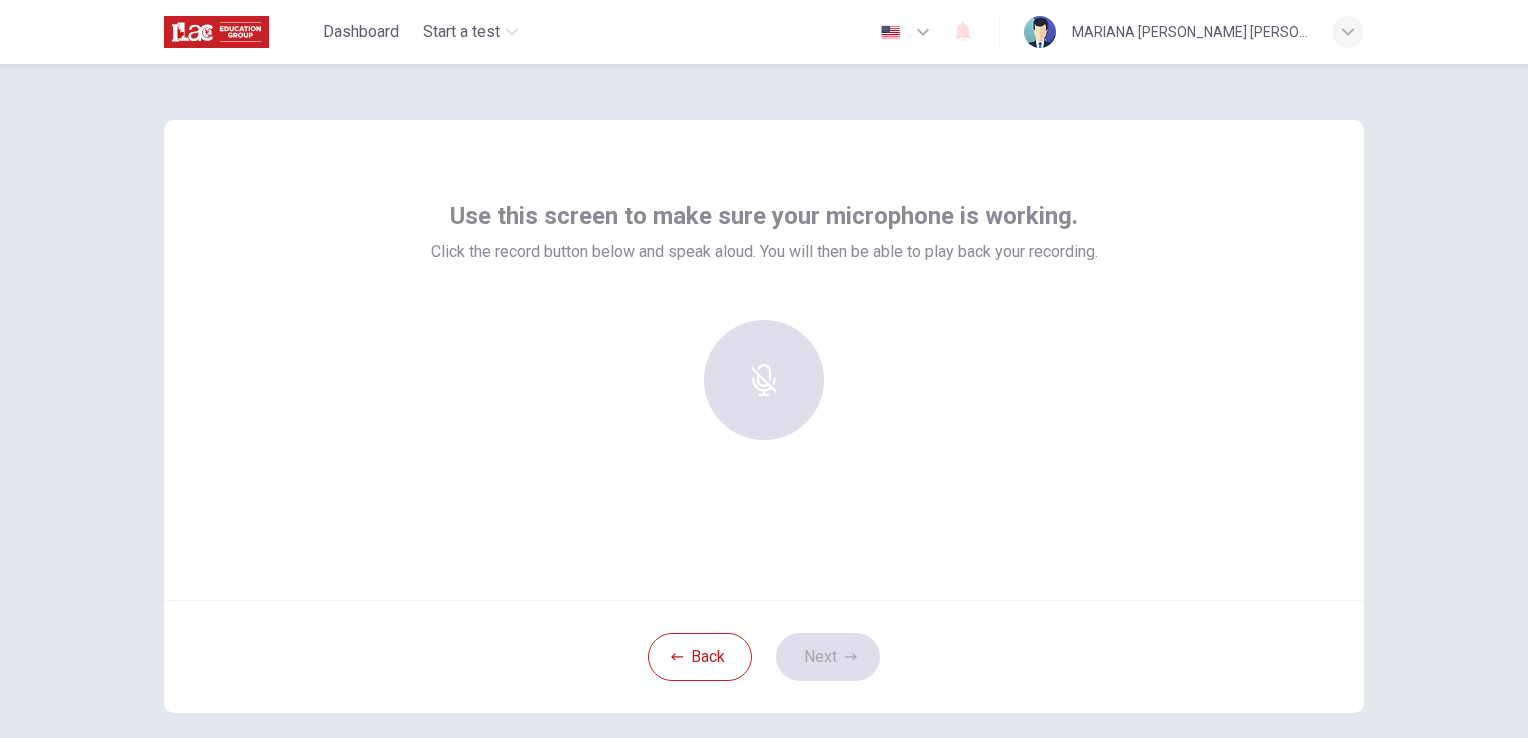 click at bounding box center (764, 380) 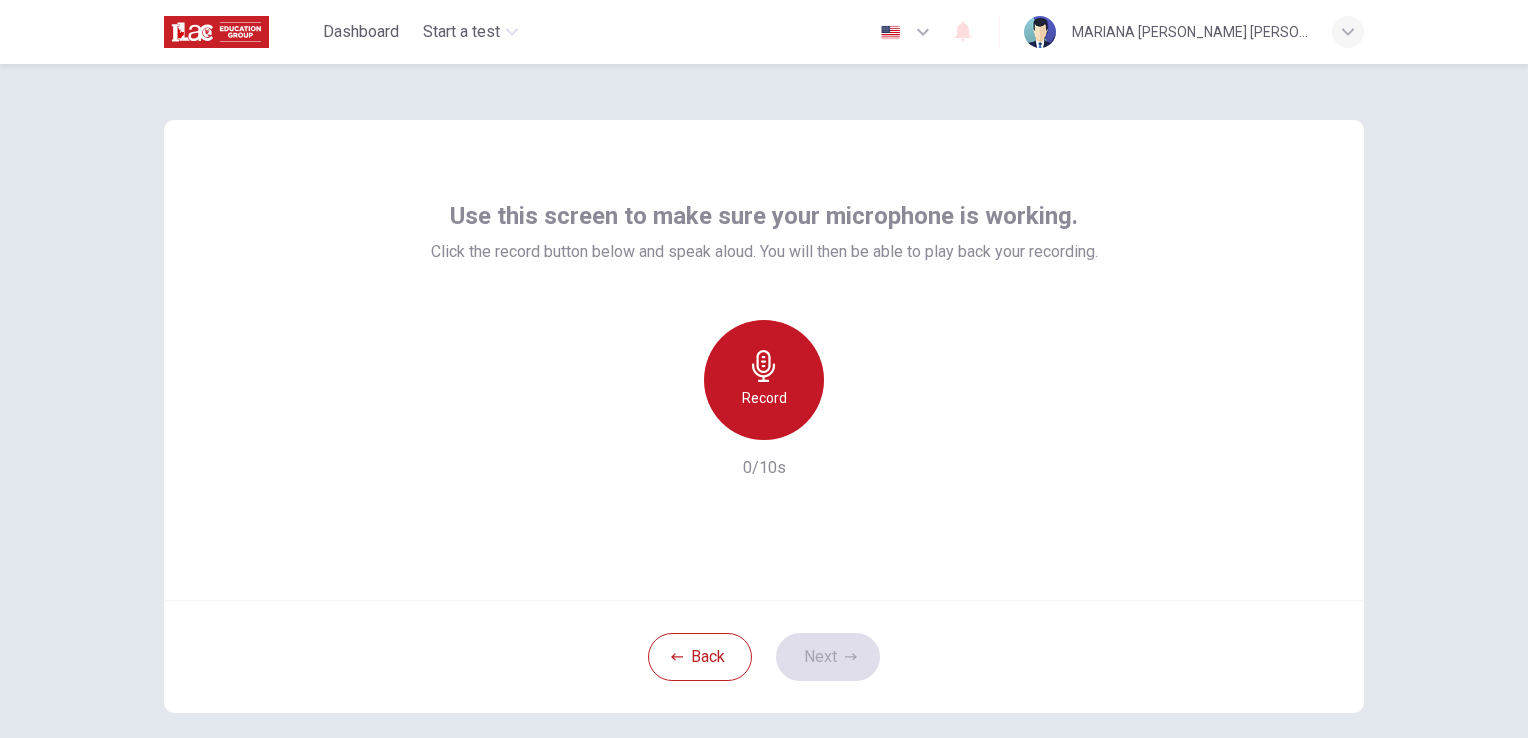 click 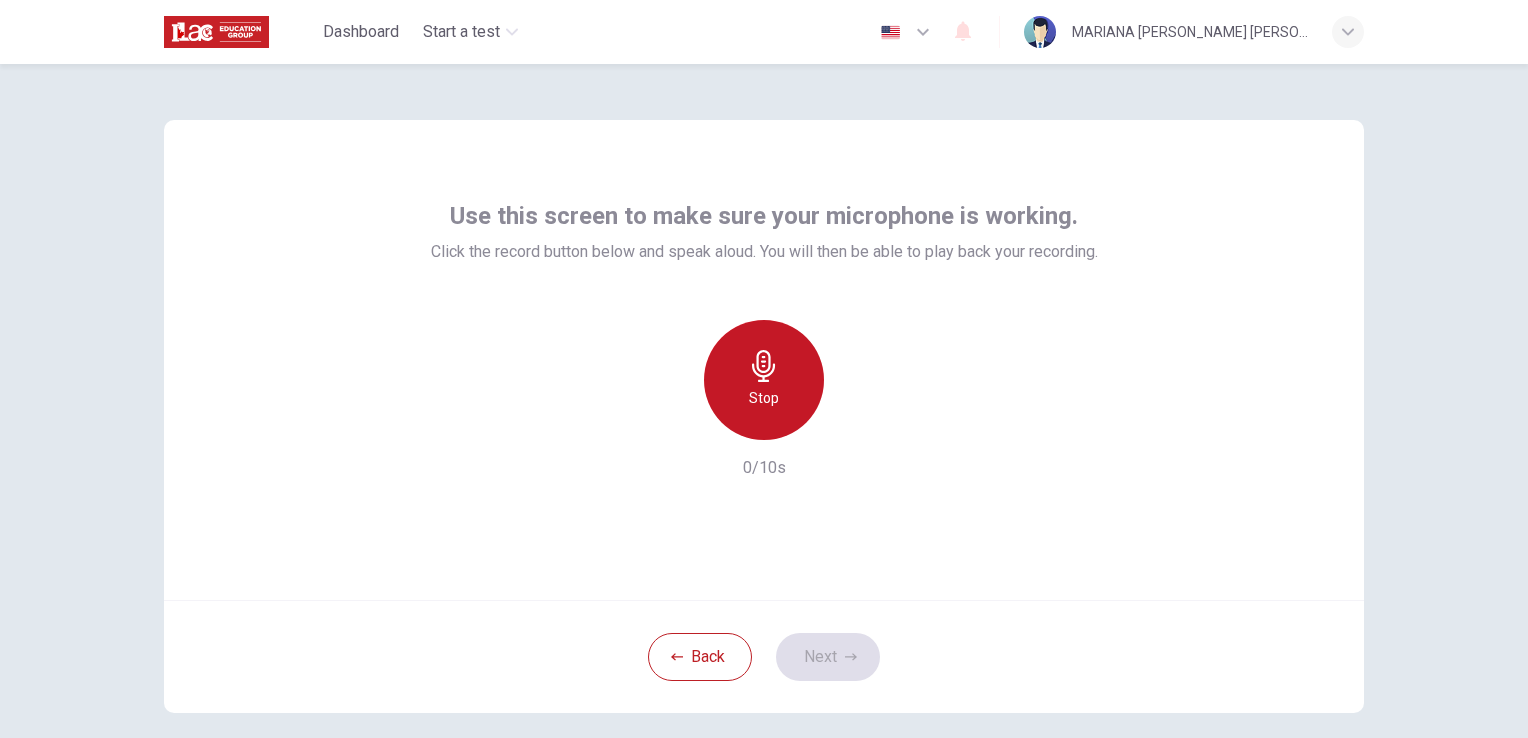 click 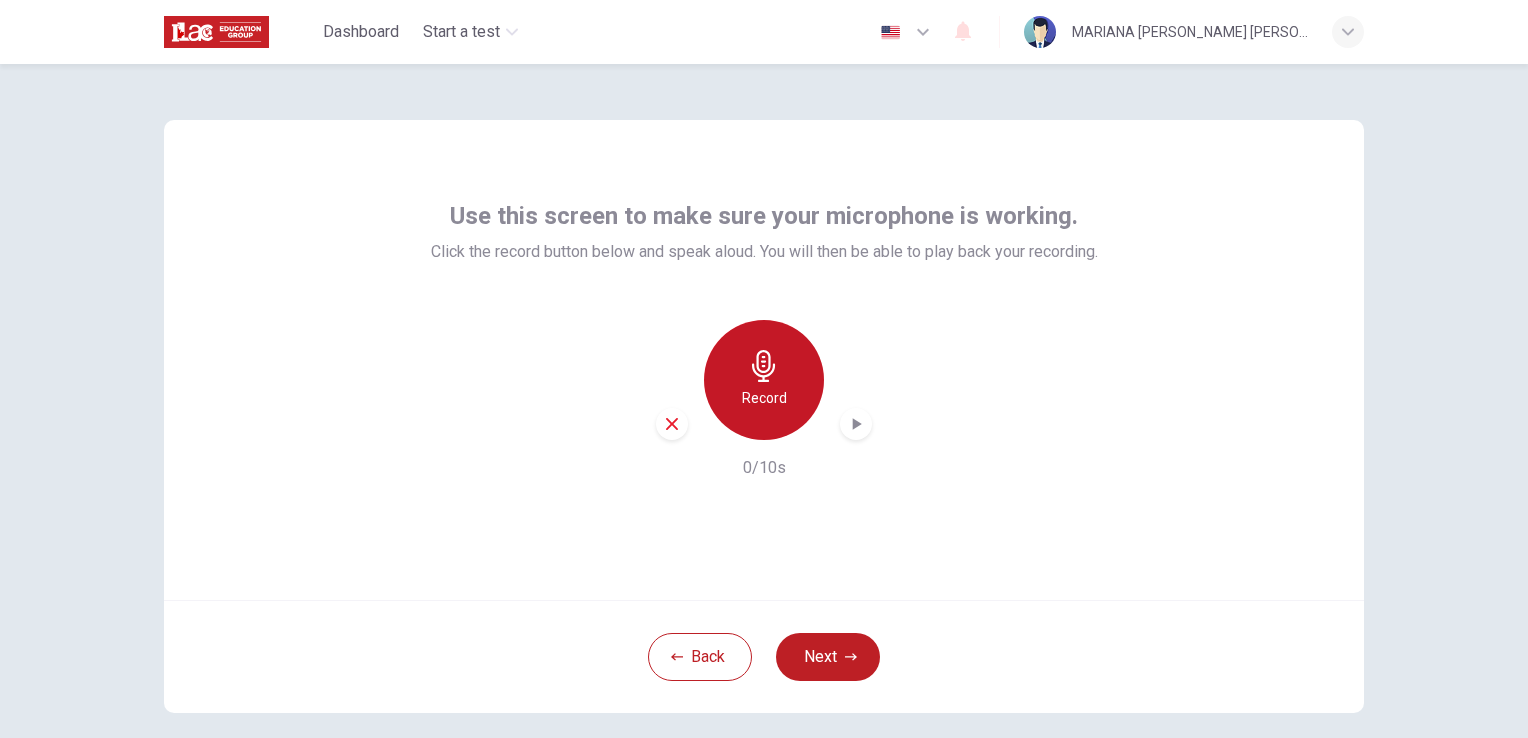 click on "Record" at bounding box center [764, 398] 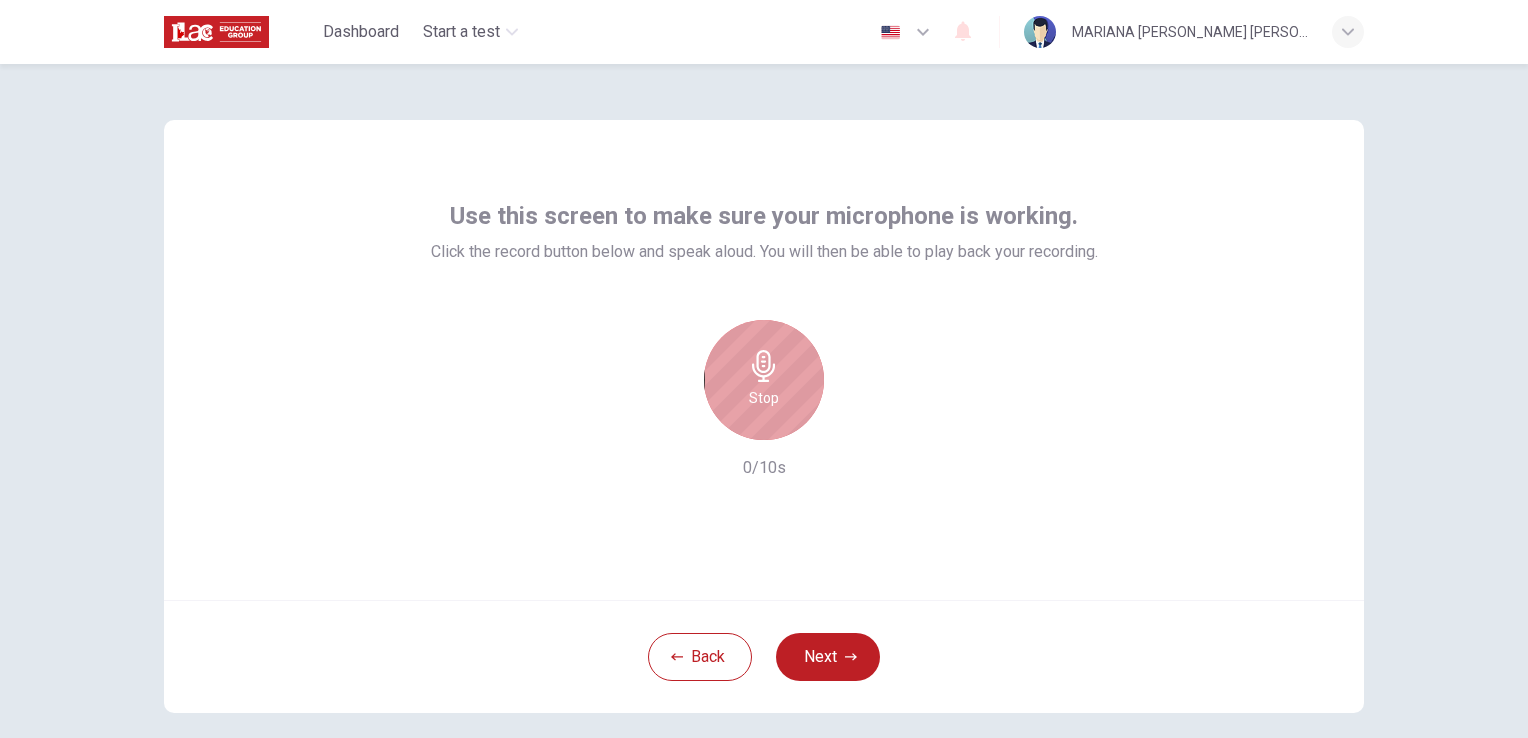 click on "Stop" at bounding box center [764, 380] 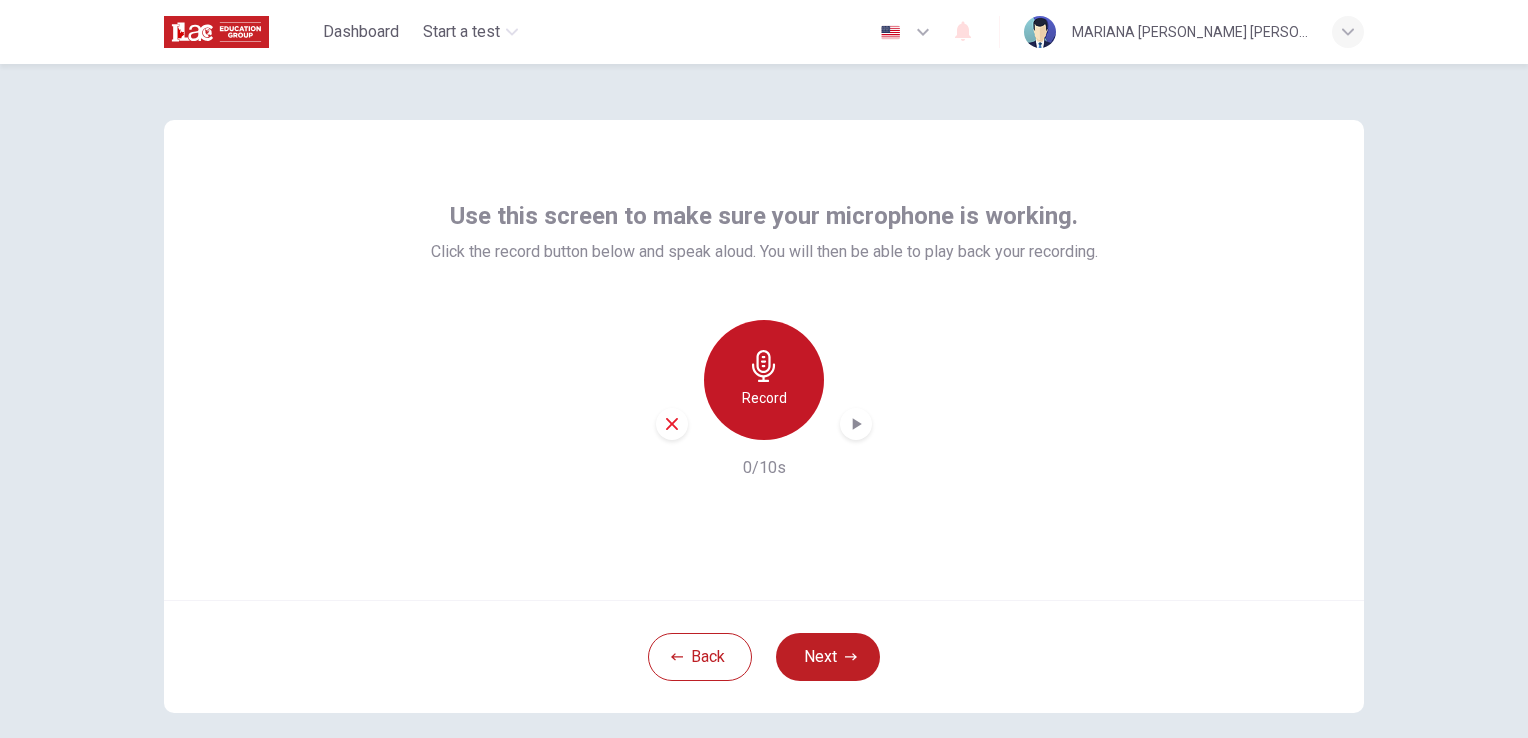 click on "Record" at bounding box center (764, 398) 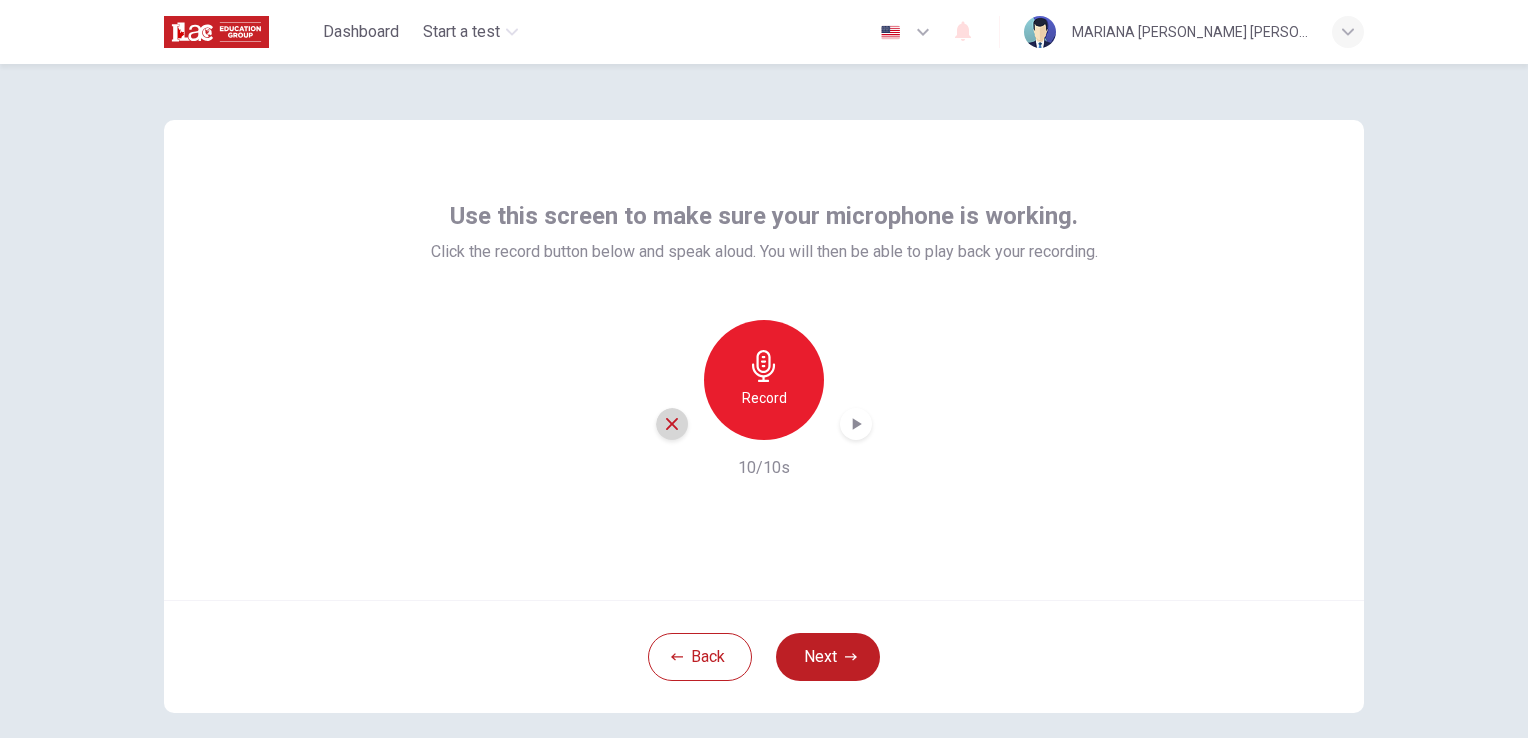 click 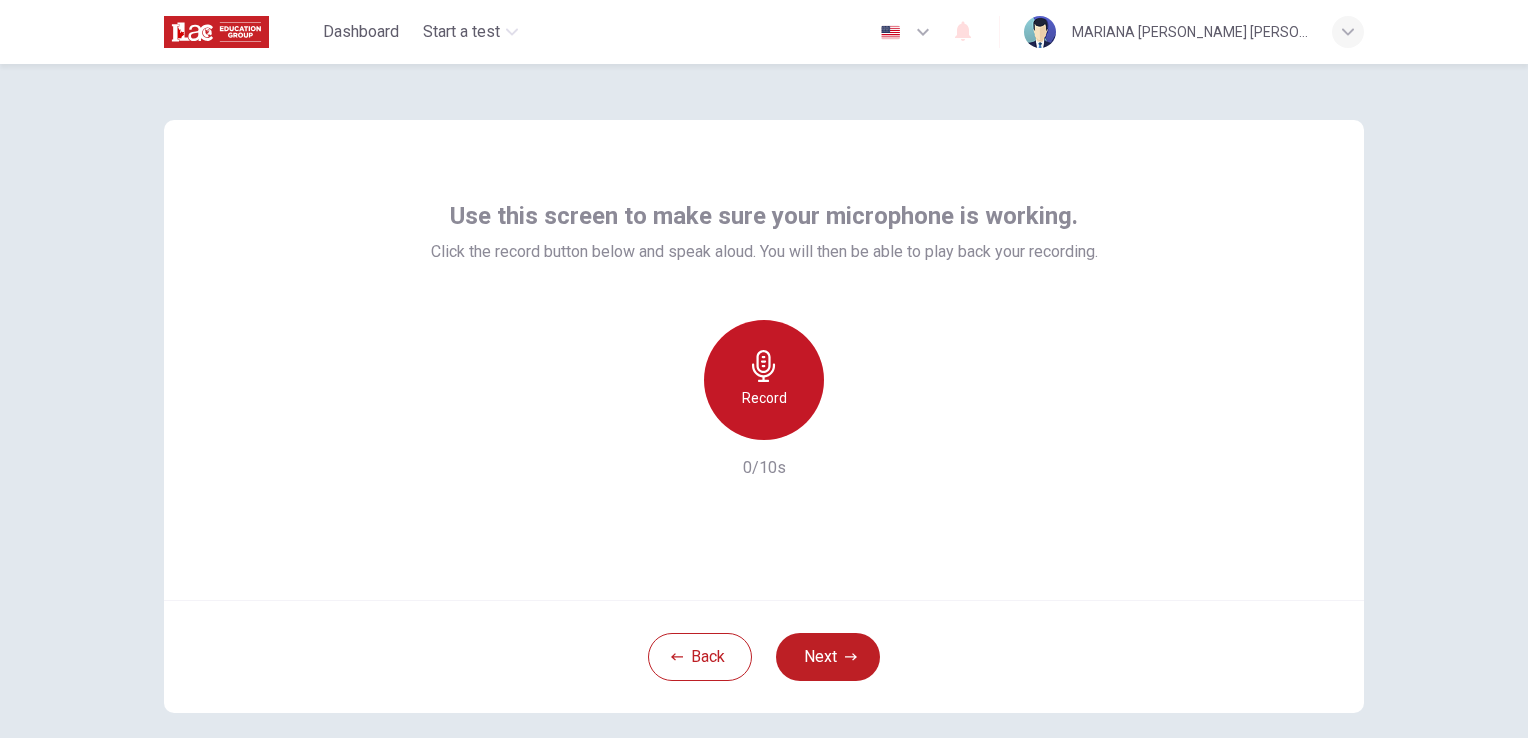 click on "Record" at bounding box center (764, 398) 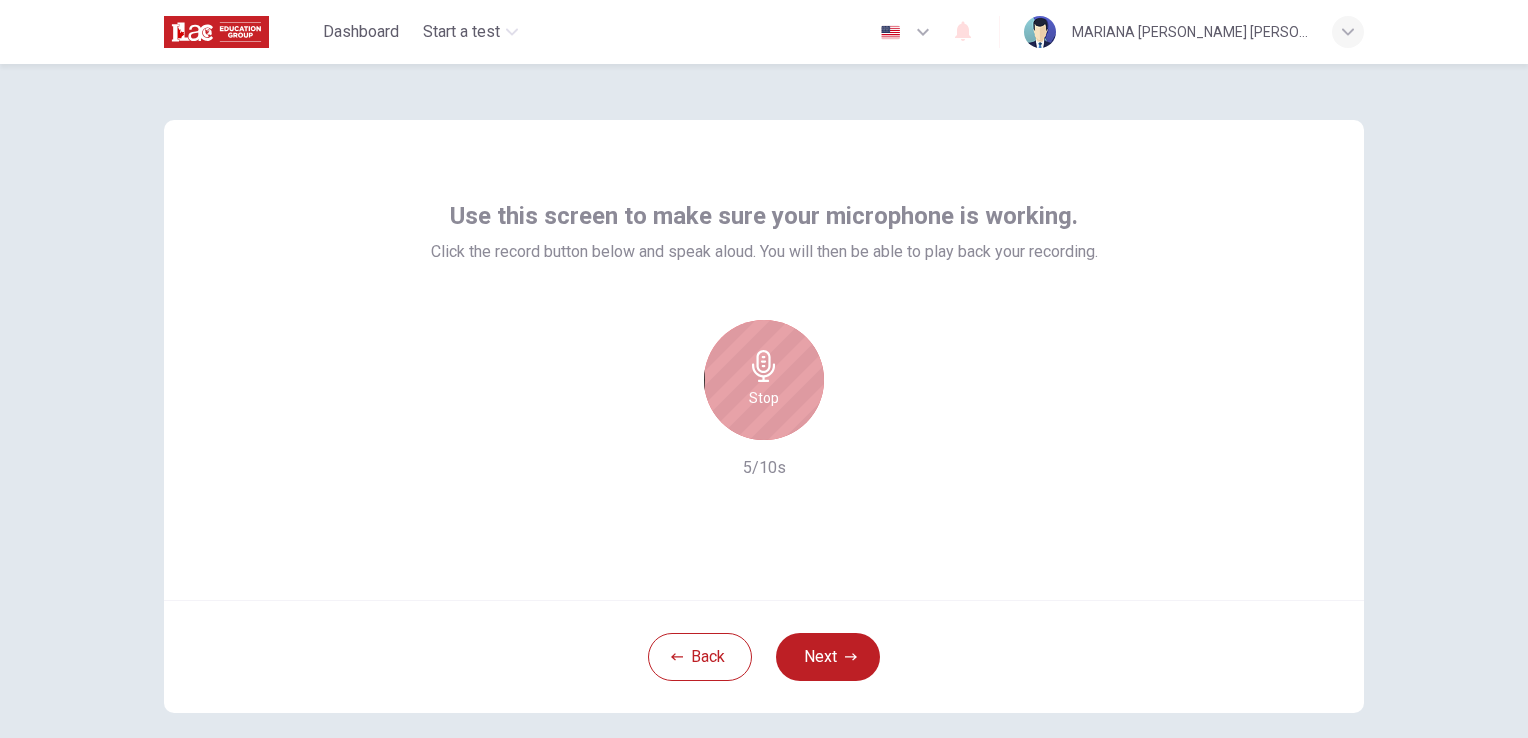 click on "Stop" at bounding box center [764, 380] 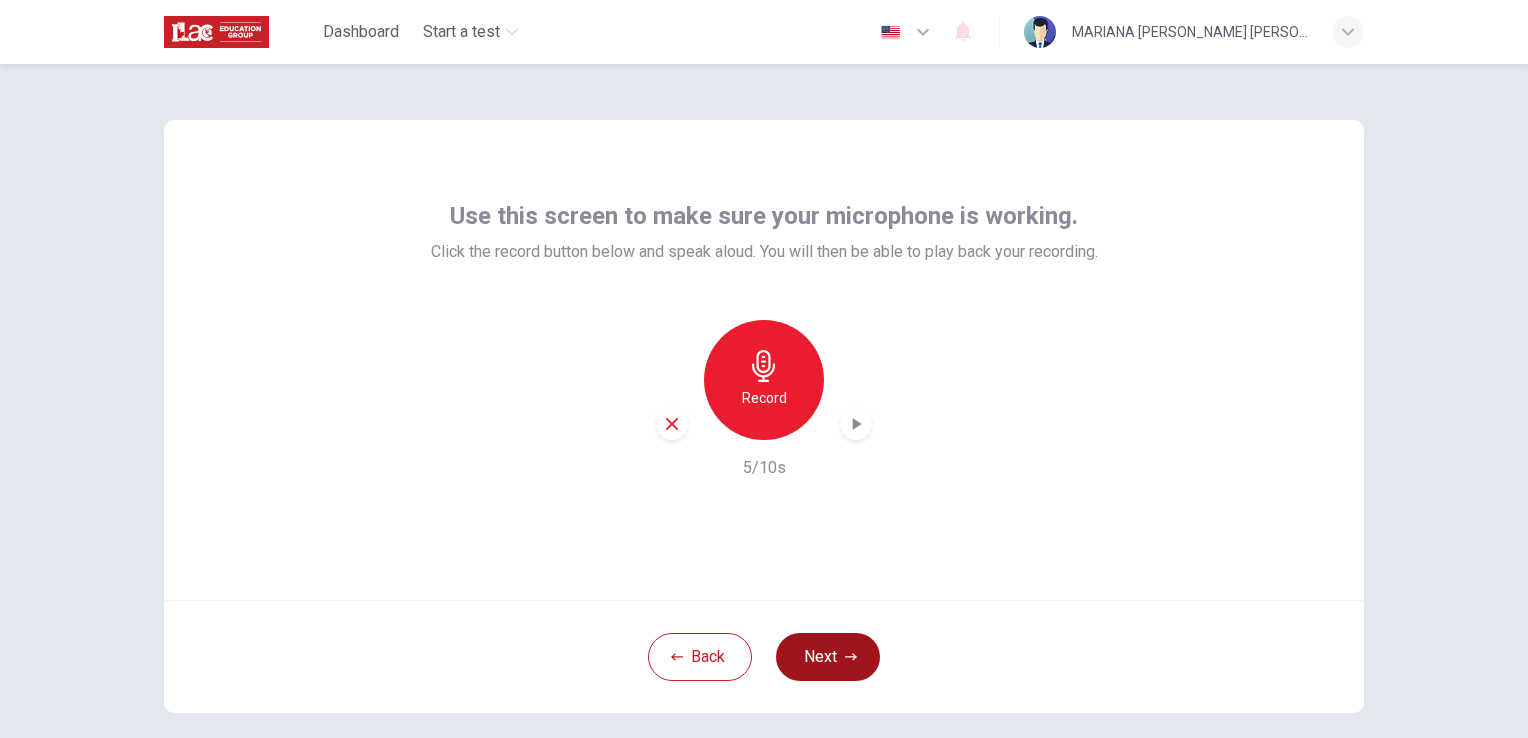 click on "Next" at bounding box center [828, 657] 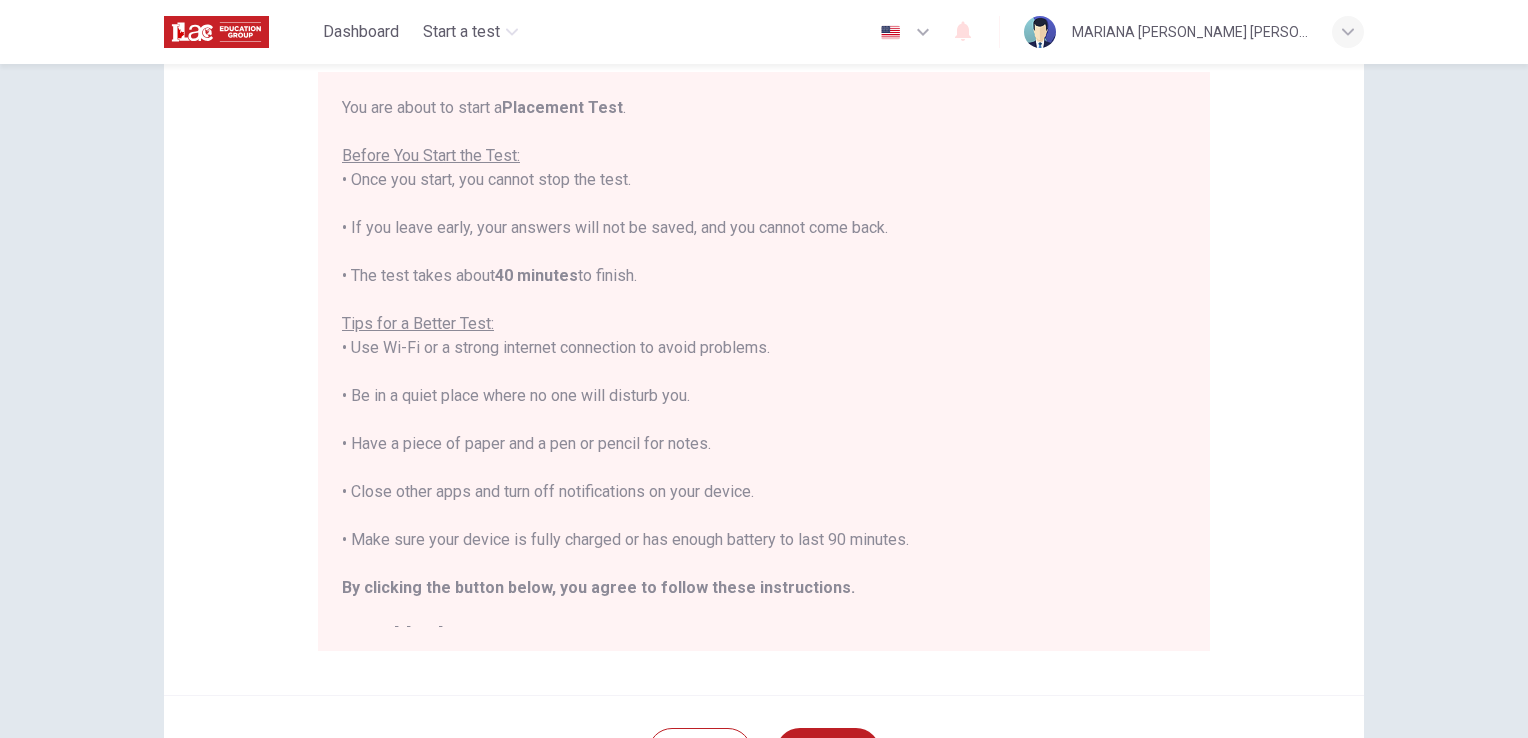 scroll, scrollTop: 183, scrollLeft: 0, axis: vertical 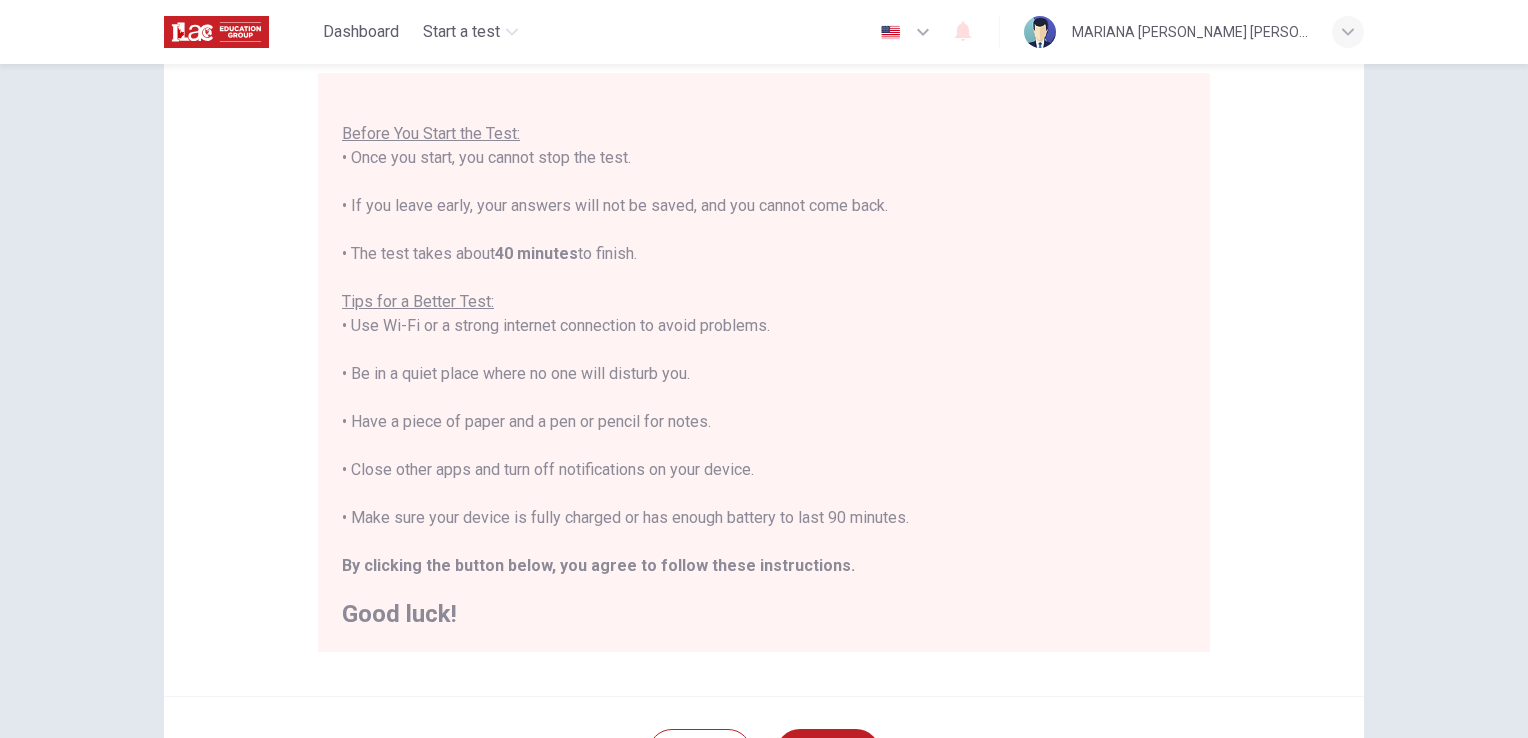 click on "You are about to start a  Placement Test .
Before You Start the Test:
• Once you start, you cannot stop the test.
• If you leave early, your answers will not be saved, and you cannot come back.
• The test takes about  40 minutes  to finish.
Tips for a Better Test:
• Use Wi-Fi or a strong internet connection to avoid problems.
• Be in a quiet place where no one will disturb you.
• Have a piece of paper and a pen or pencil for notes.
• Close other apps and turn off notifications on your device.
• Make sure your device is fully charged or has enough battery to last 90 minutes.
By clicking the button below, you agree to follow these instructions.
Good luck!" at bounding box center (764, 350) 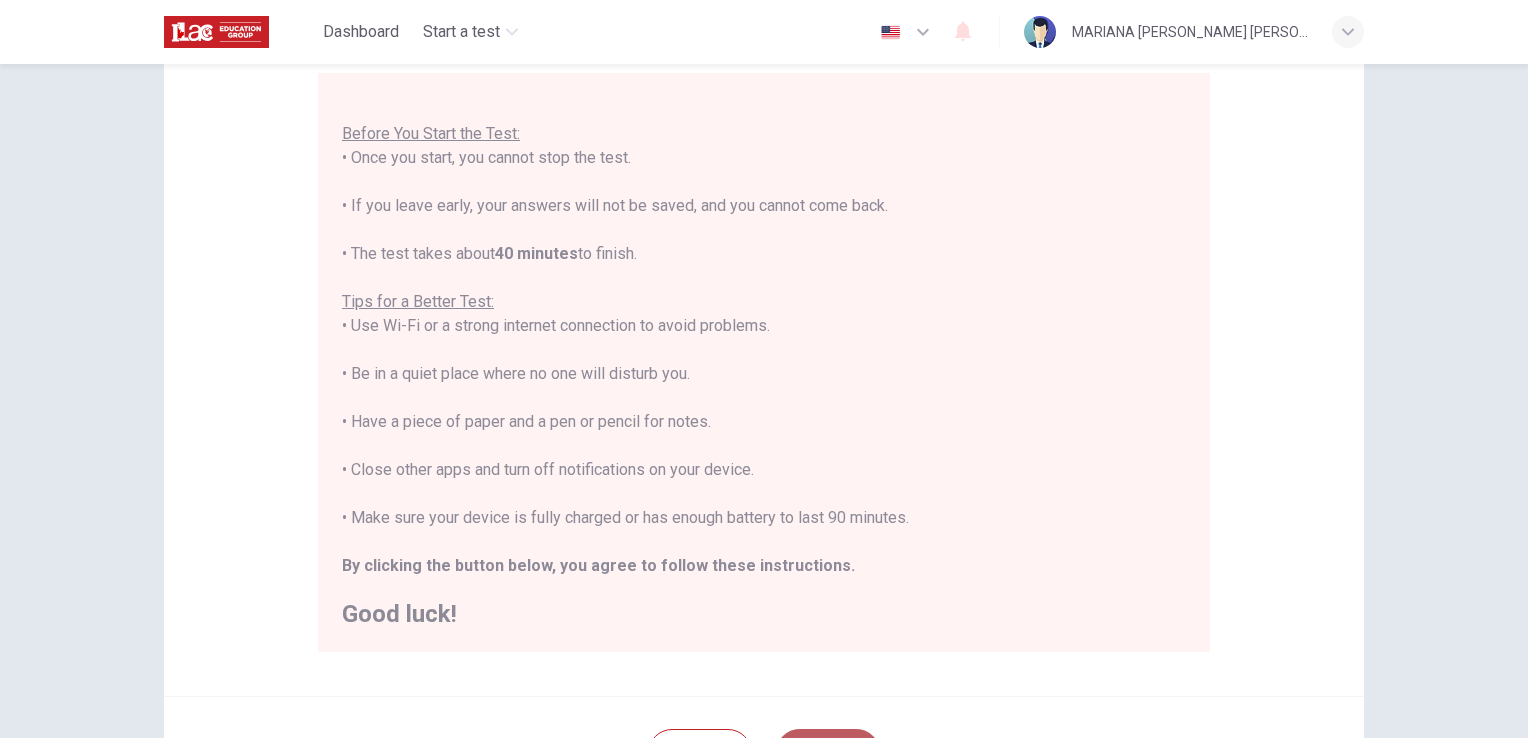 click on "Next" at bounding box center [828, 753] 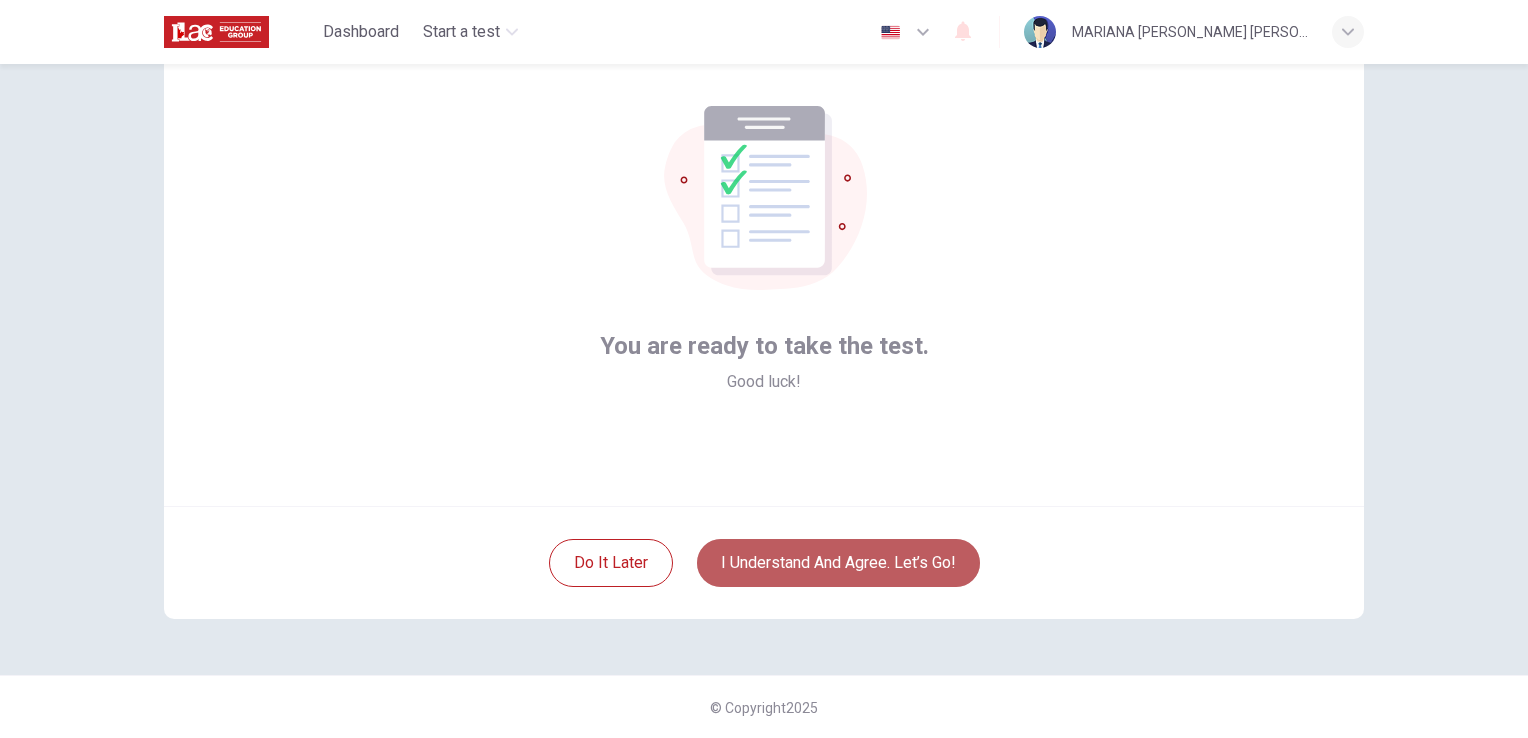 click on "I understand and agree. Let’s go!" at bounding box center [838, 563] 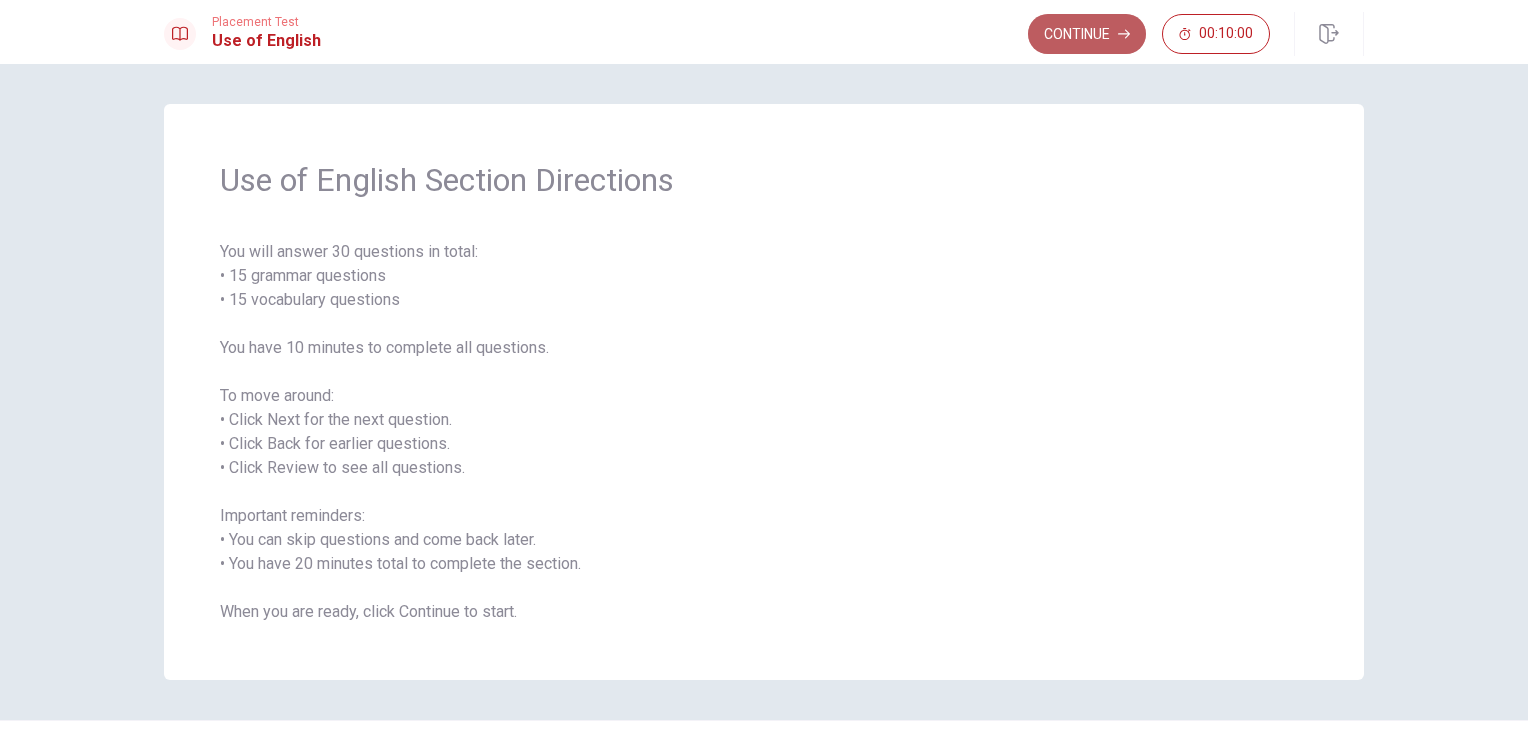 click on "Continue" at bounding box center [1087, 34] 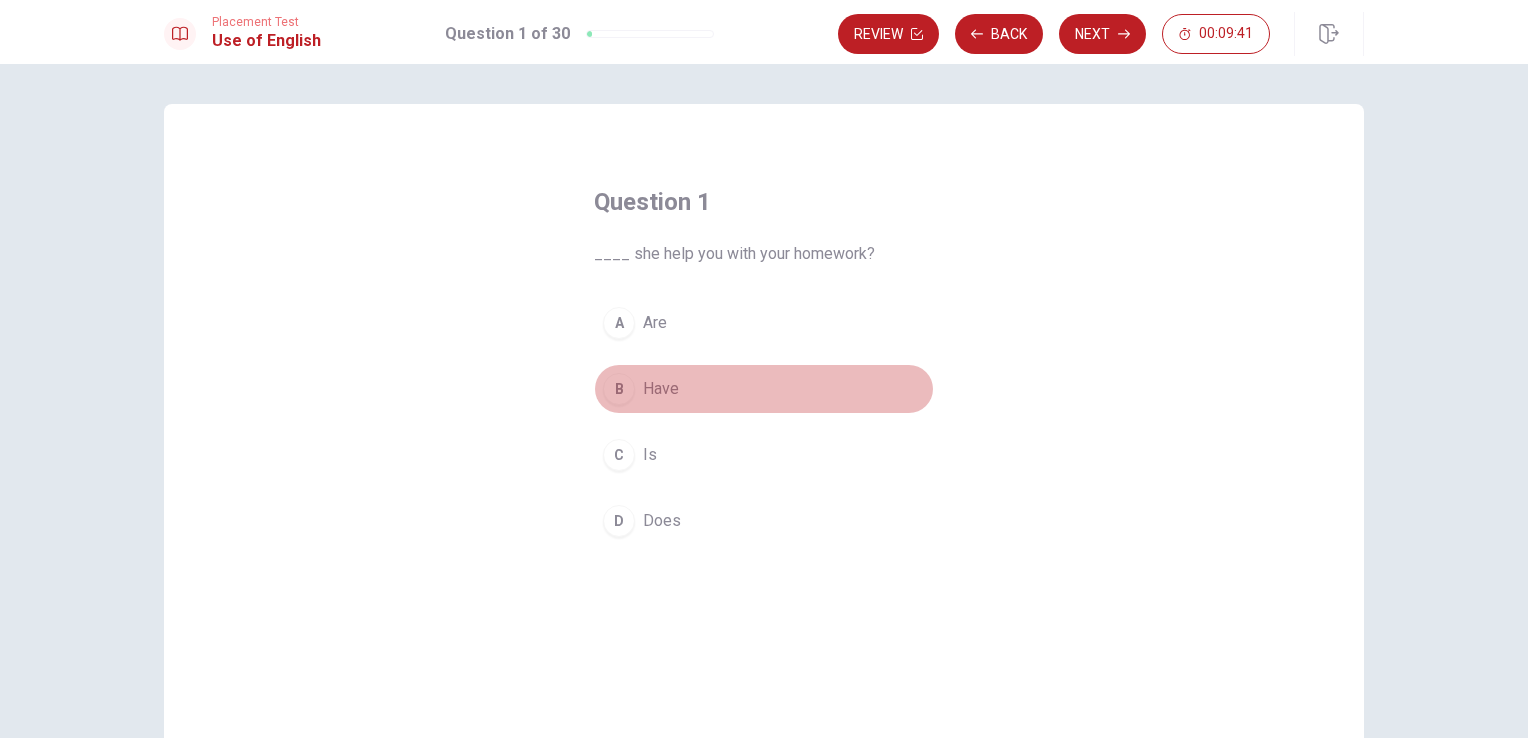 click on "B" at bounding box center [619, 389] 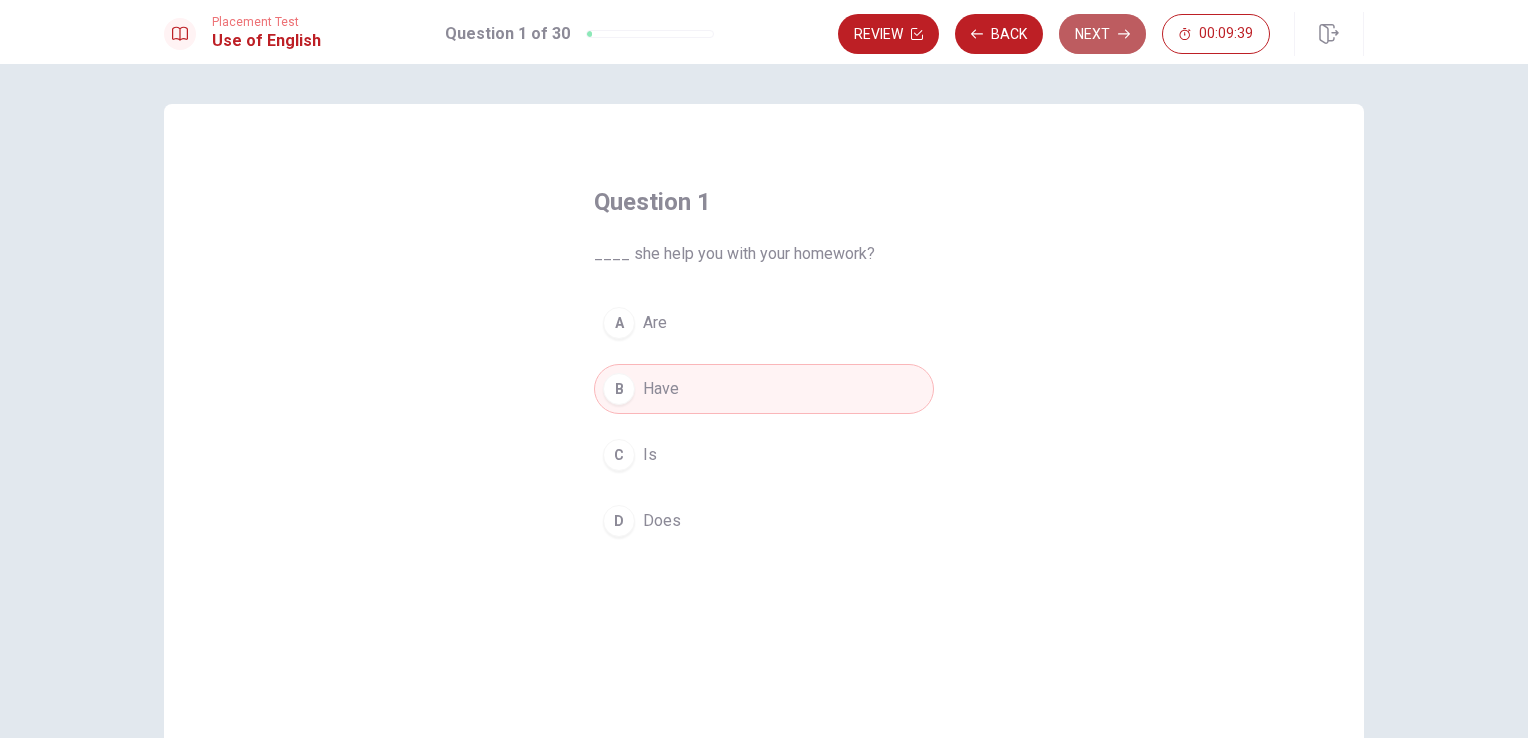 click on "Next" at bounding box center [1102, 34] 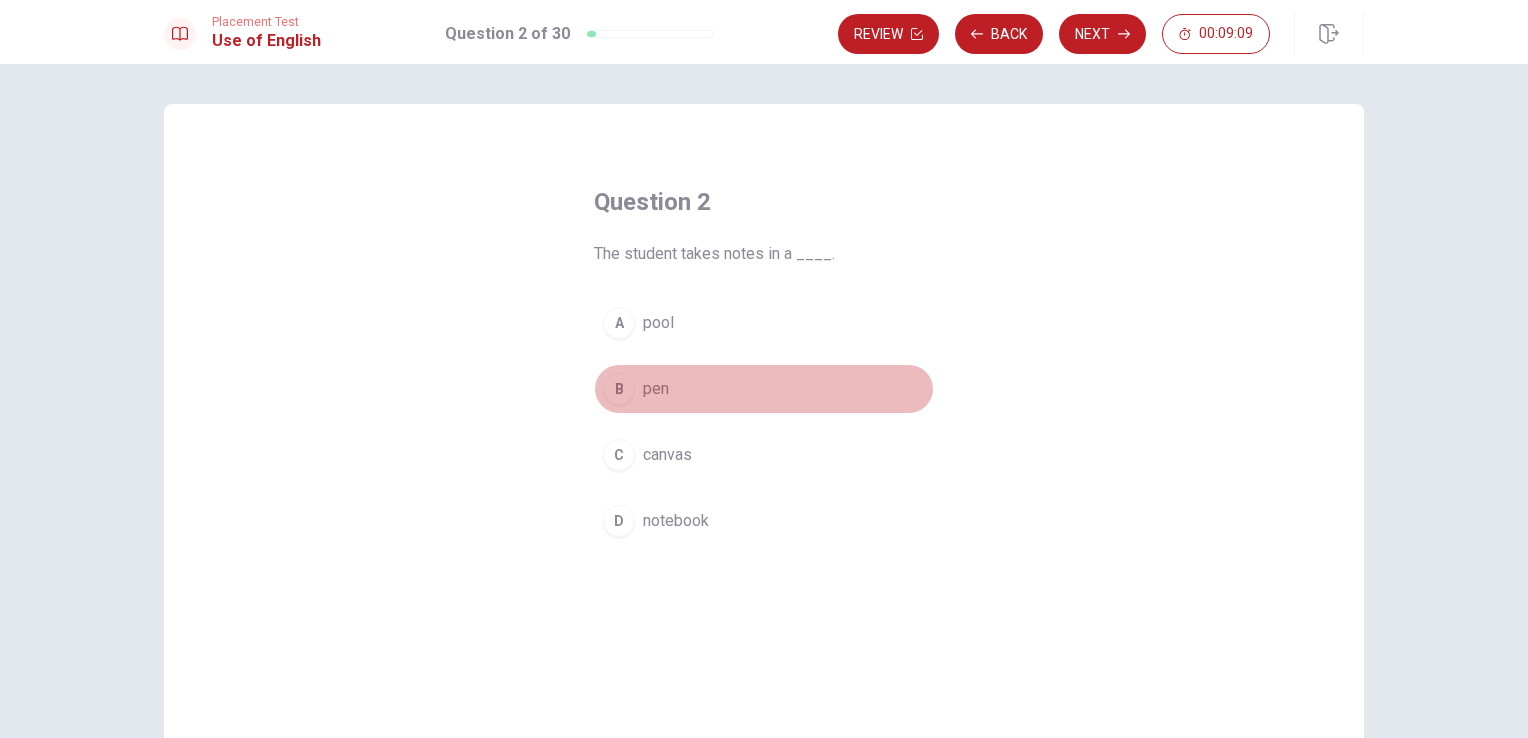 click on "B" at bounding box center [619, 389] 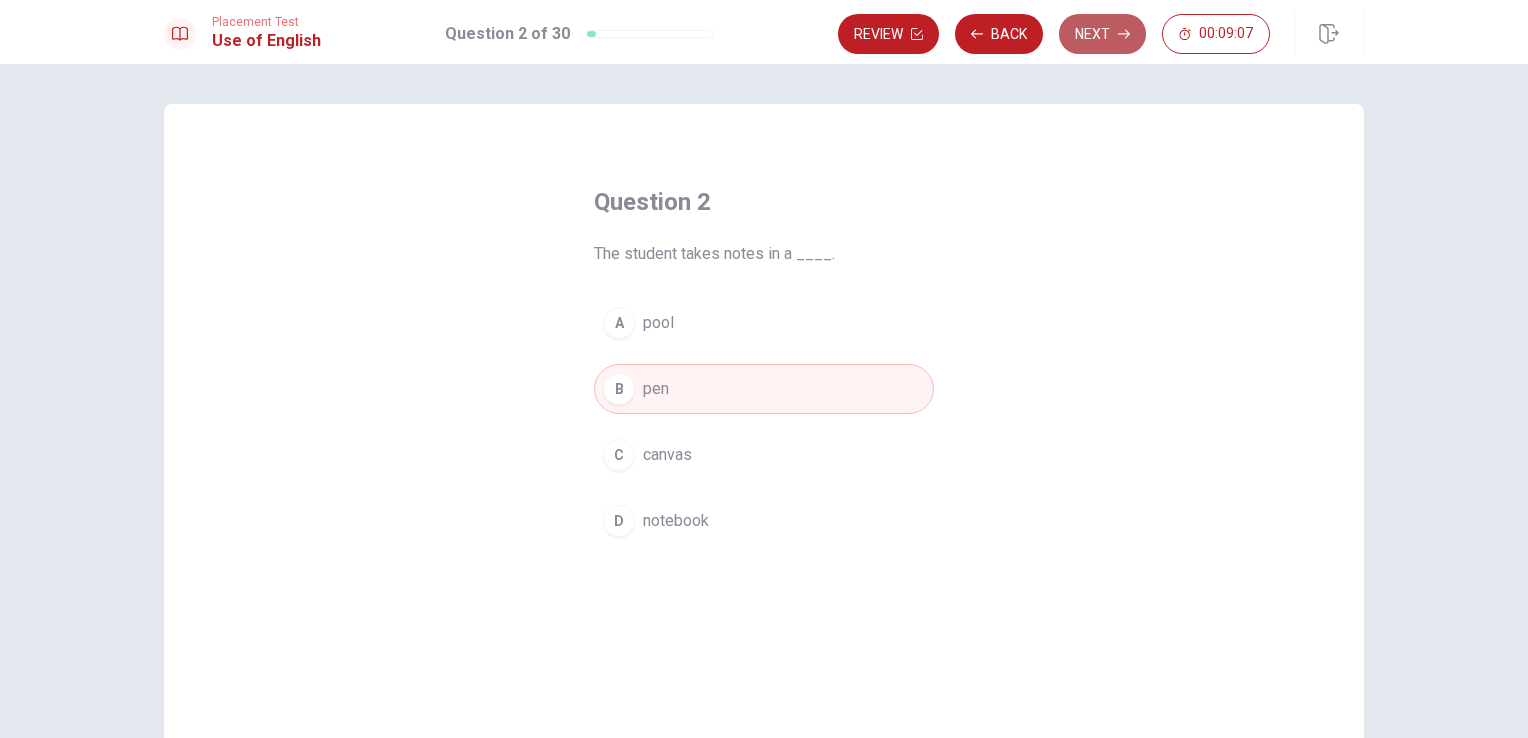 click on "Next" at bounding box center (1102, 34) 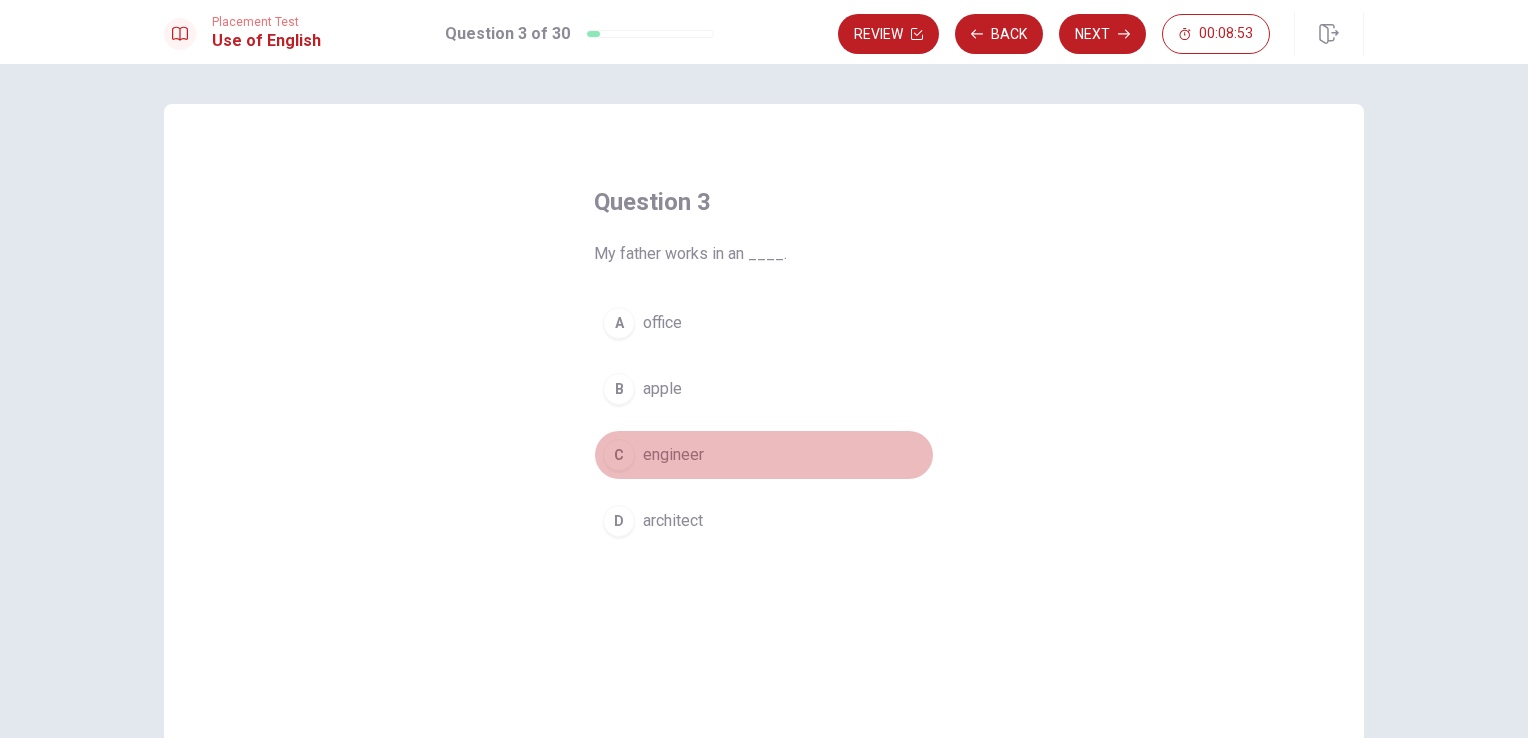 click on "C" at bounding box center [619, 455] 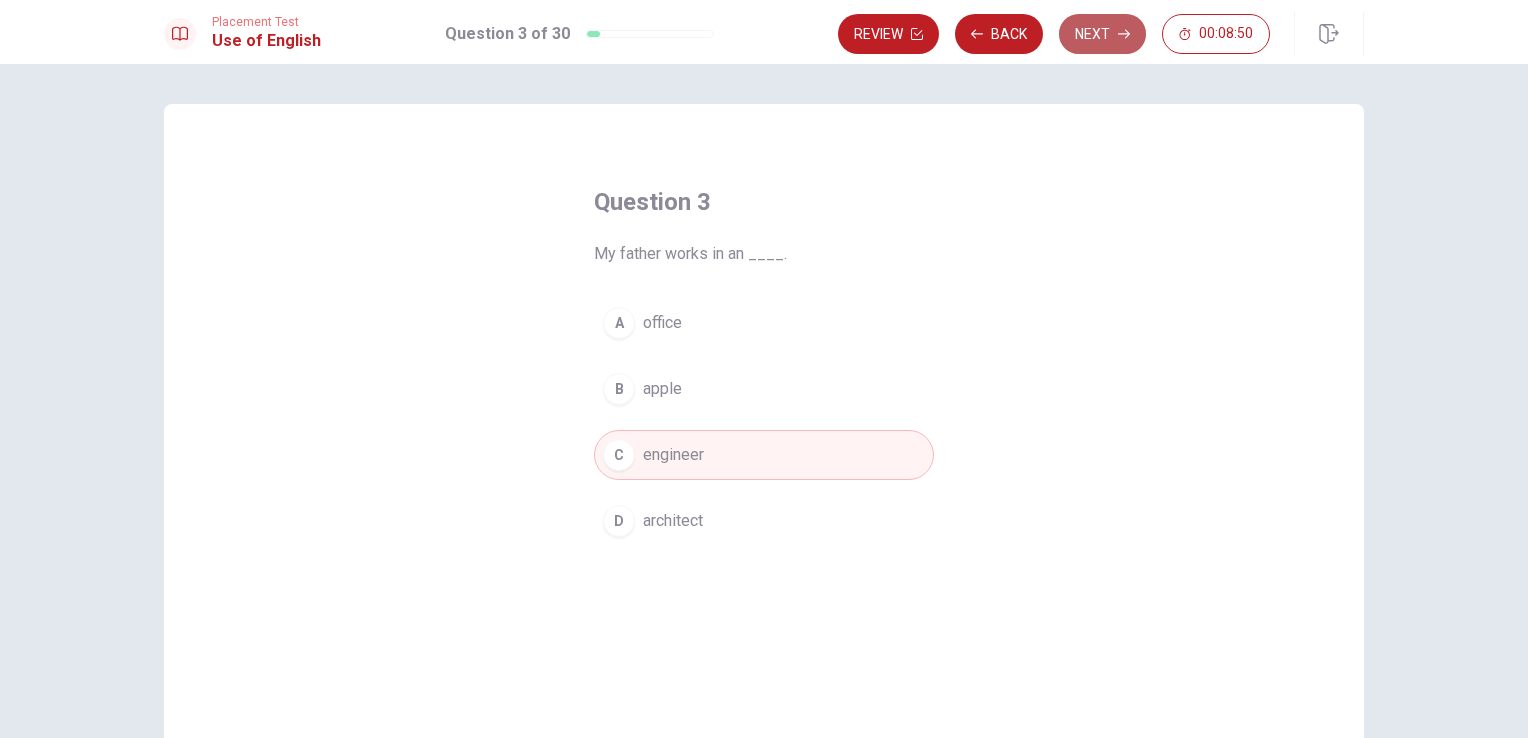 click on "Next" at bounding box center (1102, 34) 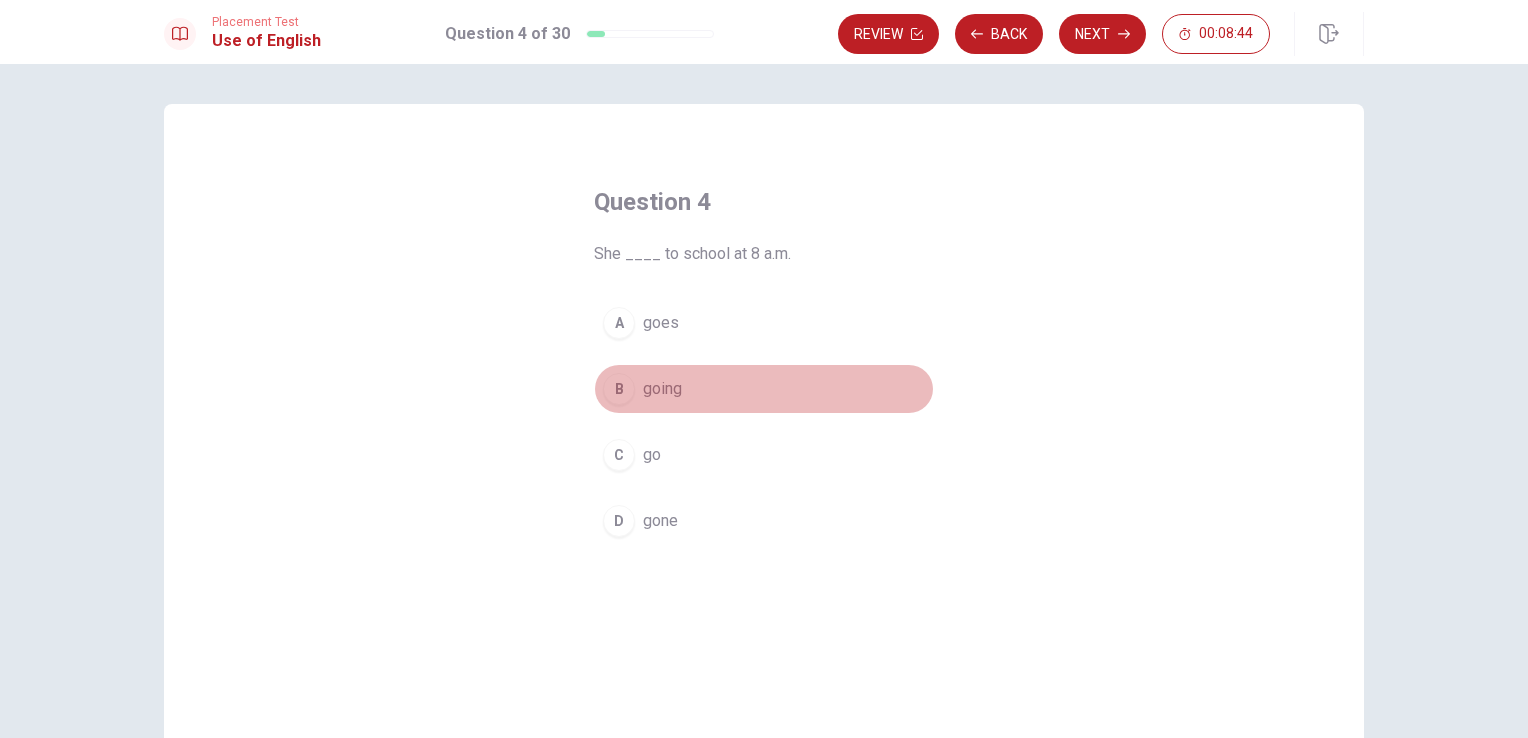 click on "B" at bounding box center (619, 389) 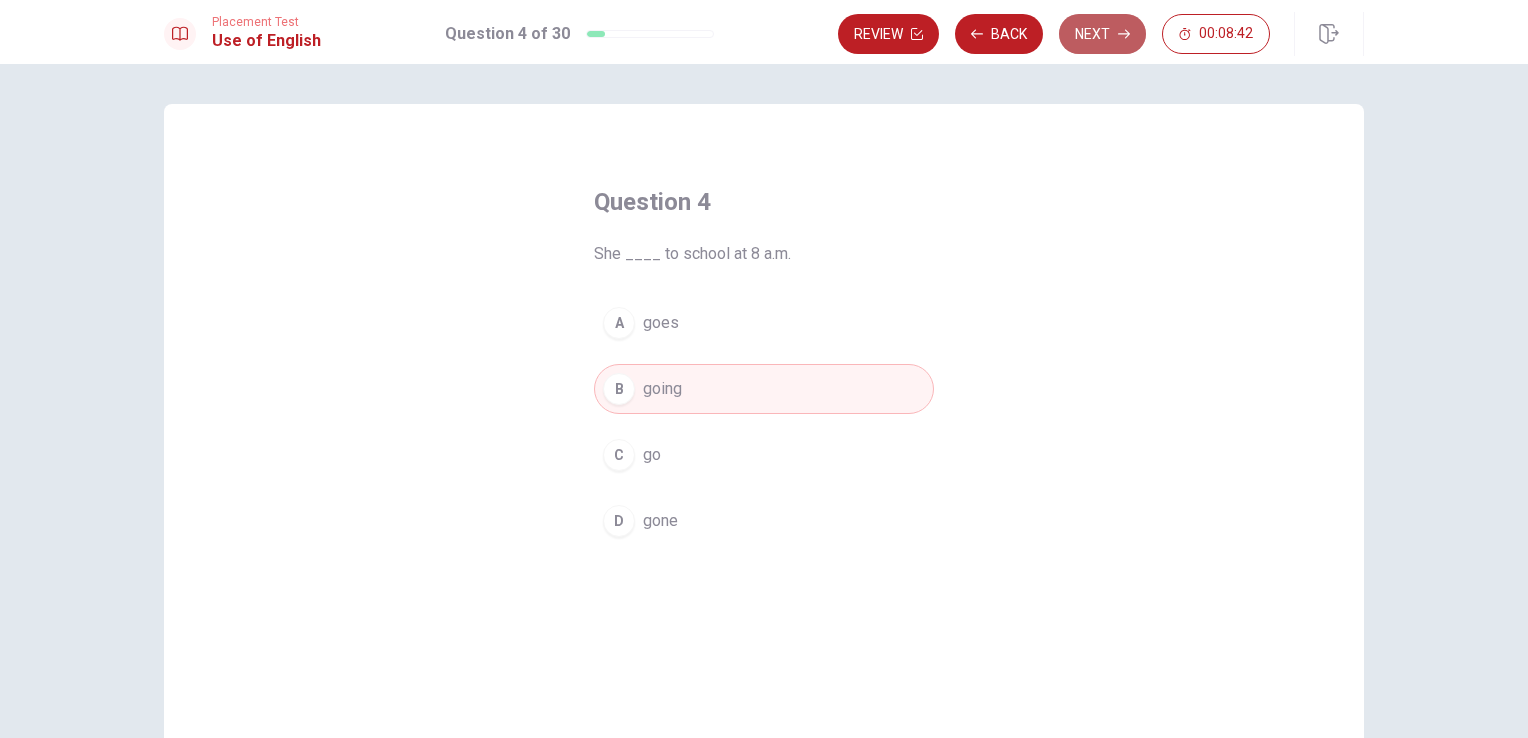 click on "Next" at bounding box center [1102, 34] 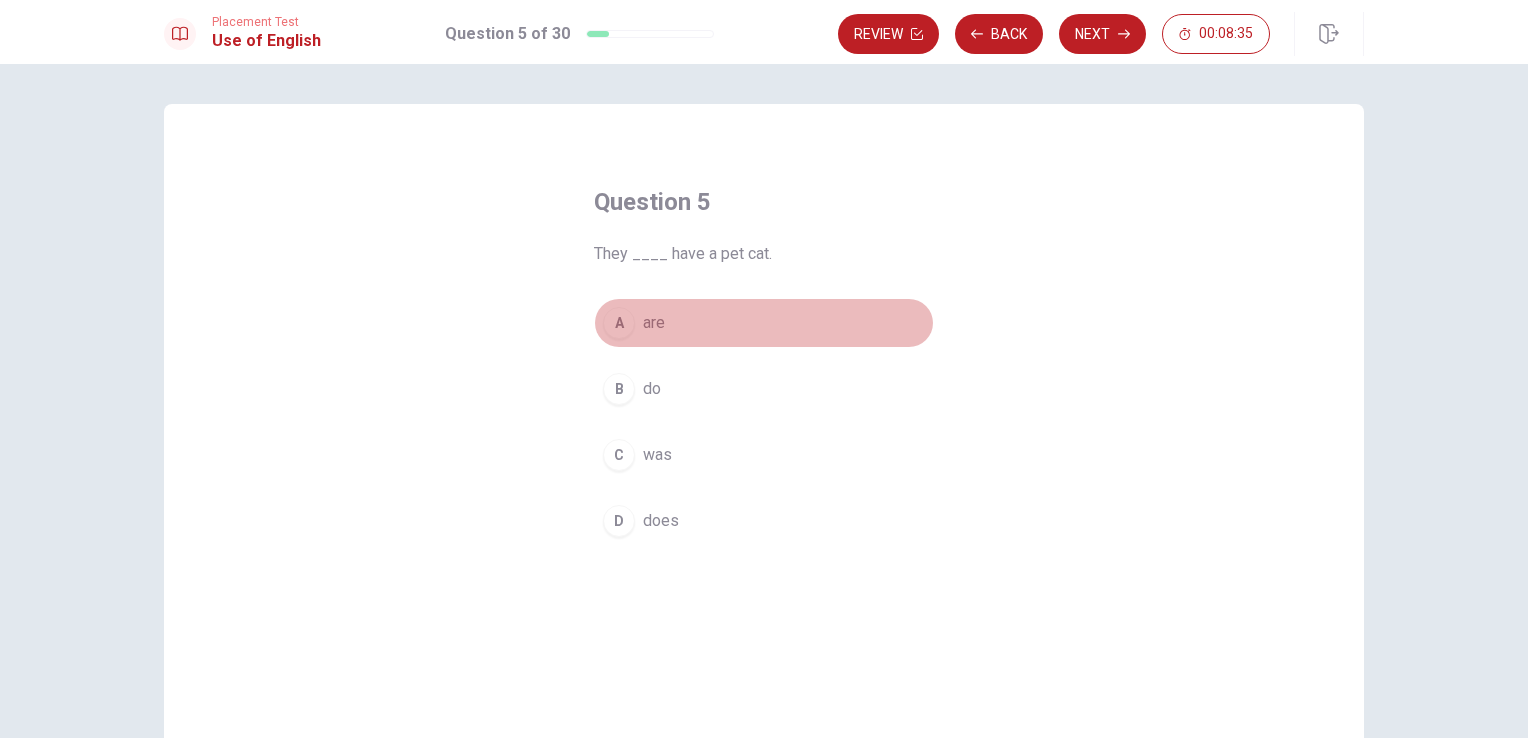 click on "A" at bounding box center (619, 323) 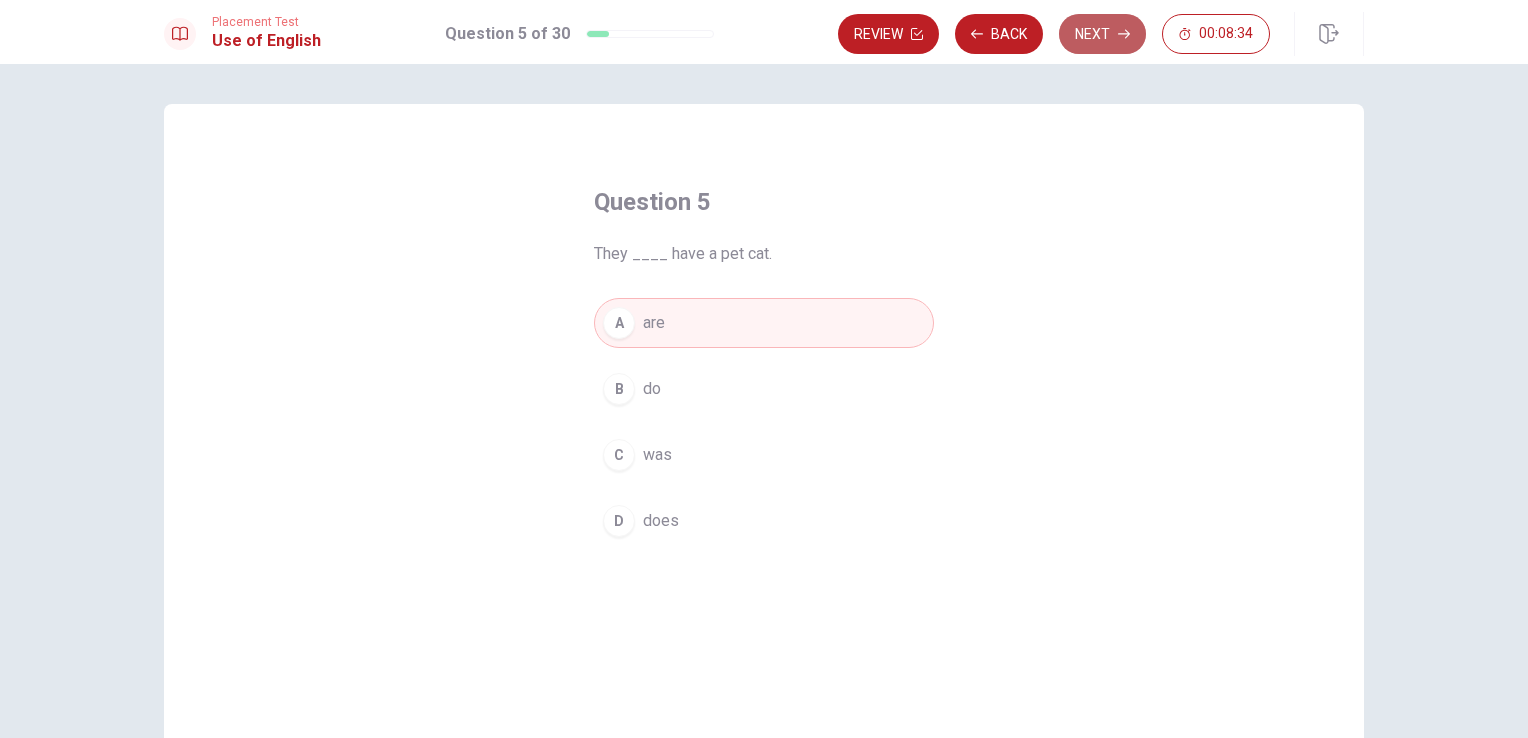 click on "Next" at bounding box center [1102, 34] 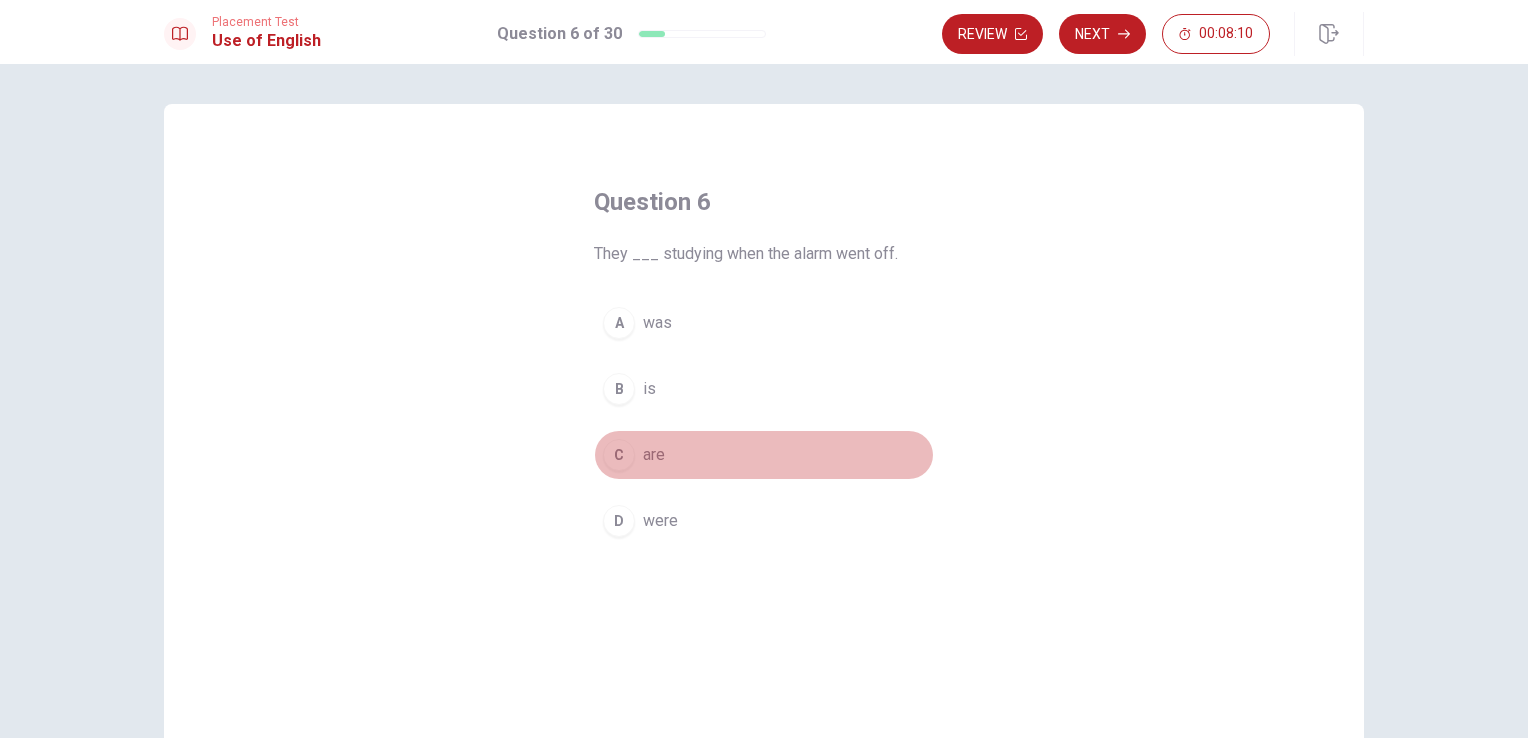click on "C" at bounding box center [619, 455] 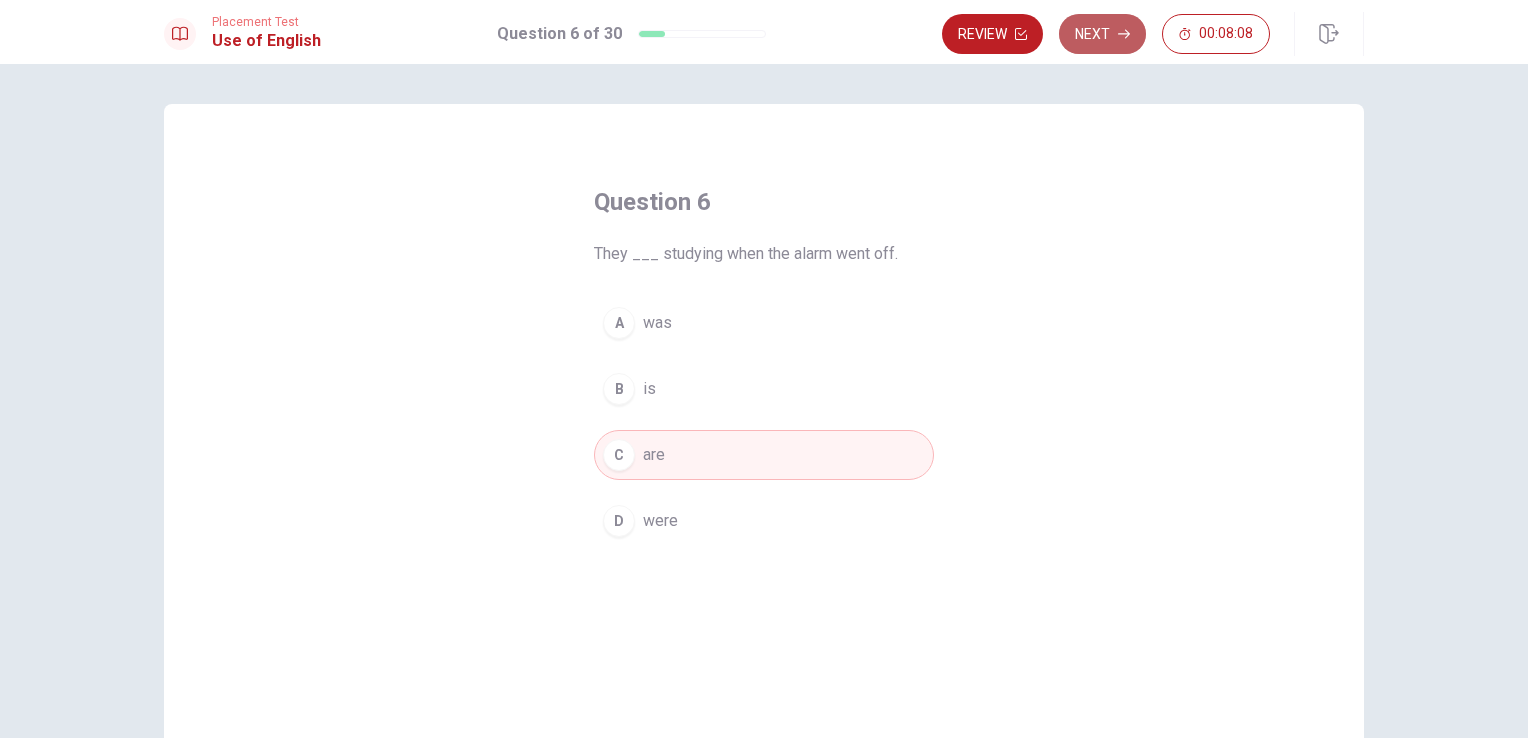 click on "Next" at bounding box center [1102, 34] 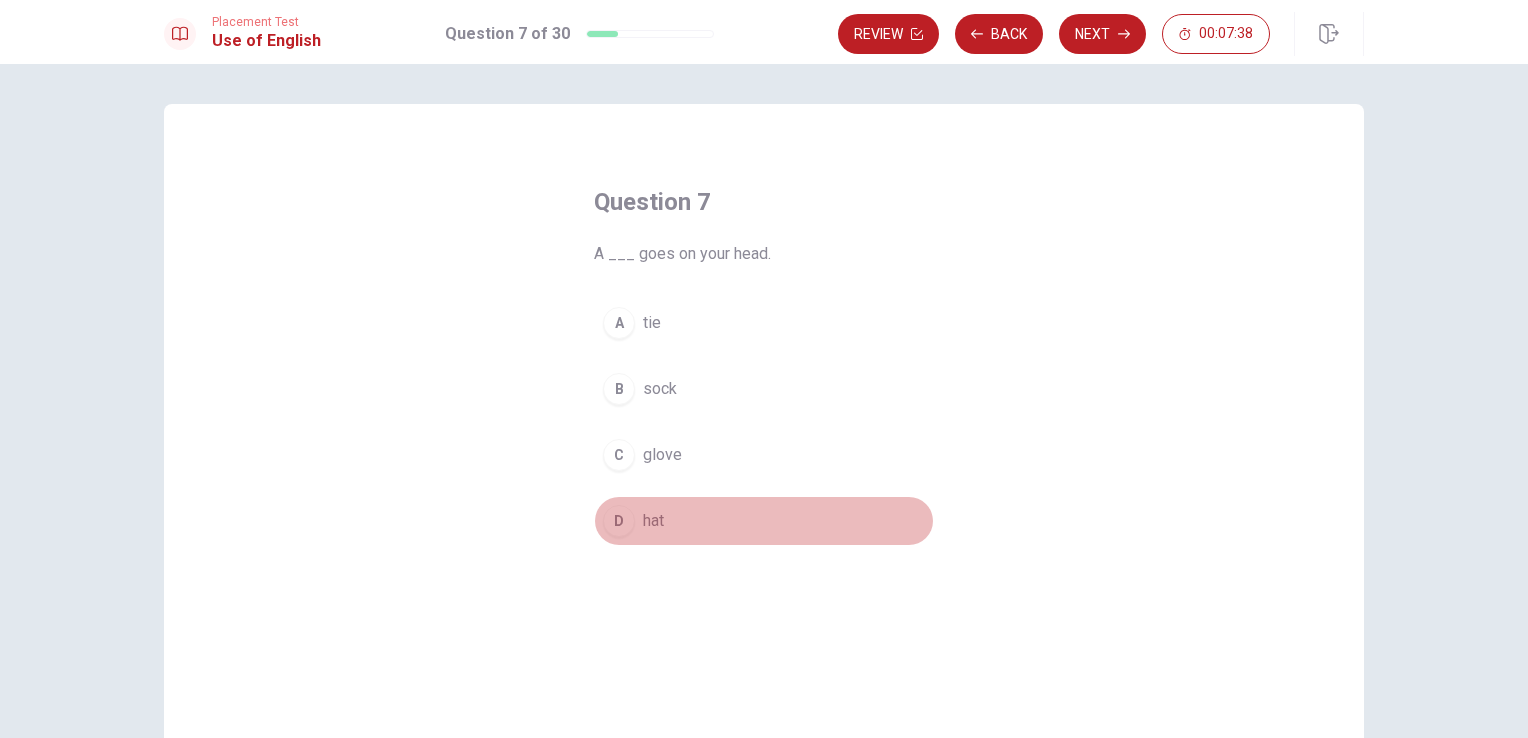 click on "D" at bounding box center [619, 521] 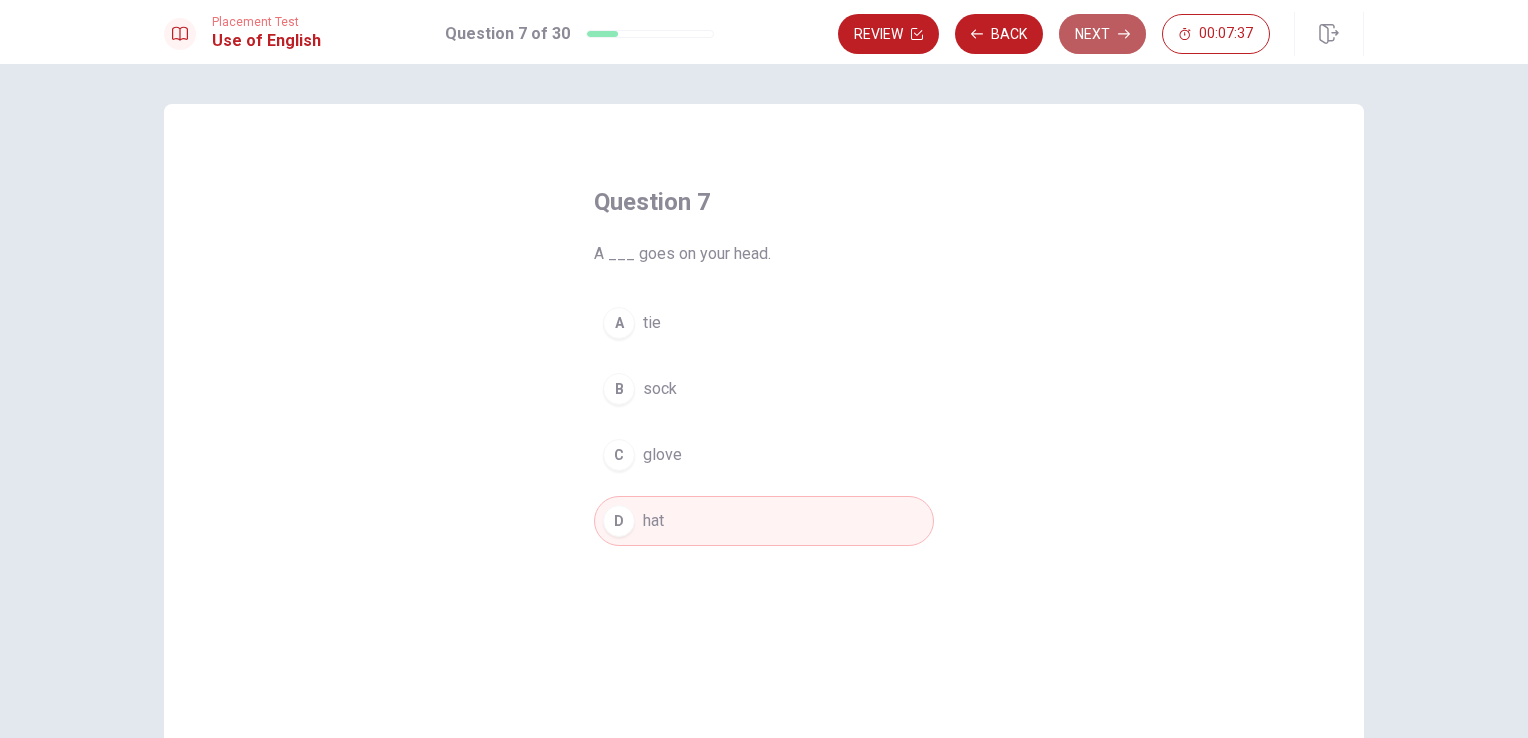 click on "Next" at bounding box center [1102, 34] 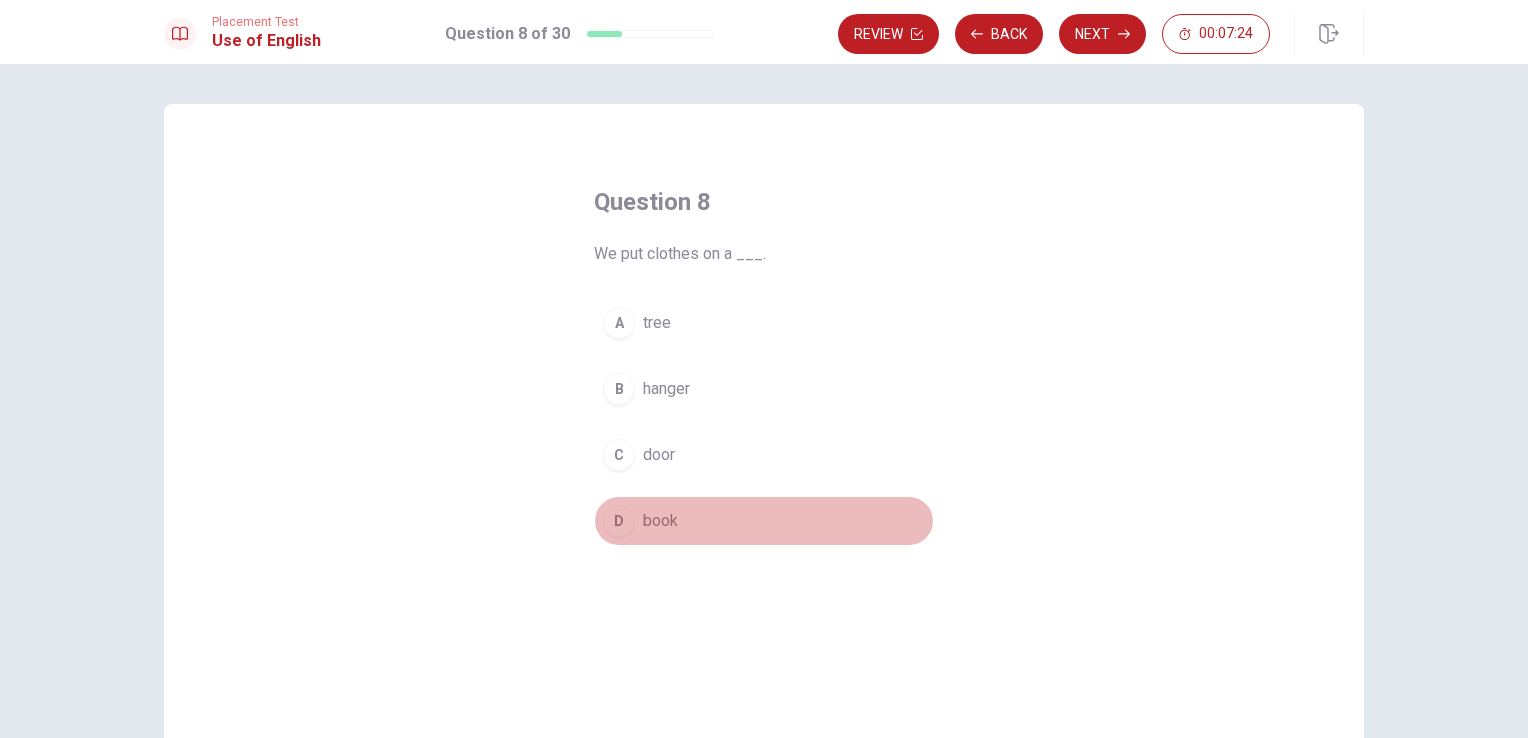 click on "D" at bounding box center (619, 521) 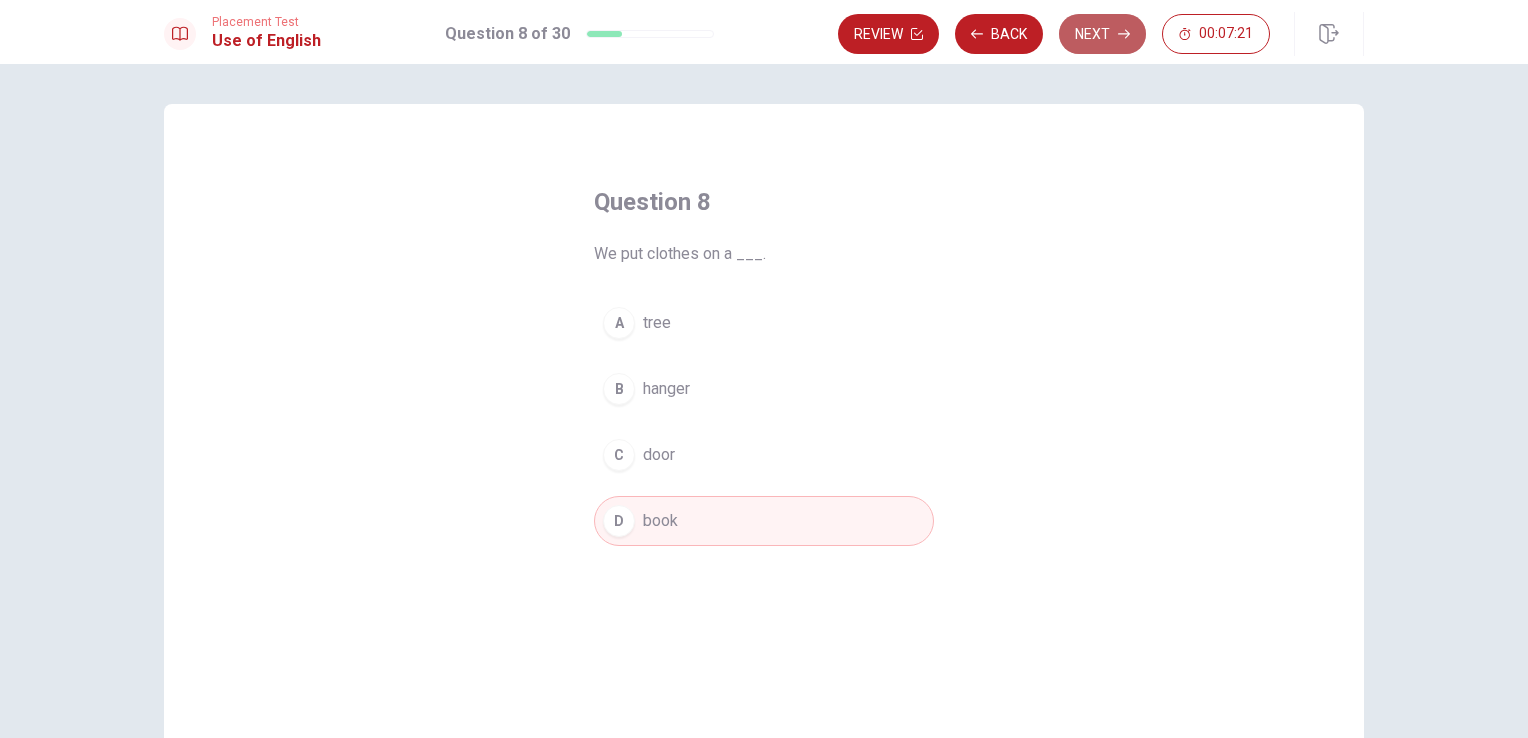 click on "Next" at bounding box center (1102, 34) 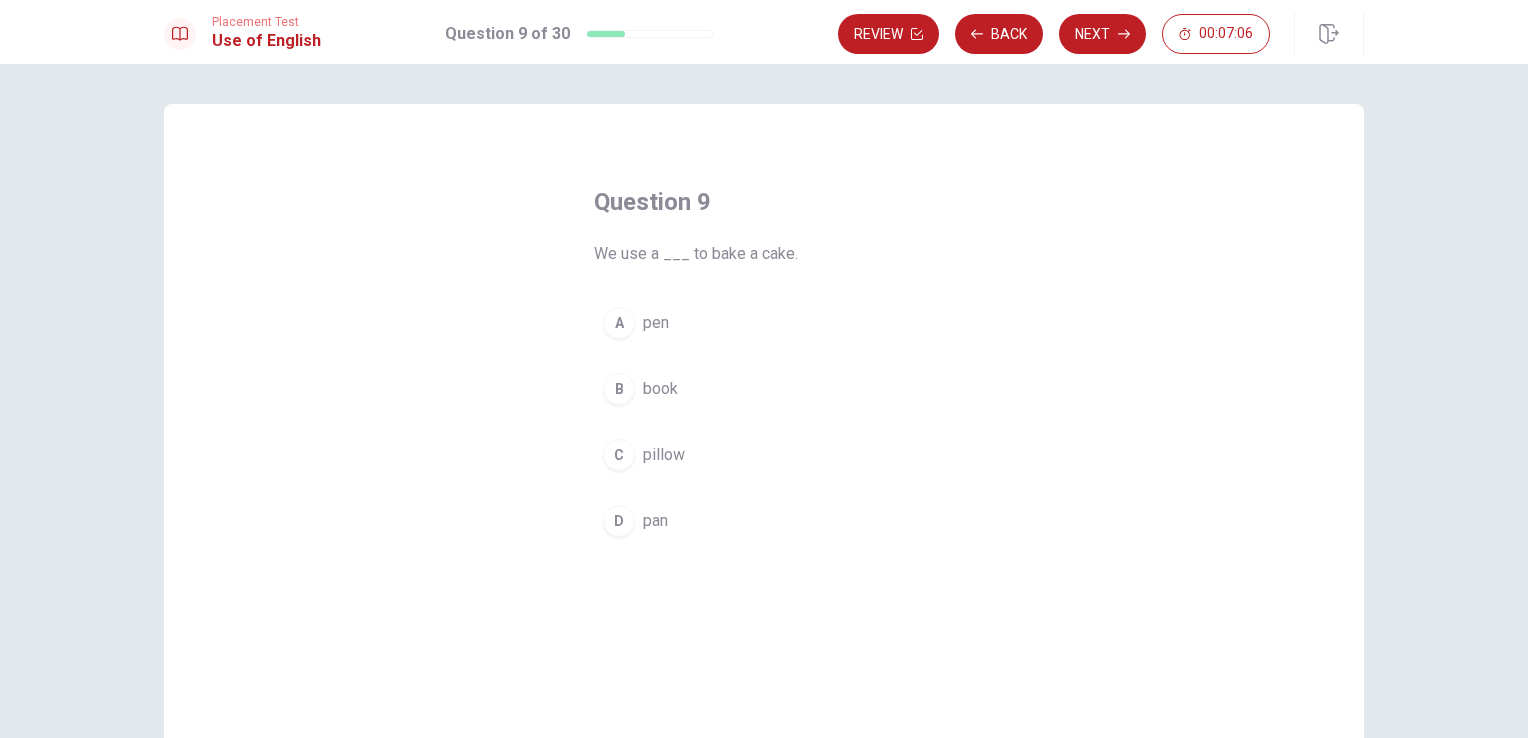 click on "C" at bounding box center (619, 455) 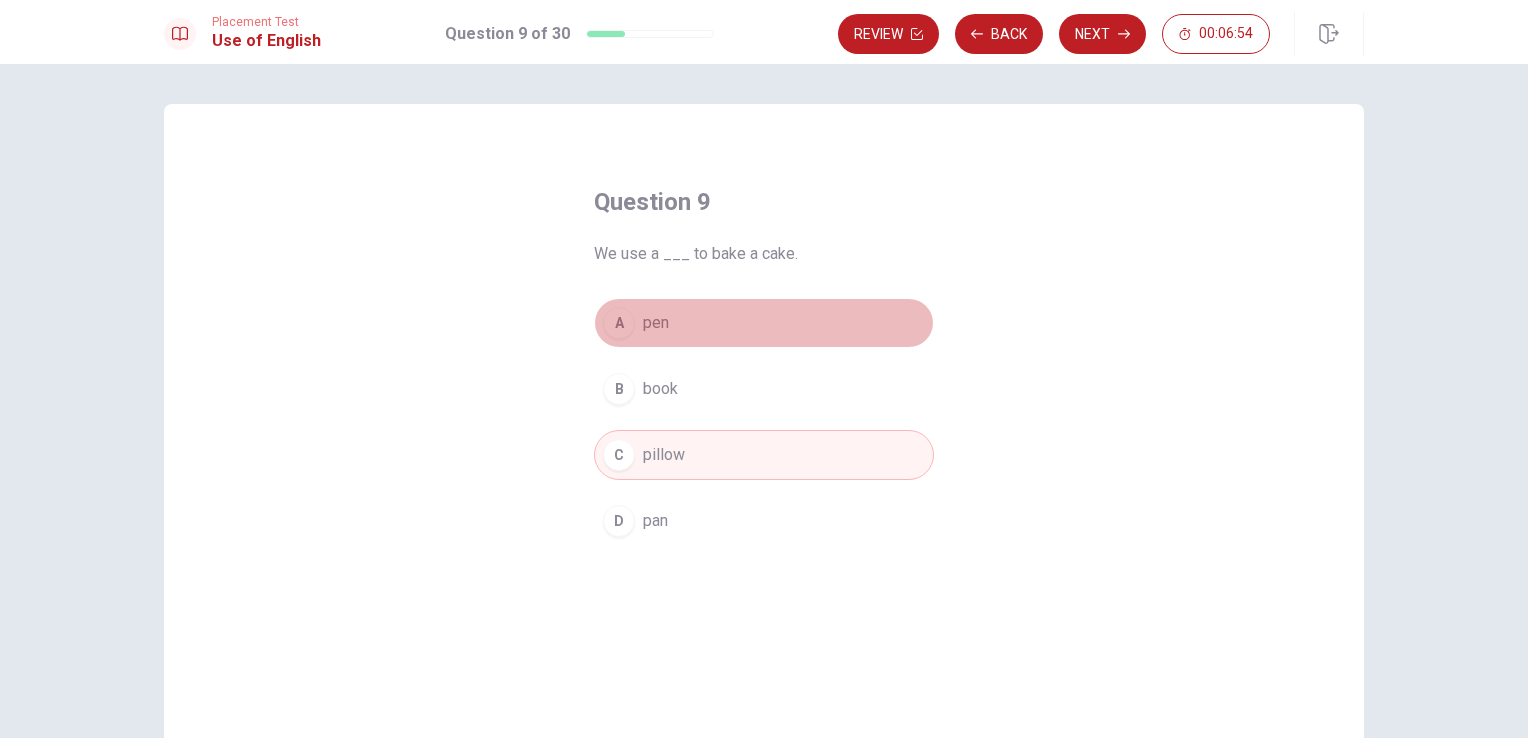 click on "A" at bounding box center [619, 323] 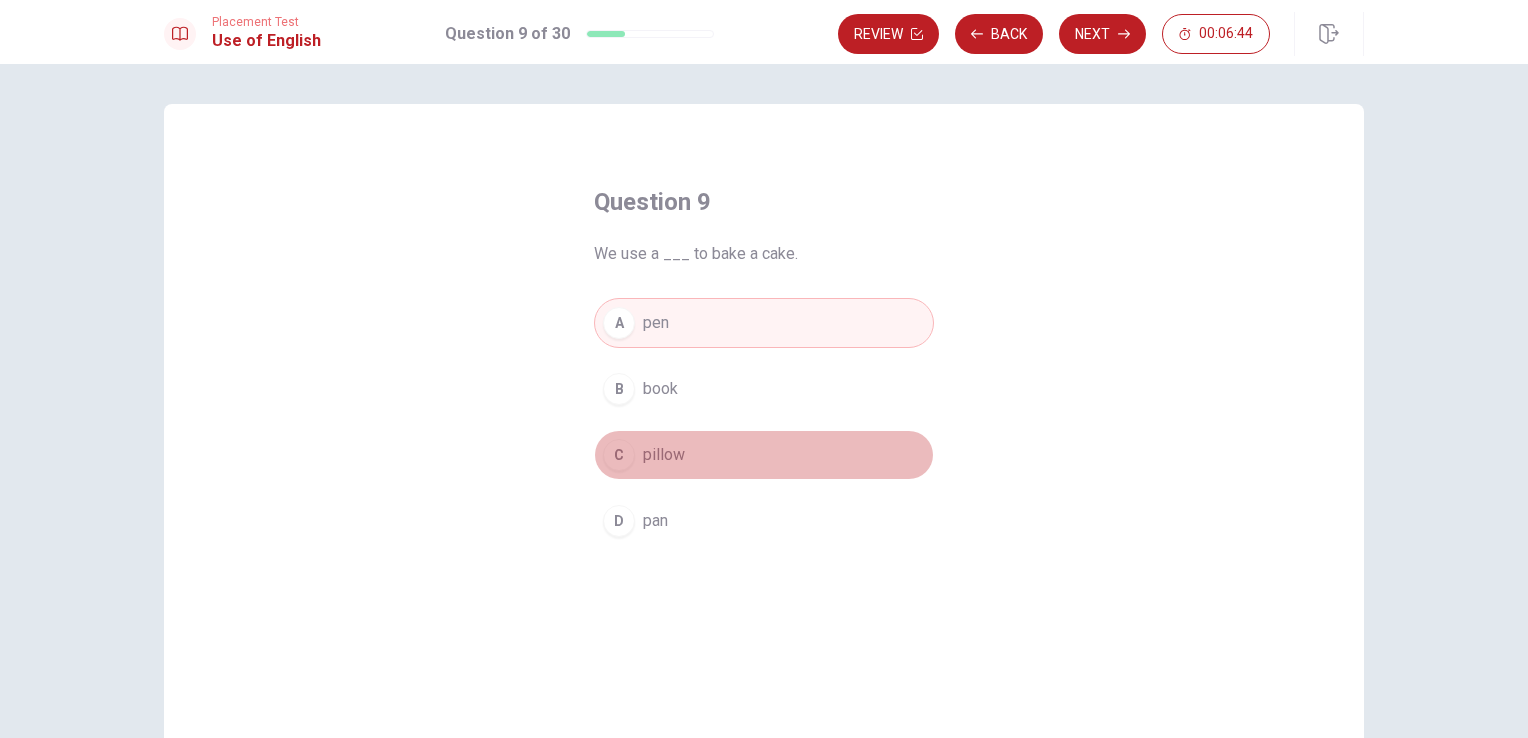 click on "C" at bounding box center [619, 455] 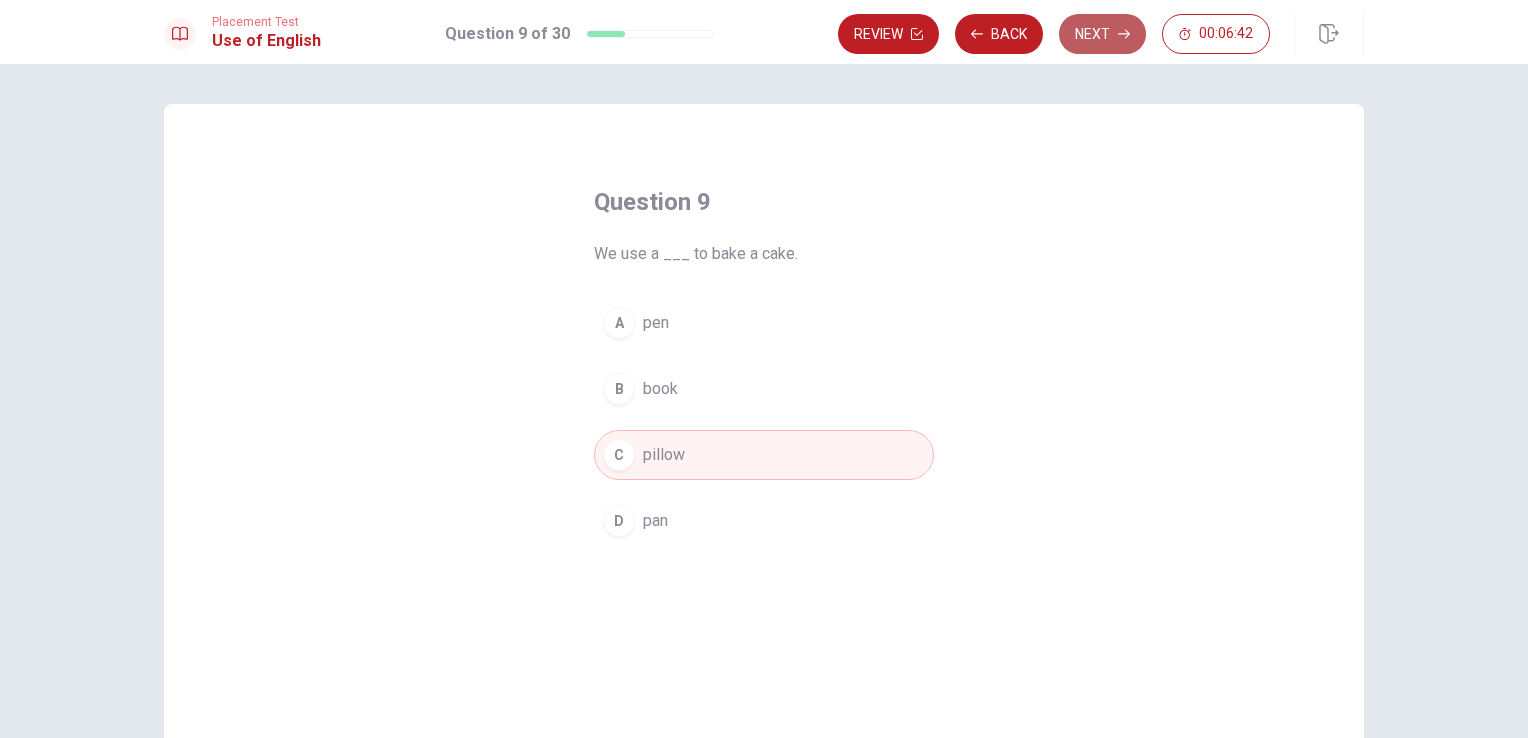 click on "Next" at bounding box center (1102, 34) 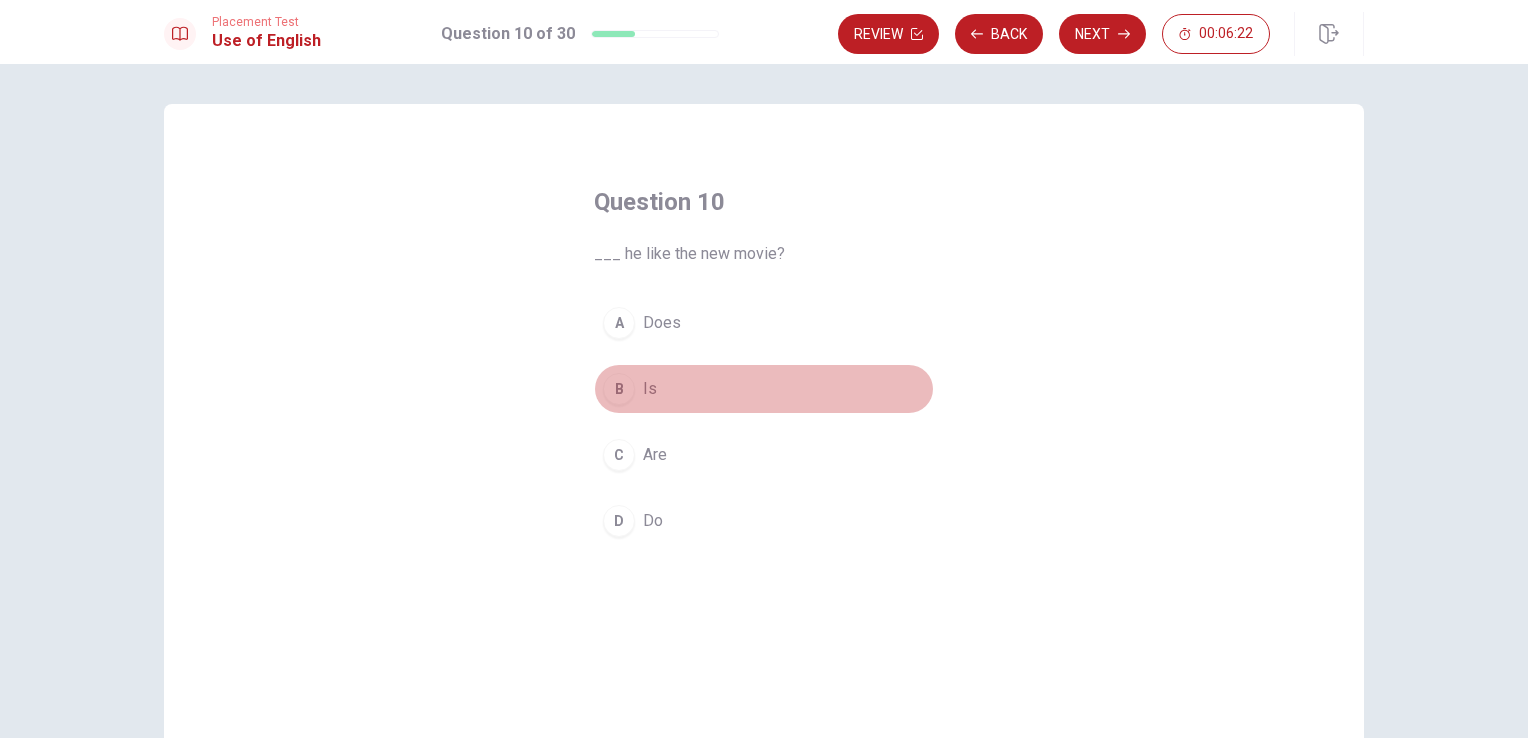 click on "B" at bounding box center [619, 389] 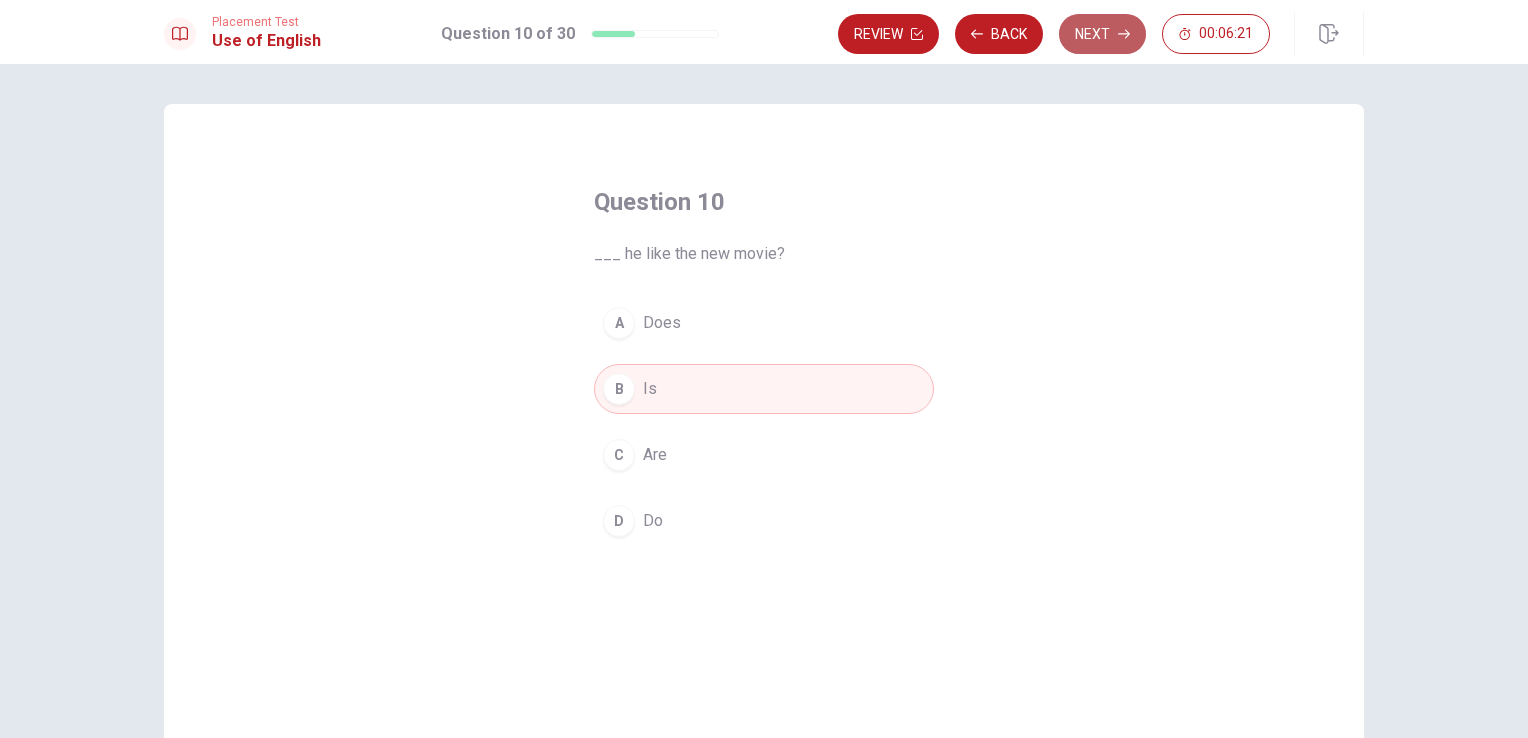 click on "Next" at bounding box center (1102, 34) 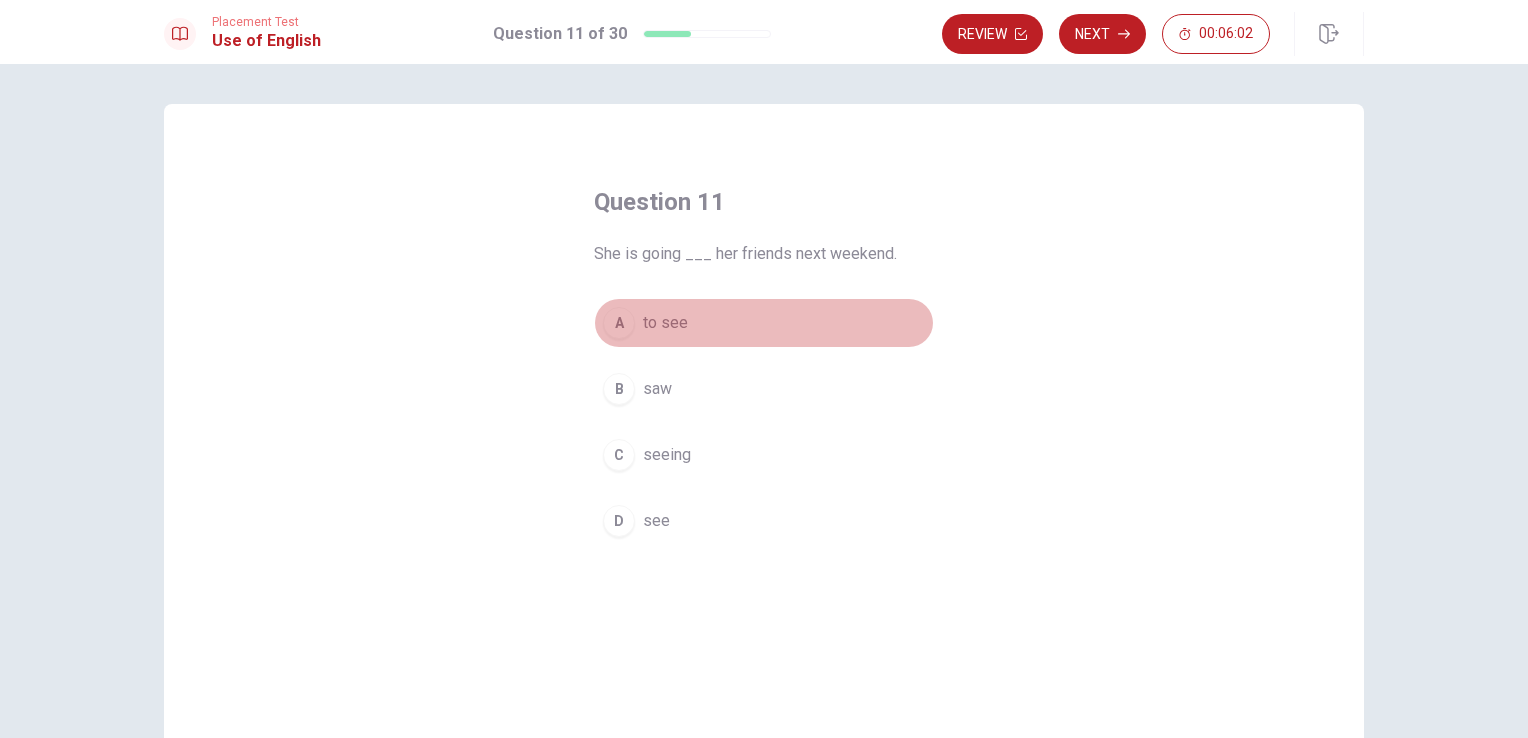 click on "A" at bounding box center [619, 323] 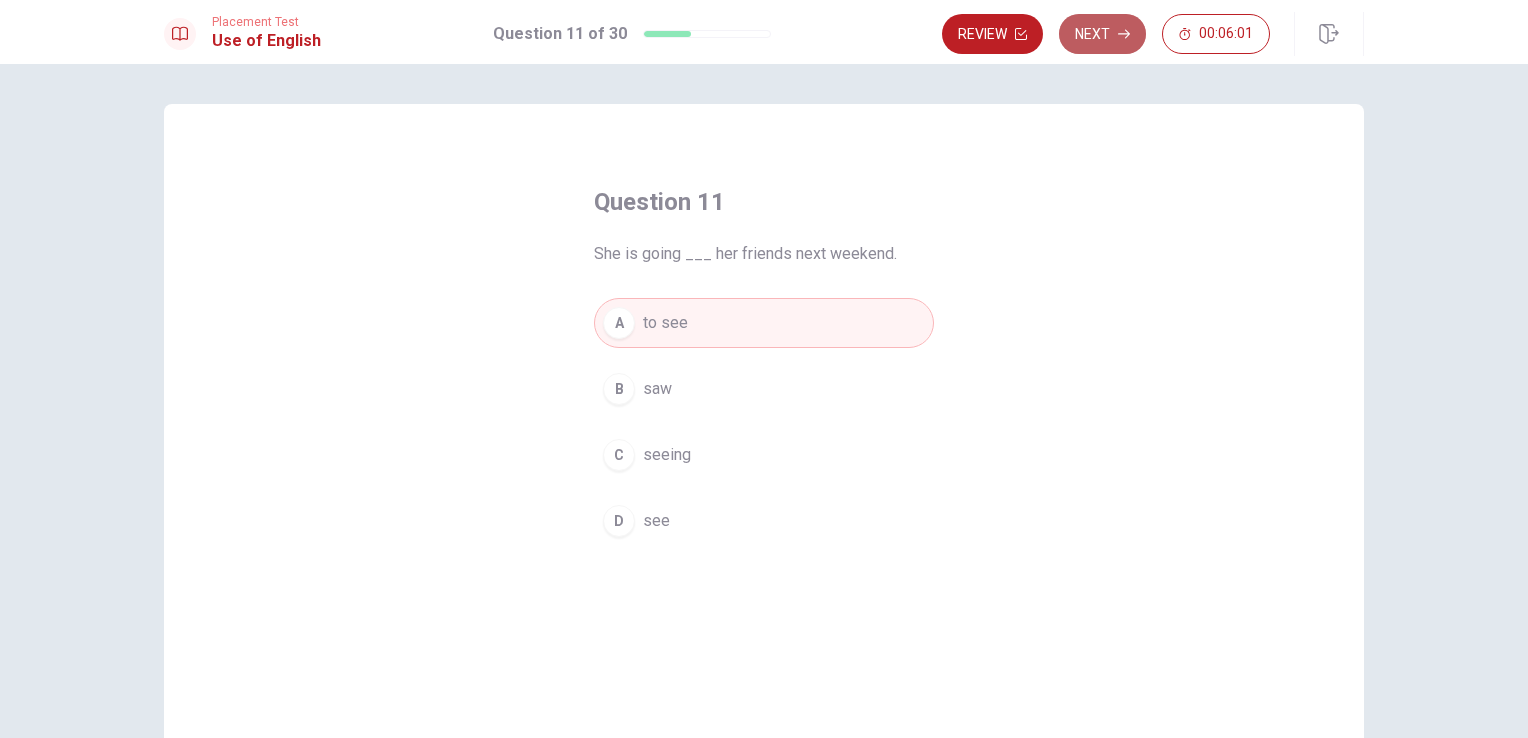 click on "Next" at bounding box center [1102, 34] 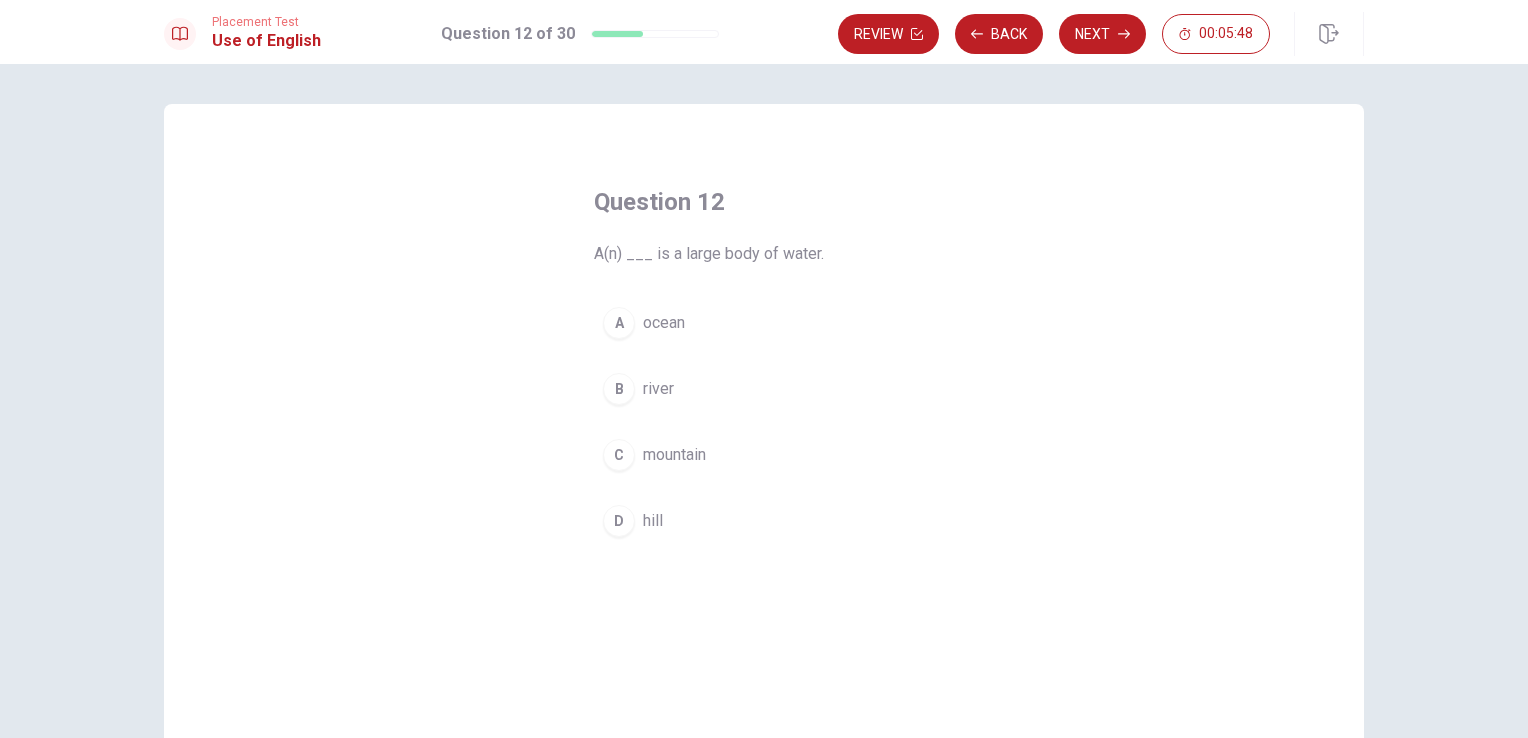 click on "A" at bounding box center (619, 323) 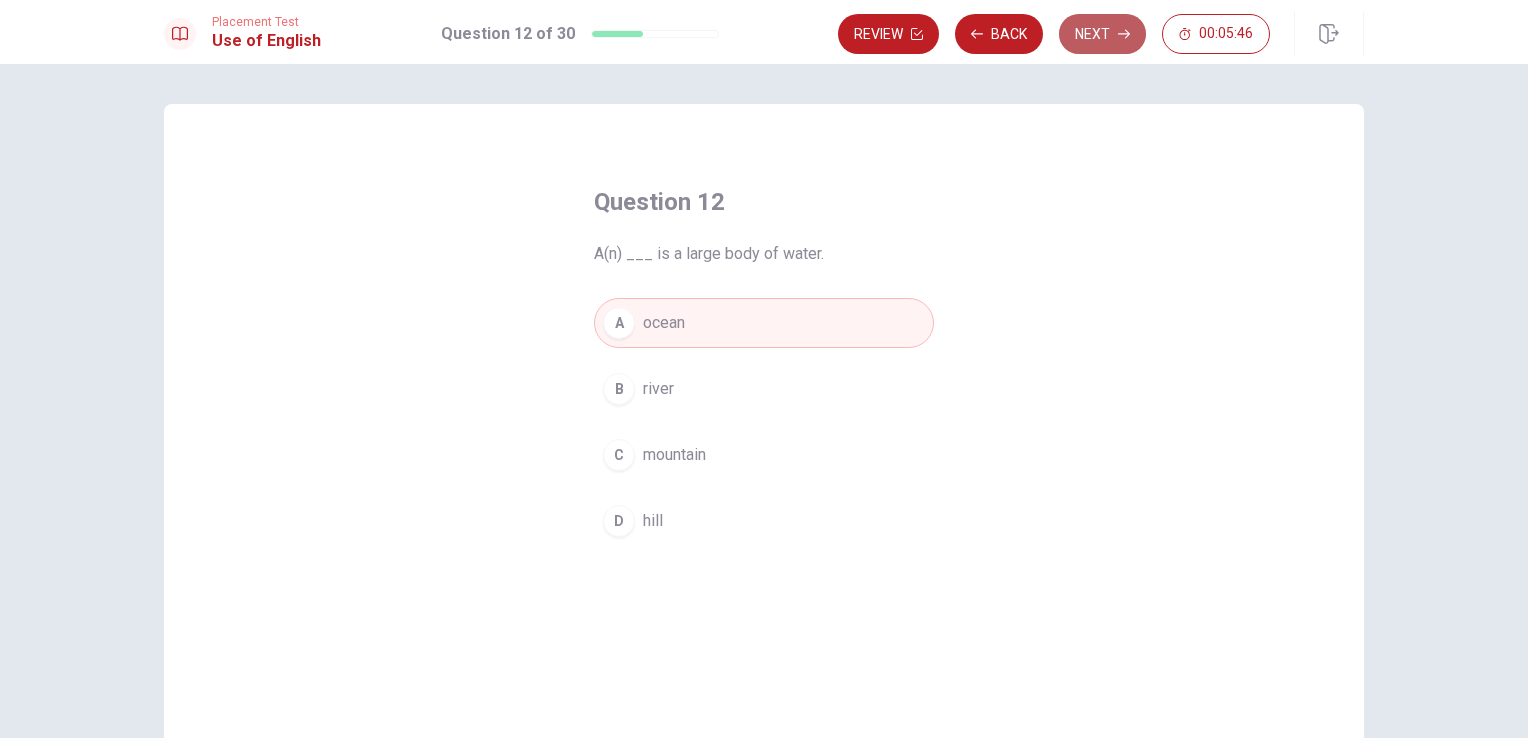 click on "Next" at bounding box center [1102, 34] 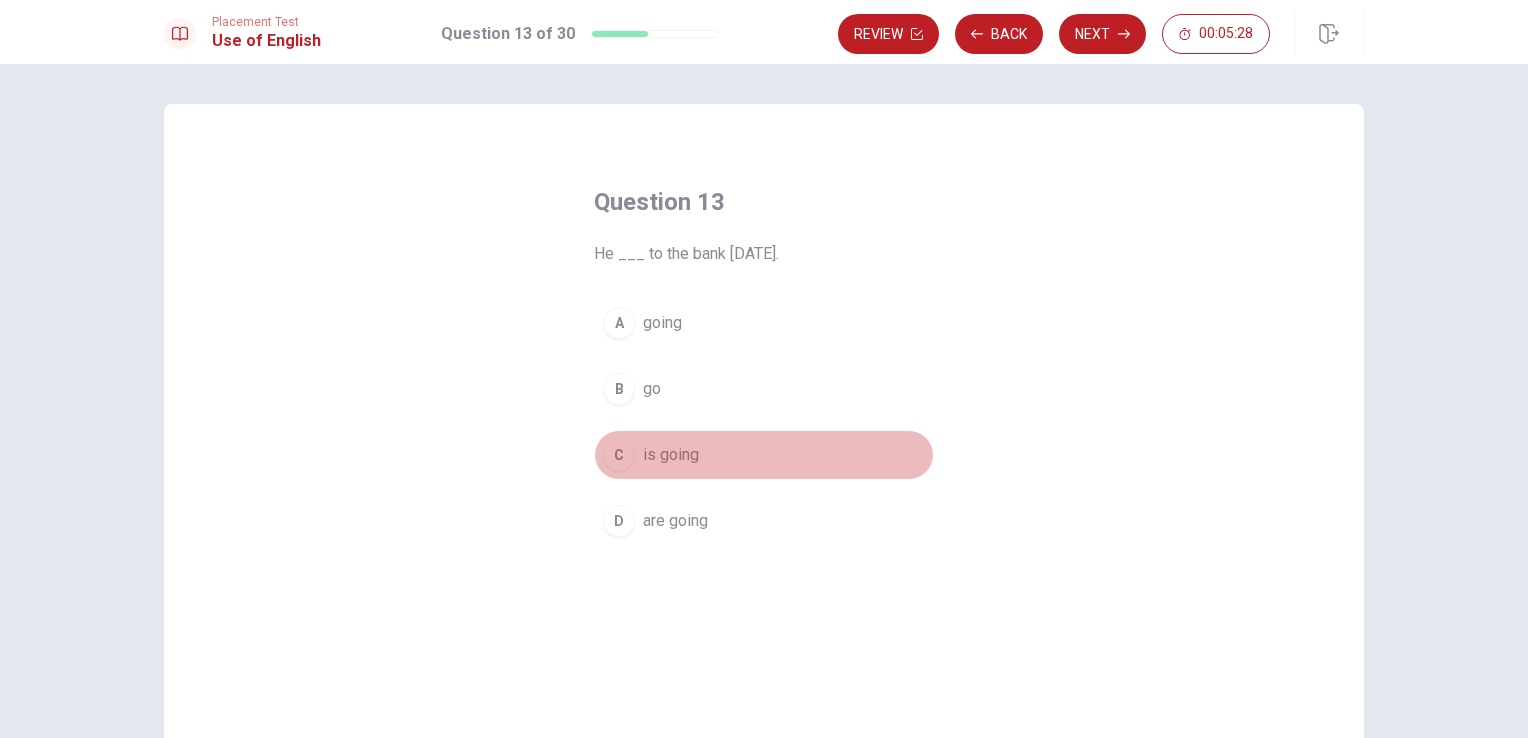 click on "C" at bounding box center [619, 455] 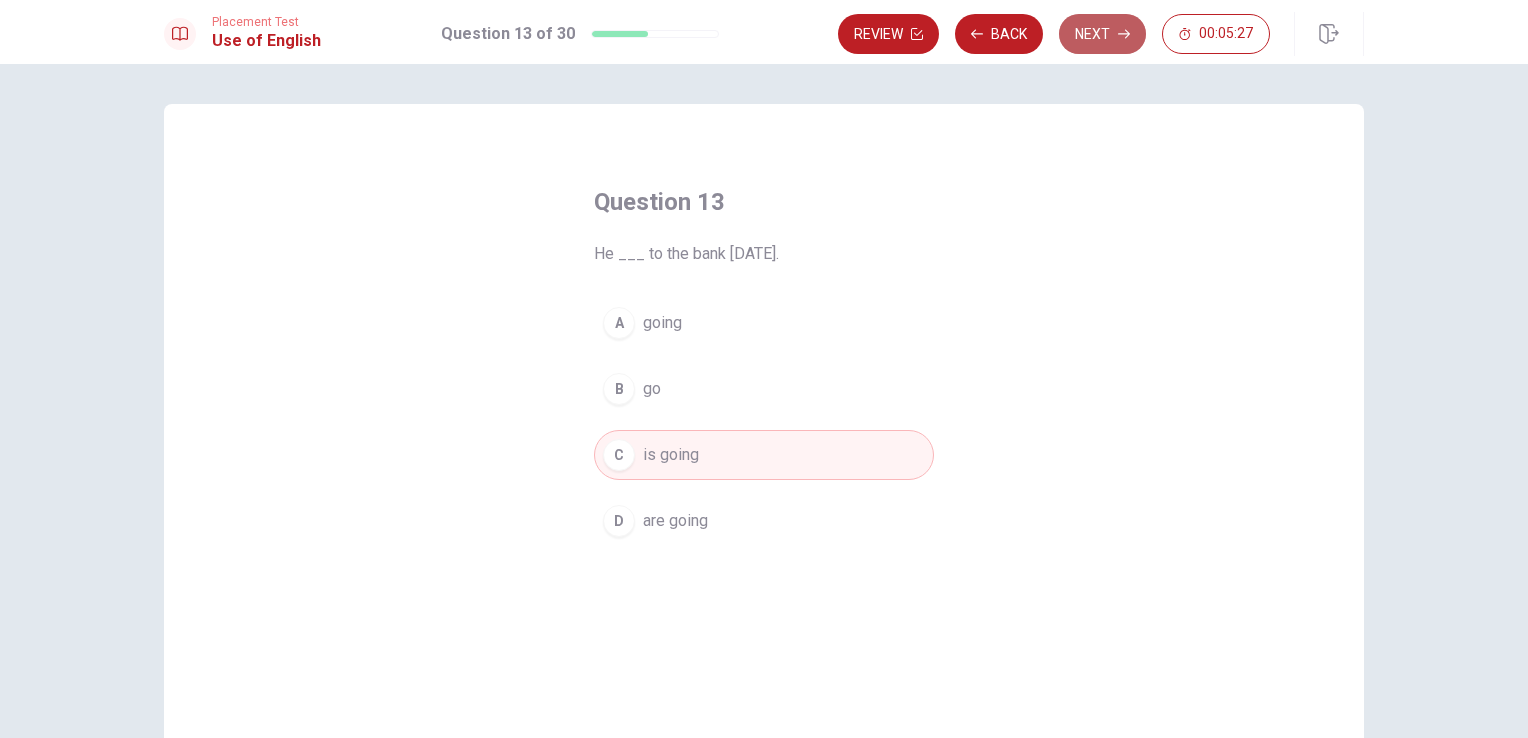 click on "Next" at bounding box center (1102, 34) 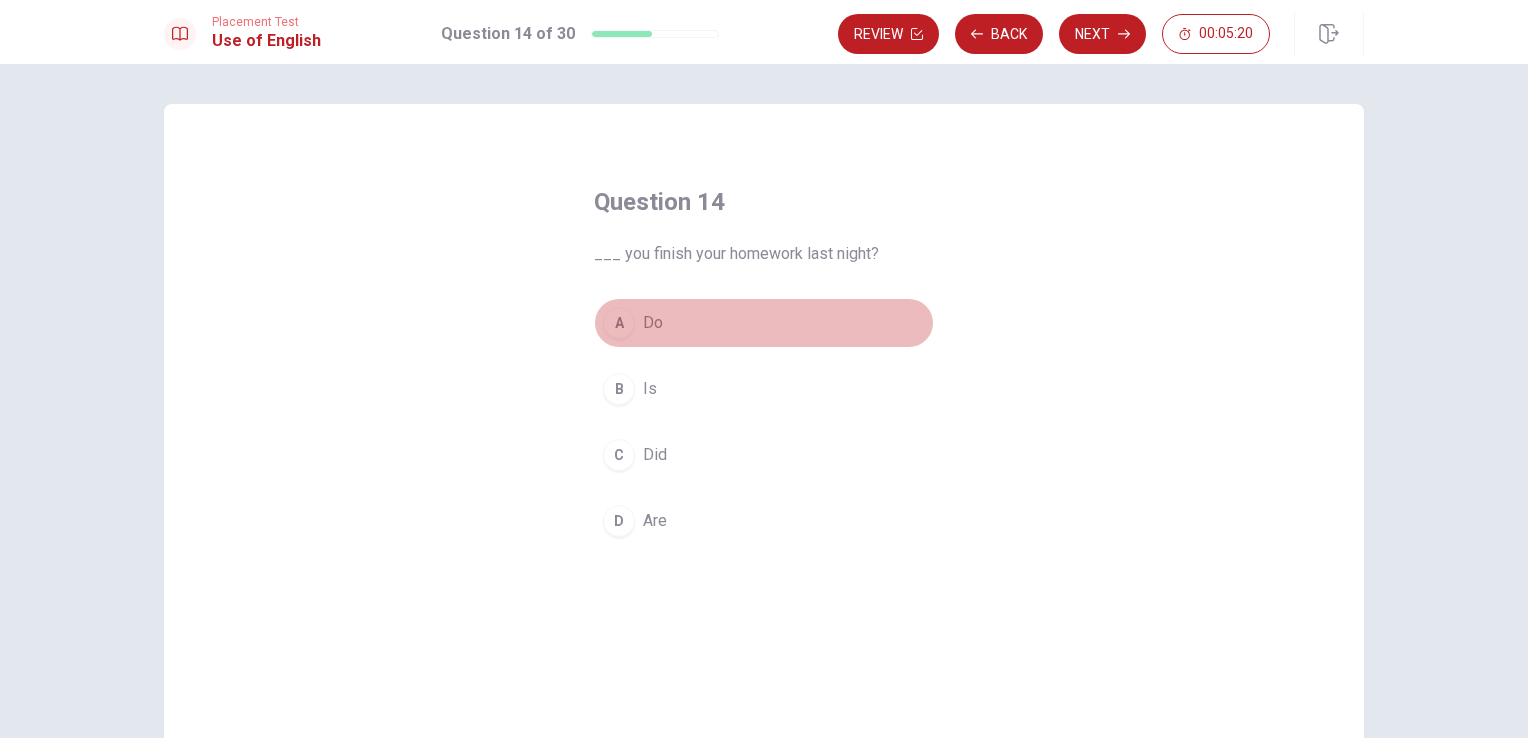 click on "A" at bounding box center [619, 323] 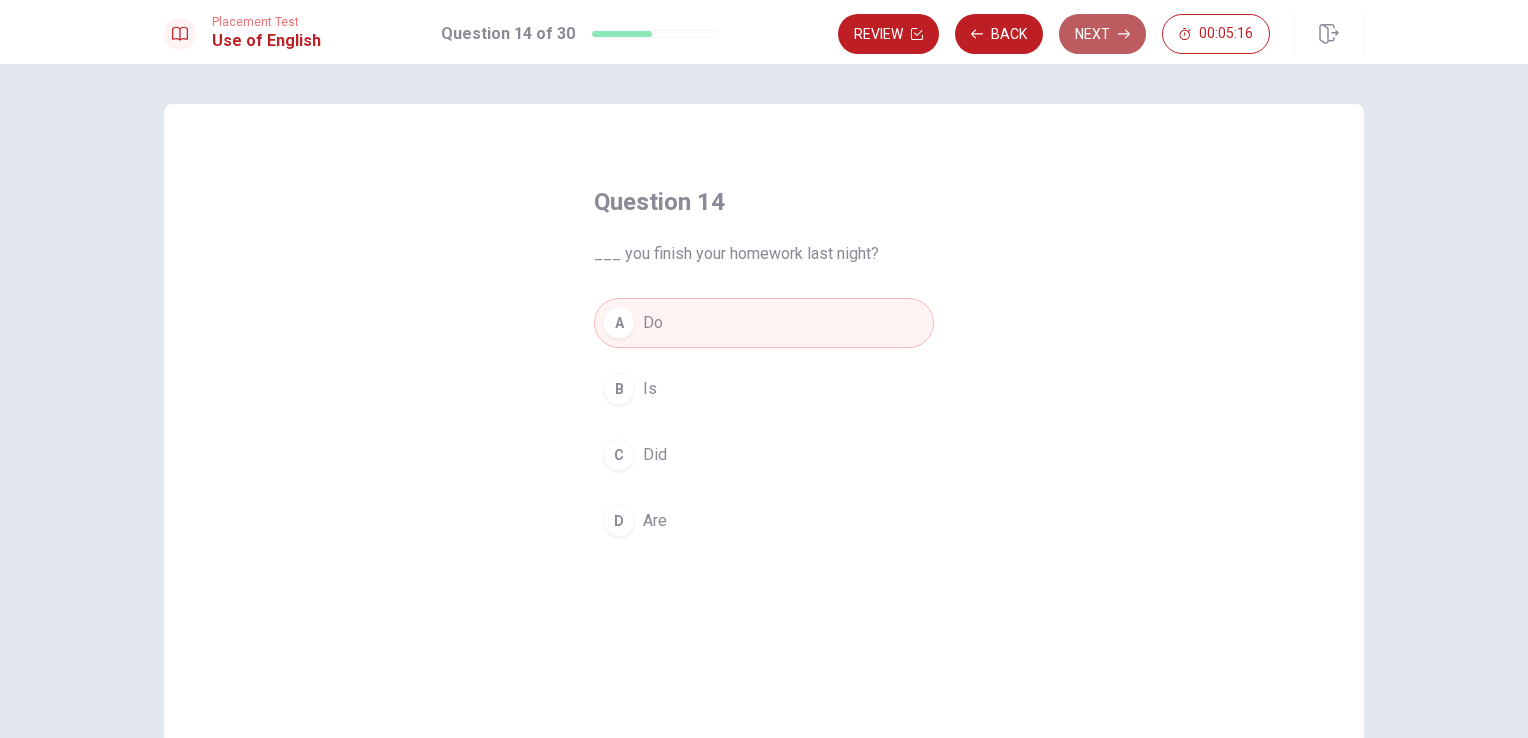 click on "Next" at bounding box center [1102, 34] 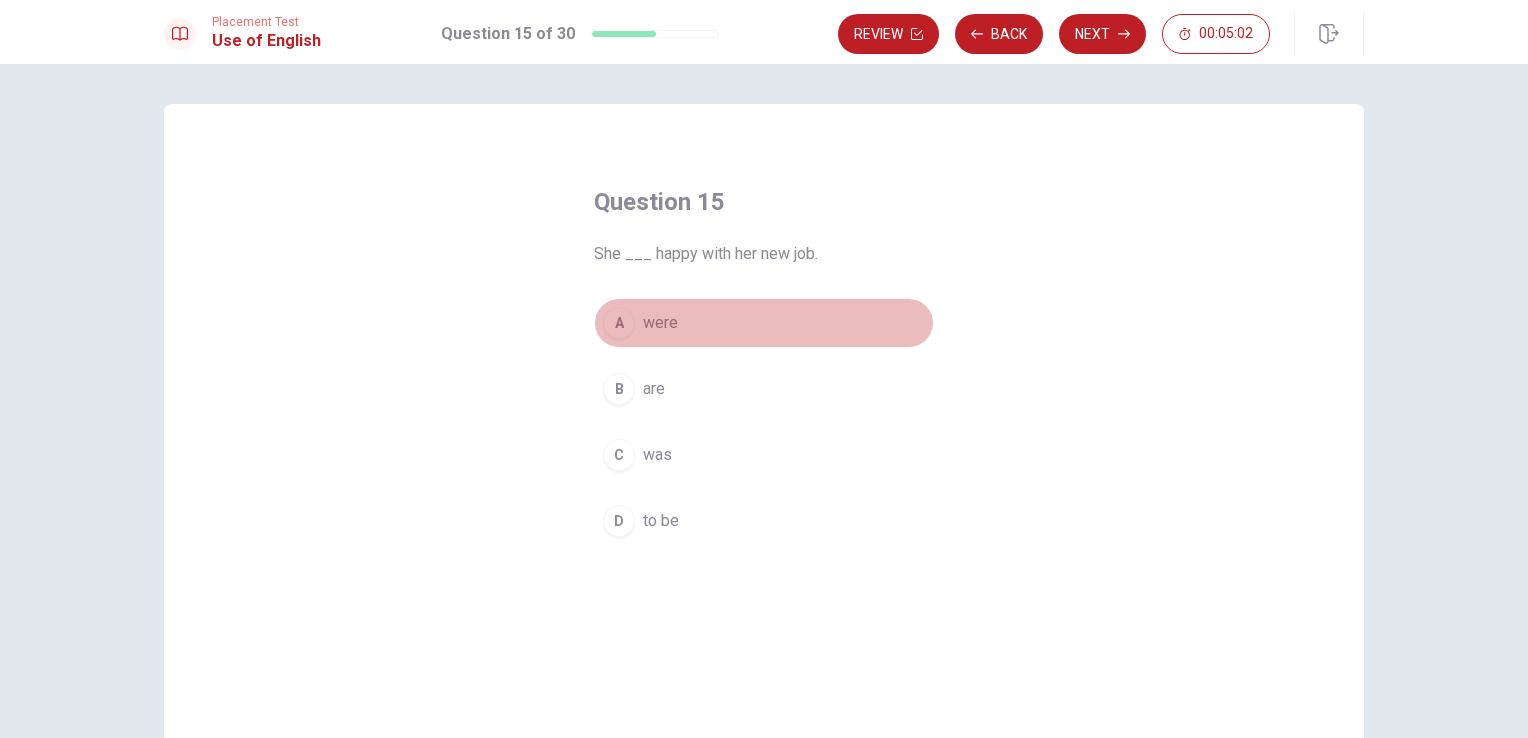 click on "A" at bounding box center [619, 323] 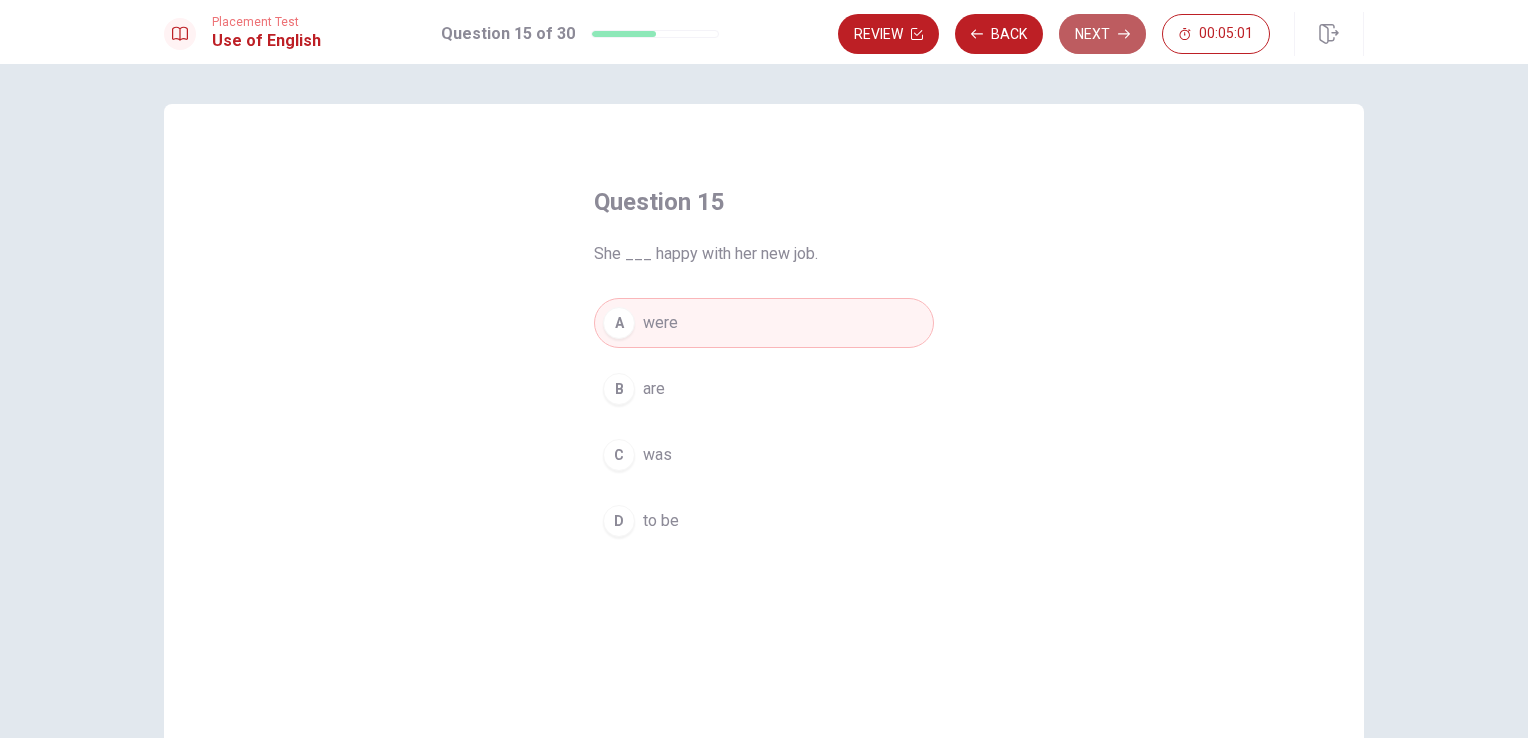click on "Next" at bounding box center [1102, 34] 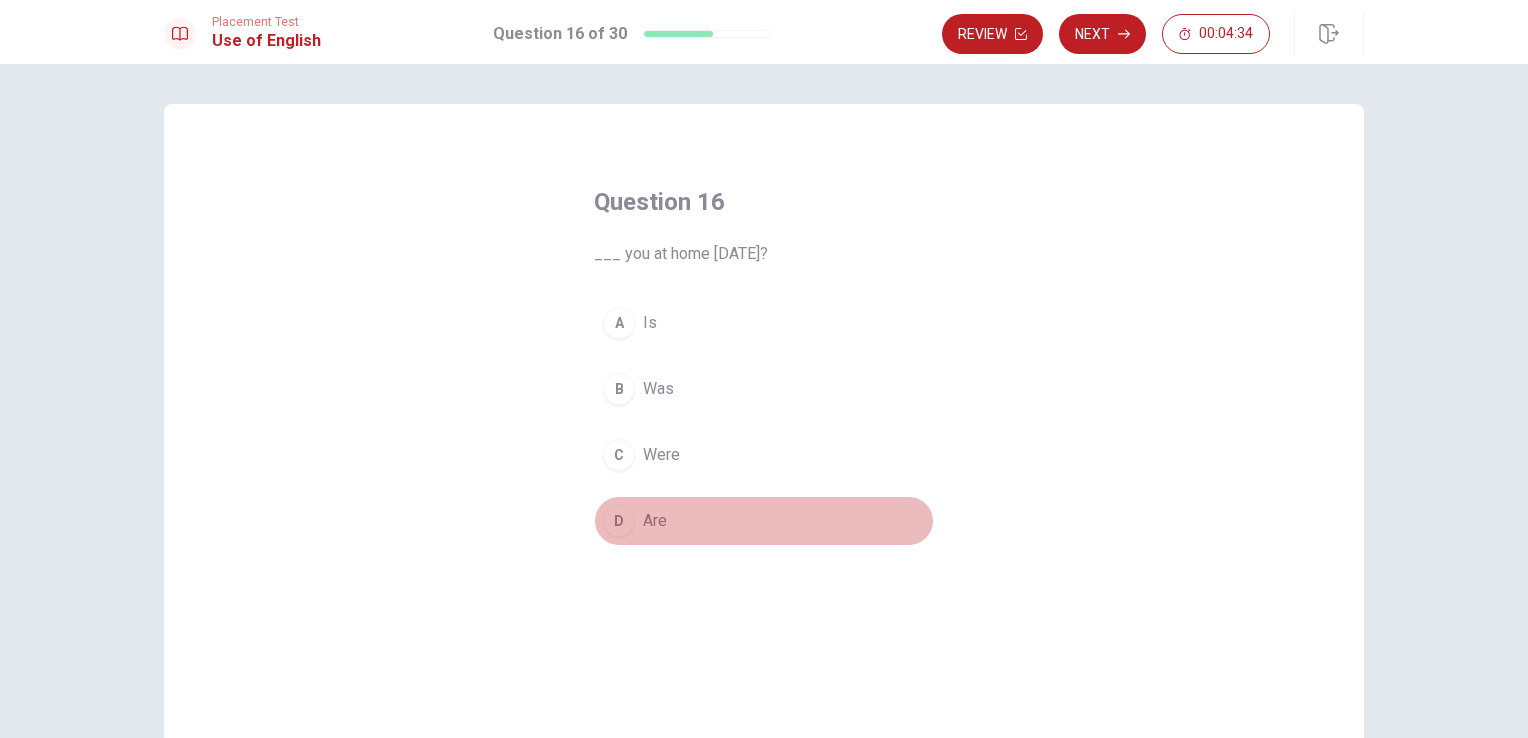 click on "D" at bounding box center [619, 521] 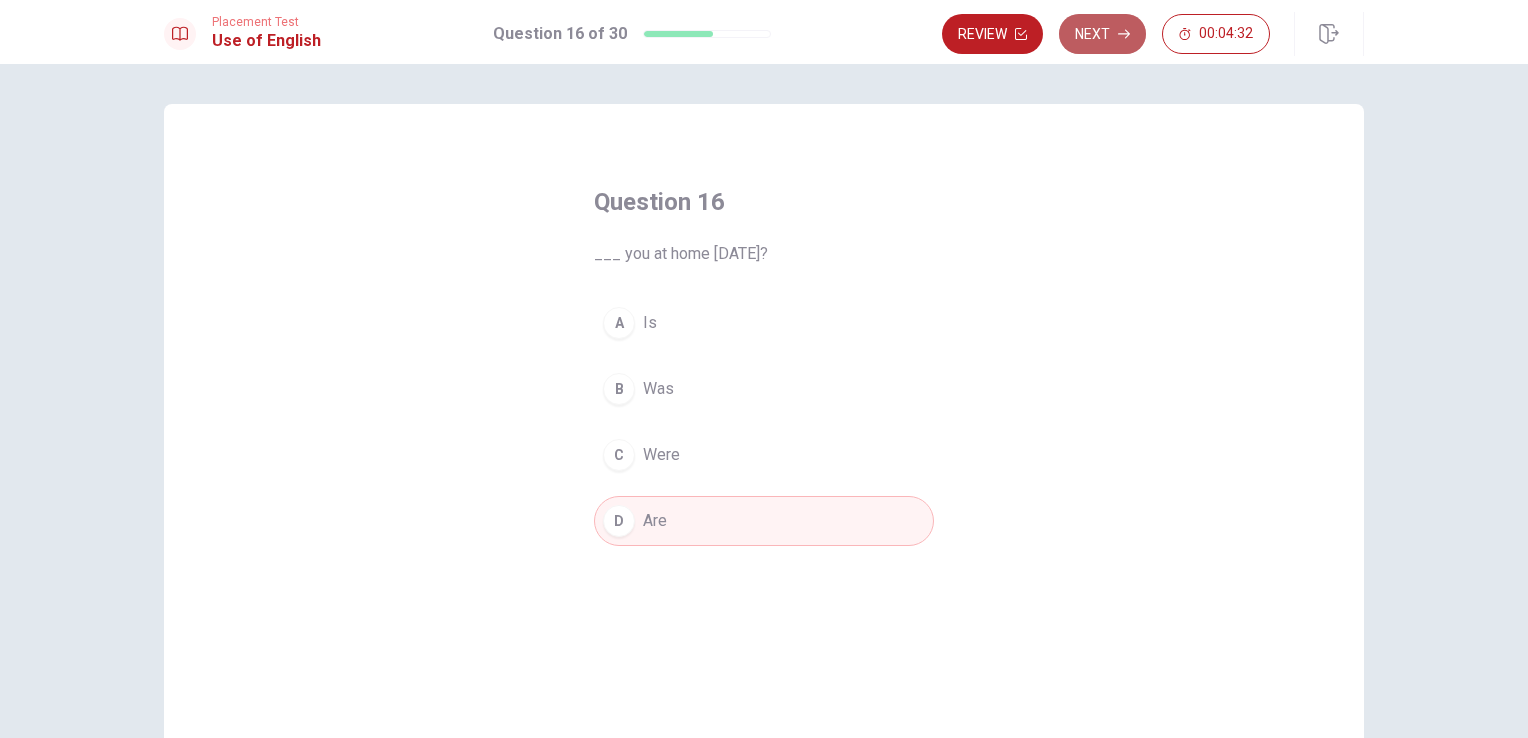 click on "Next" at bounding box center (1102, 34) 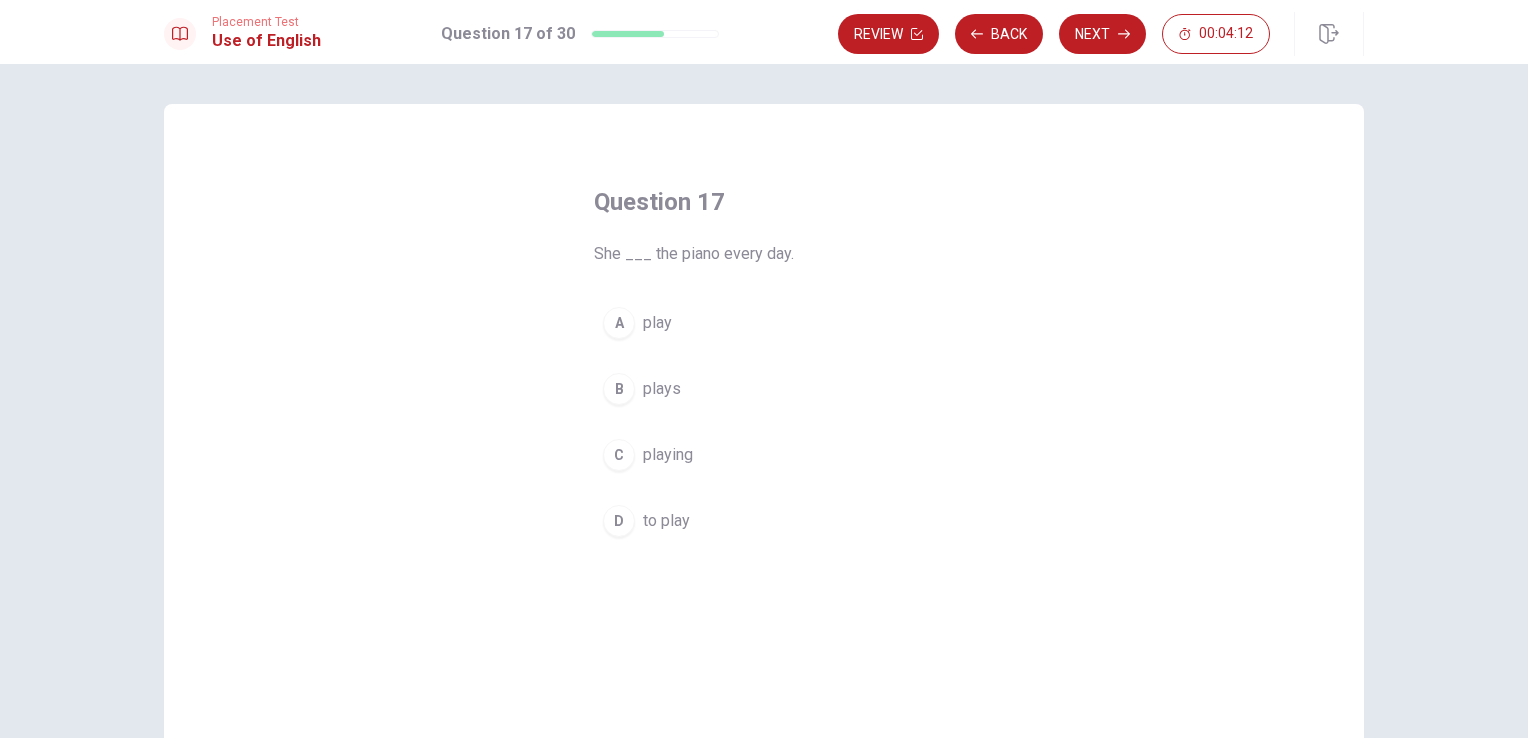 click on "A" at bounding box center (619, 323) 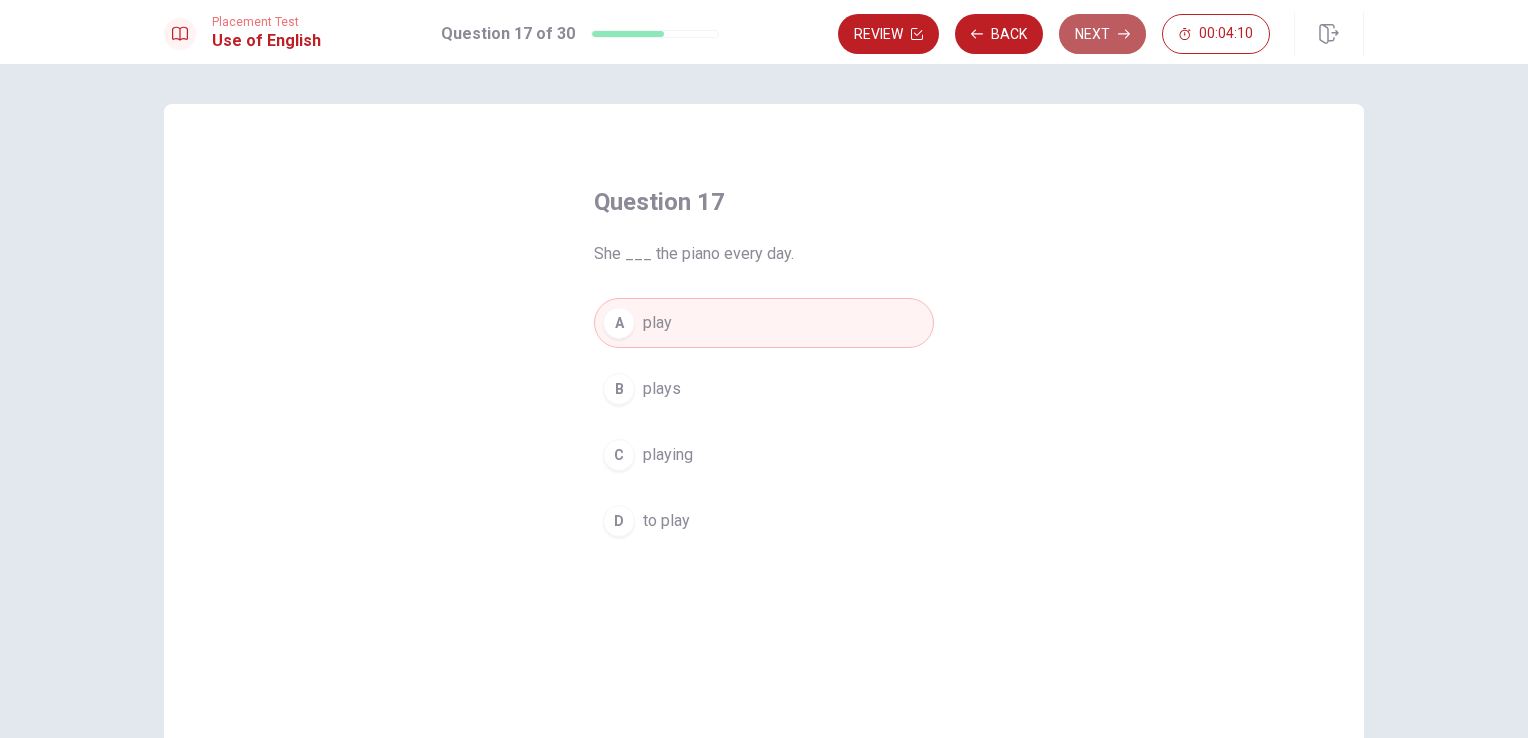 click on "Next" at bounding box center (1102, 34) 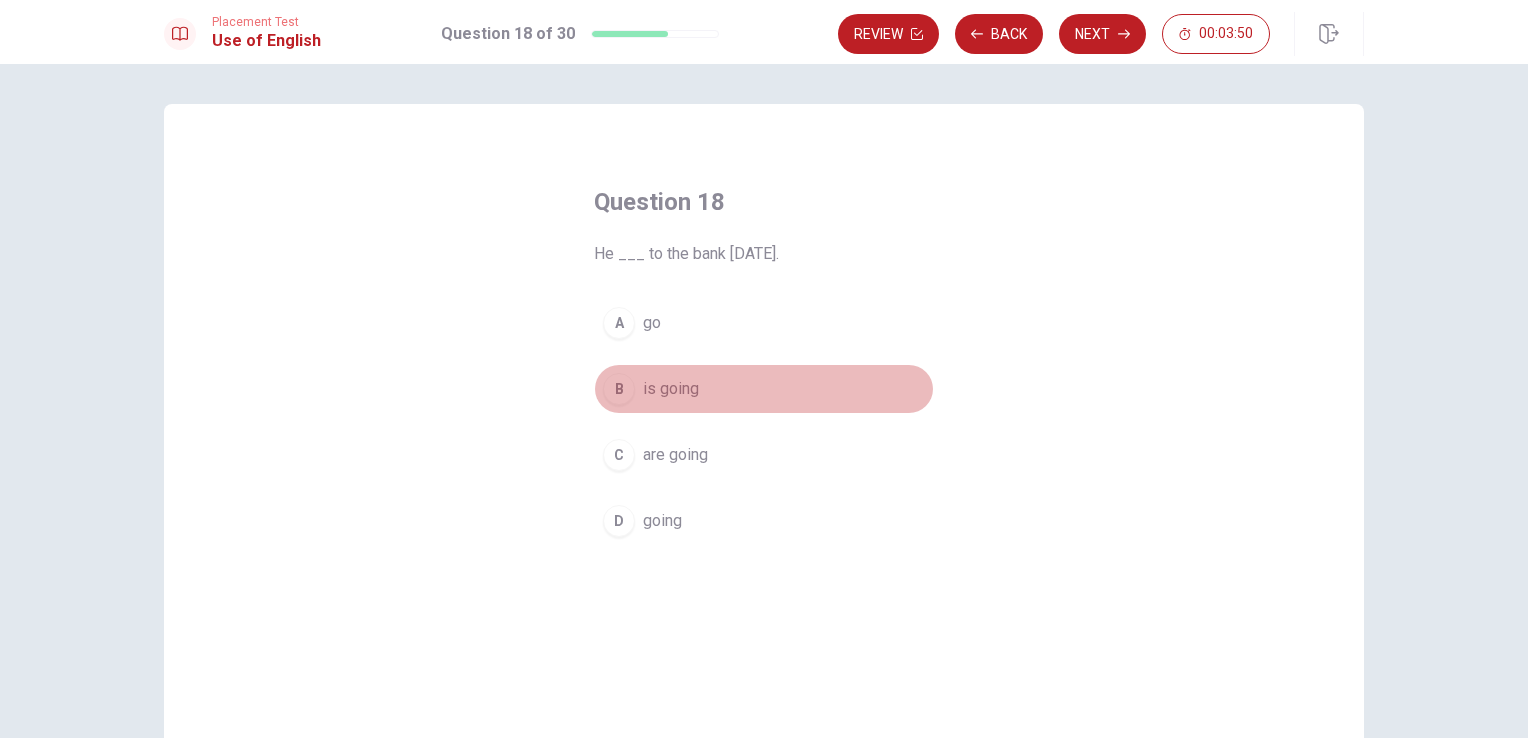 click on "B" at bounding box center (619, 389) 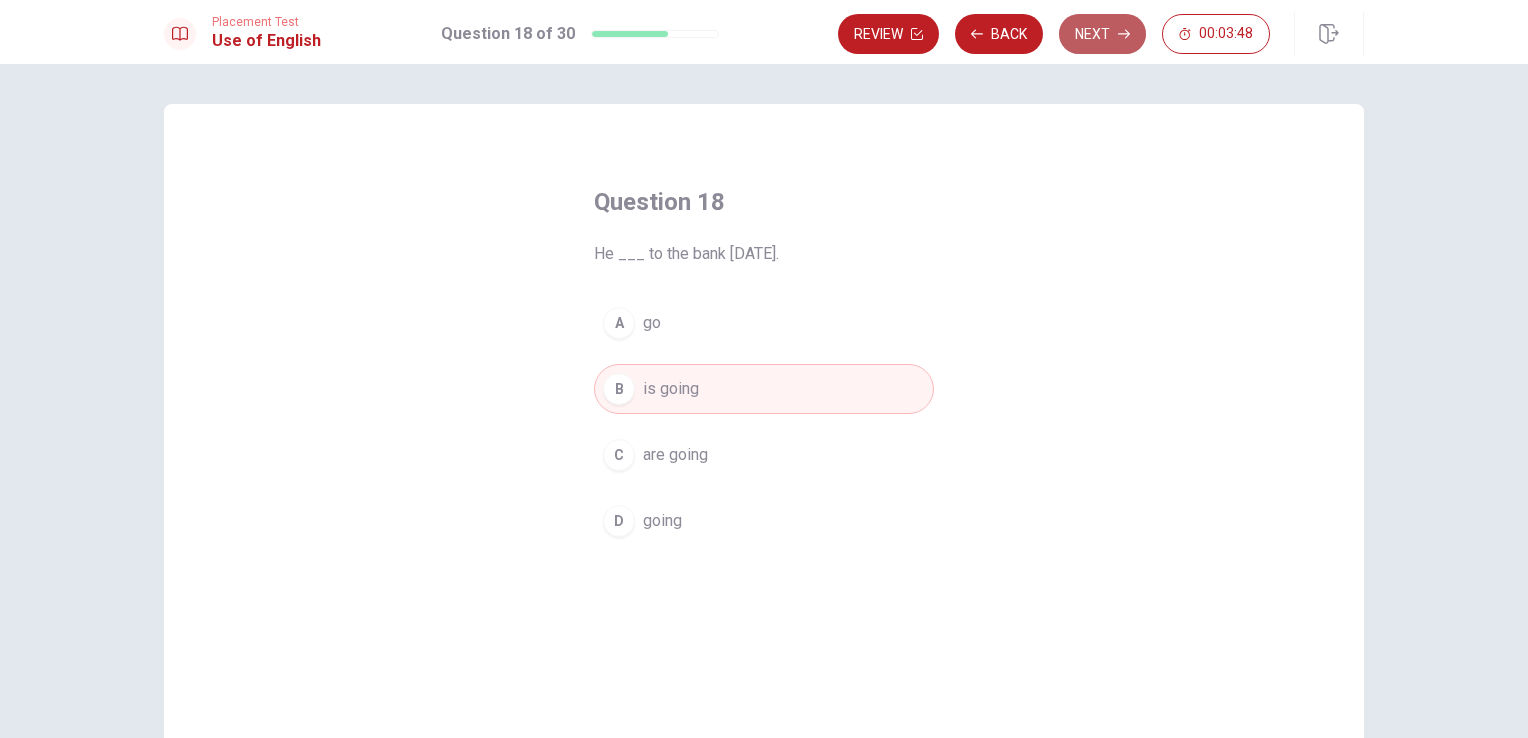 click on "Next" at bounding box center (1102, 34) 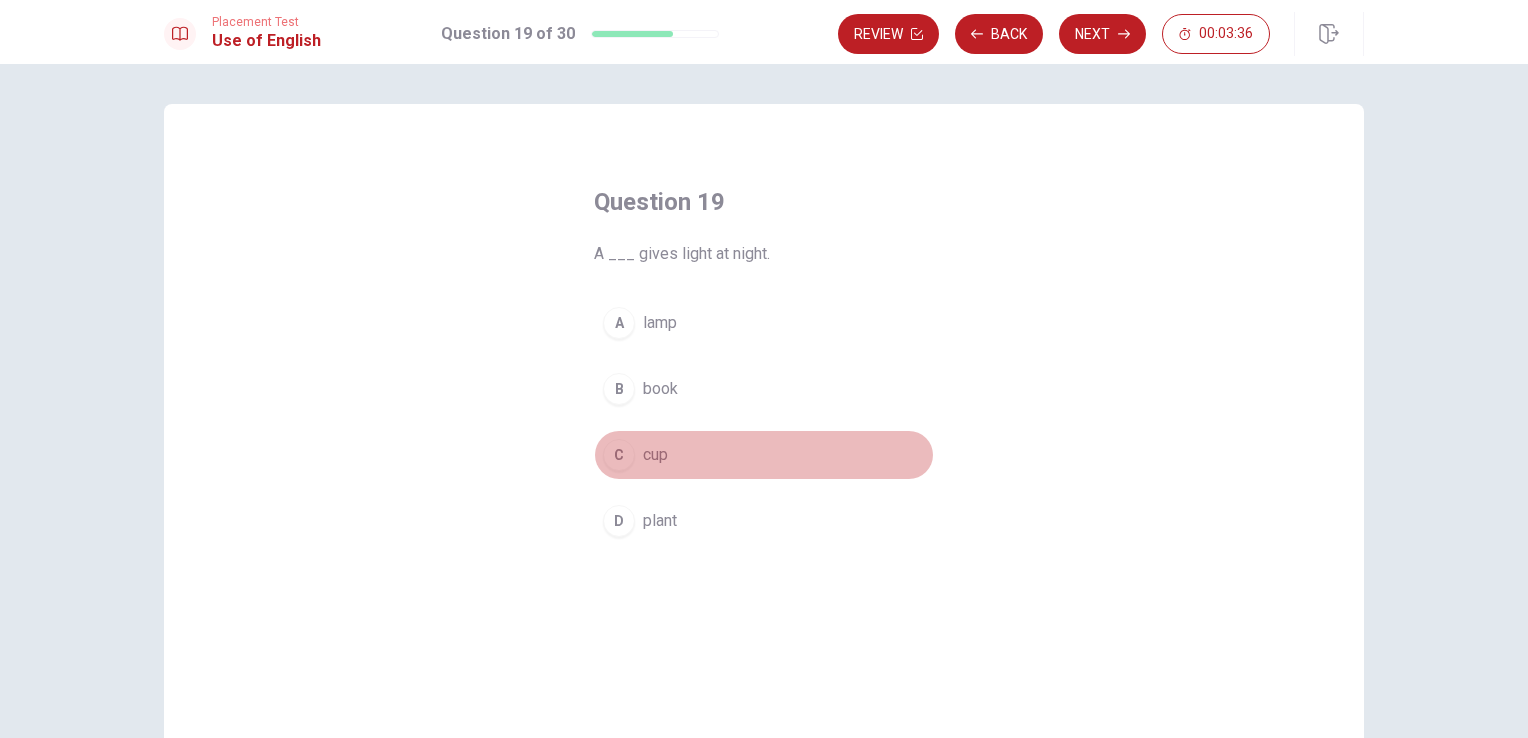 click on "C" at bounding box center (619, 455) 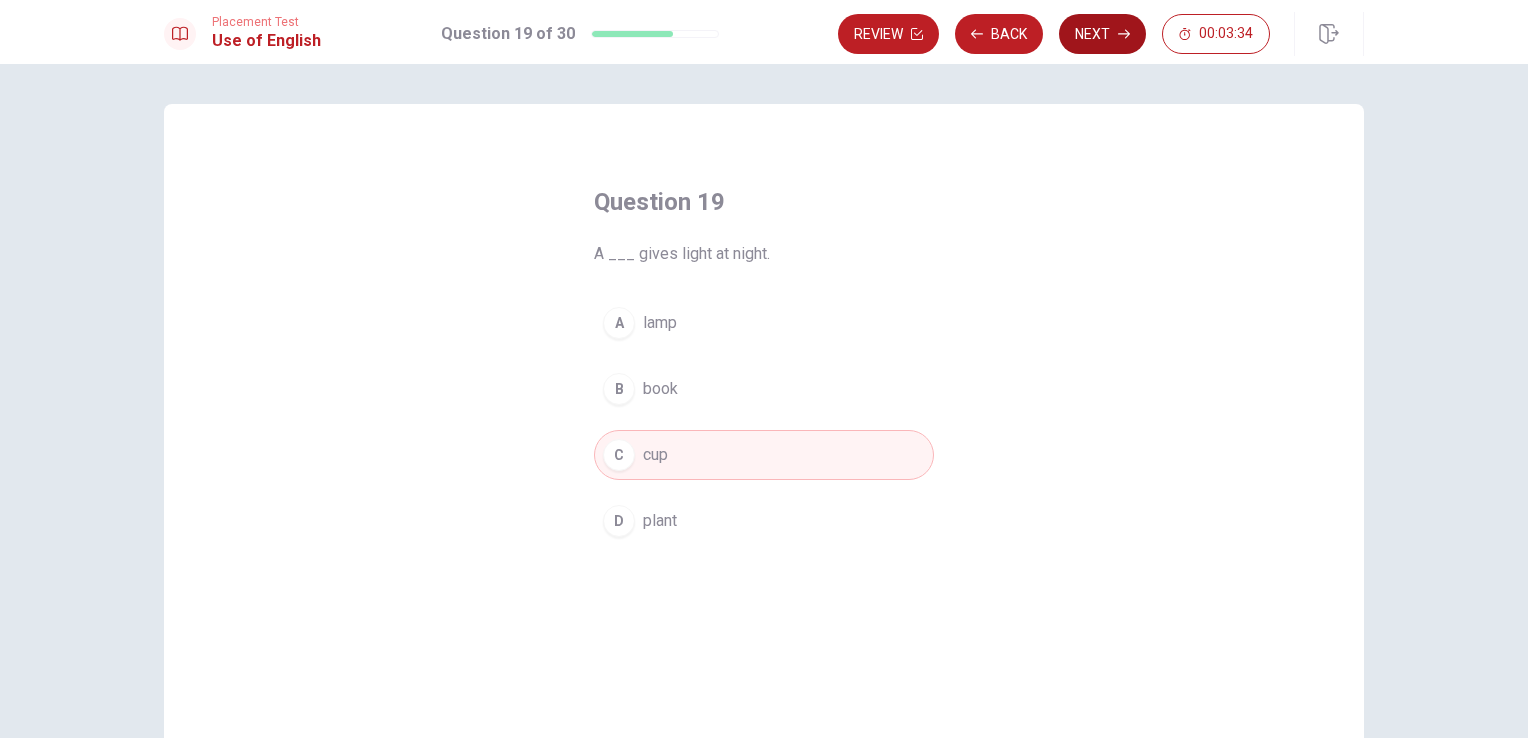 click on "Next" at bounding box center (1102, 34) 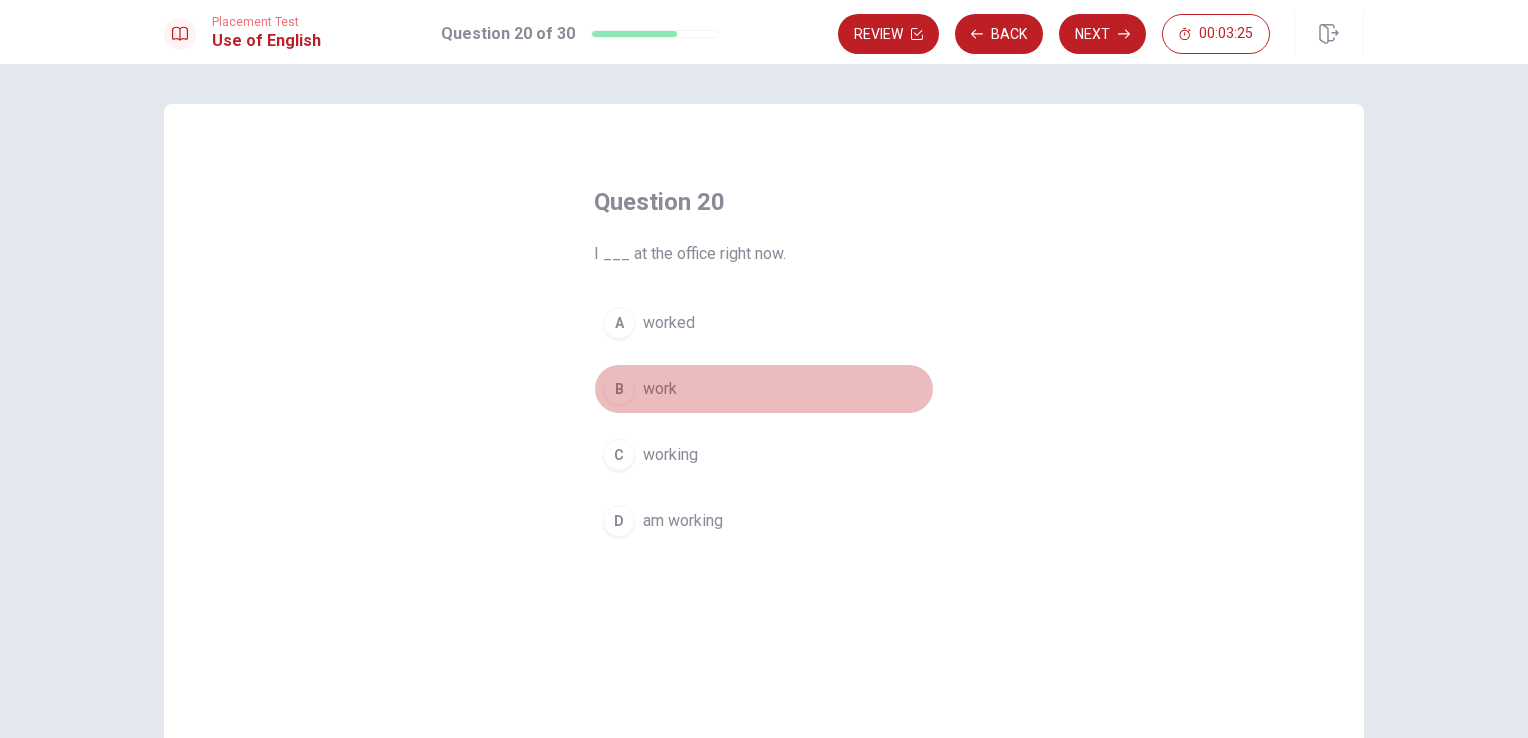 click on "B" at bounding box center [619, 389] 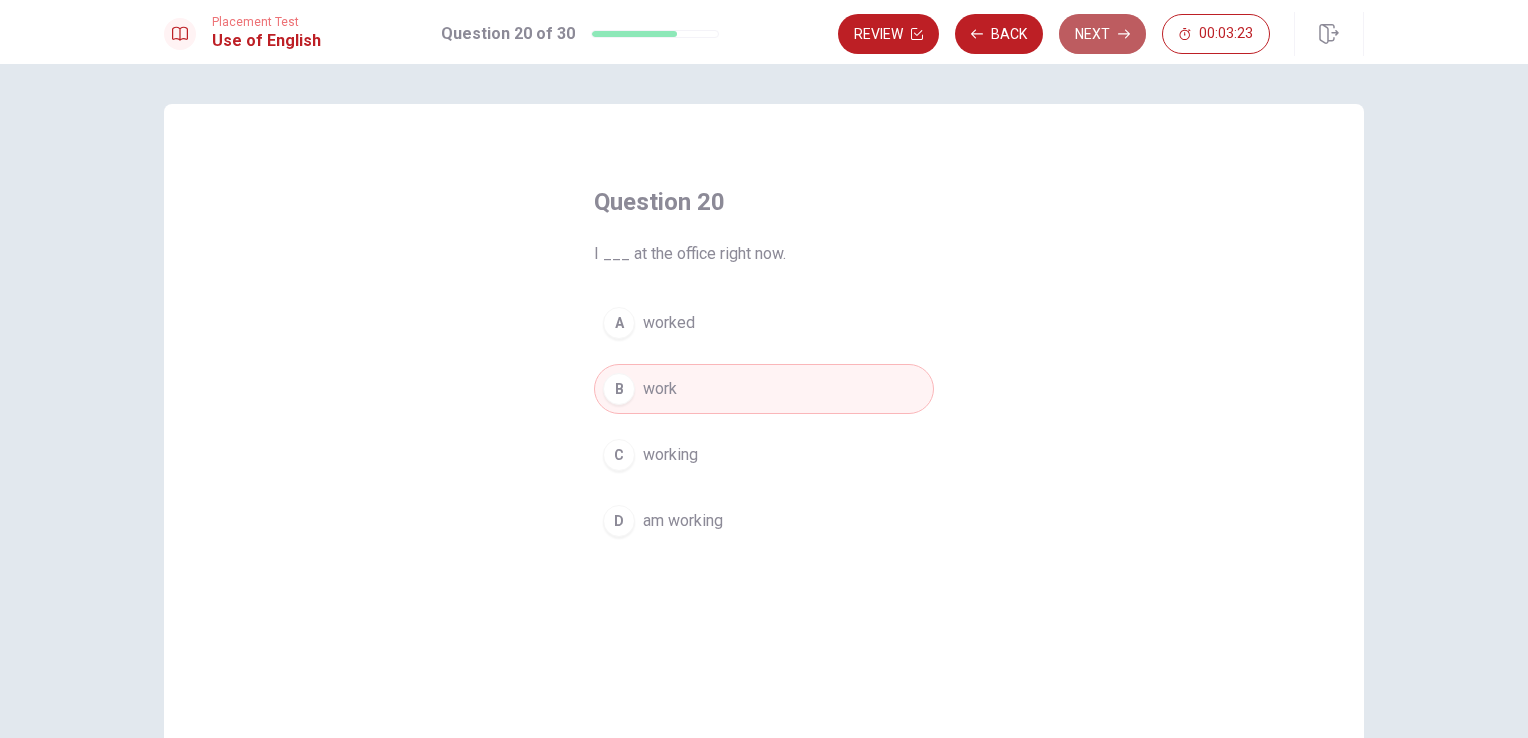 click 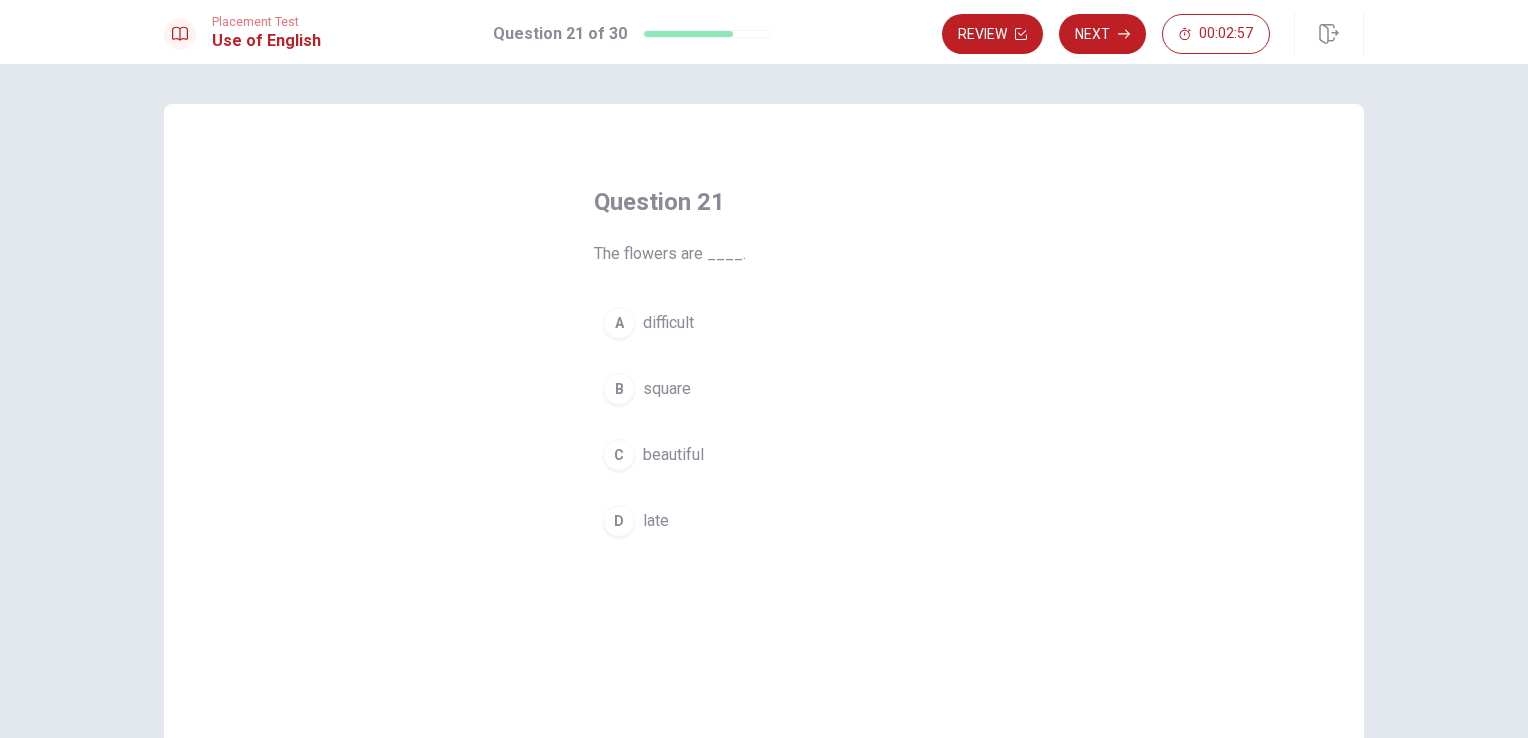 click on "B" at bounding box center [619, 389] 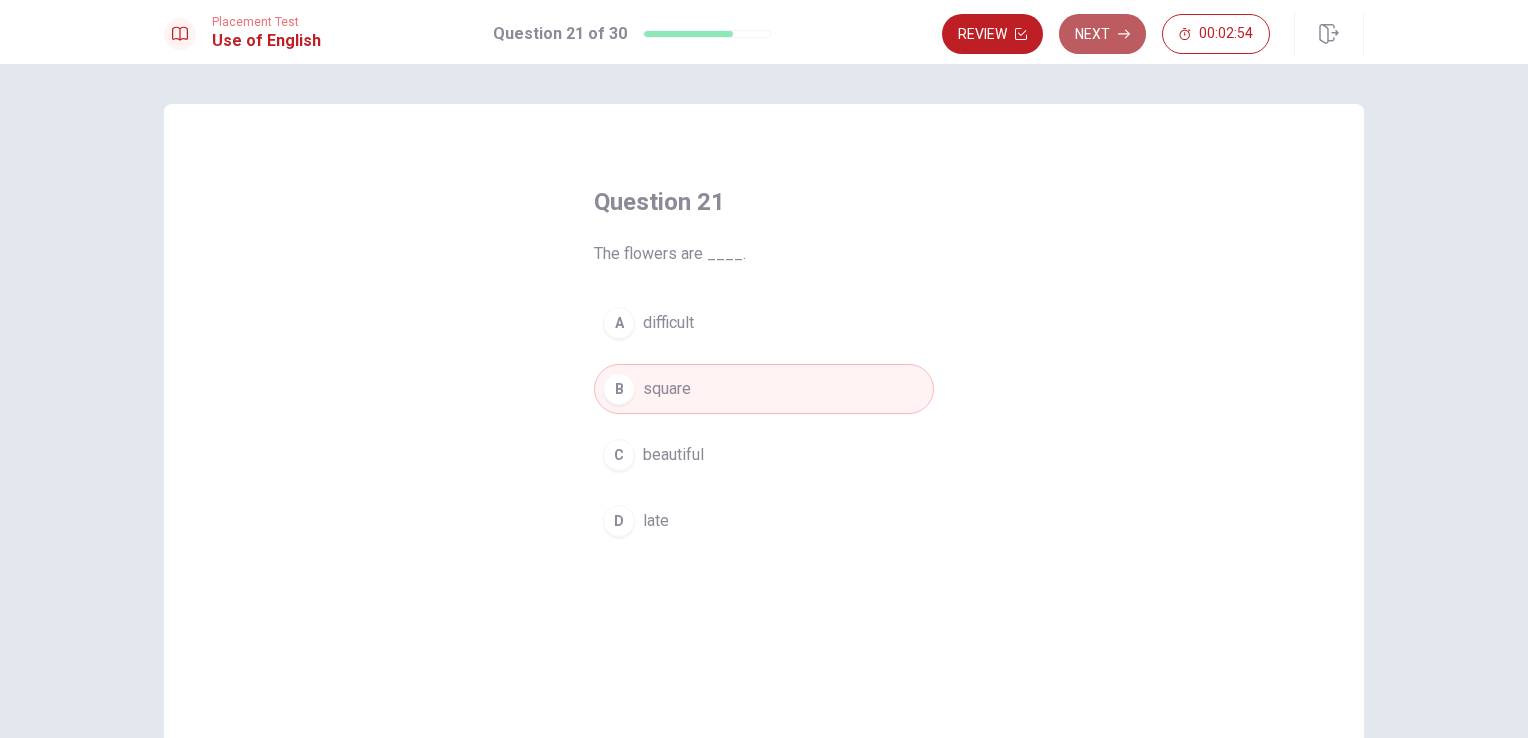 click on "Next" at bounding box center (1102, 34) 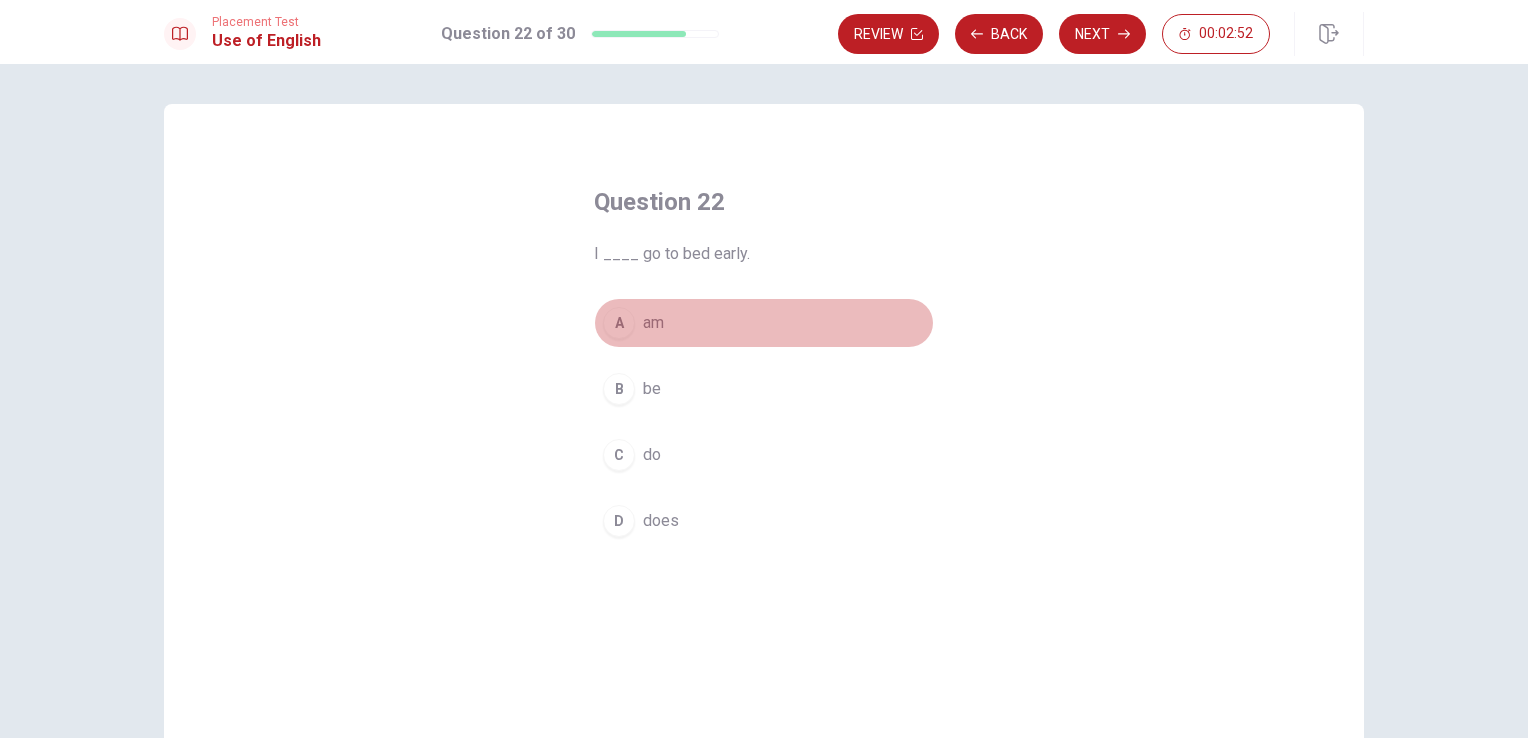 click on "A am" at bounding box center (764, 323) 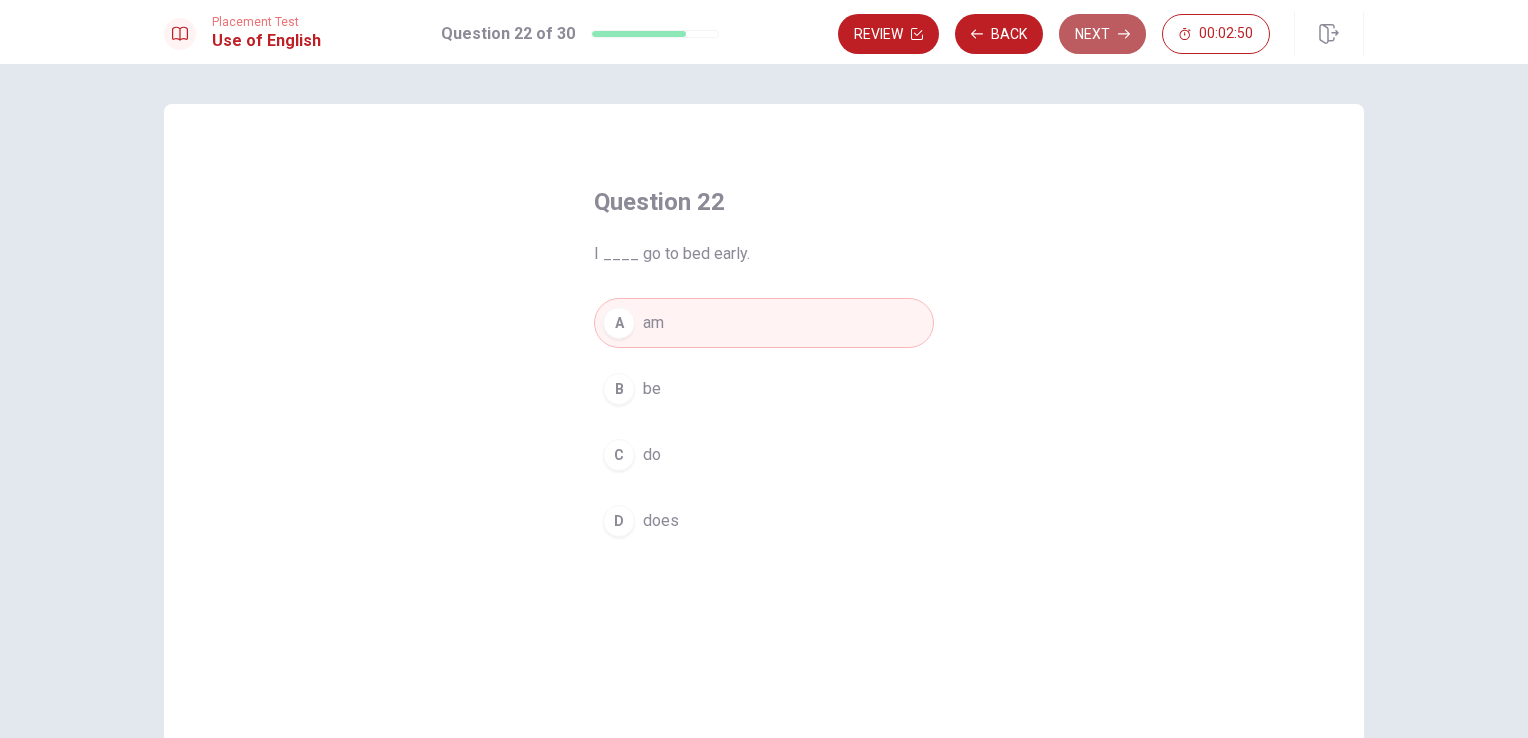click on "Next" at bounding box center (1102, 34) 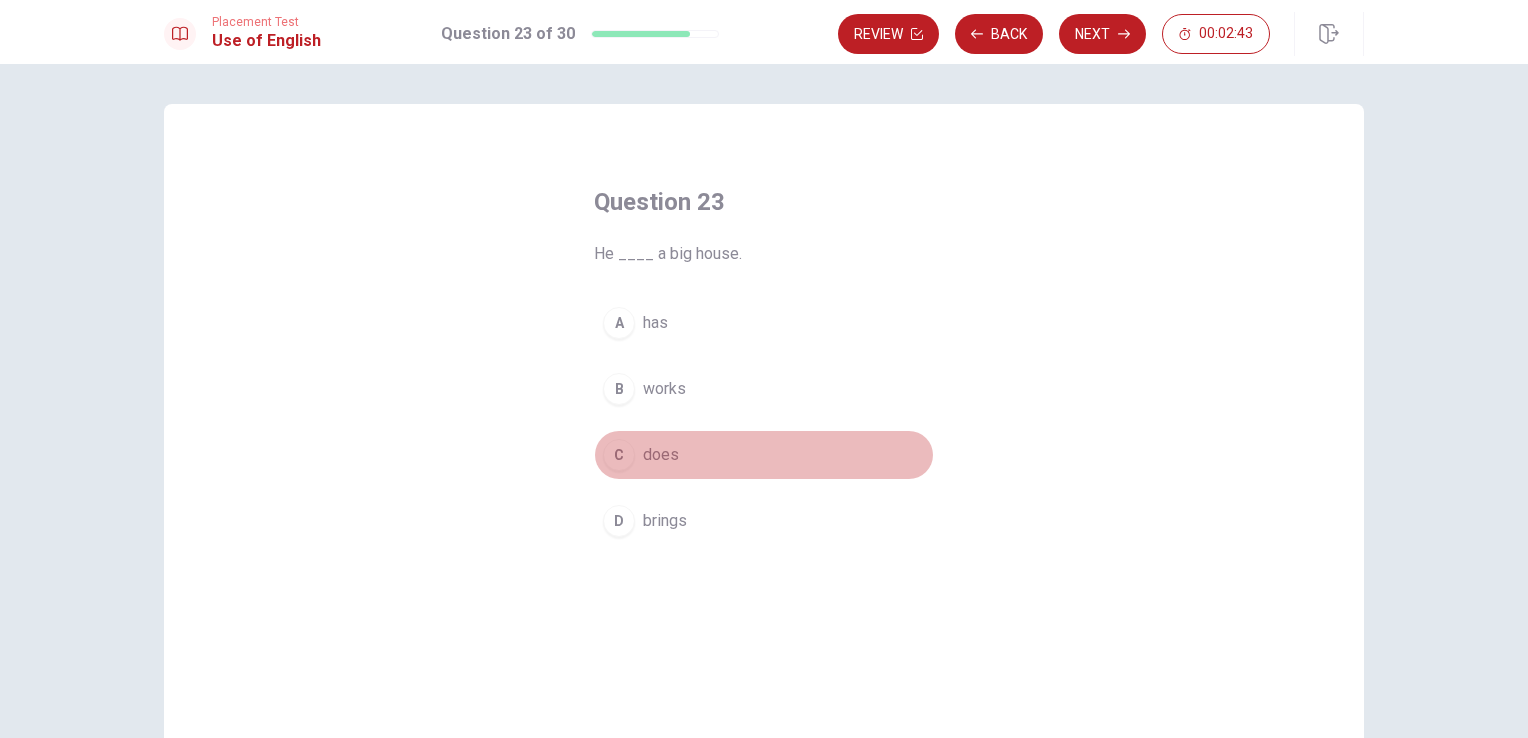 click on "C" at bounding box center [619, 455] 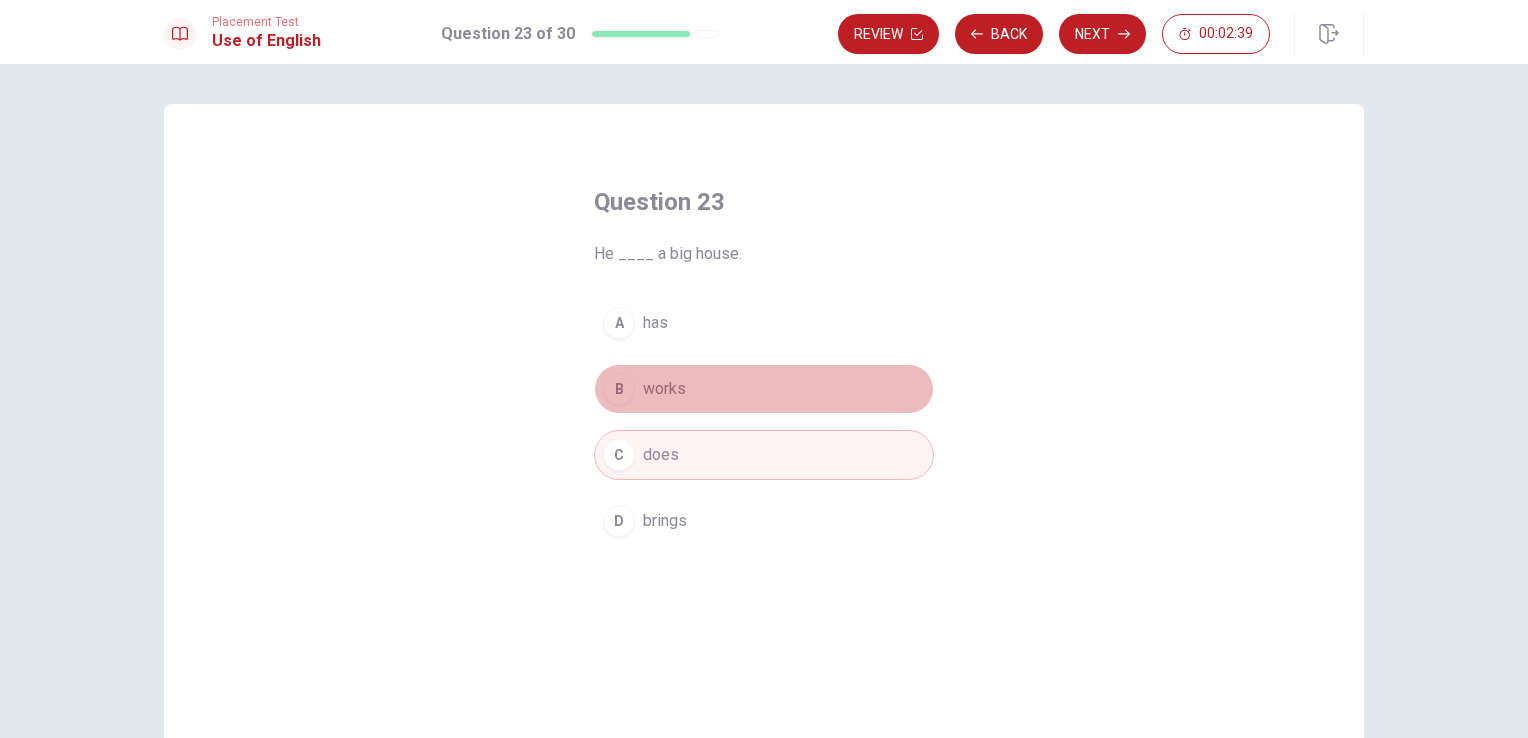 click on "B" at bounding box center [619, 389] 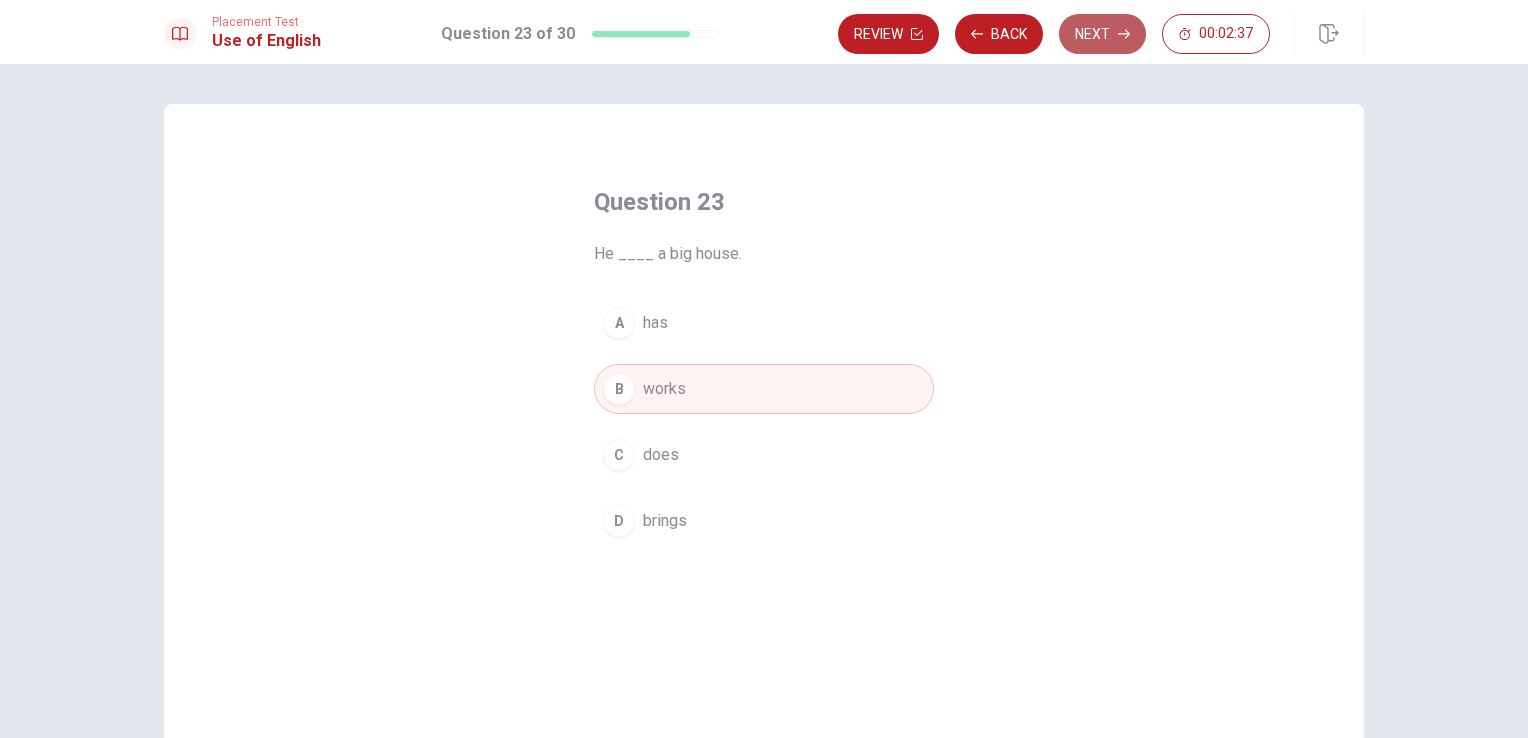click on "Next" at bounding box center [1102, 34] 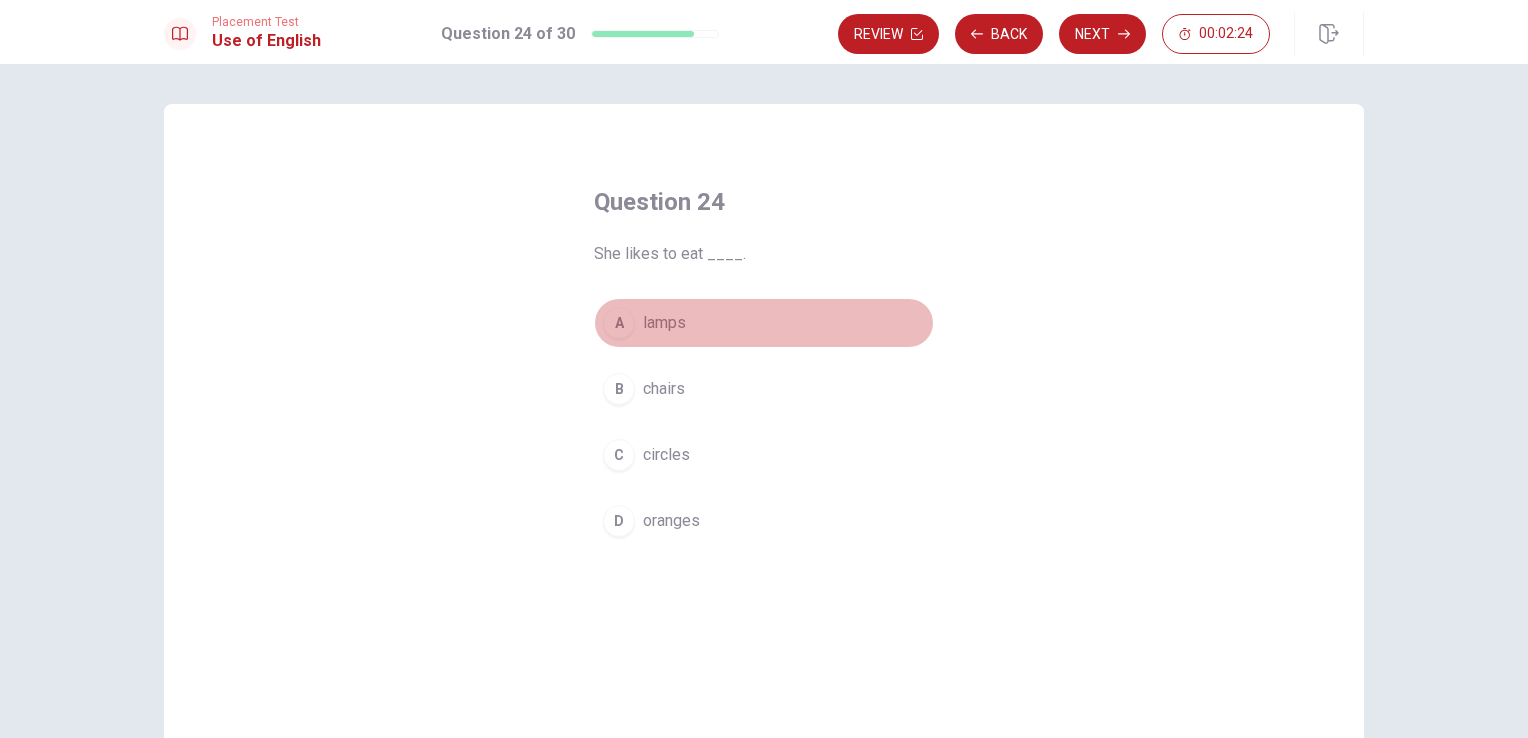 click on "A" at bounding box center [619, 323] 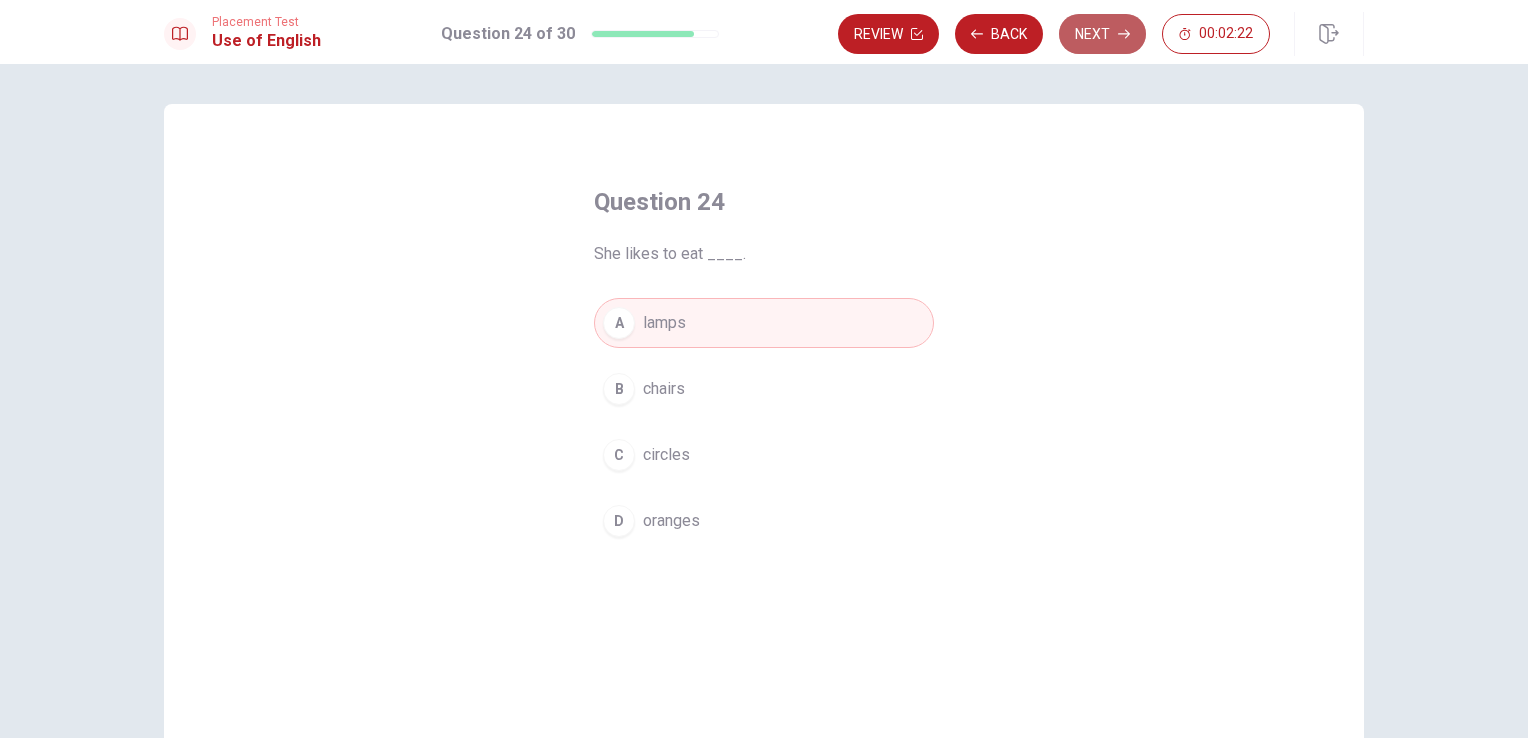 click on "Next" at bounding box center (1102, 34) 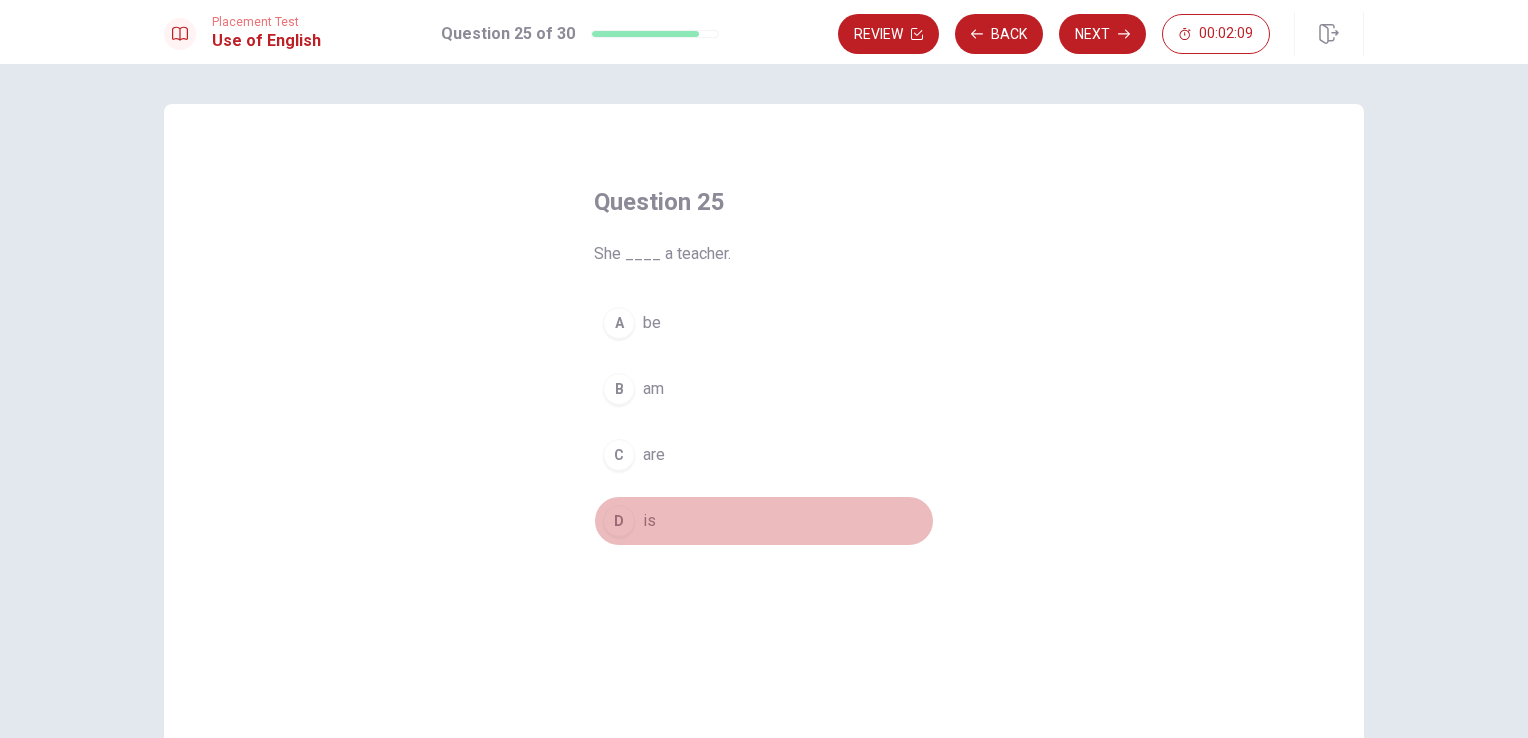 click on "D" at bounding box center (619, 521) 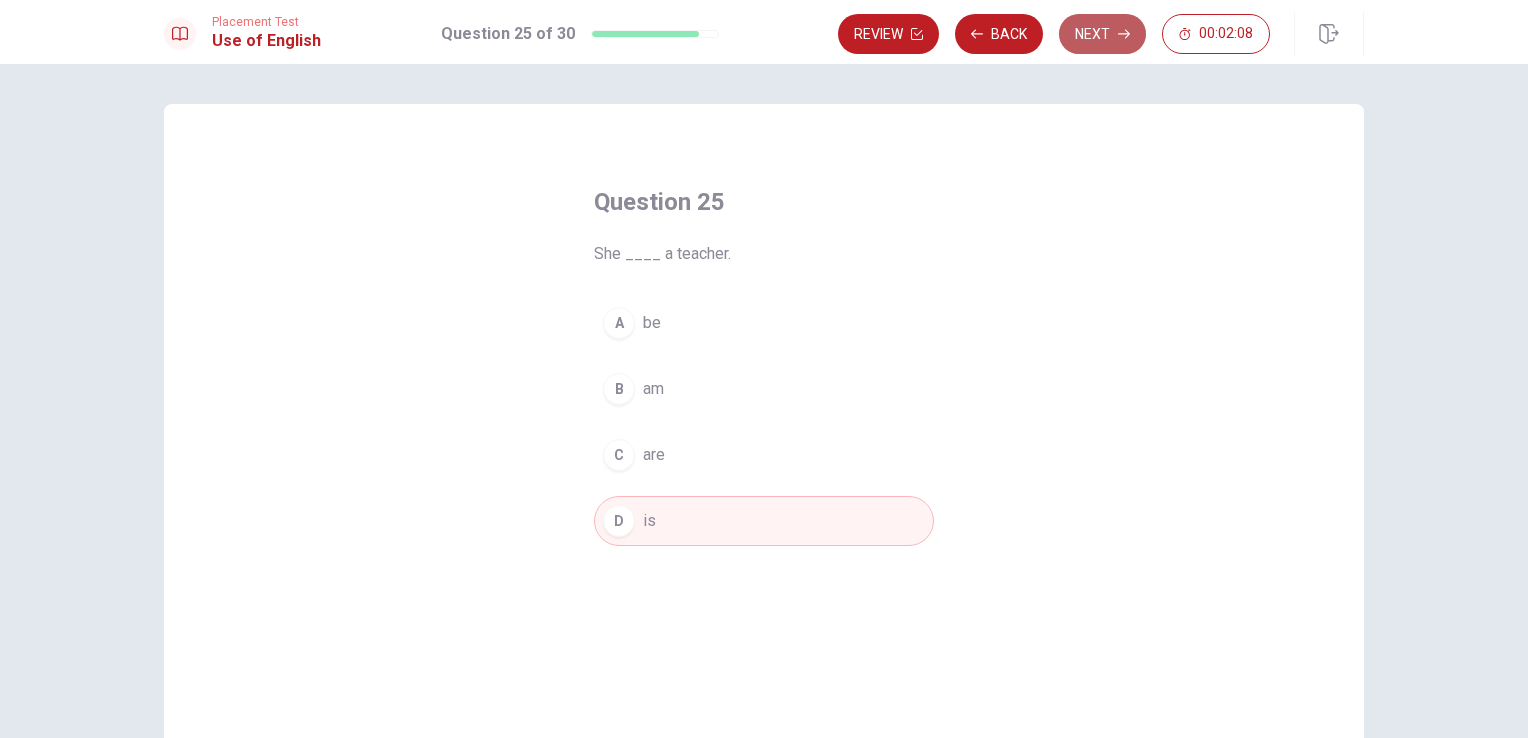 click on "Next" at bounding box center [1102, 34] 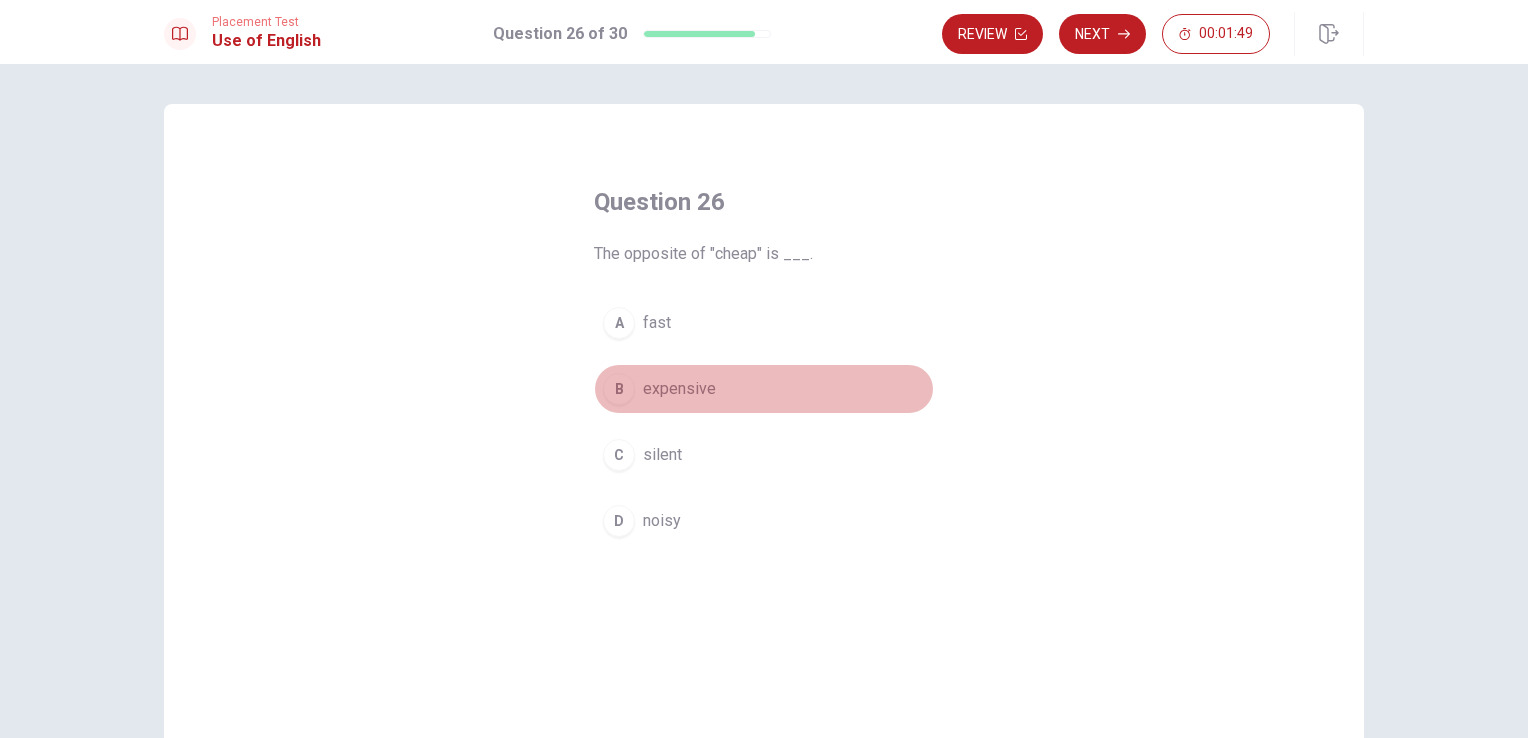 click on "B" at bounding box center [619, 389] 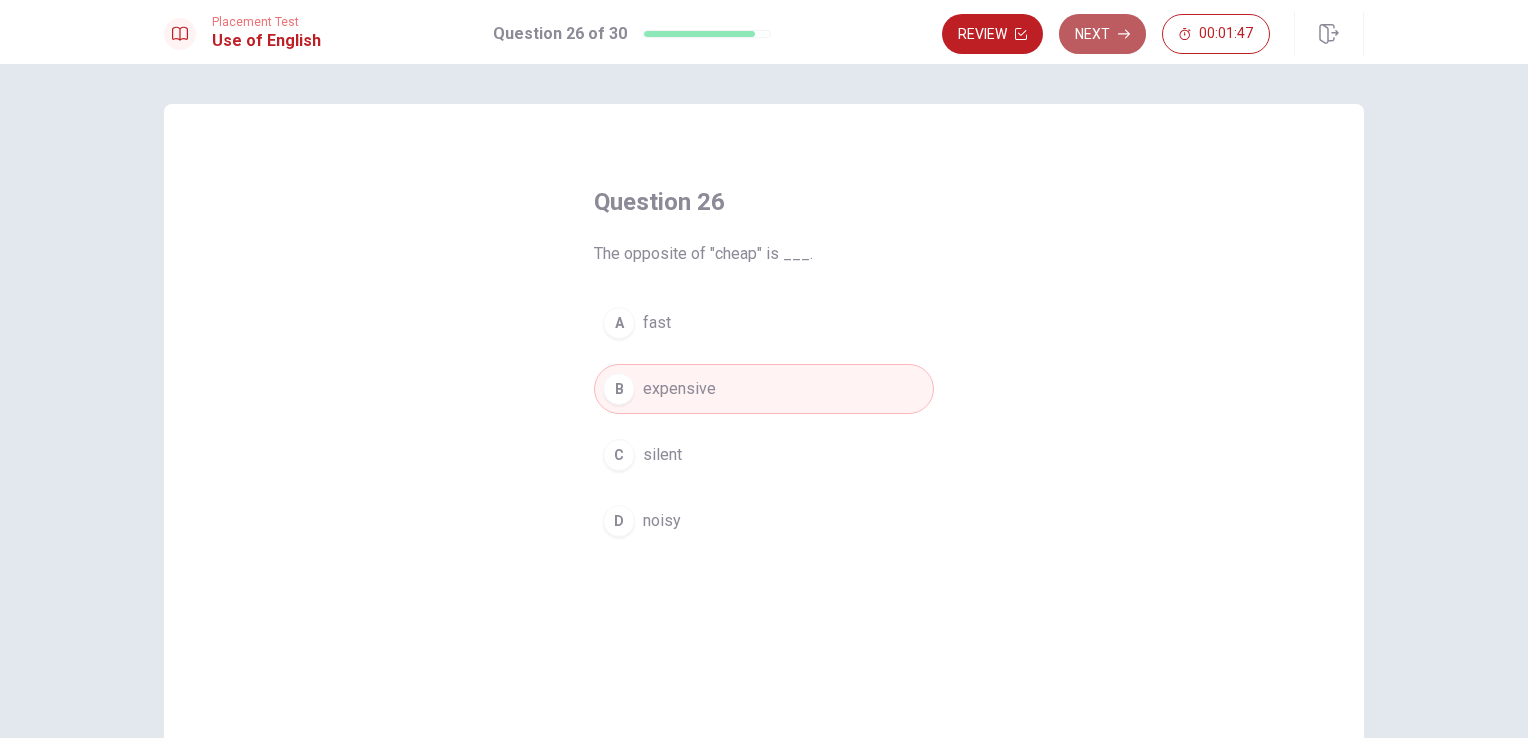 click 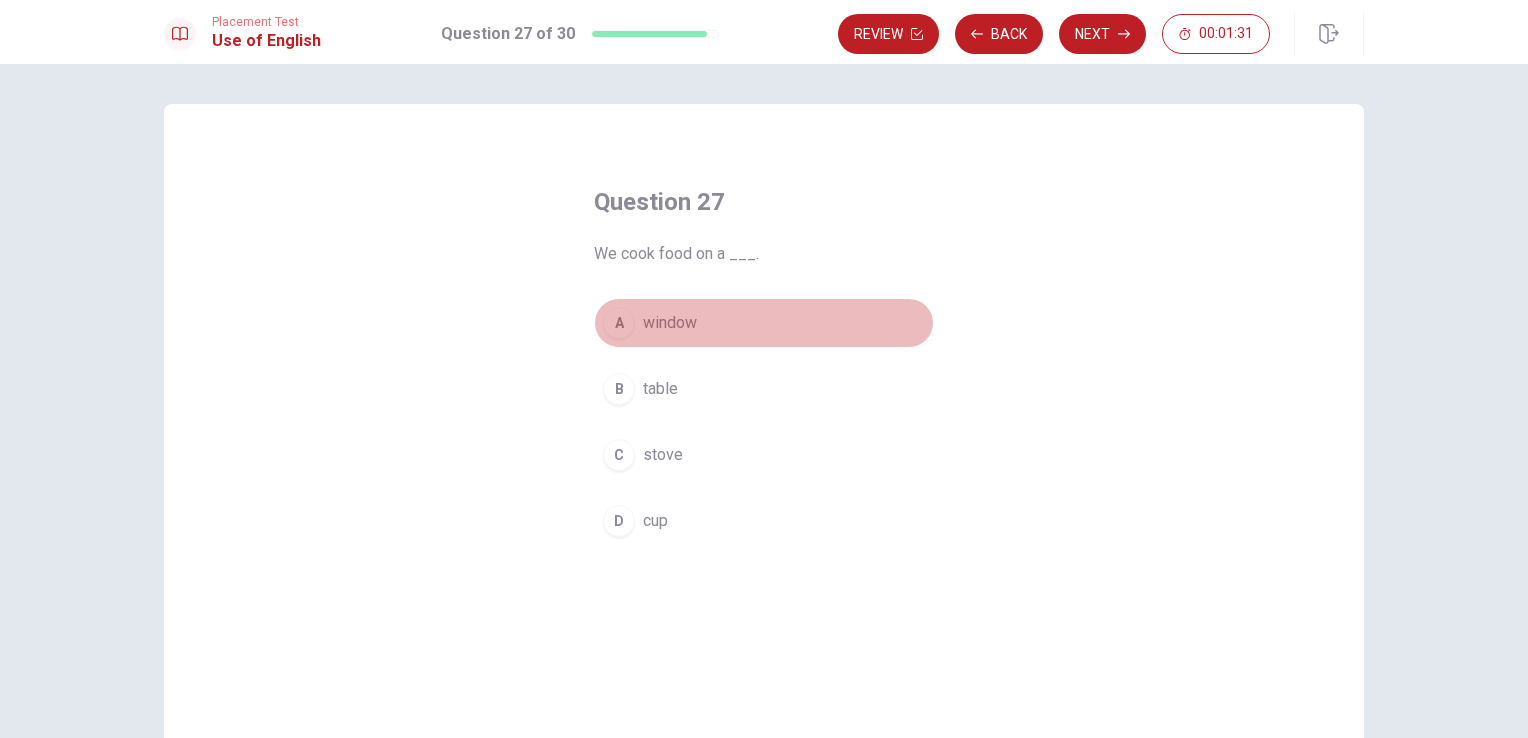 click on "A" at bounding box center (619, 323) 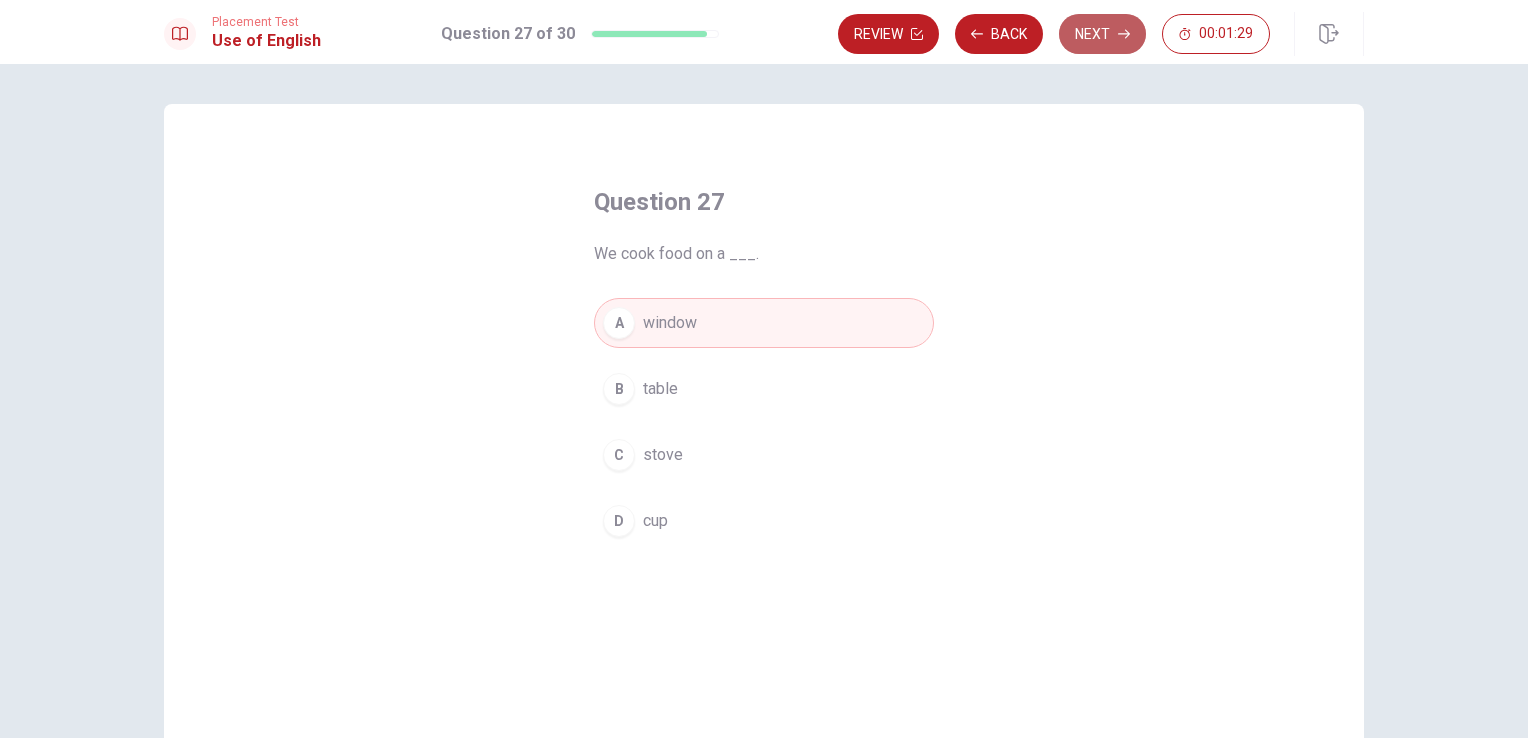 click on "Next" at bounding box center (1102, 34) 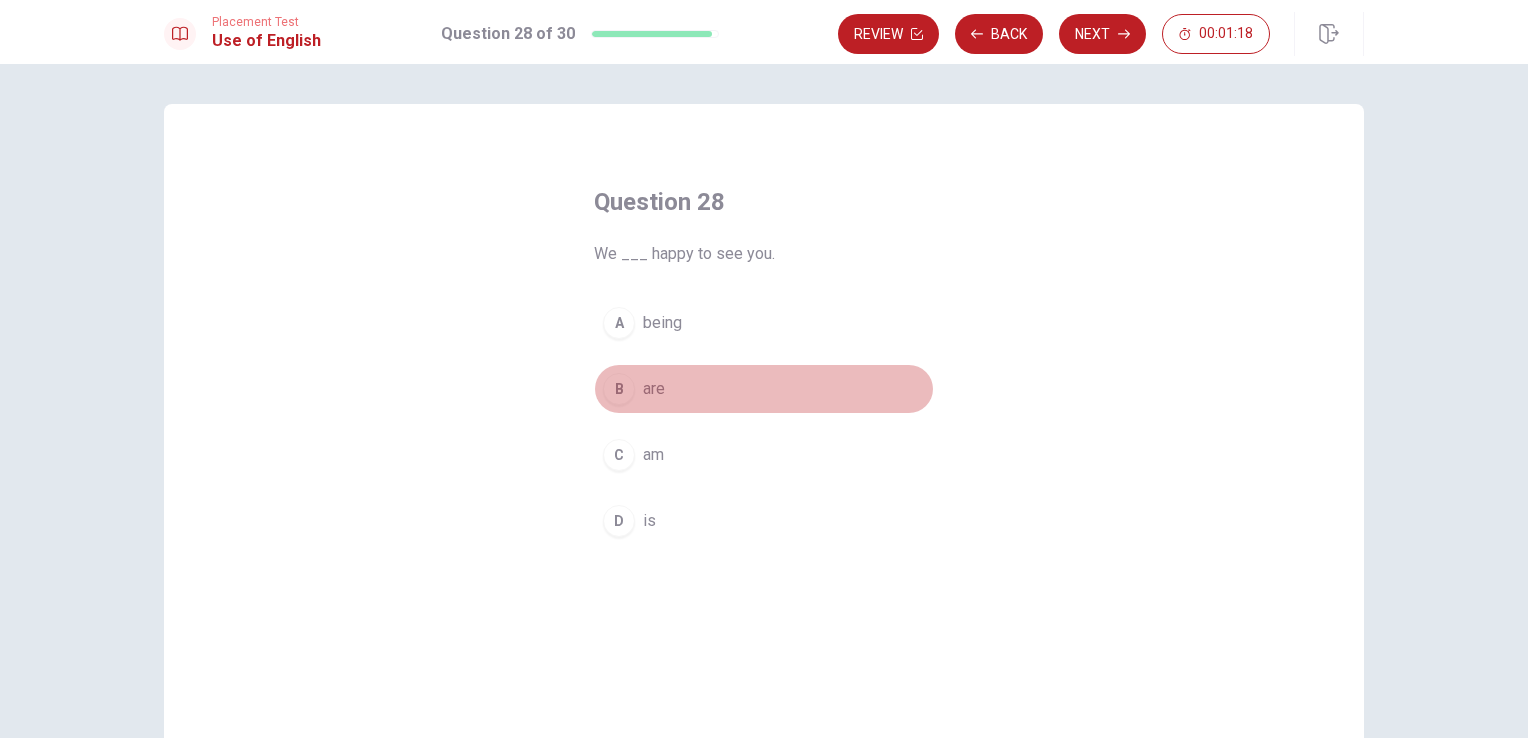 click on "B" at bounding box center [619, 389] 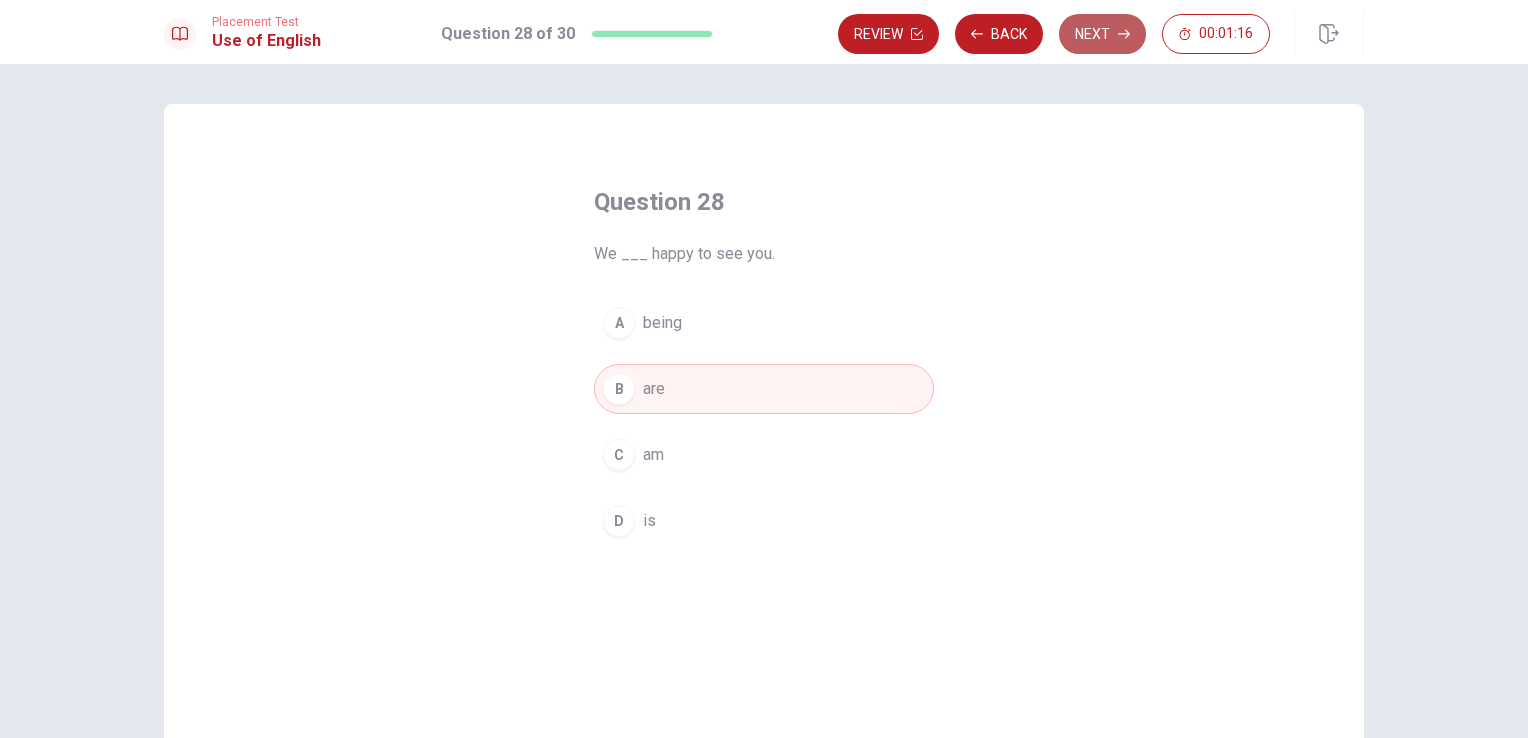 click on "Next" at bounding box center (1102, 34) 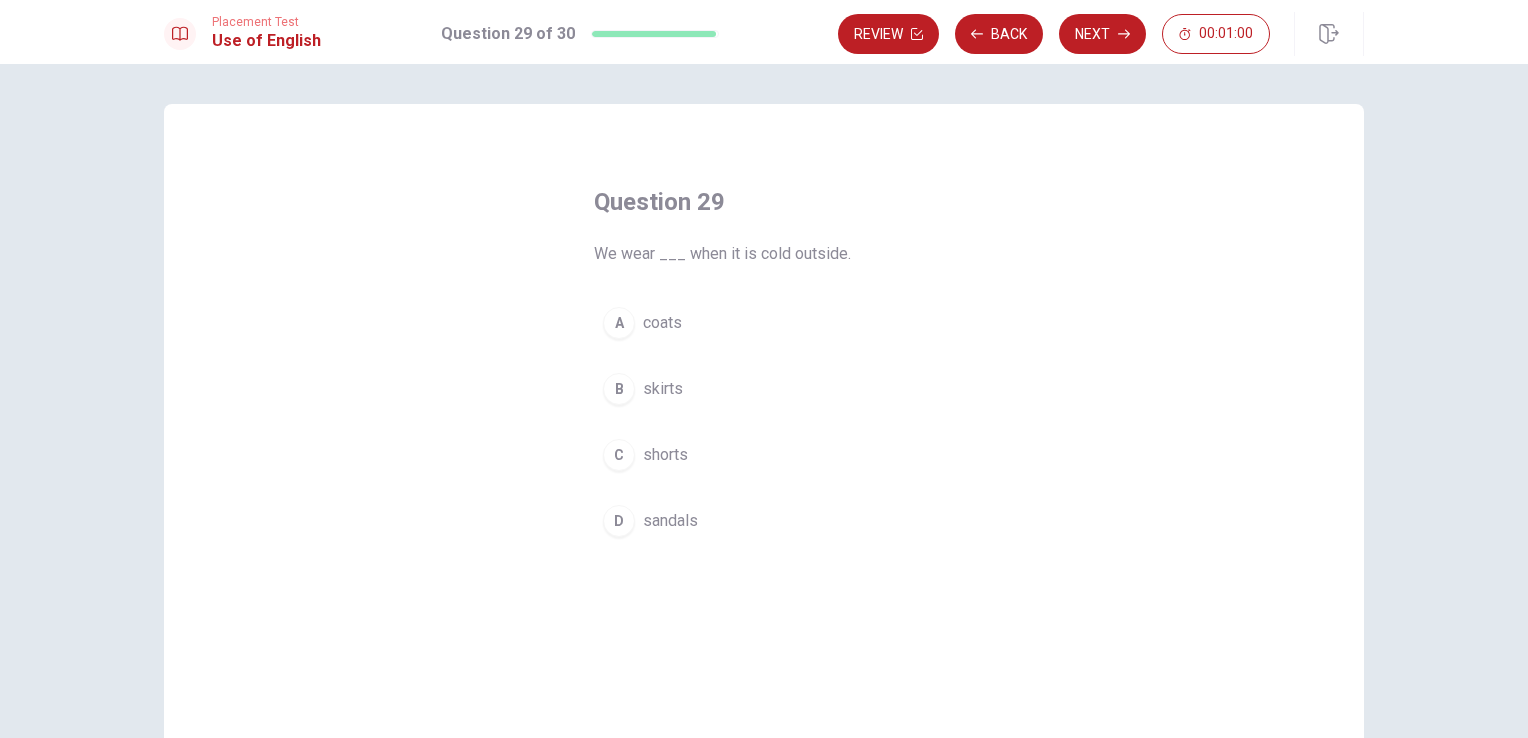 click on "A" at bounding box center (619, 323) 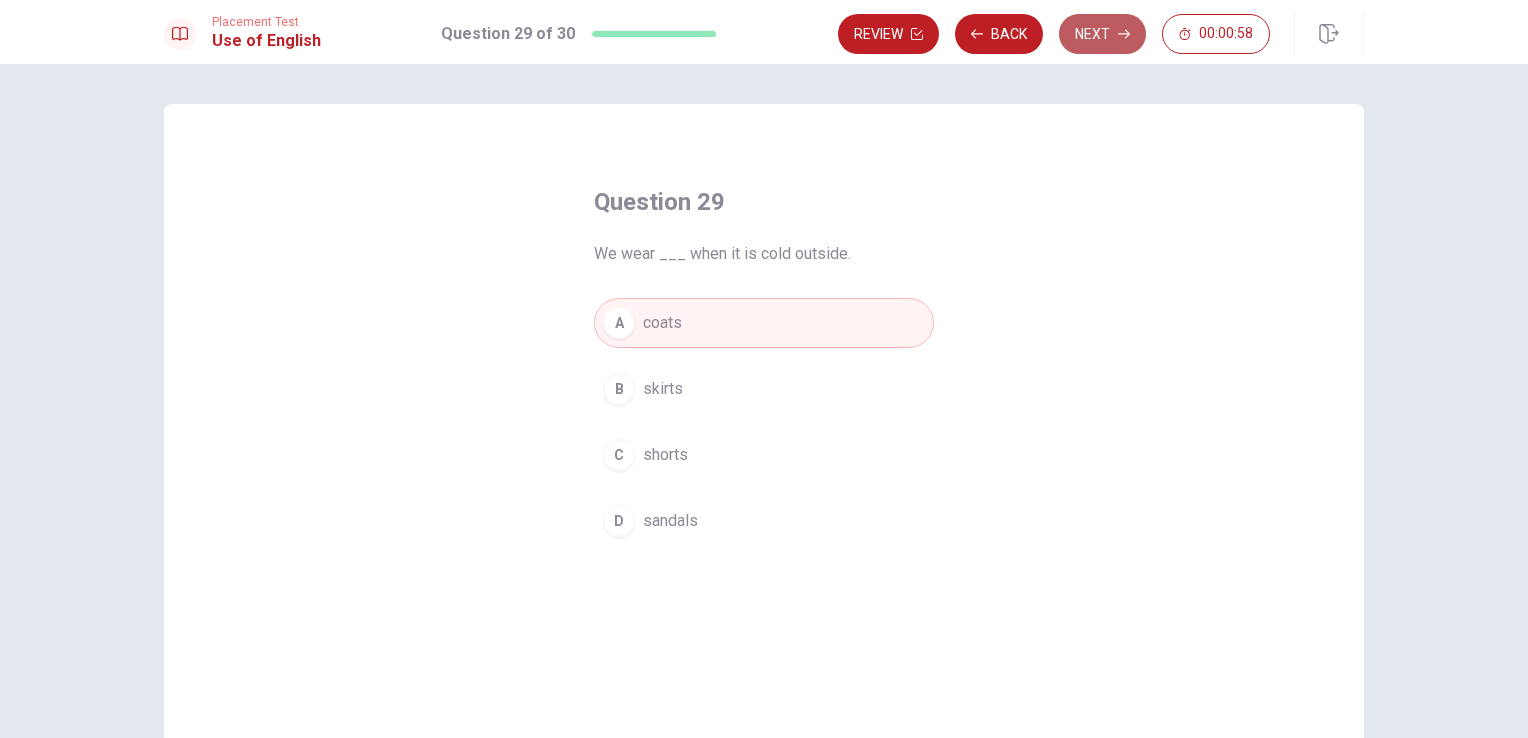 click on "Next" at bounding box center [1102, 34] 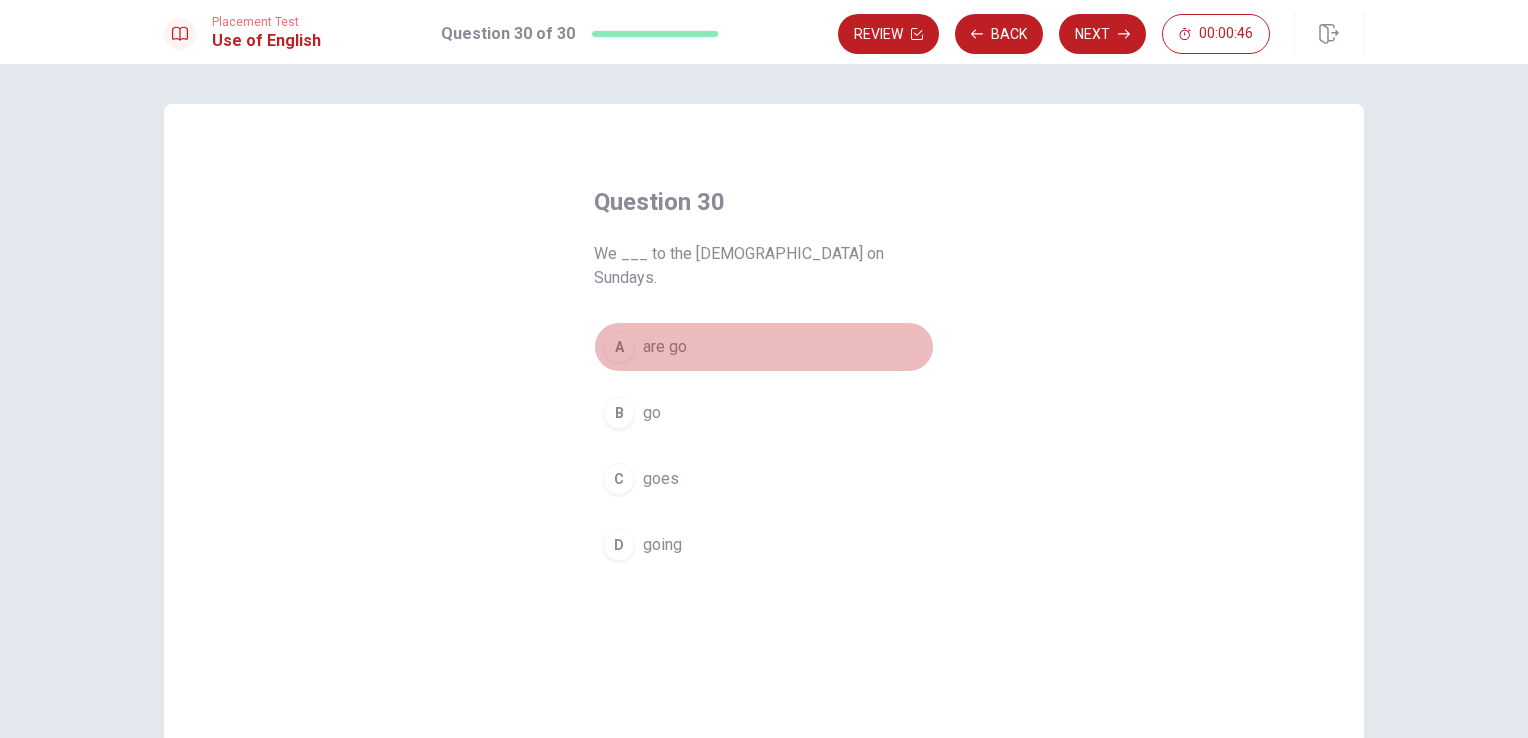 click on "A" at bounding box center (619, 347) 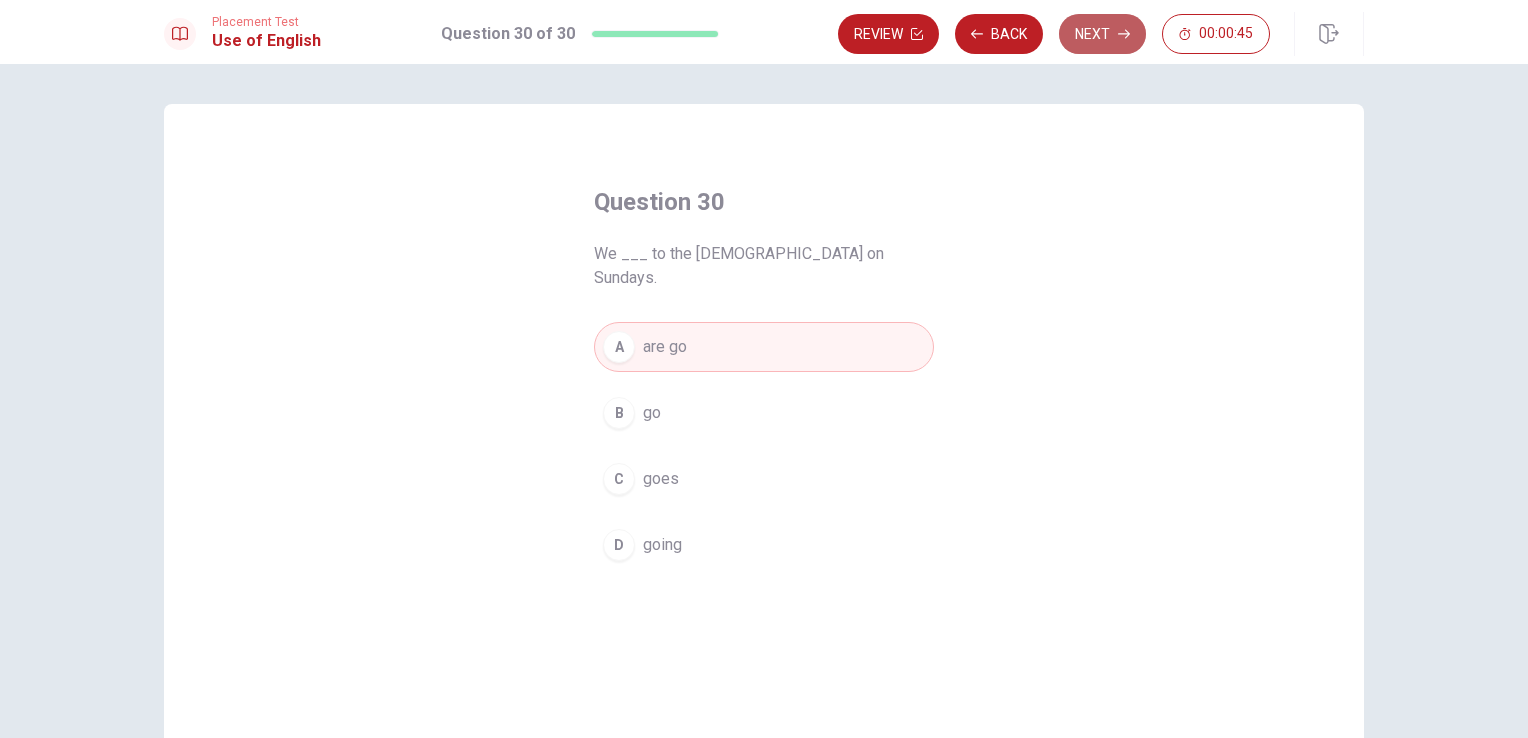 click on "Next" at bounding box center (1102, 34) 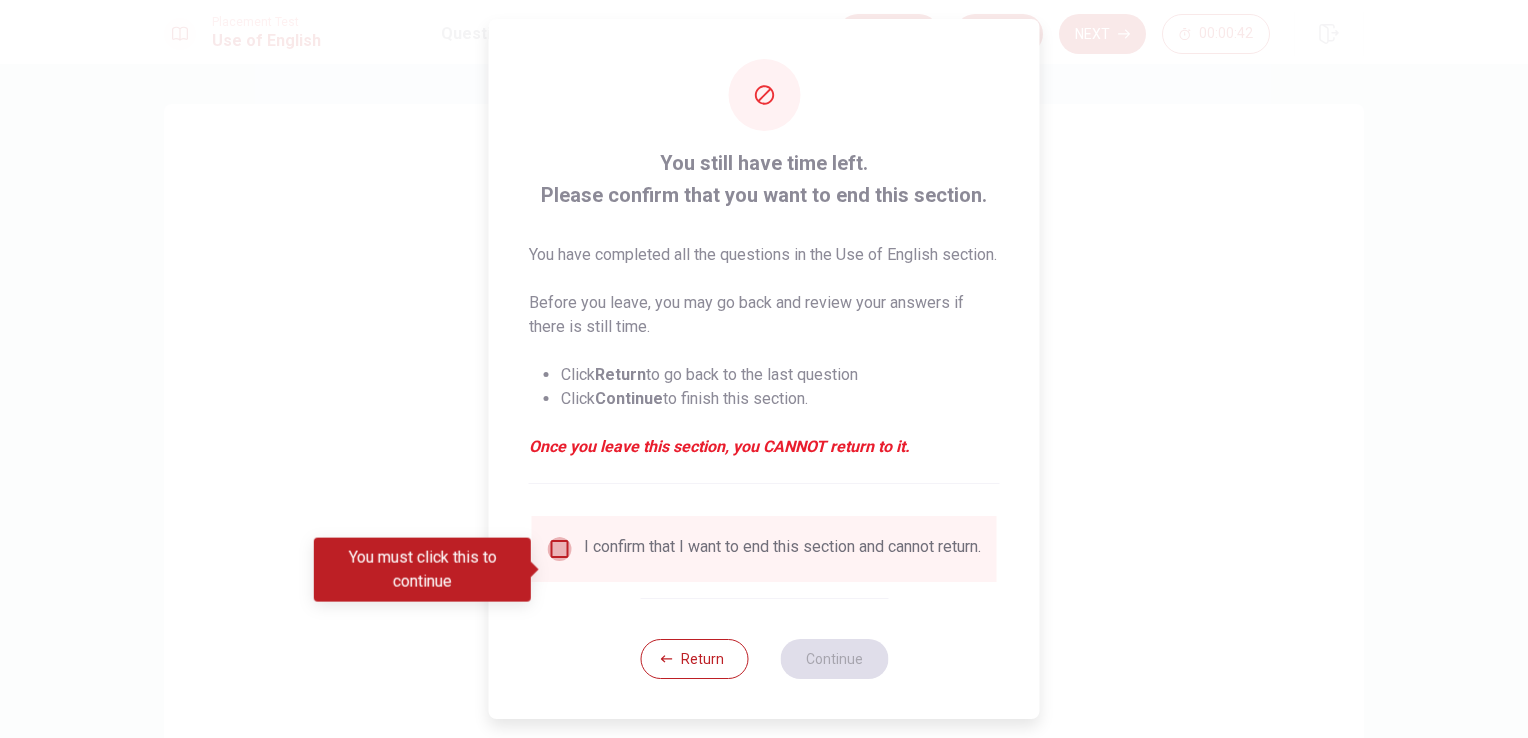 click at bounding box center (560, 549) 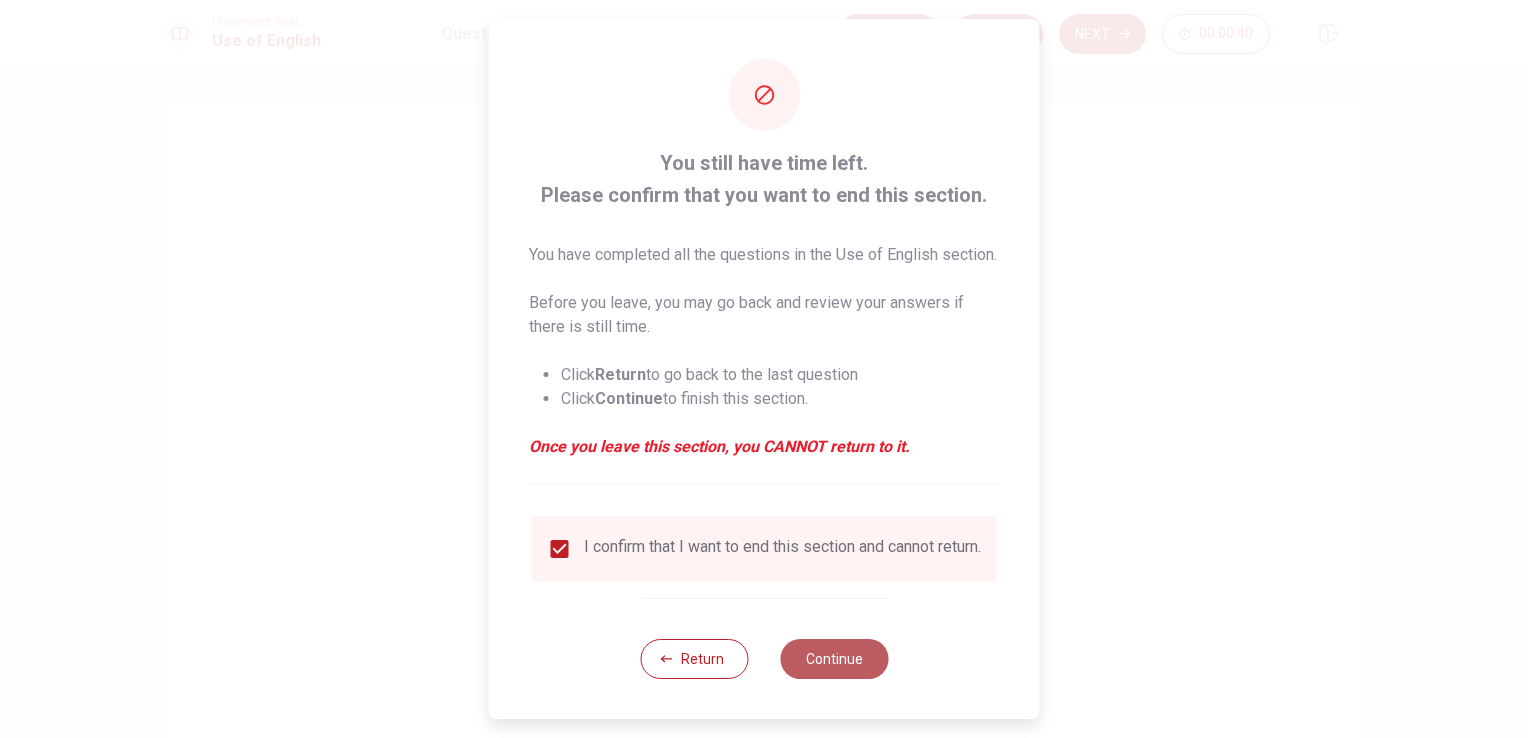 click on "Continue" at bounding box center (834, 659) 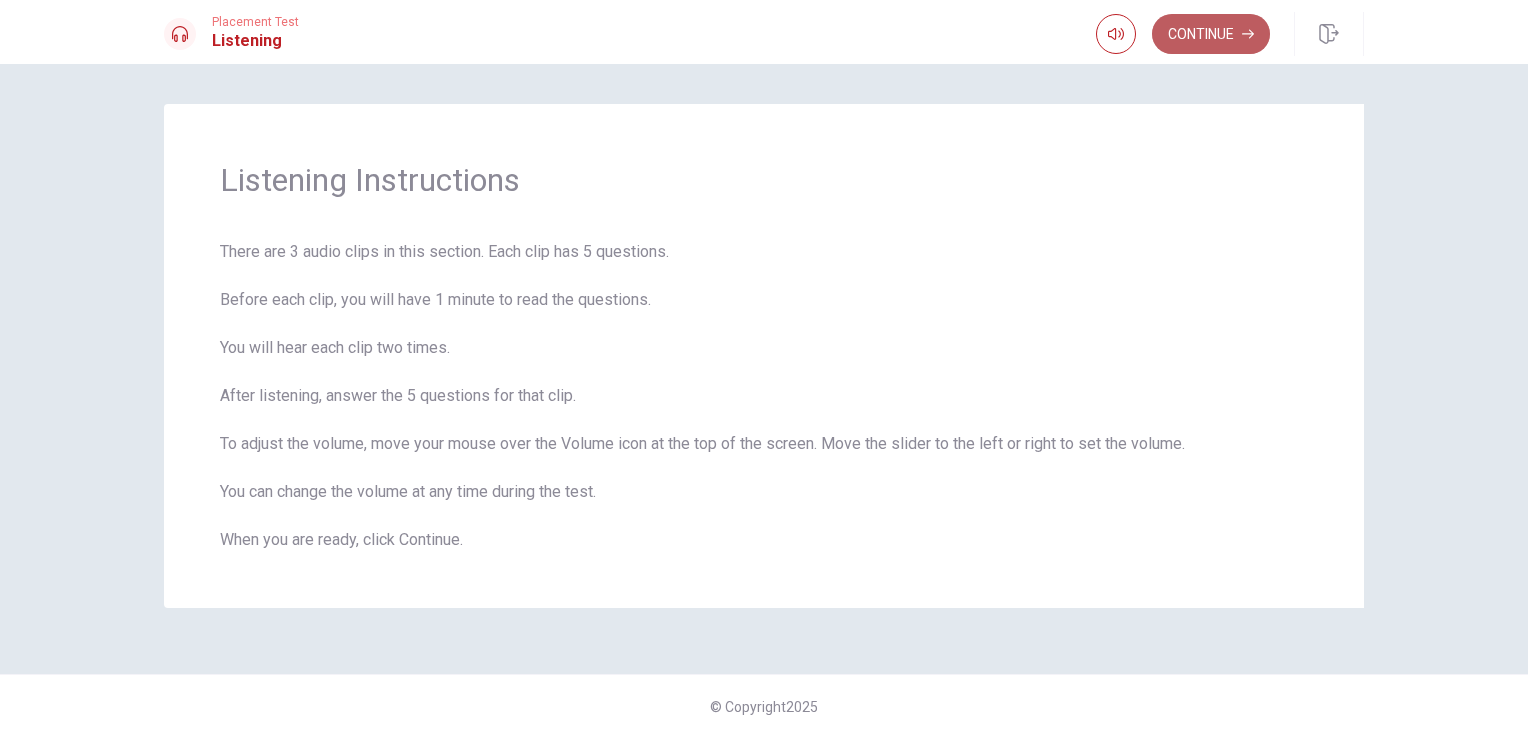 click on "Continue" at bounding box center (1211, 34) 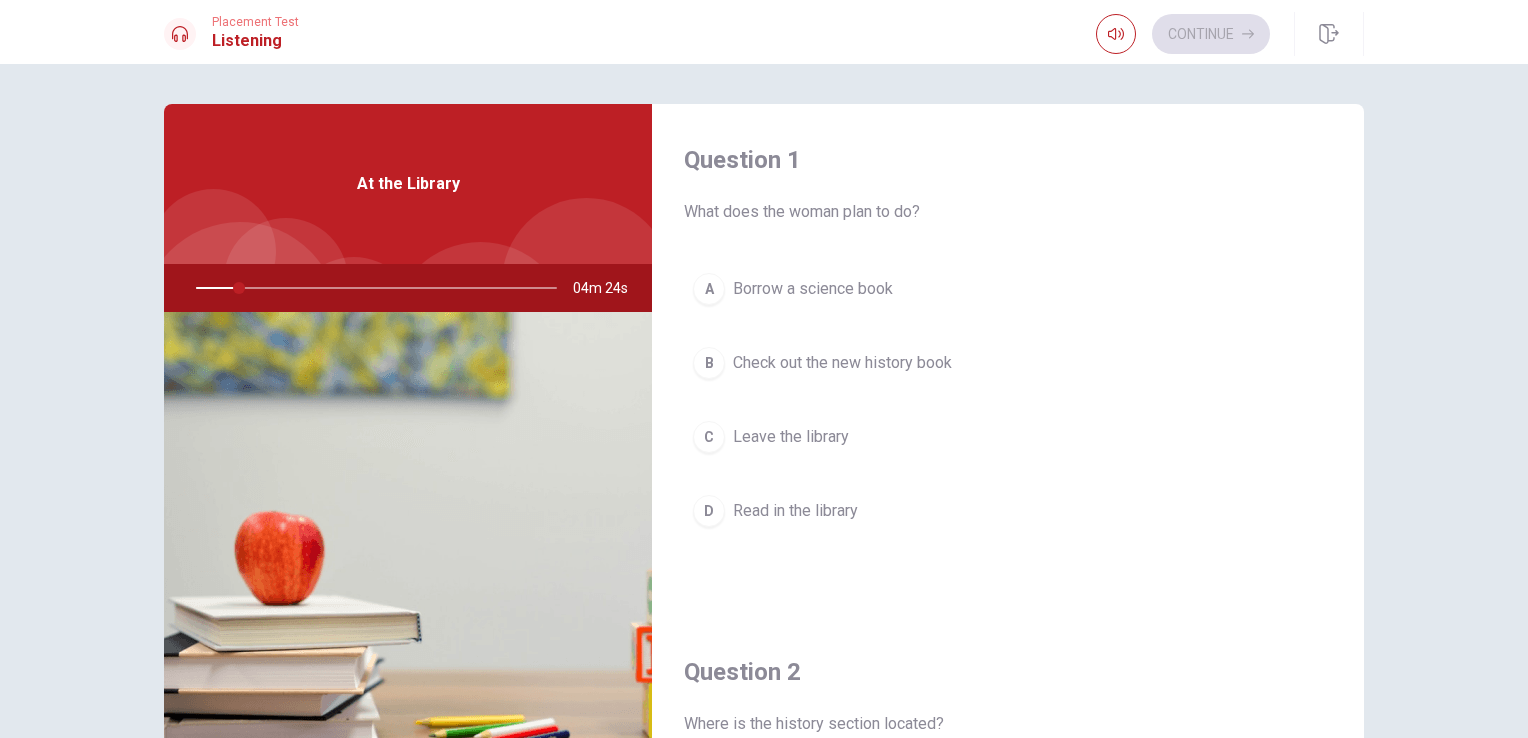 scroll, scrollTop: 1856, scrollLeft: 0, axis: vertical 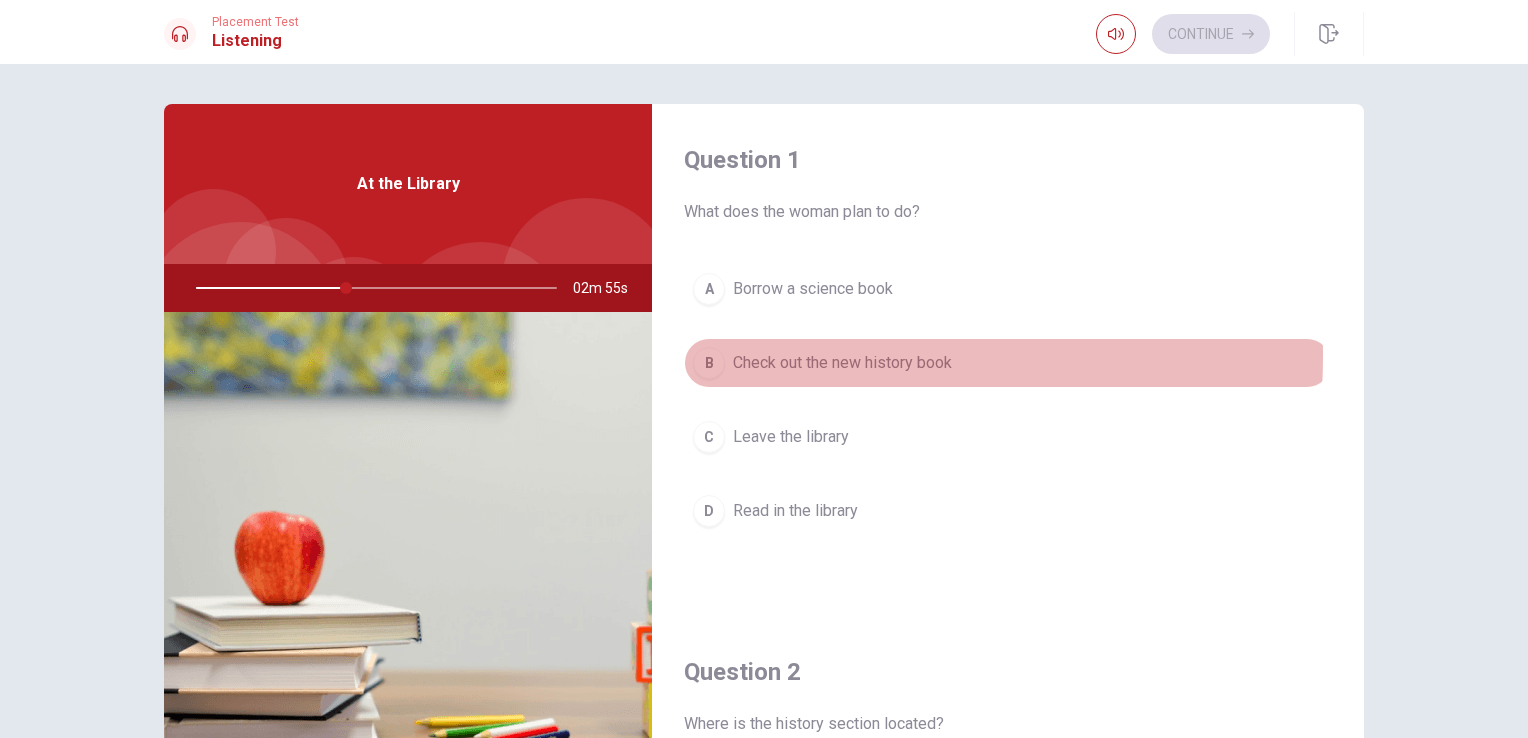 click on "B" at bounding box center (709, 363) 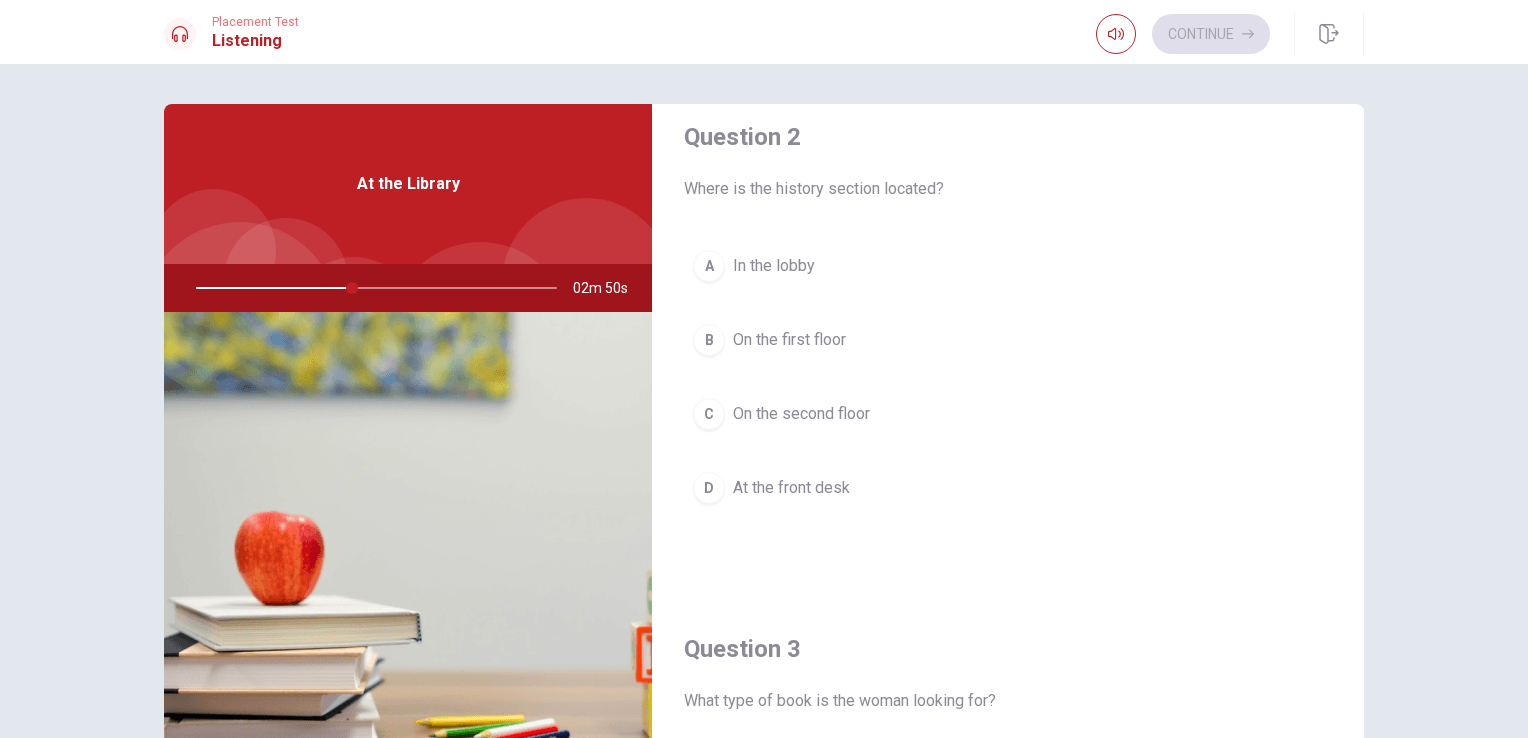 scroll, scrollTop: 529, scrollLeft: 0, axis: vertical 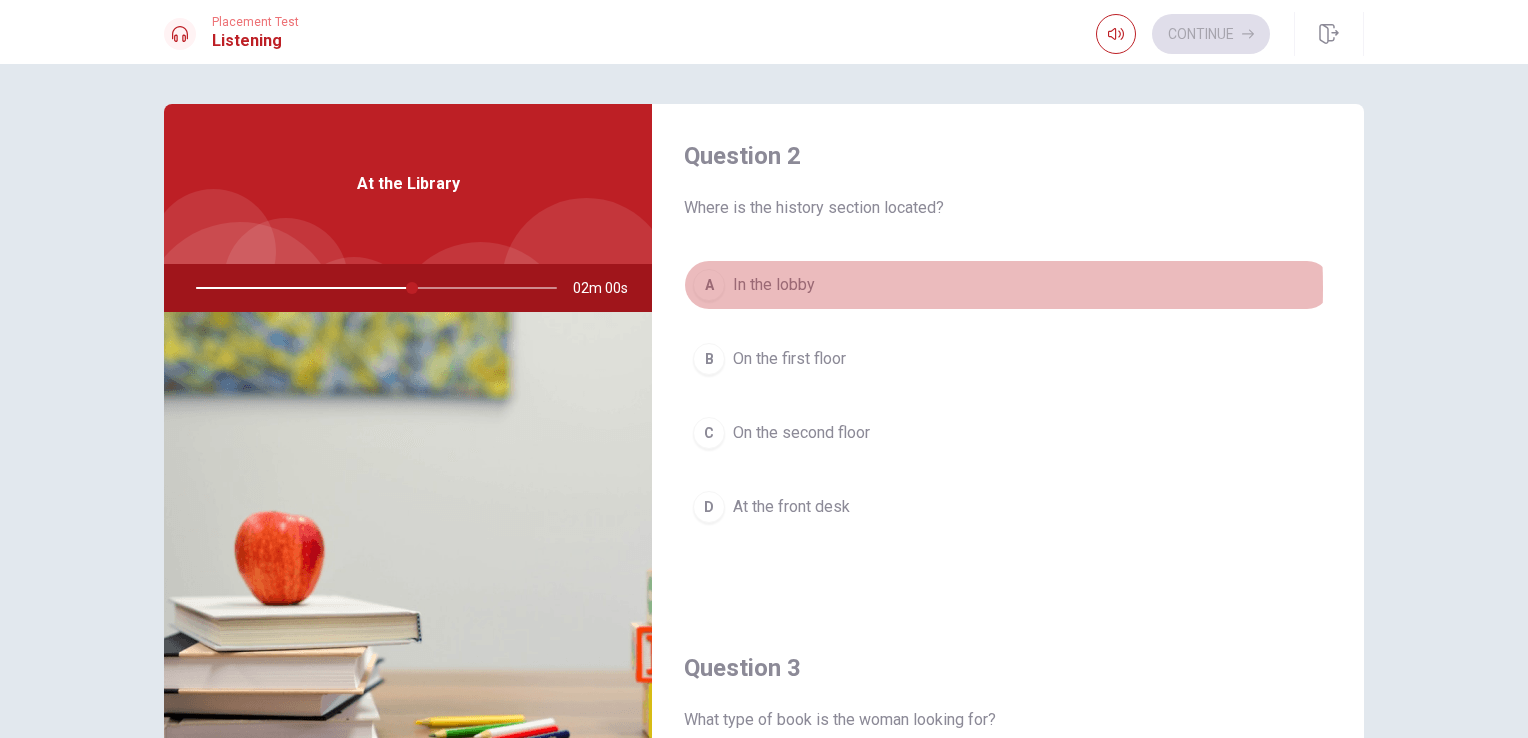 click on "In the lobby" at bounding box center [774, 285] 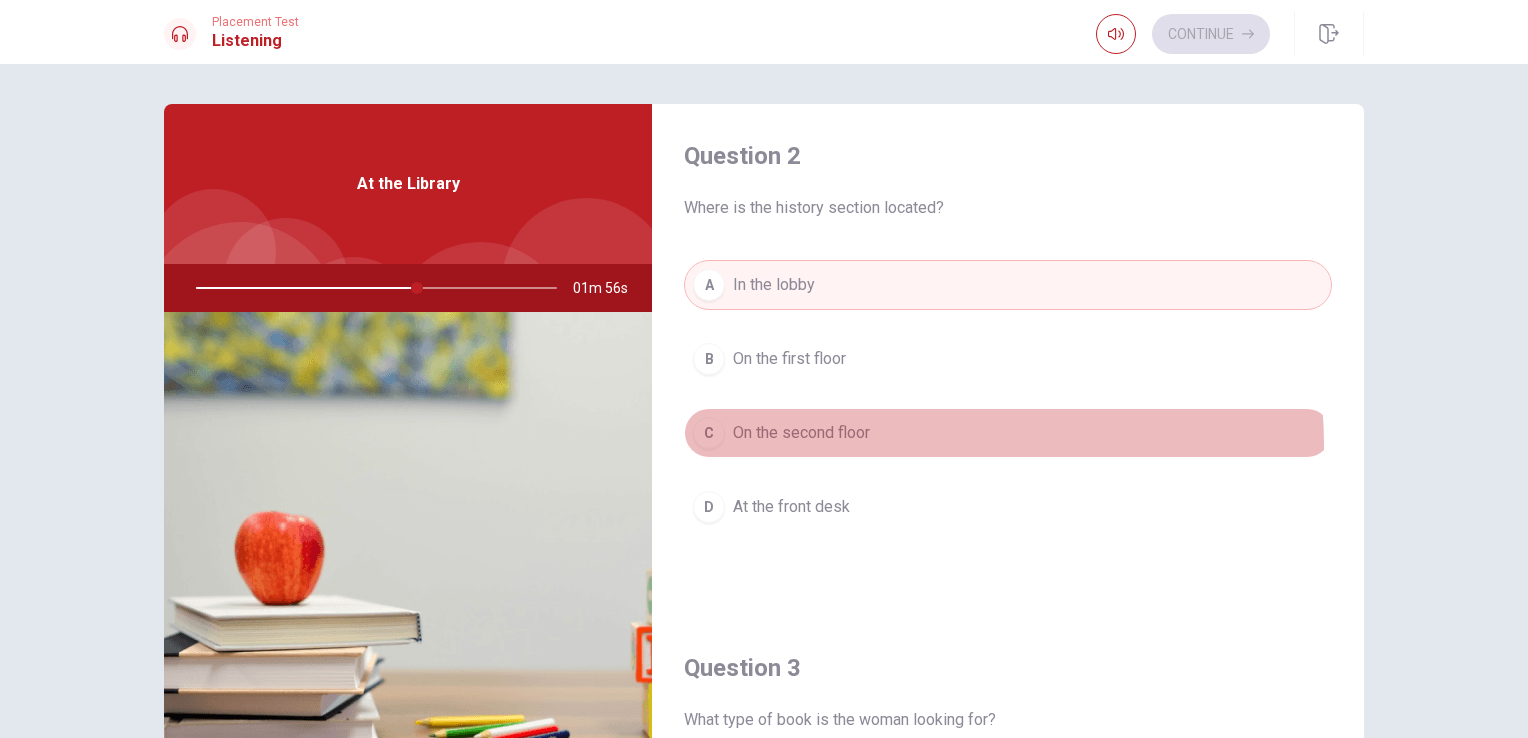 click on "C On the second floor" at bounding box center [1008, 433] 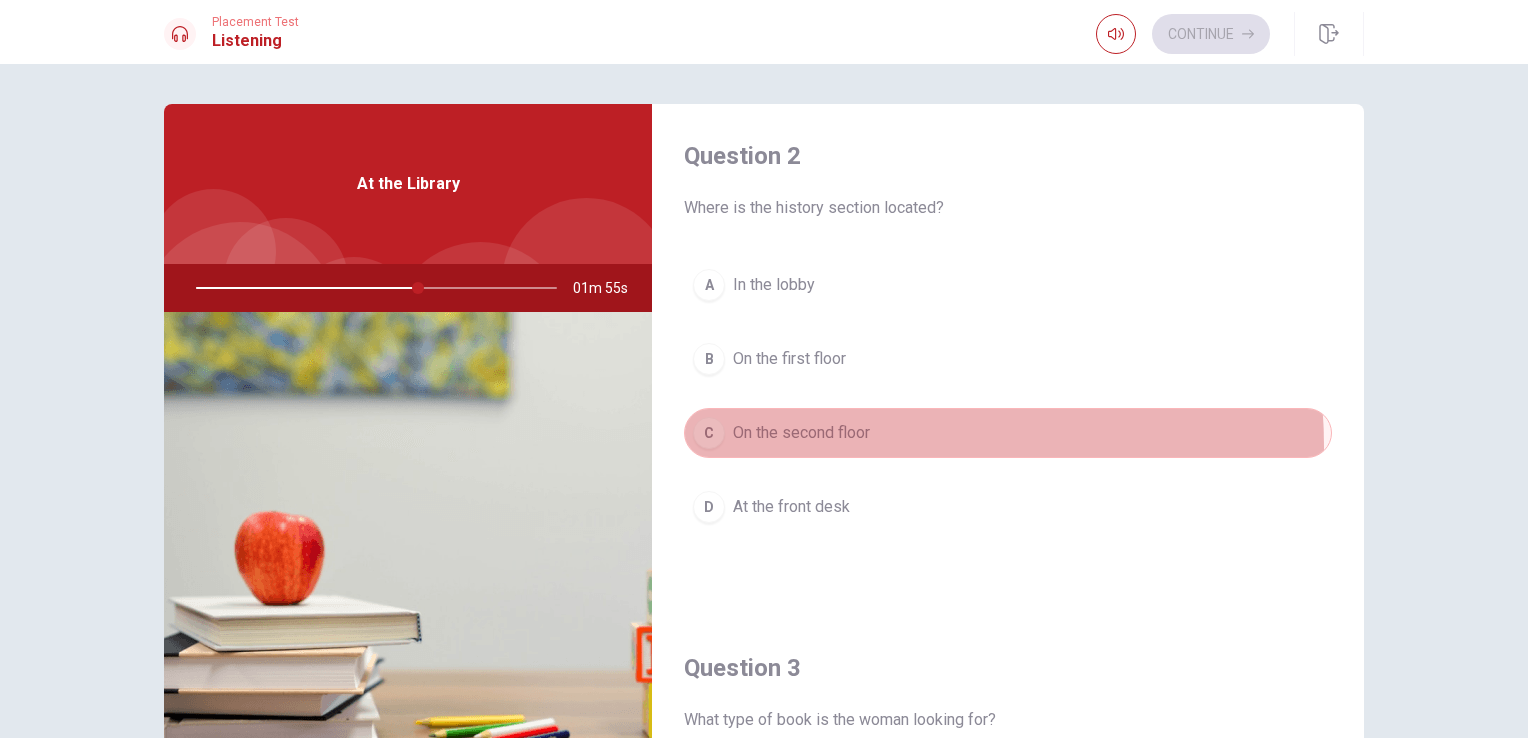 click on "C On the second floor" at bounding box center [1008, 433] 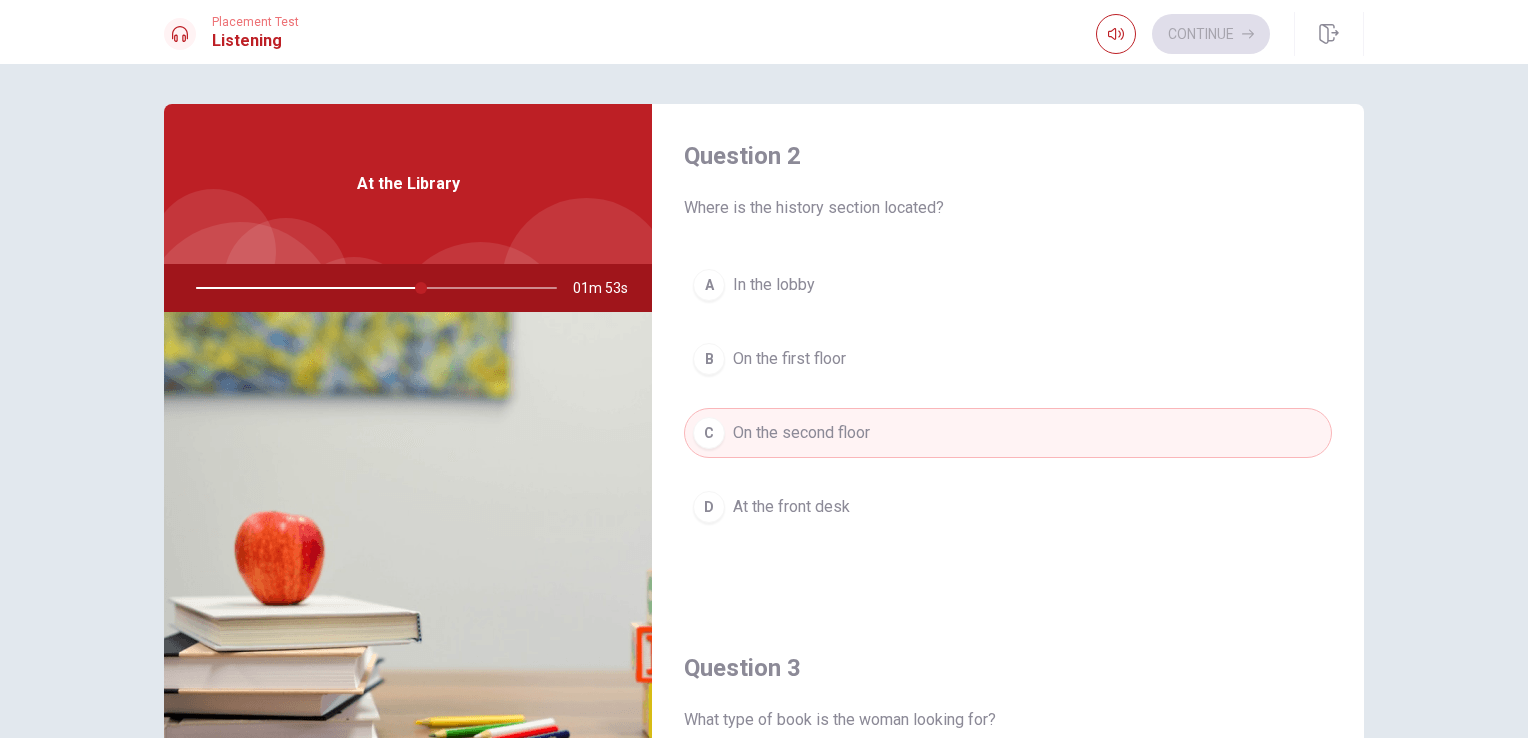 click on "A In the lobby B On the first floor C On the second floor D At the front desk" at bounding box center [1008, 416] 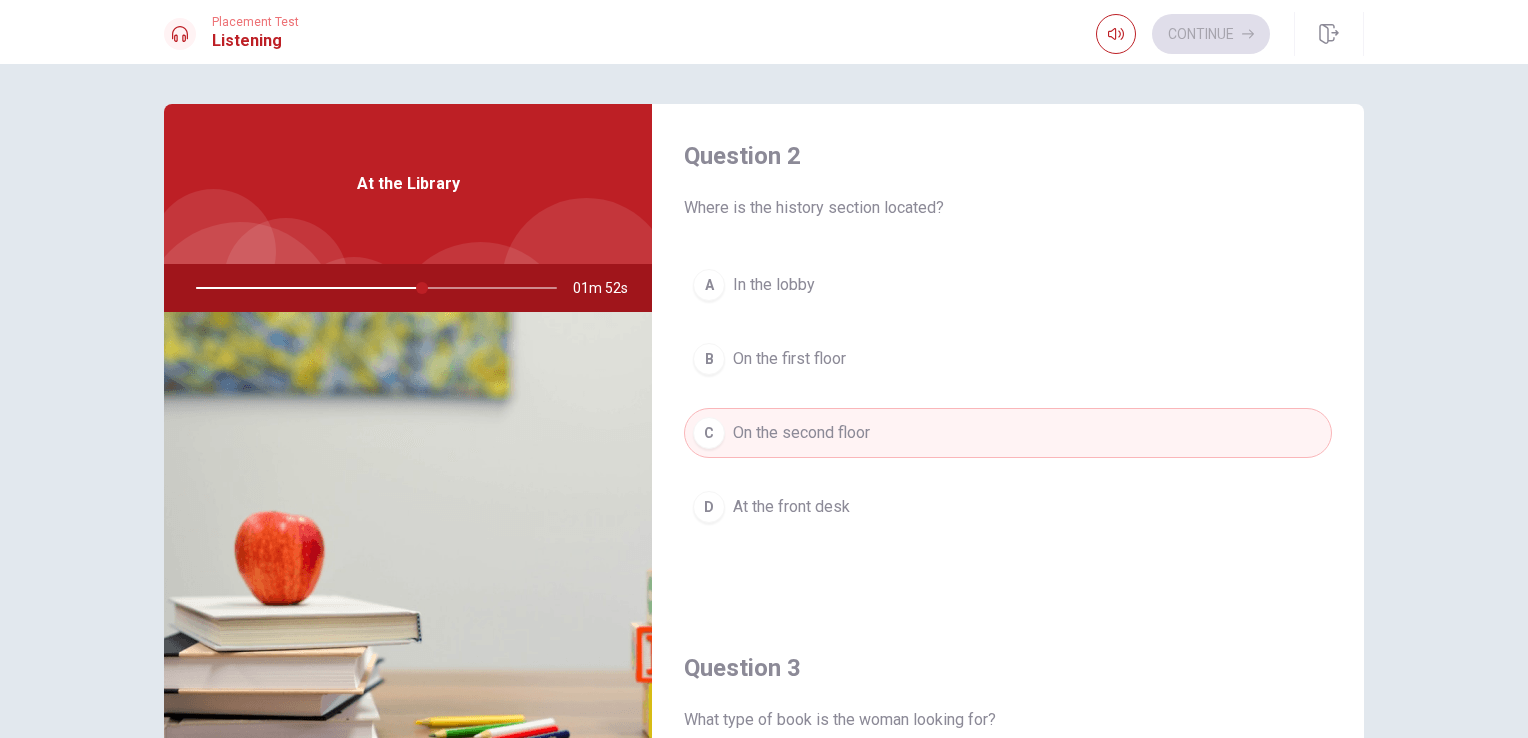 click on "Question 2 Where is the history section located? A In the lobby B On the first floor C On the second floor D At the front desk" at bounding box center (1008, 356) 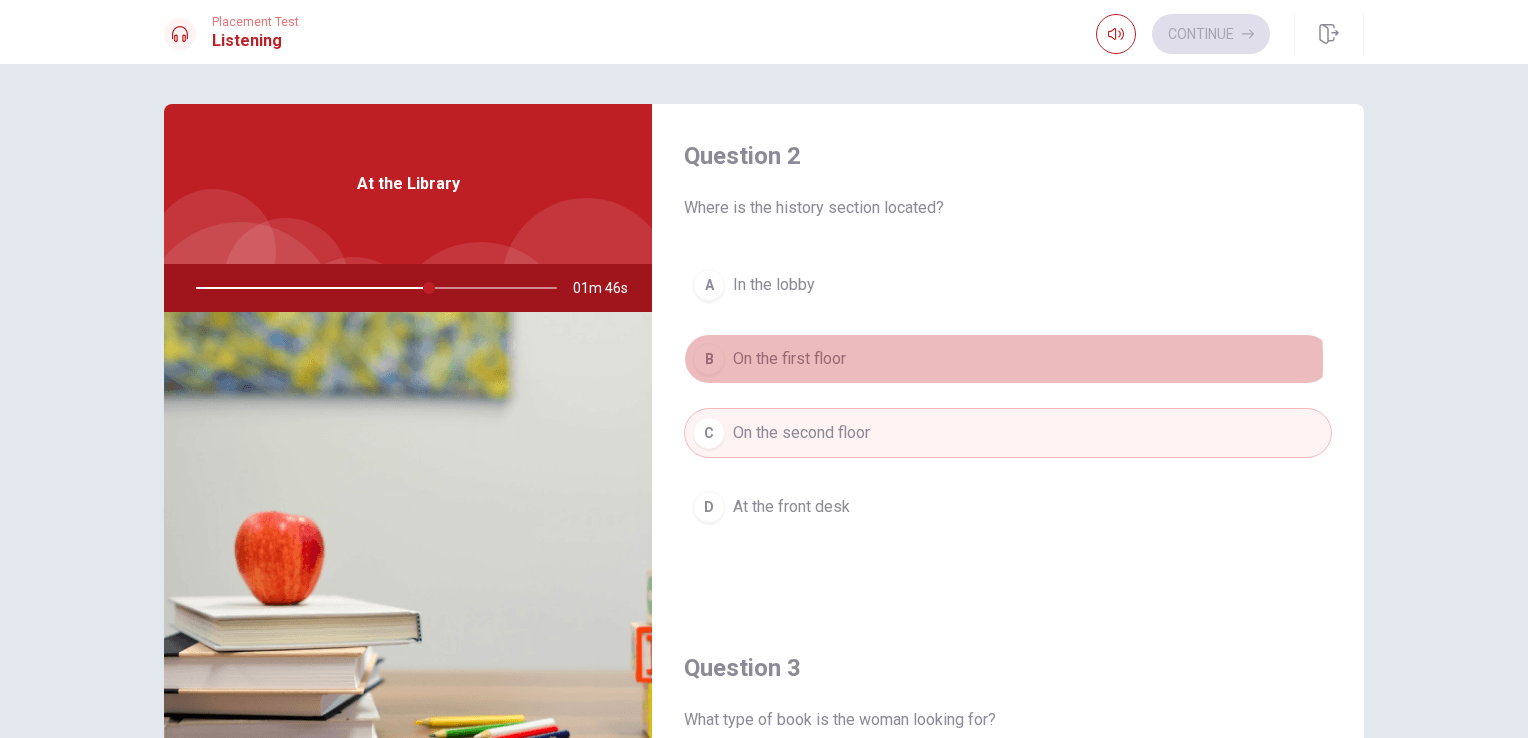 click on "B On the first floor" at bounding box center (1008, 359) 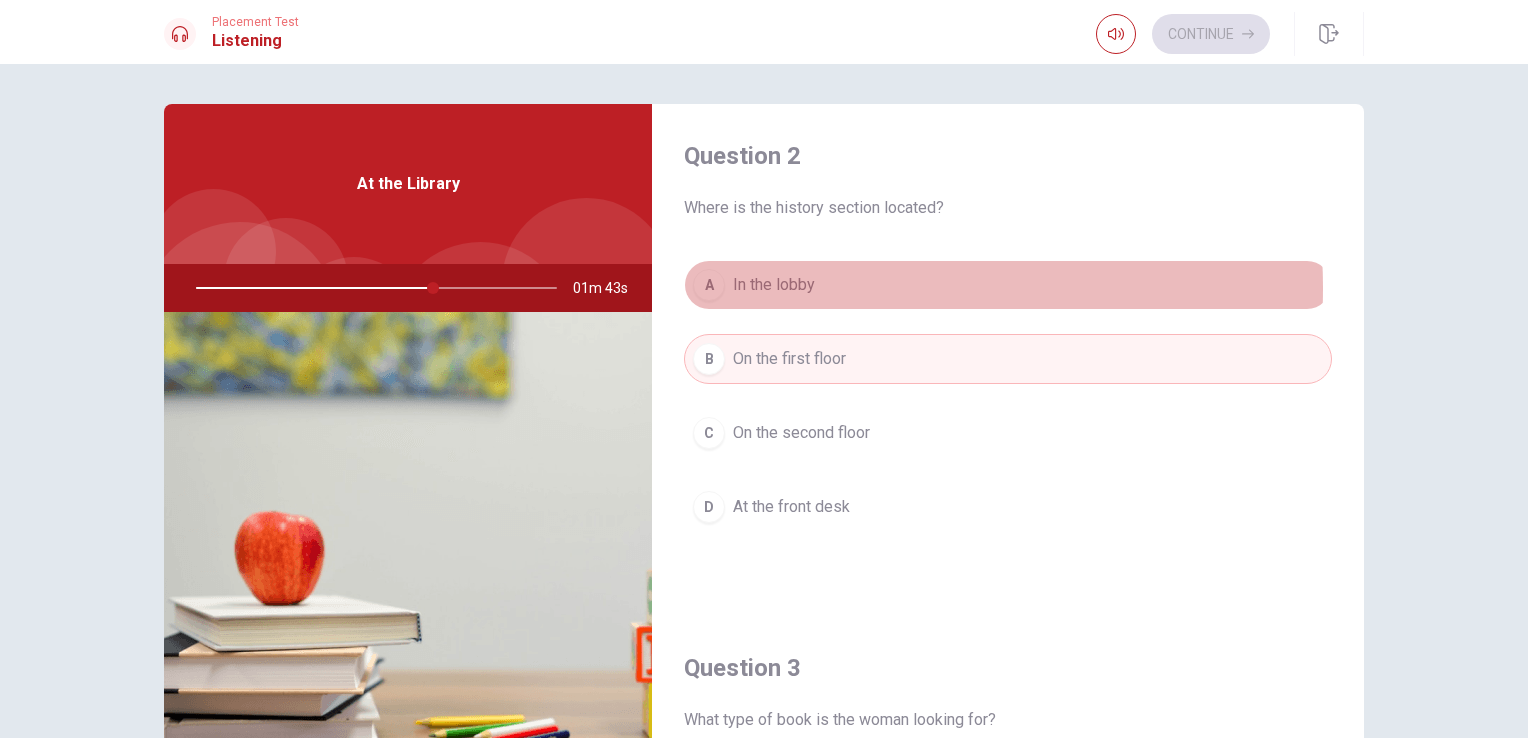 click on "A In the lobby" at bounding box center (1008, 285) 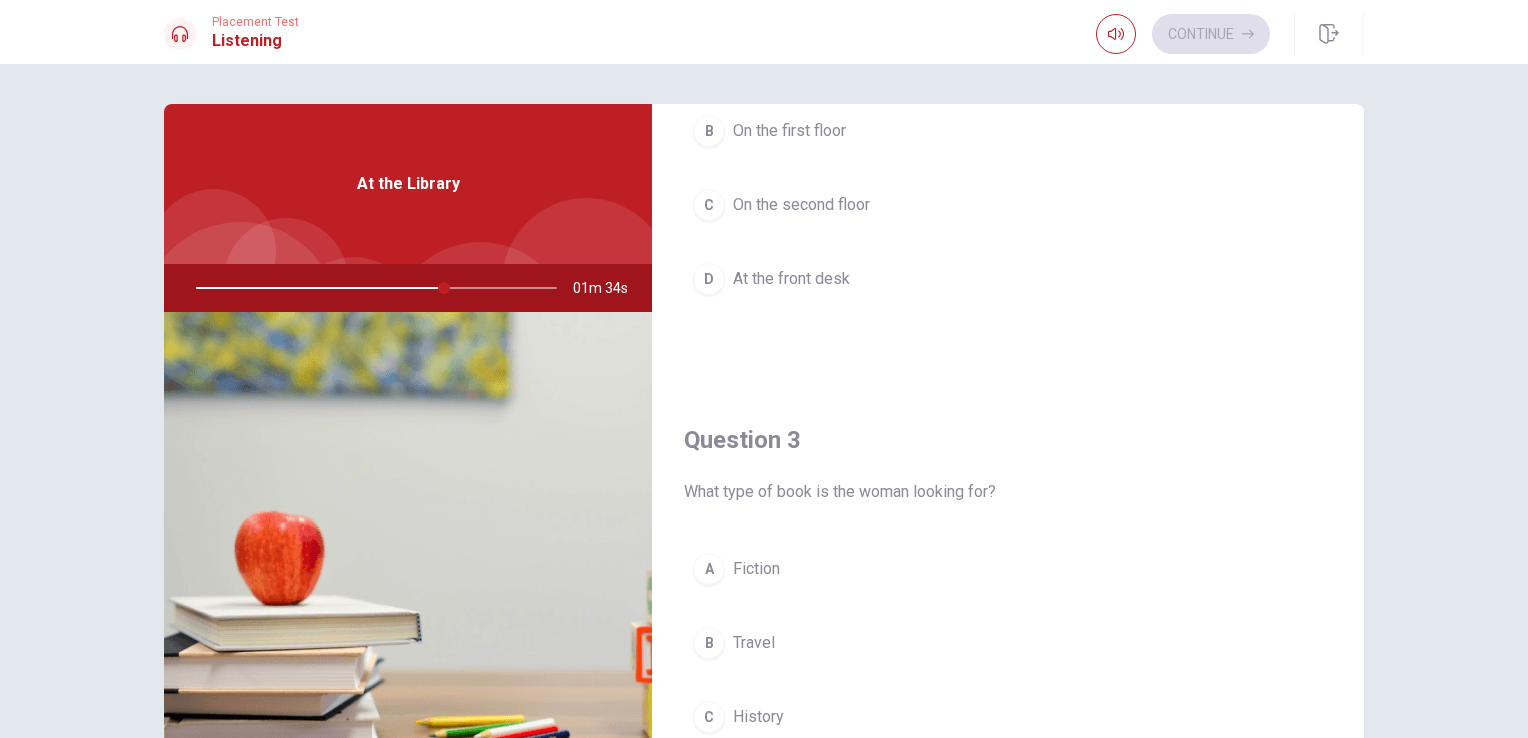 scroll, scrollTop: 728, scrollLeft: 0, axis: vertical 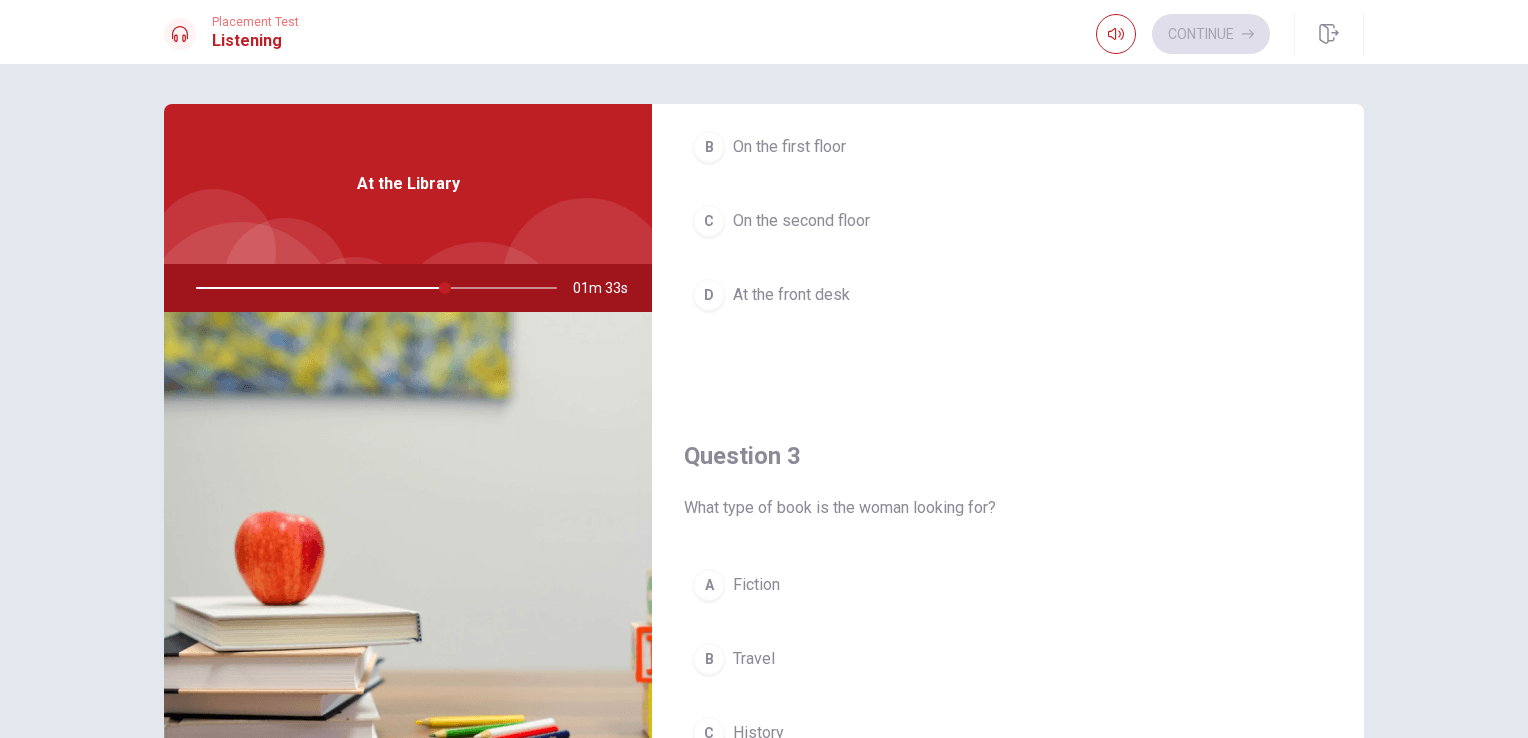 click on "B On the first floor" at bounding box center (1008, 147) 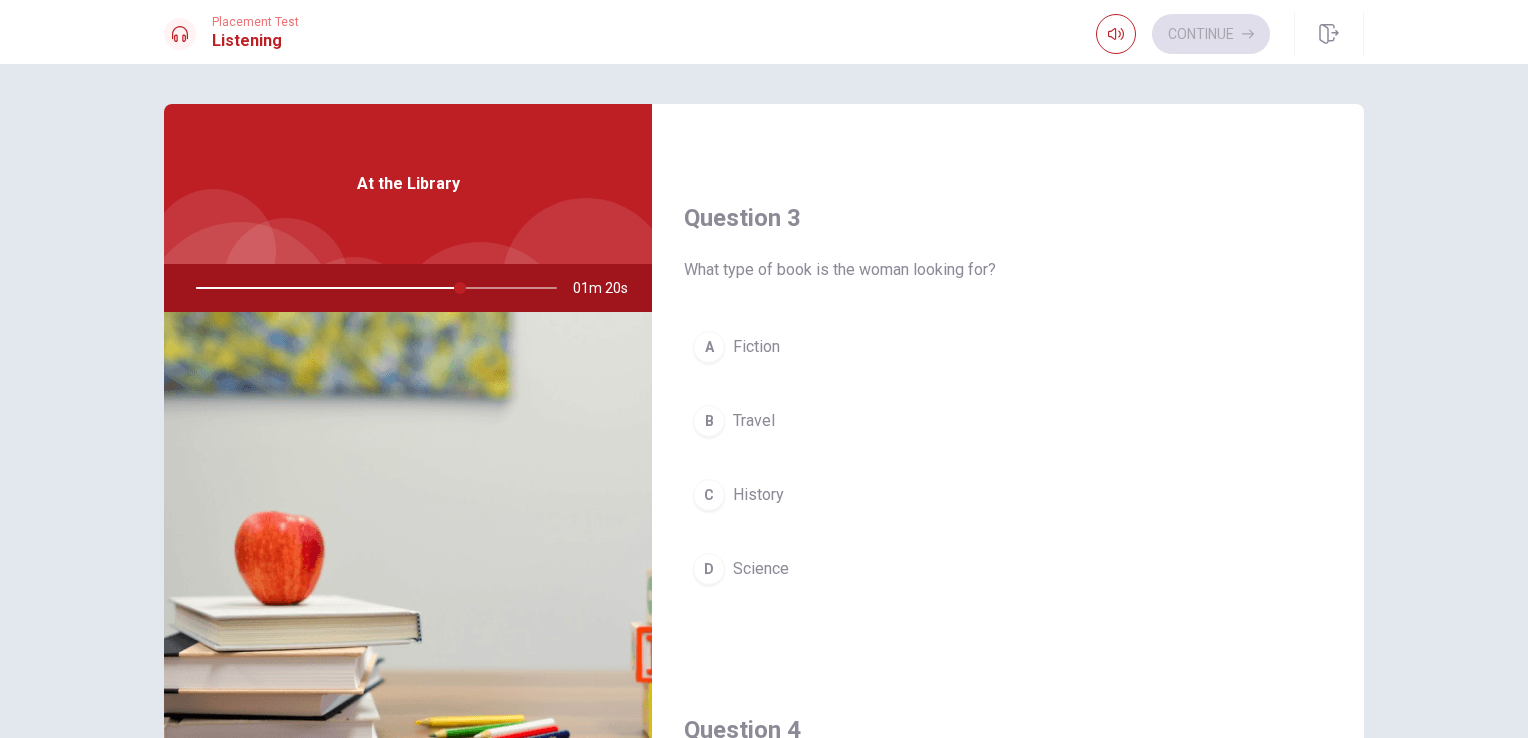 scroll, scrollTop: 982, scrollLeft: 0, axis: vertical 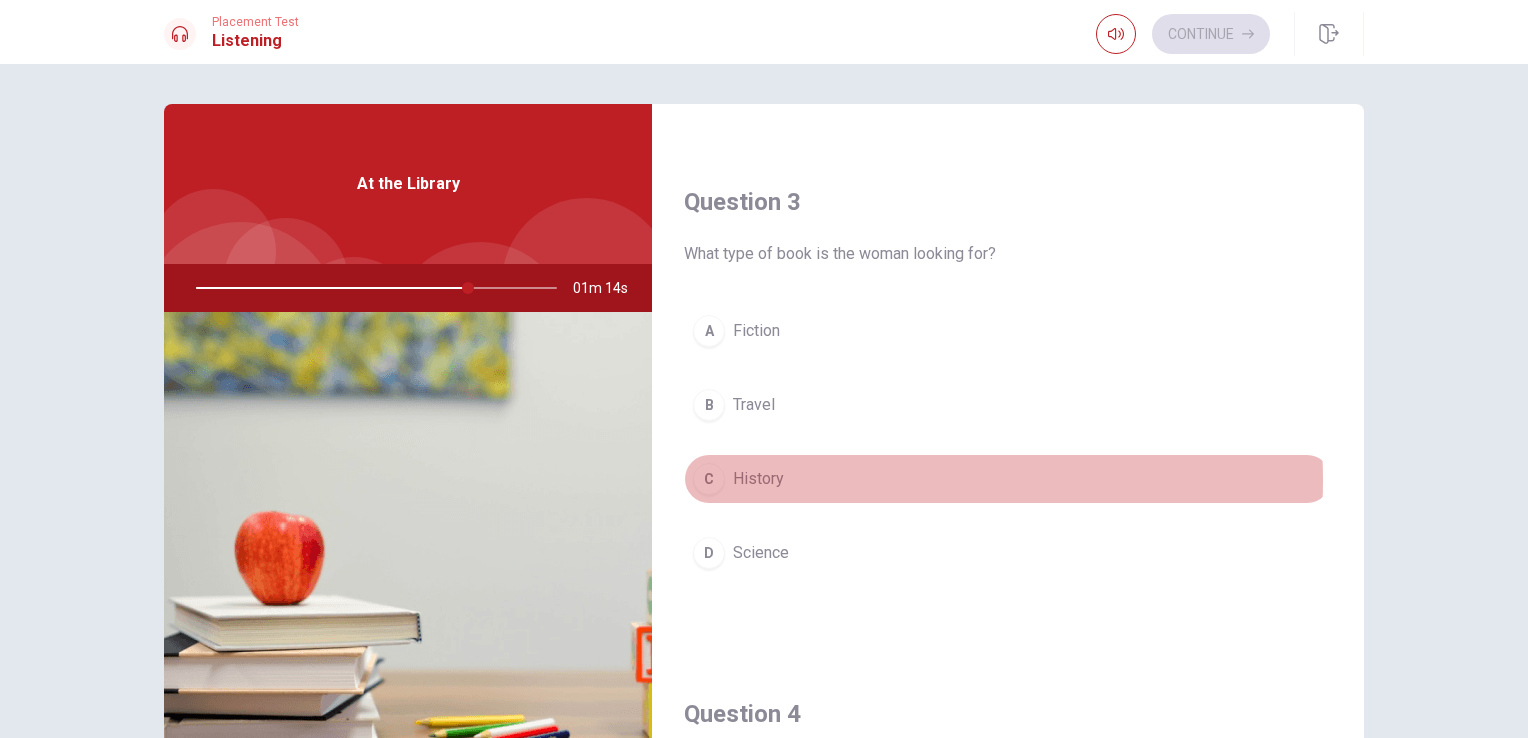 click on "C History" at bounding box center [1008, 479] 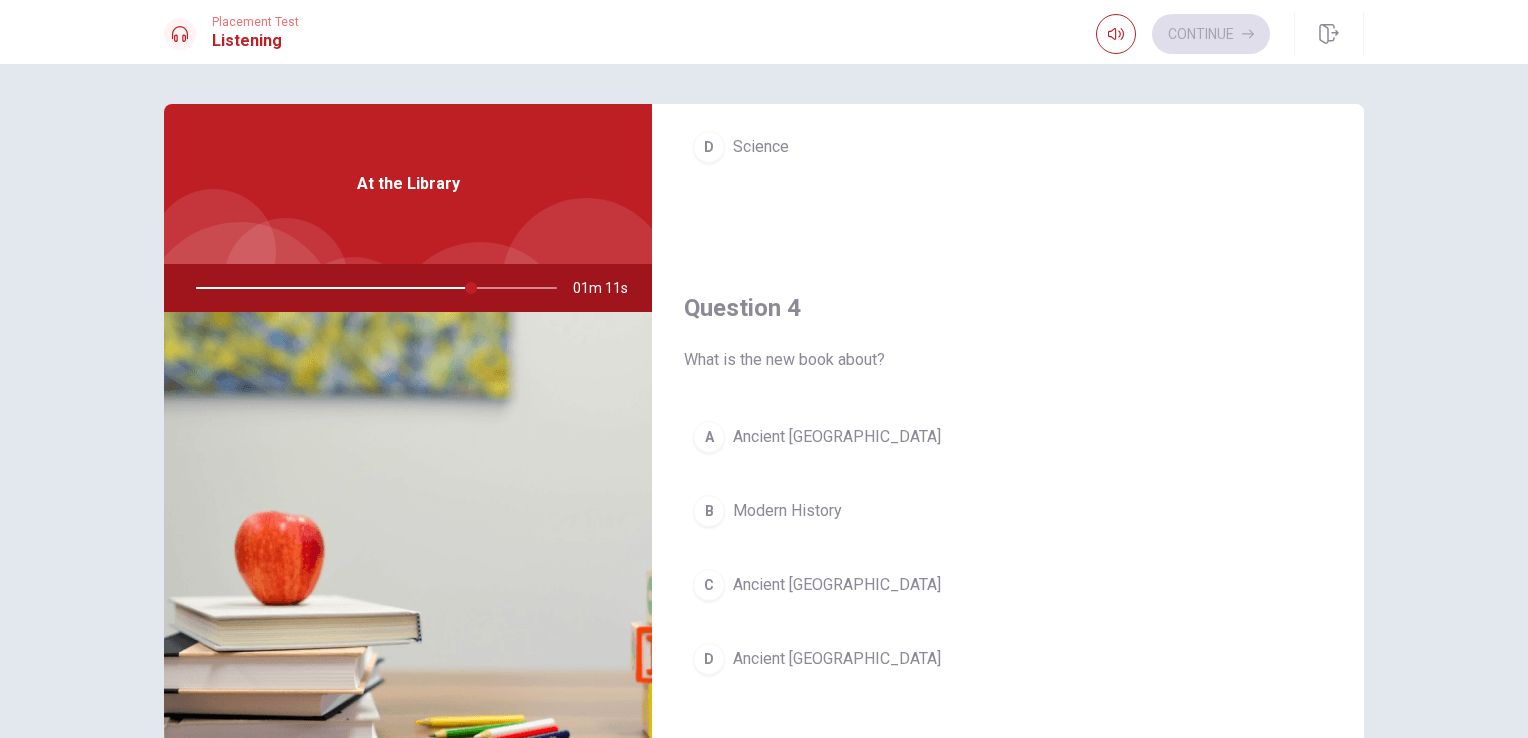 scroll, scrollTop: 1437, scrollLeft: 0, axis: vertical 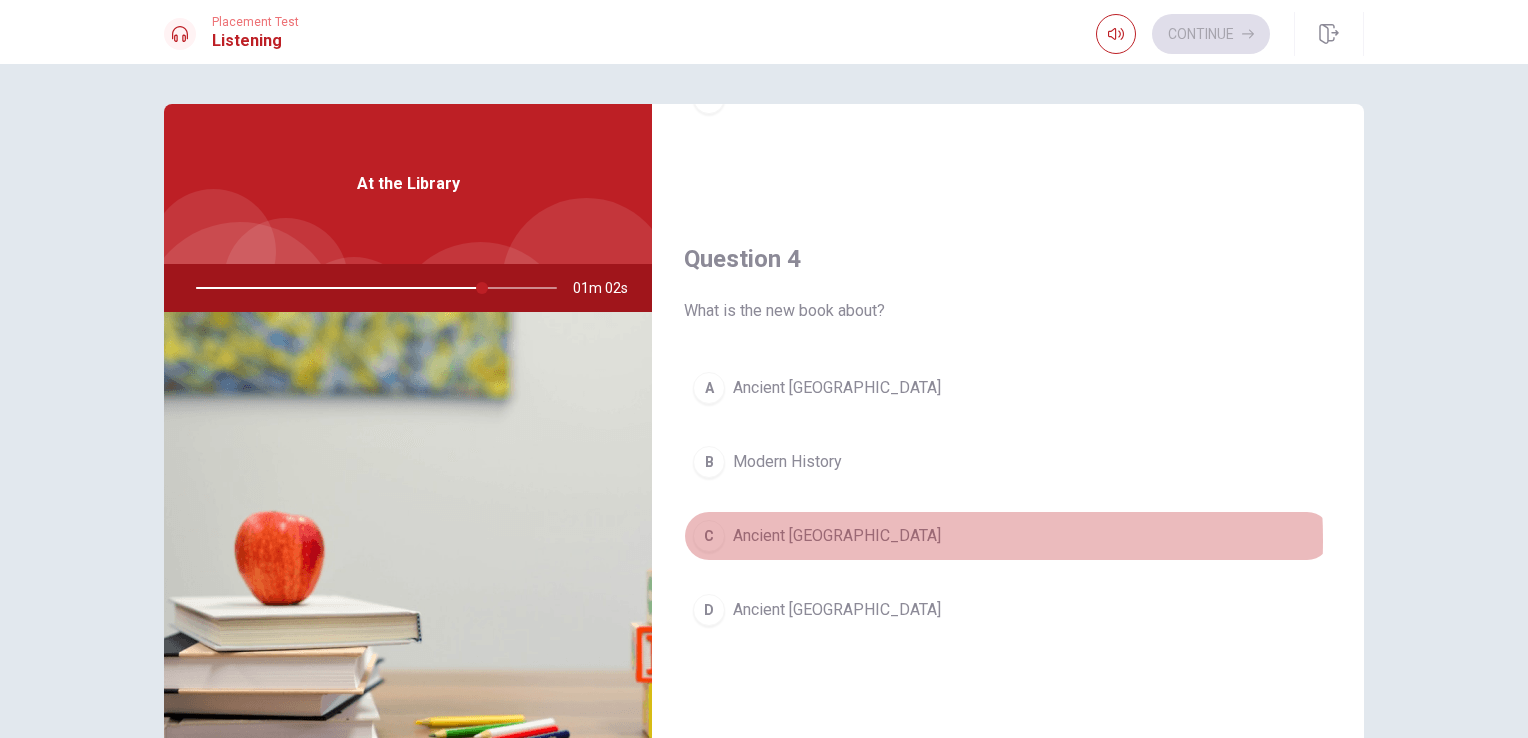 click on "Ancient [GEOGRAPHIC_DATA]" at bounding box center [837, 536] 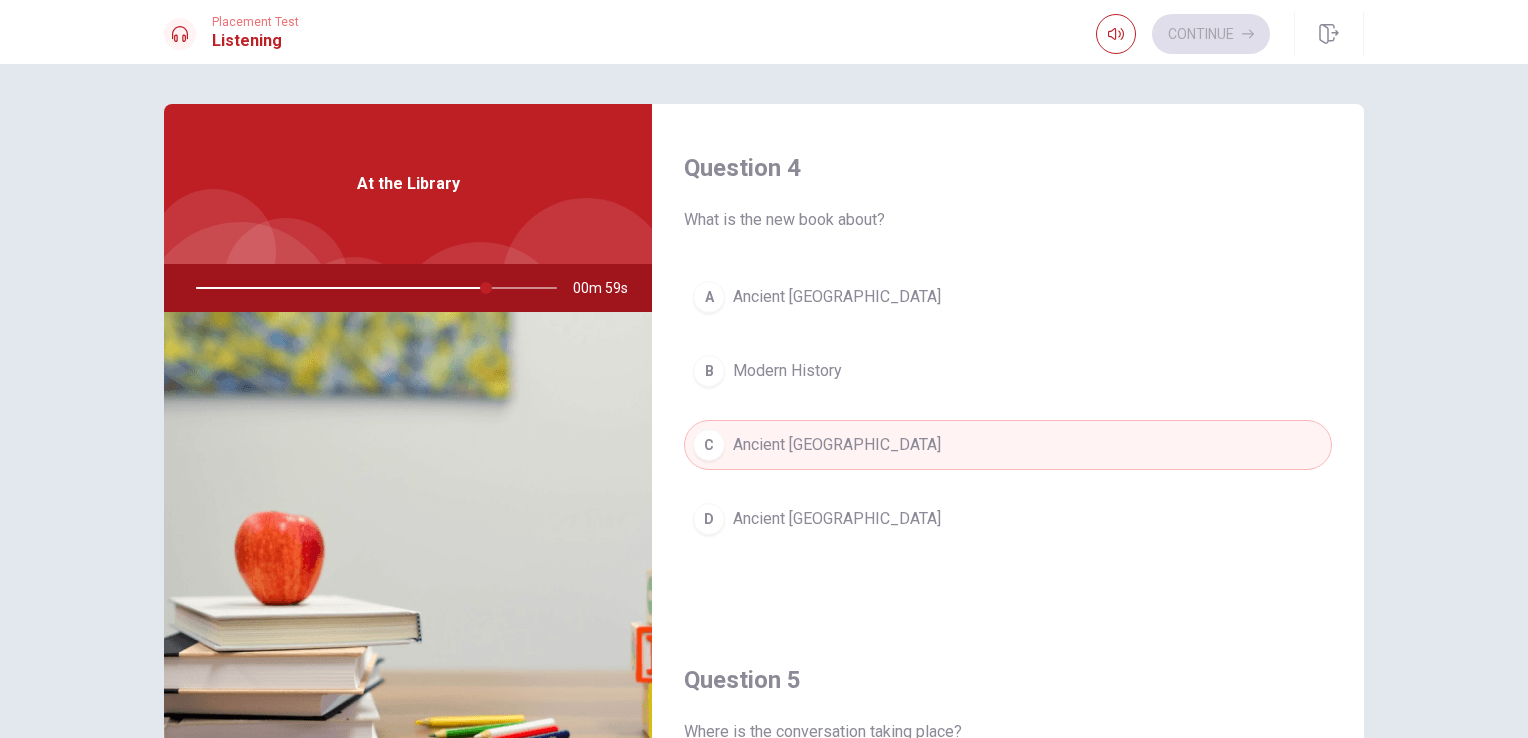 scroll, scrollTop: 1856, scrollLeft: 0, axis: vertical 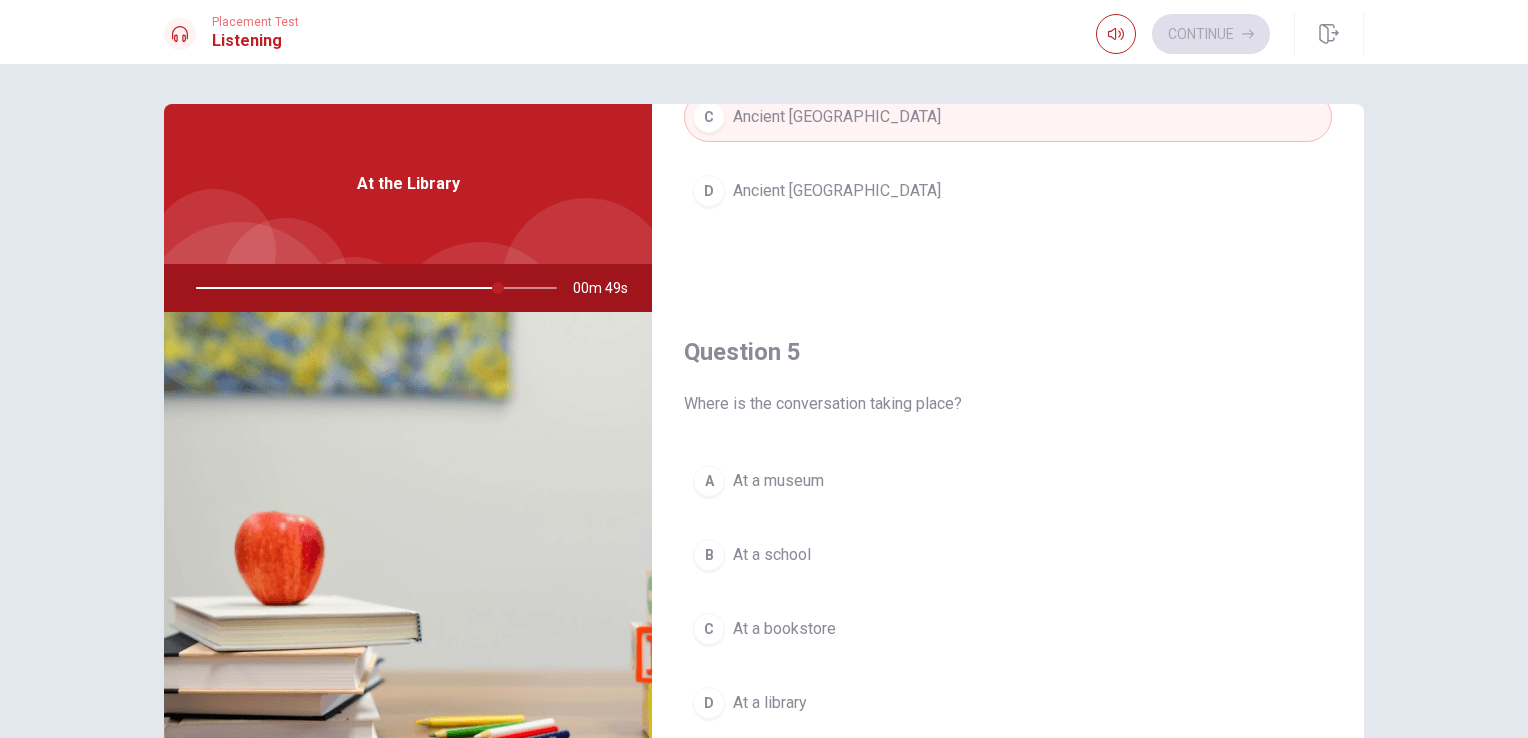 click on "At a bookstore" at bounding box center (784, 629) 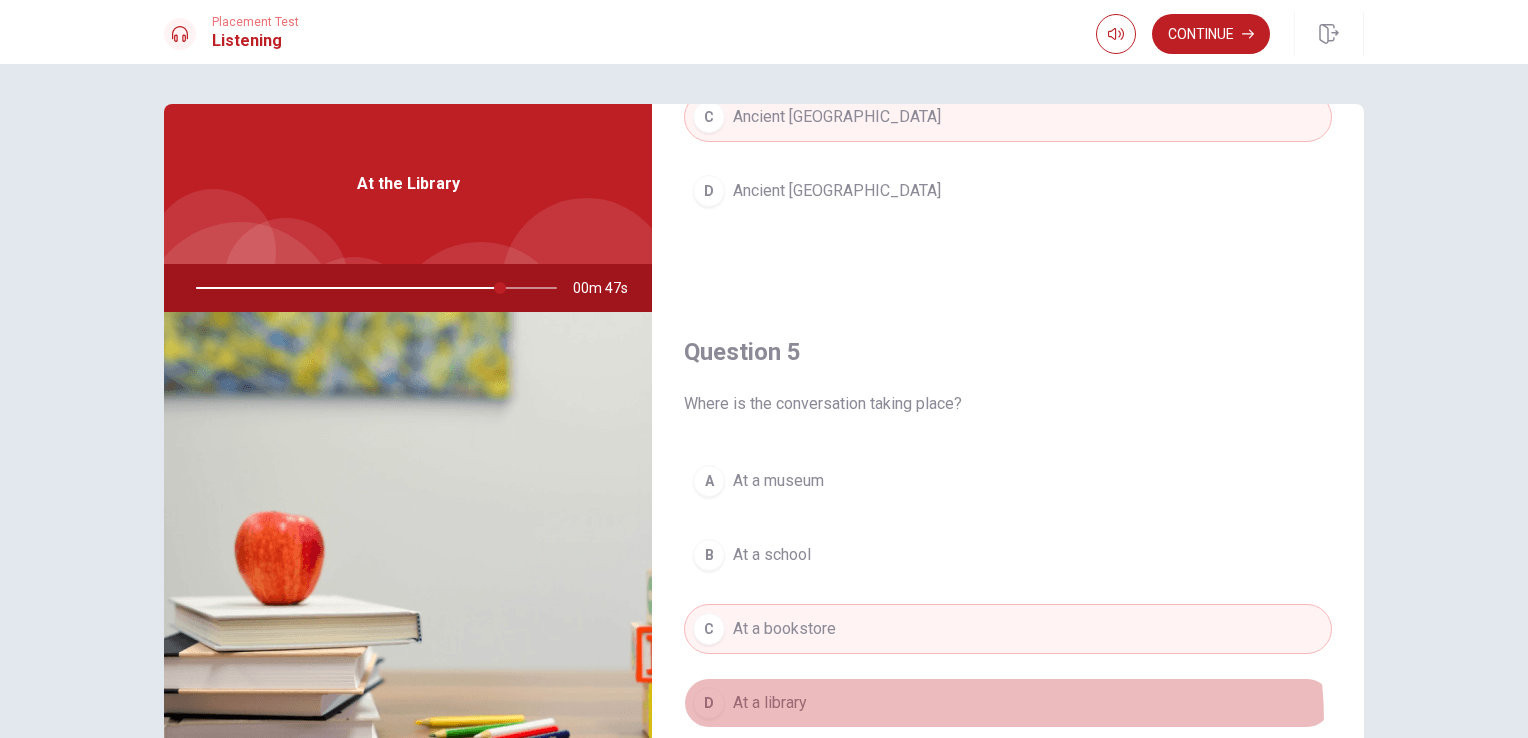 click on "D At a library" at bounding box center (1008, 703) 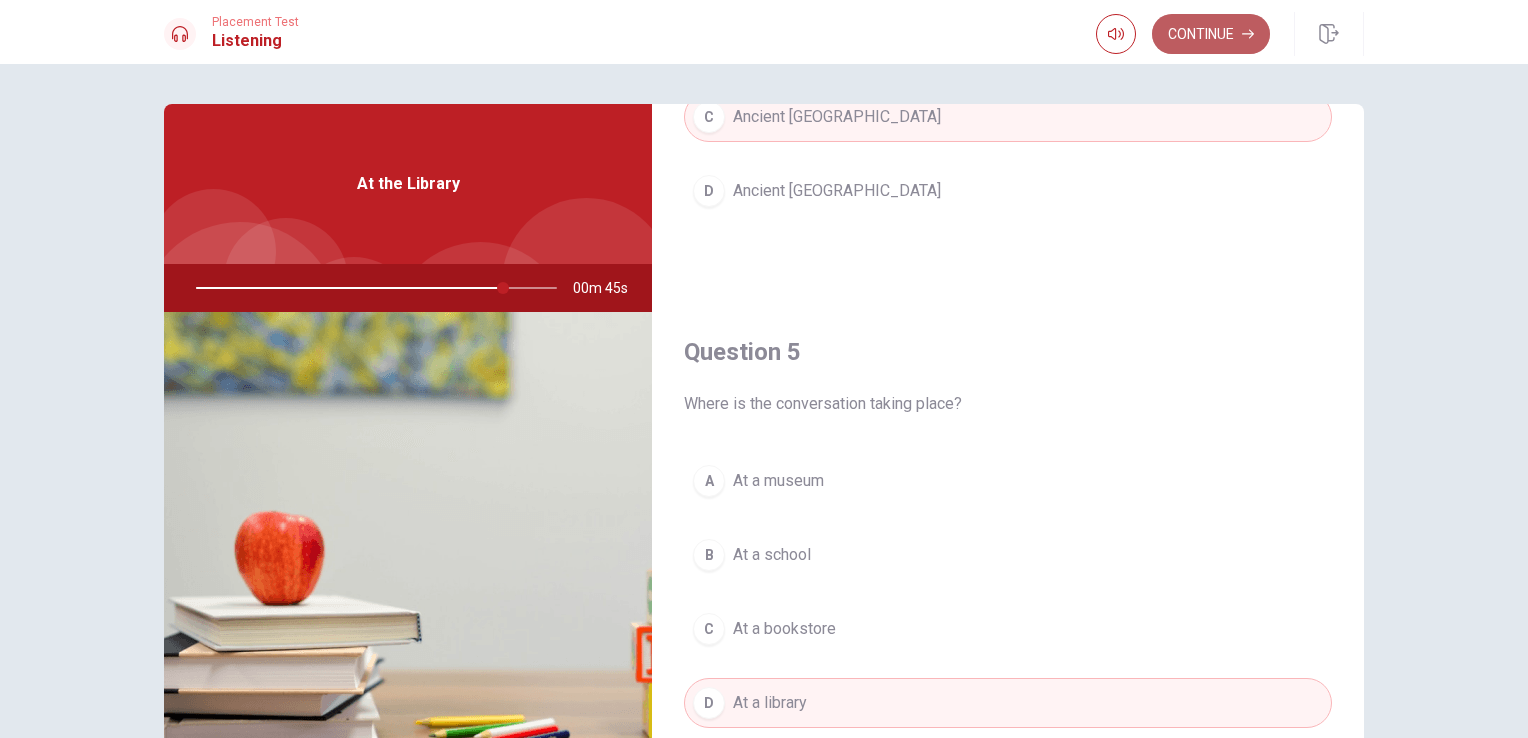 click on "Continue" at bounding box center [1211, 34] 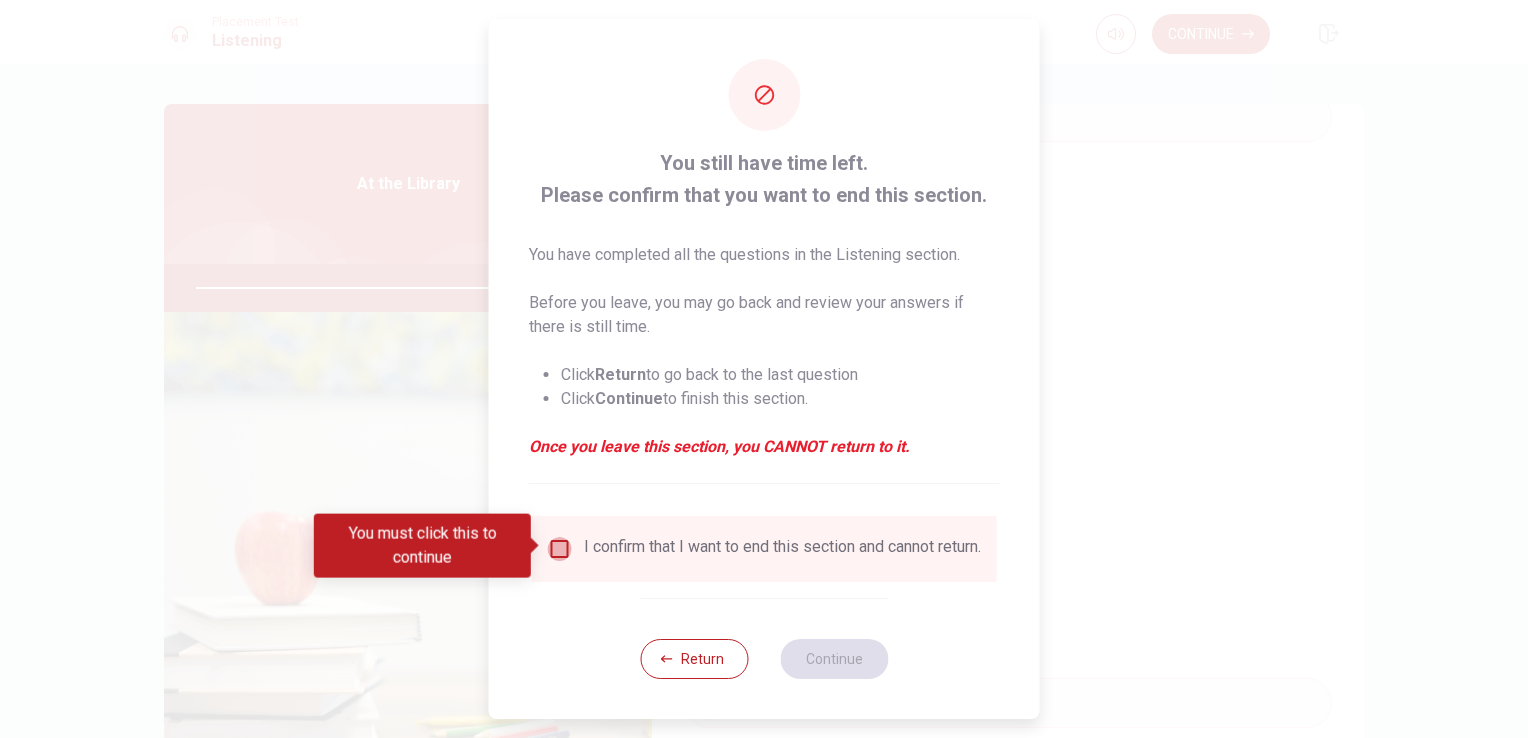 click at bounding box center (560, 549) 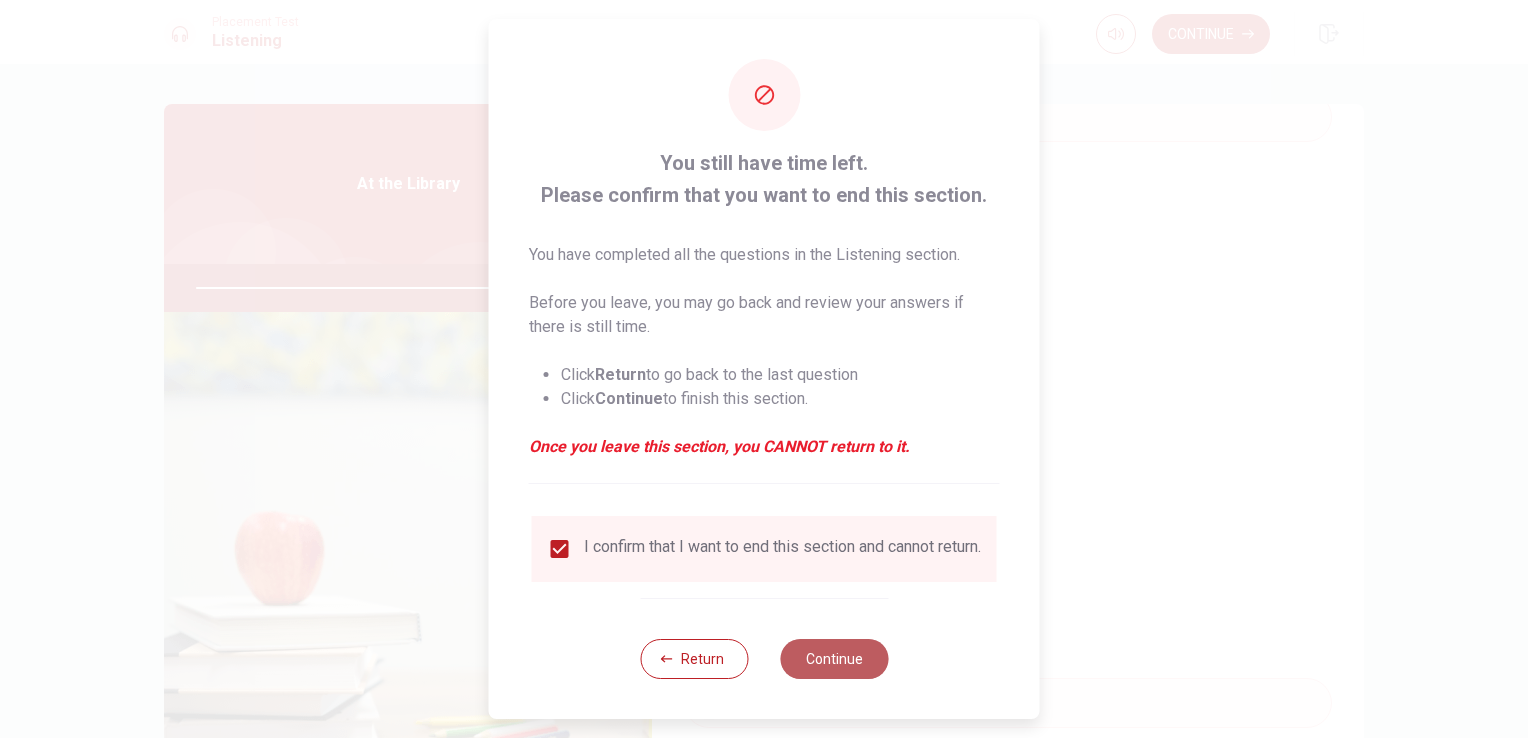 click on "Continue" at bounding box center (834, 659) 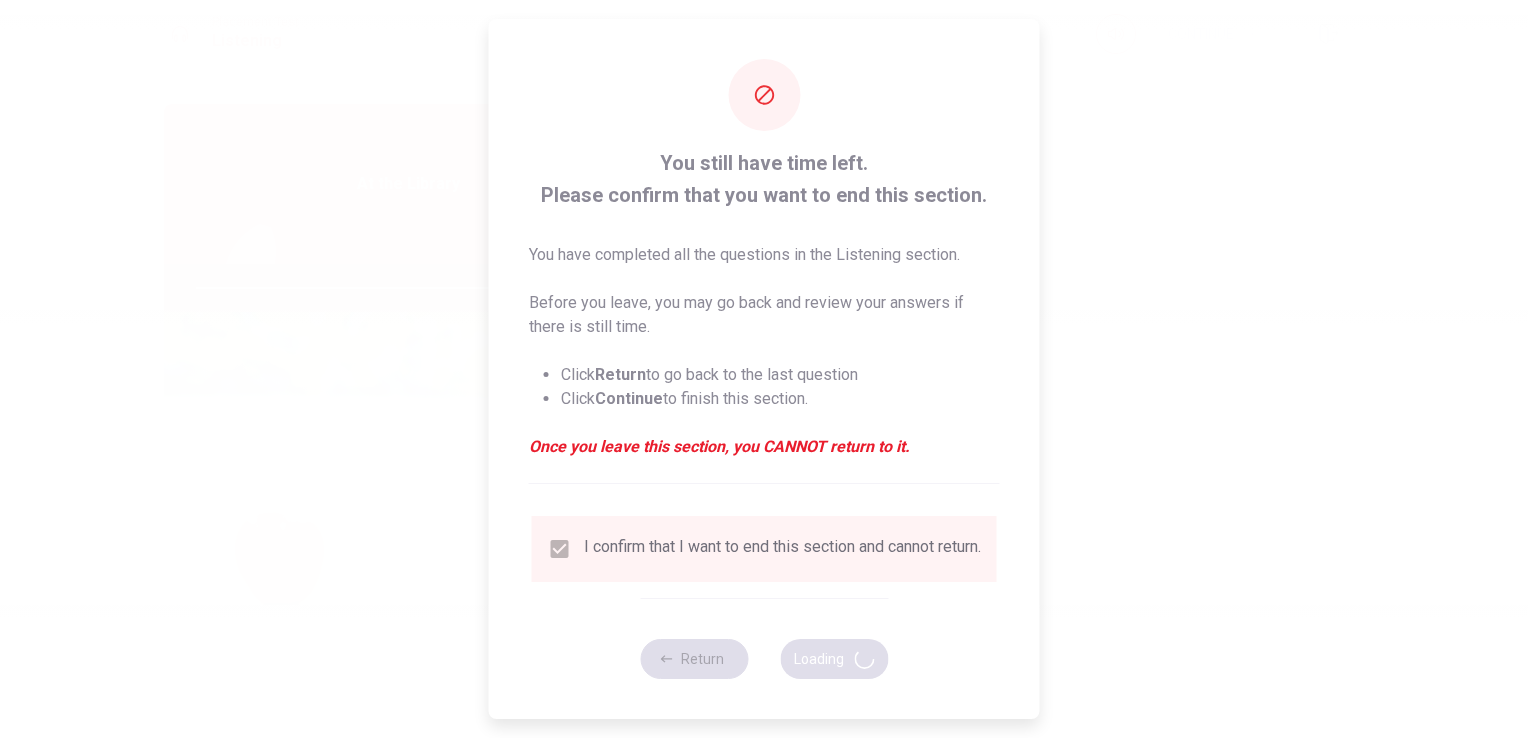 type on "87" 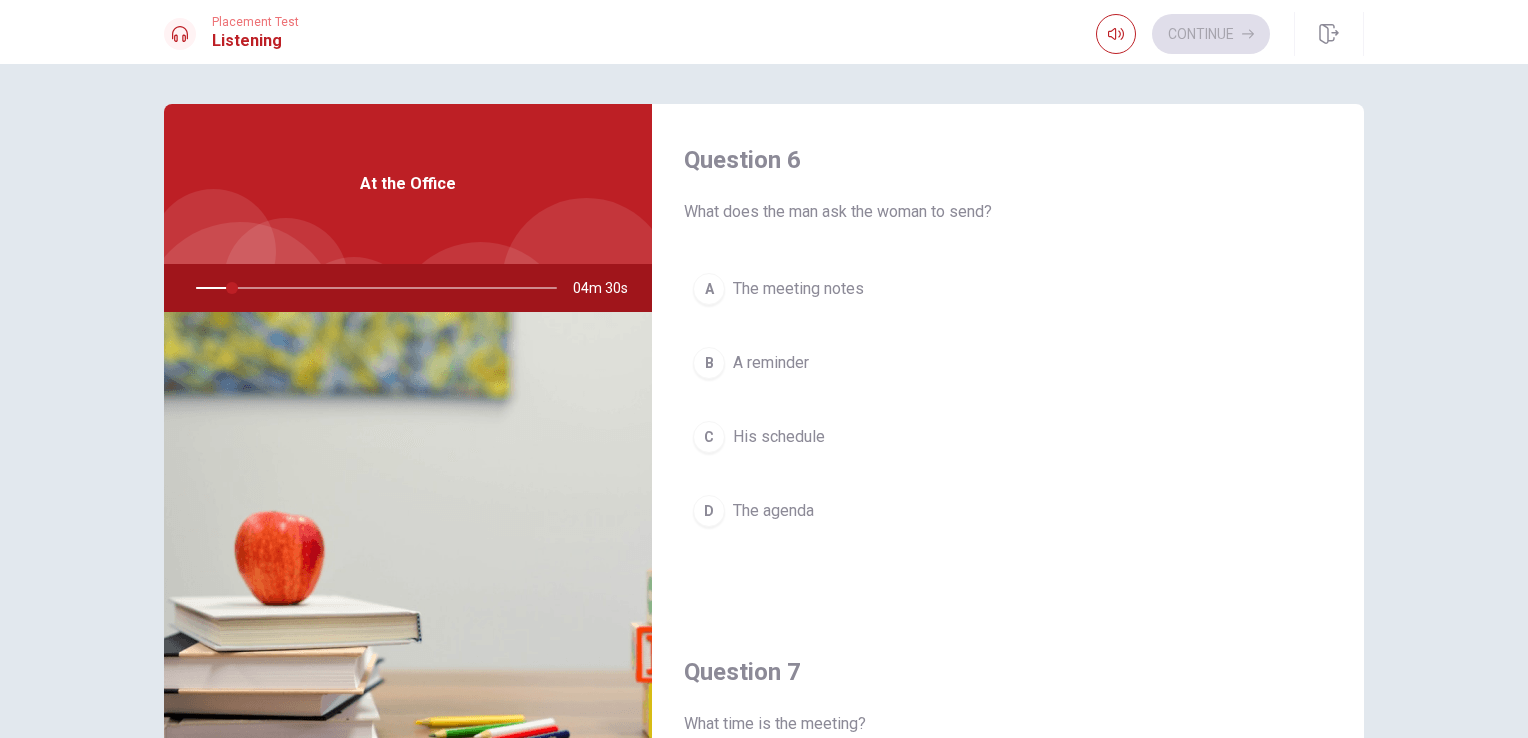 scroll, scrollTop: 1856, scrollLeft: 0, axis: vertical 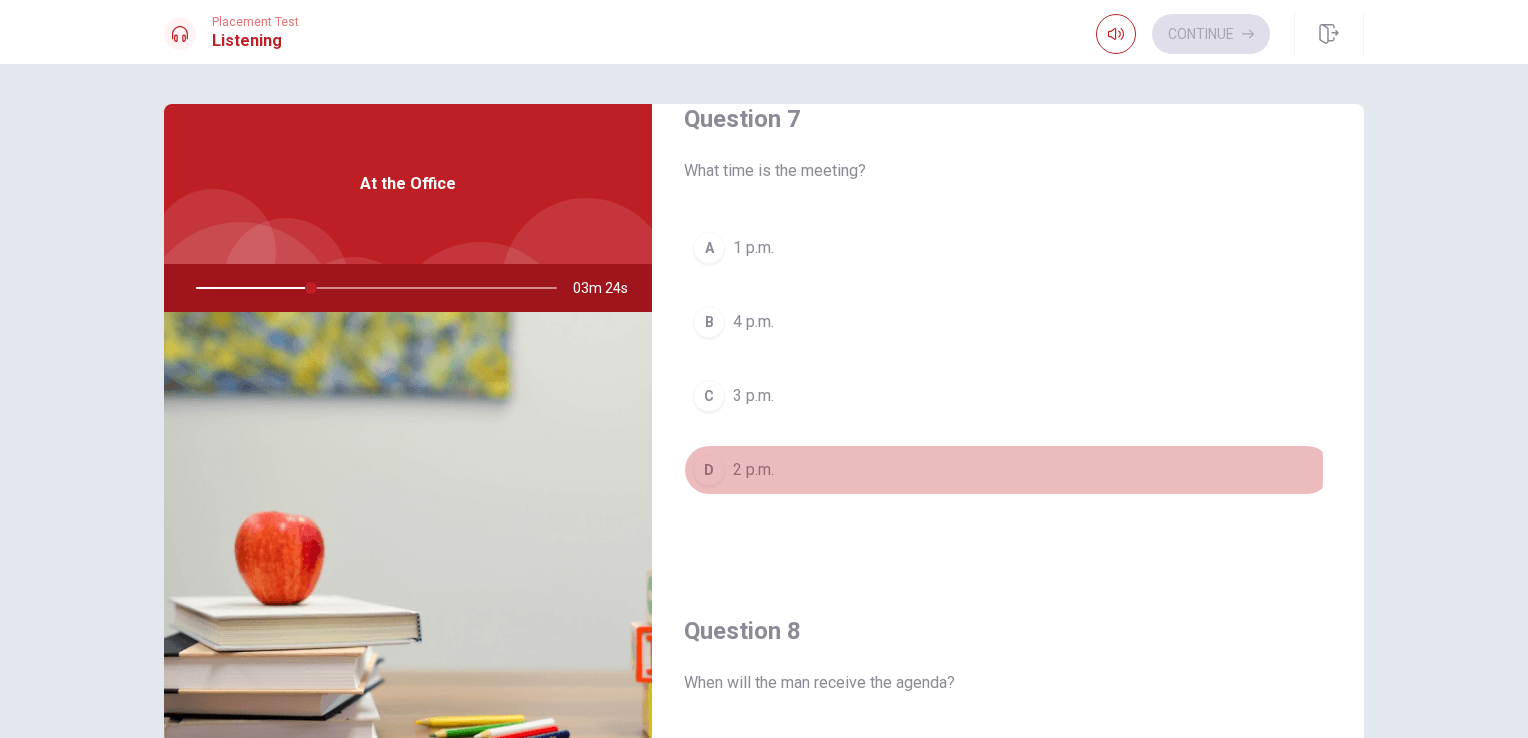 click on "D 2 p.m." at bounding box center (1008, 470) 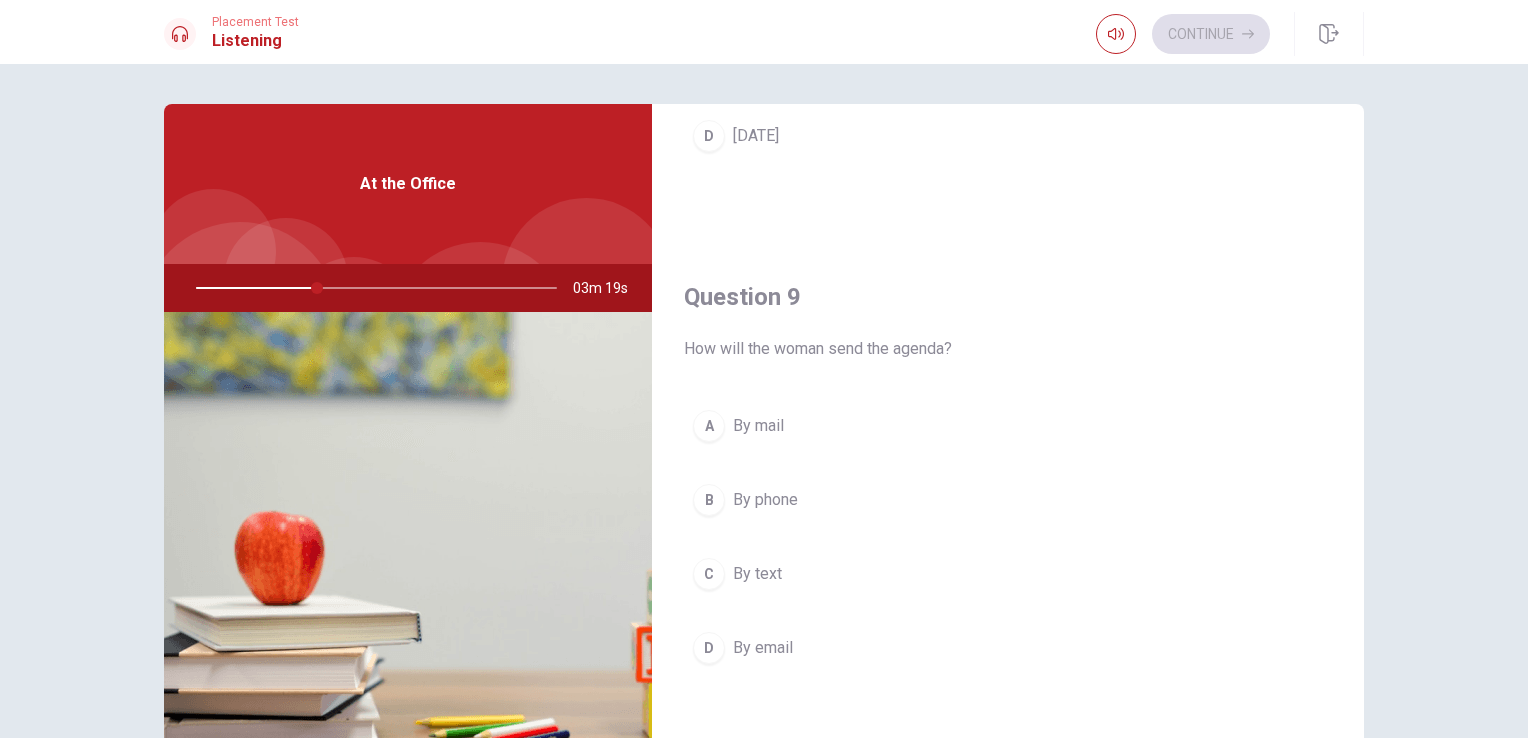 scroll, scrollTop: 1436, scrollLeft: 0, axis: vertical 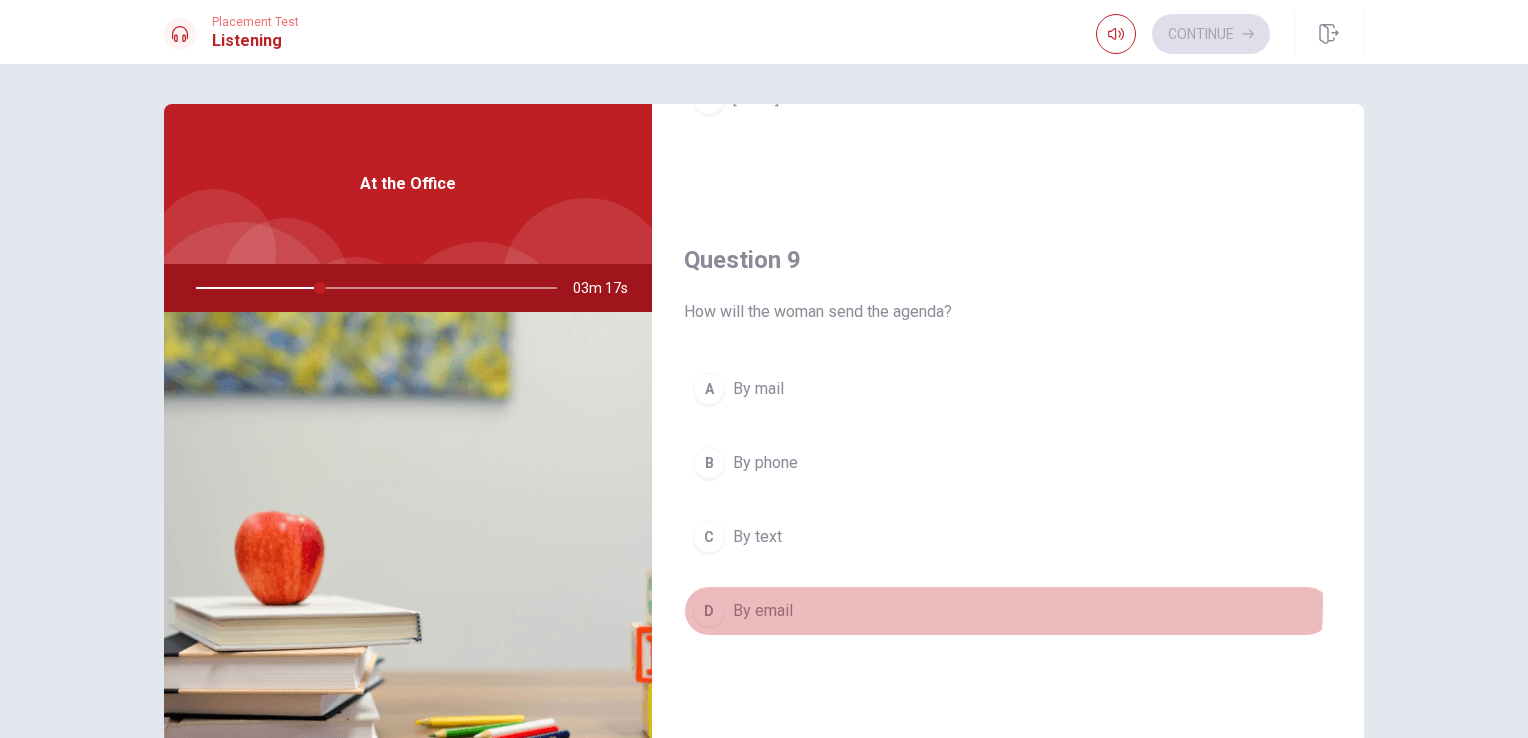 click on "D By email" at bounding box center (1008, 611) 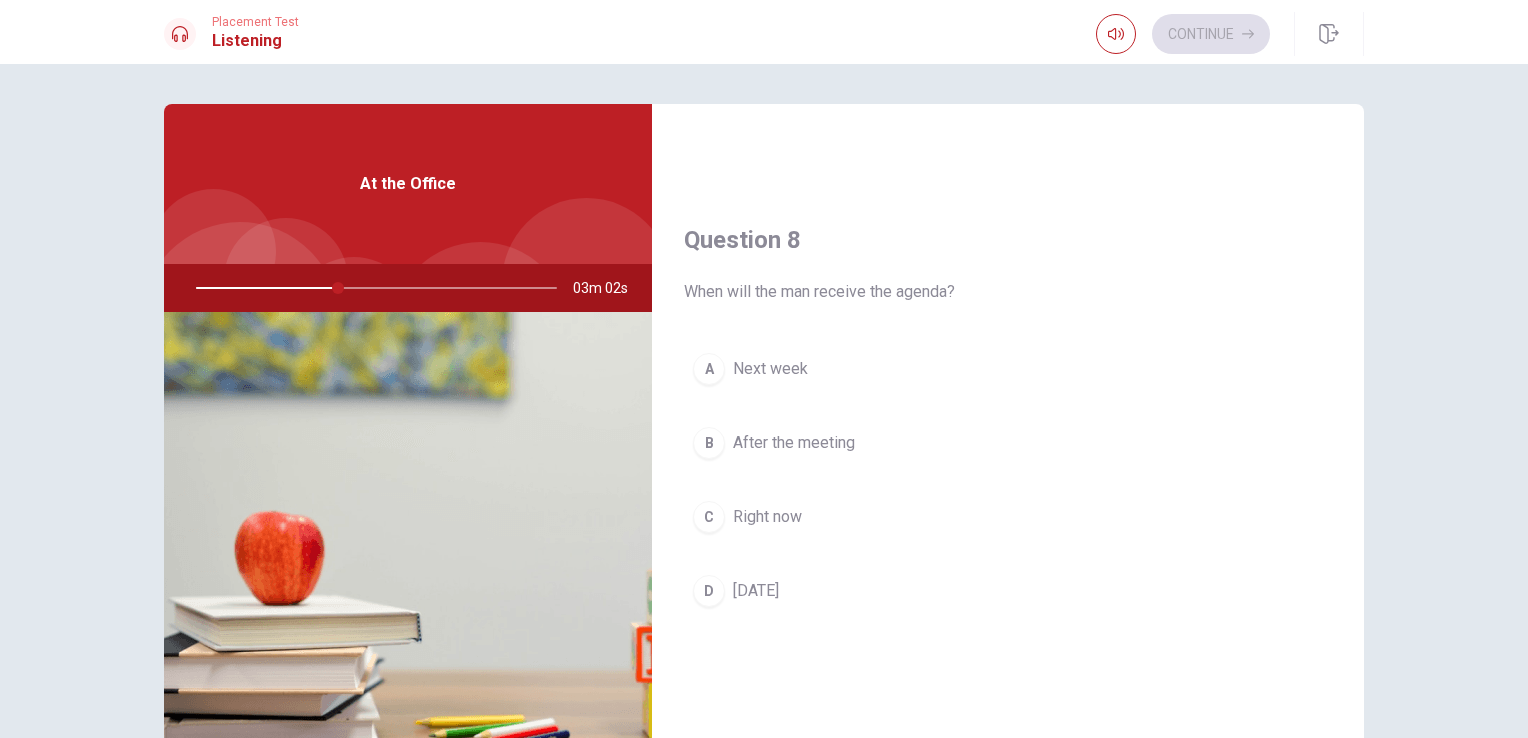 scroll, scrollTop: 965, scrollLeft: 0, axis: vertical 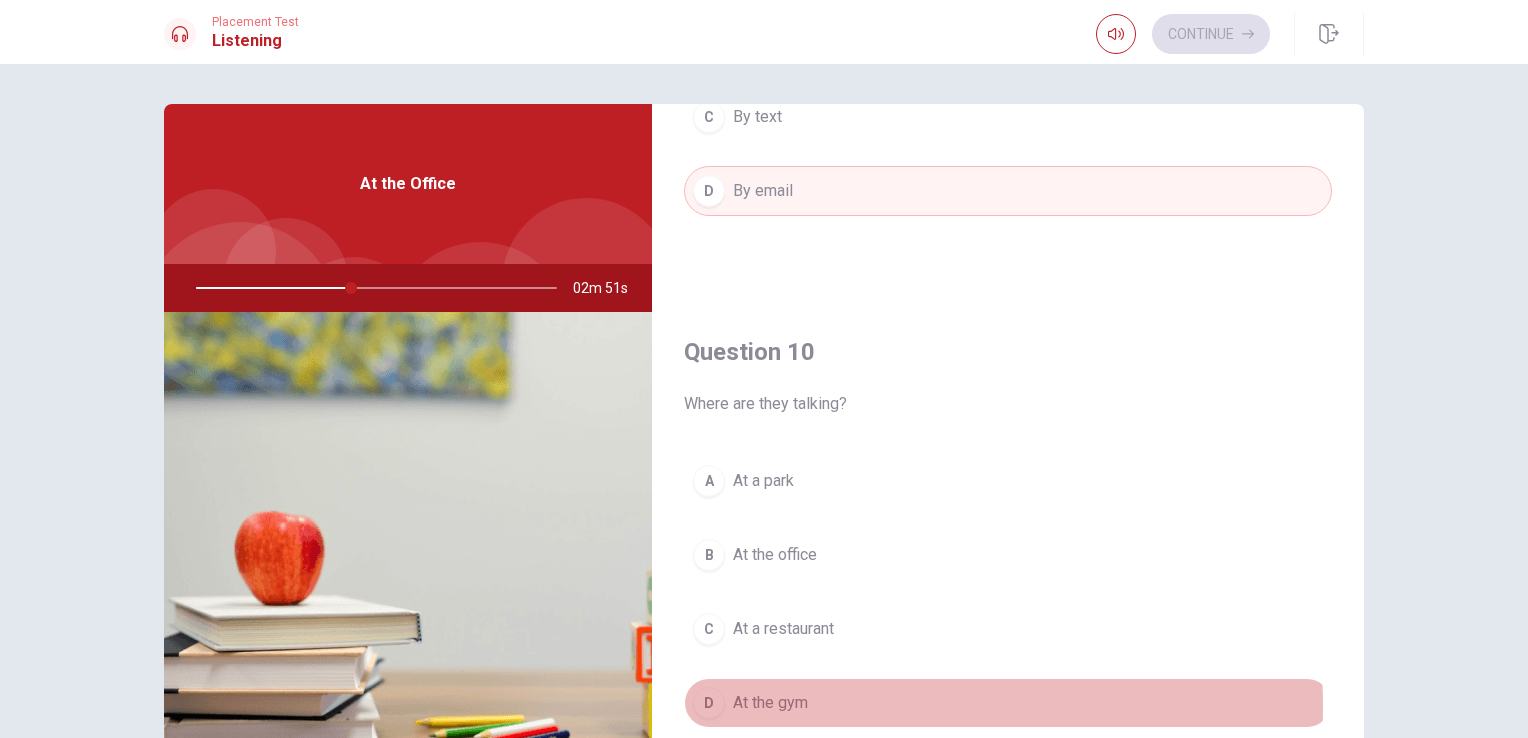 click on "At the gym" at bounding box center [770, 703] 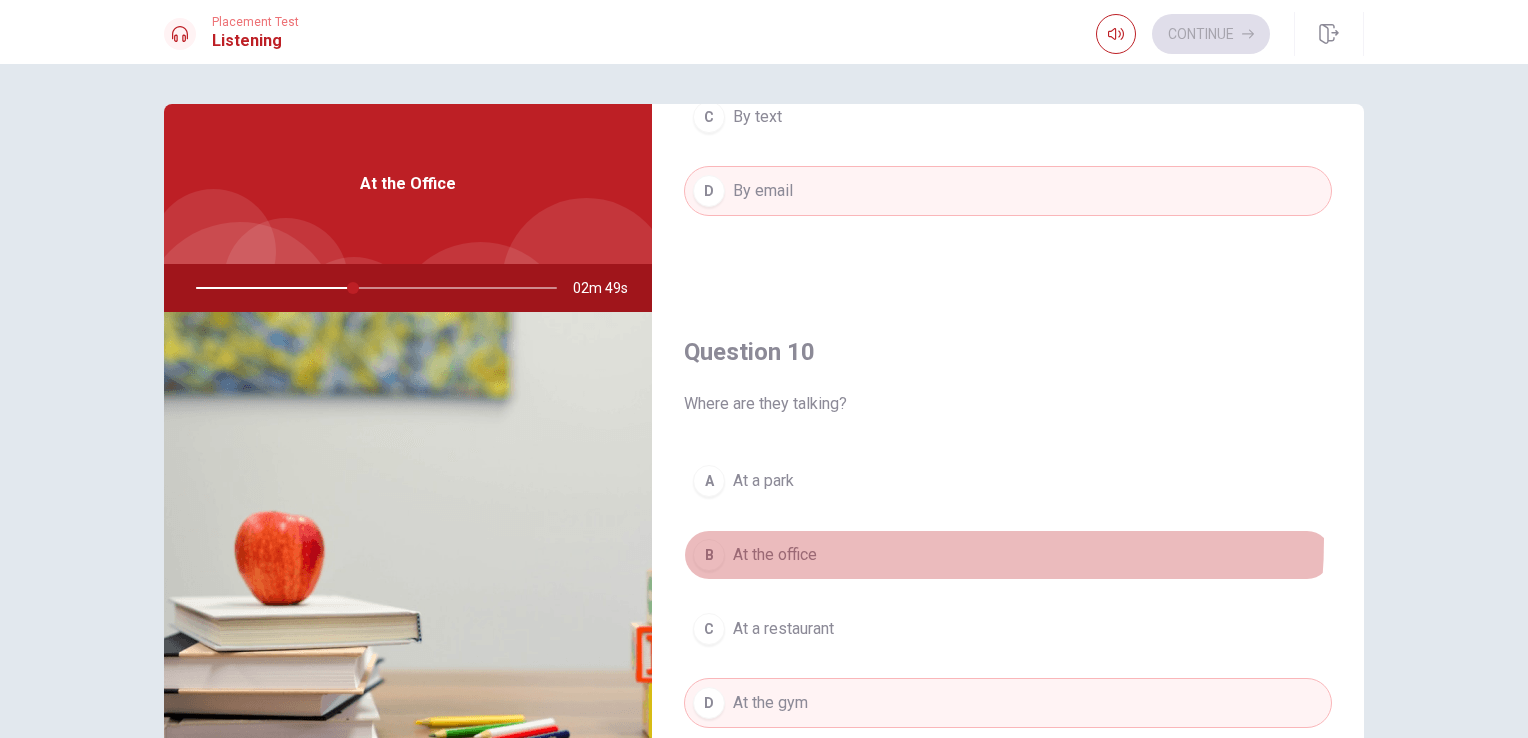 click on "B At the office" at bounding box center [1008, 555] 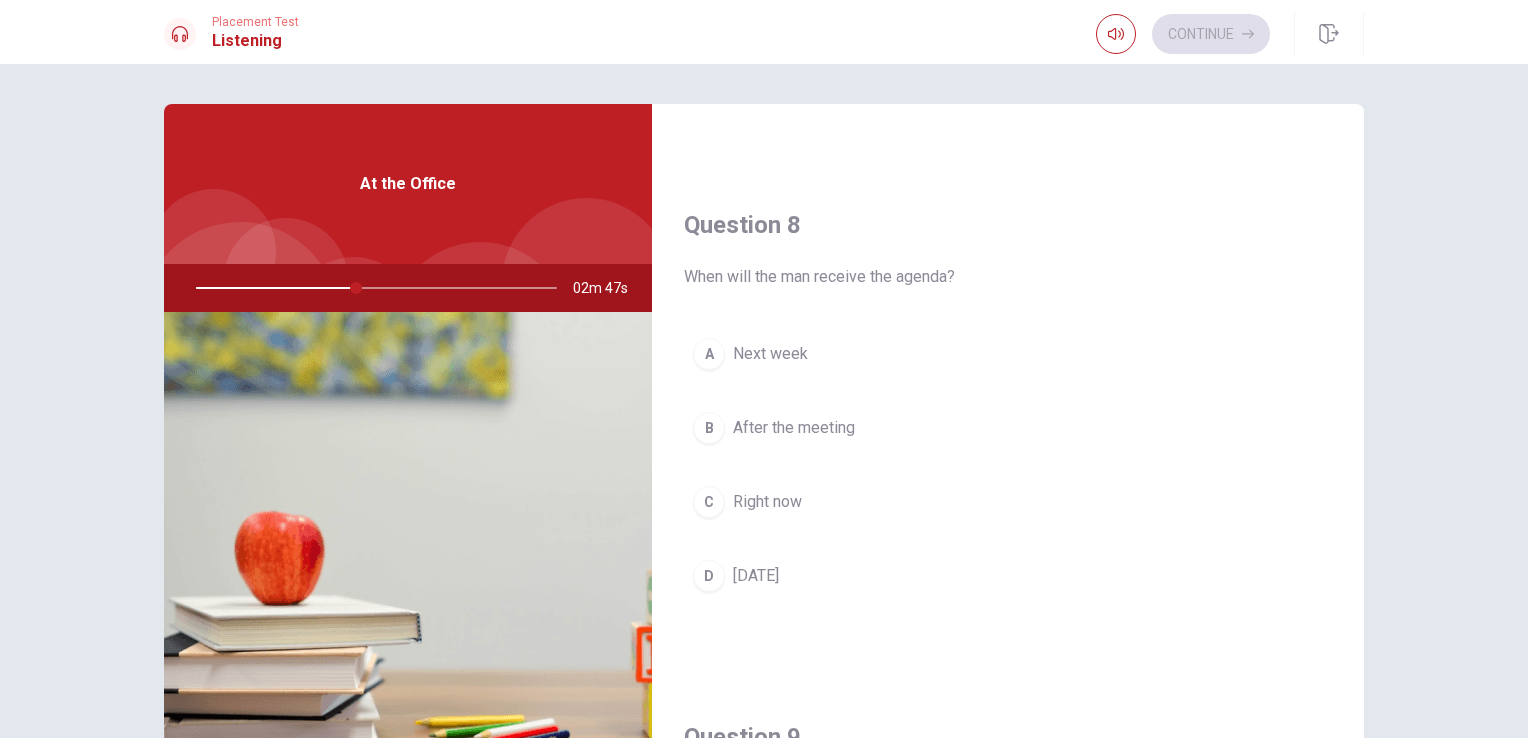 scroll, scrollTop: 928, scrollLeft: 0, axis: vertical 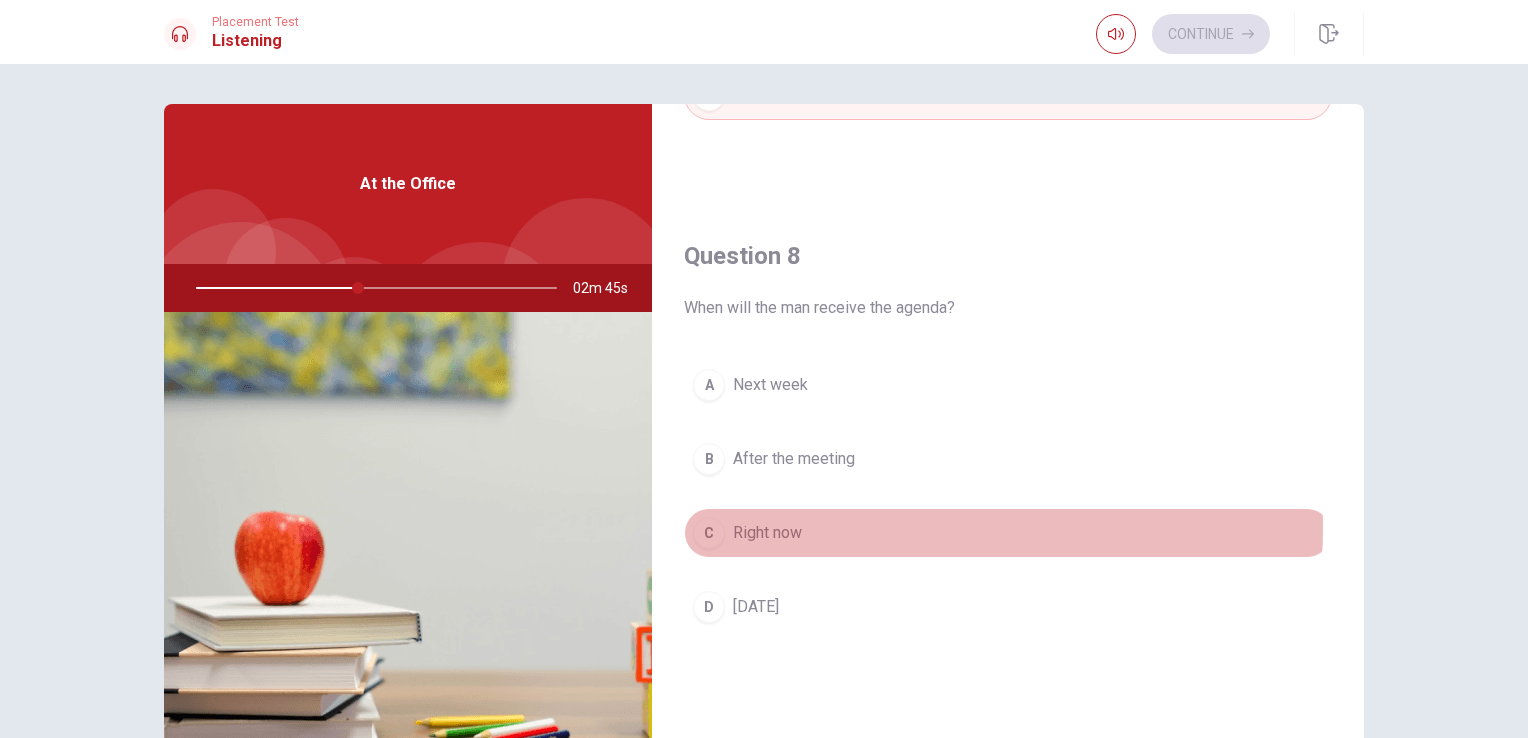 click on "C Right now" at bounding box center (1008, 533) 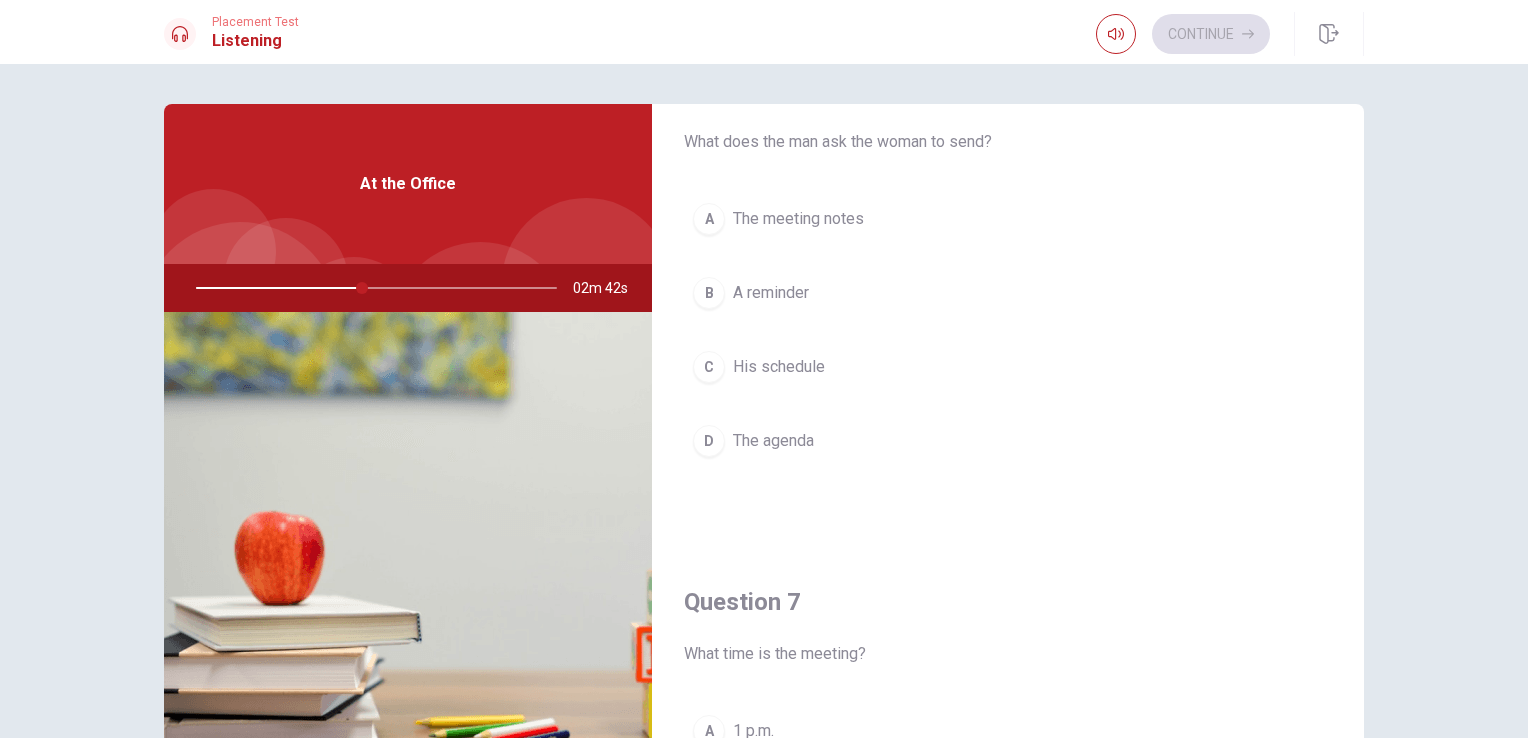 scroll, scrollTop: 0, scrollLeft: 0, axis: both 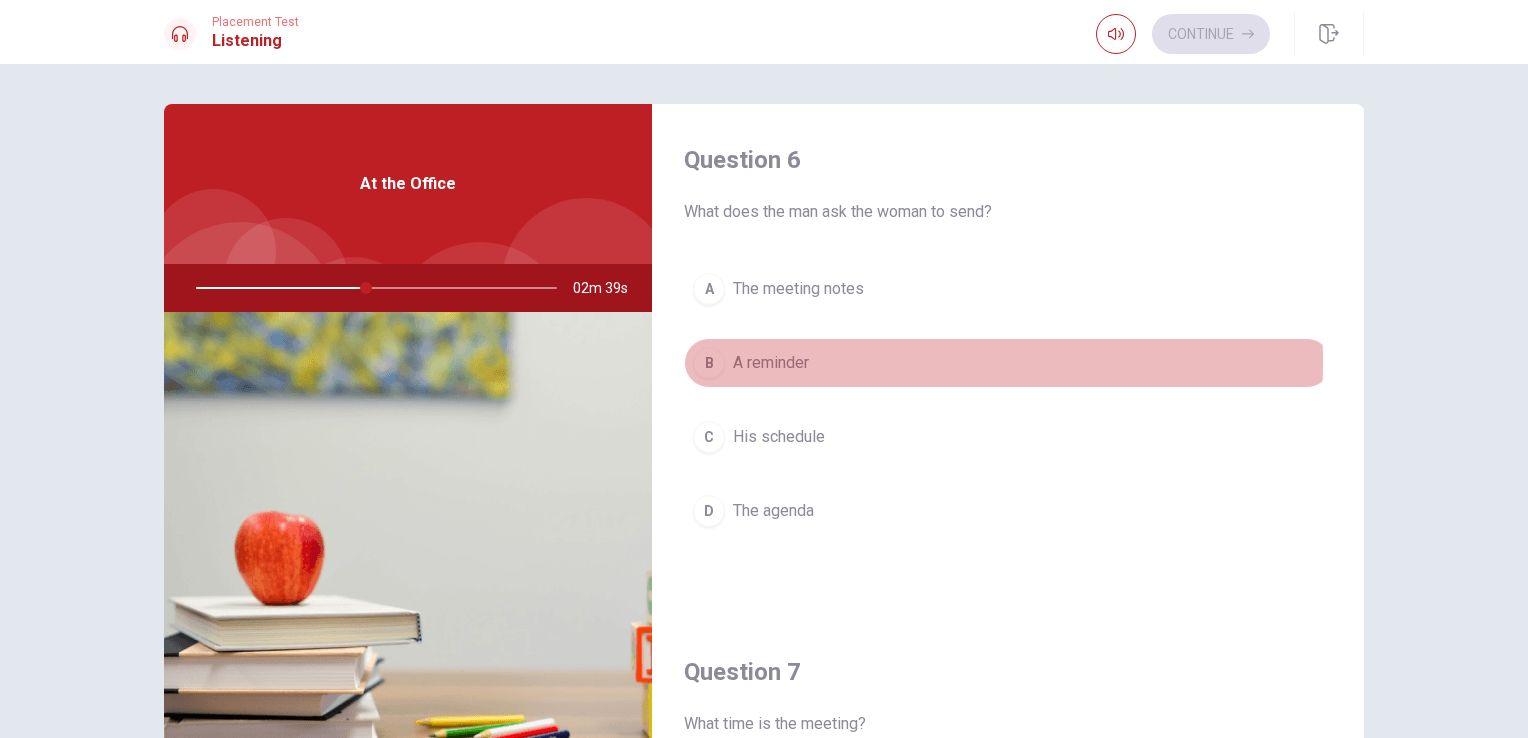 click on "A reminder" at bounding box center [771, 363] 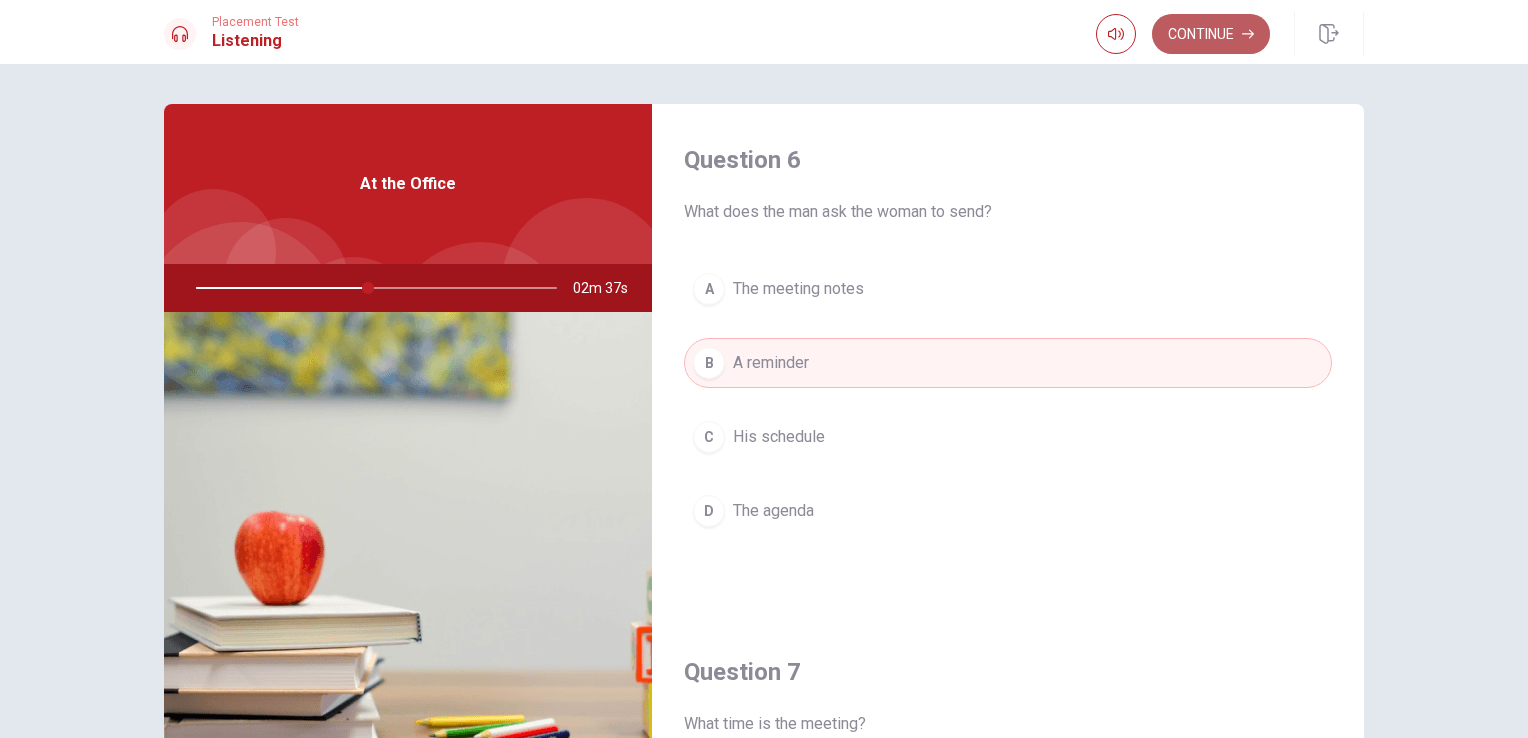click on "Continue" at bounding box center (1211, 34) 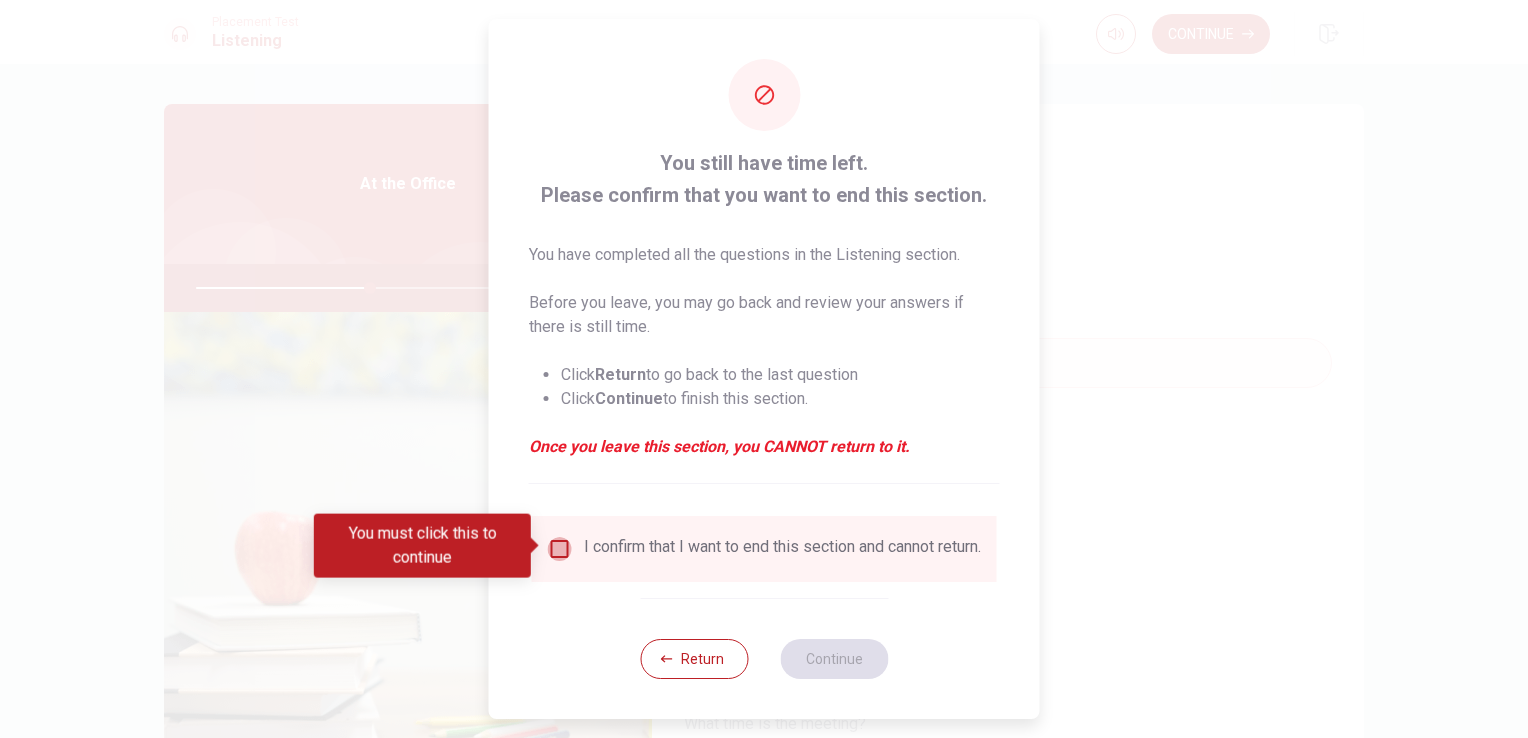 click at bounding box center (560, 549) 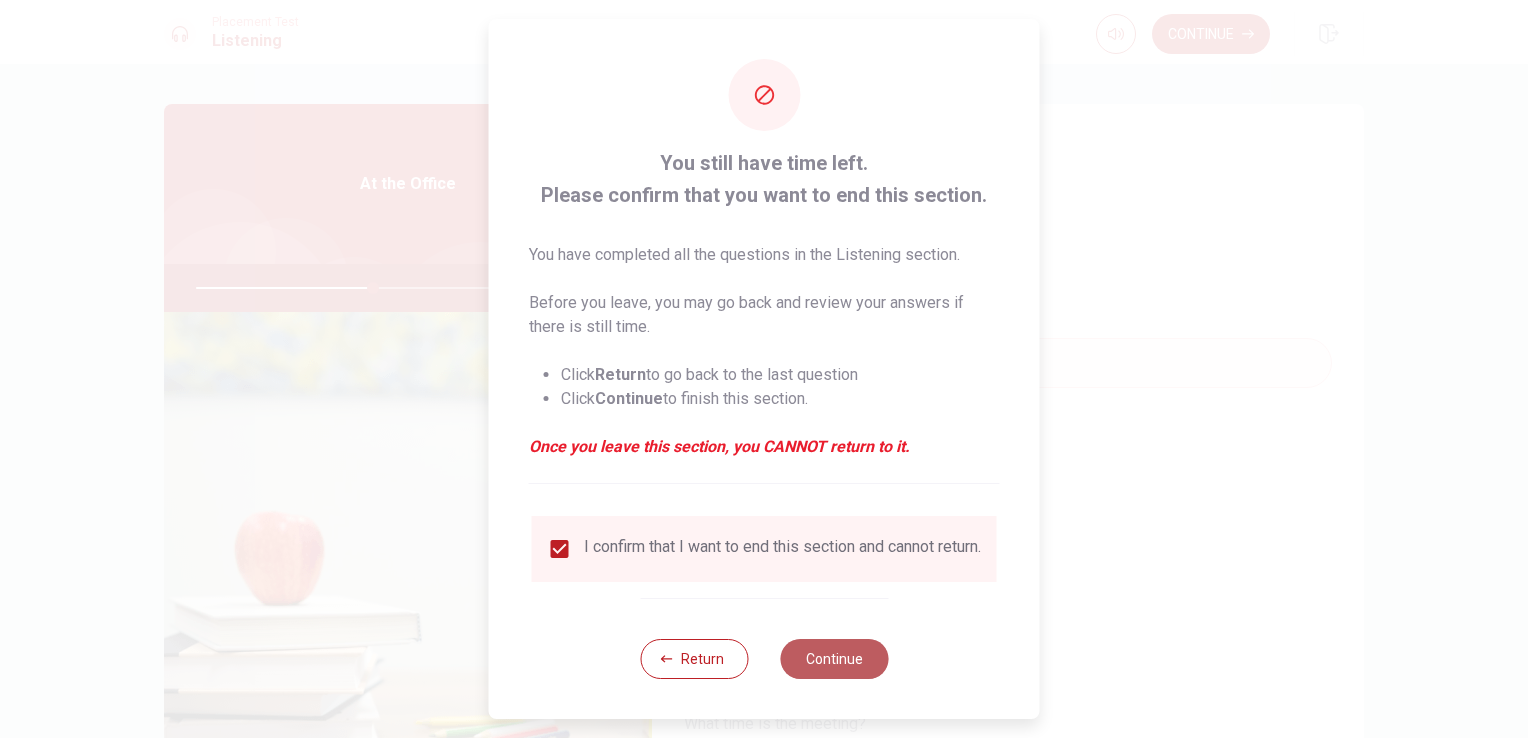 click on "Continue" at bounding box center [834, 659] 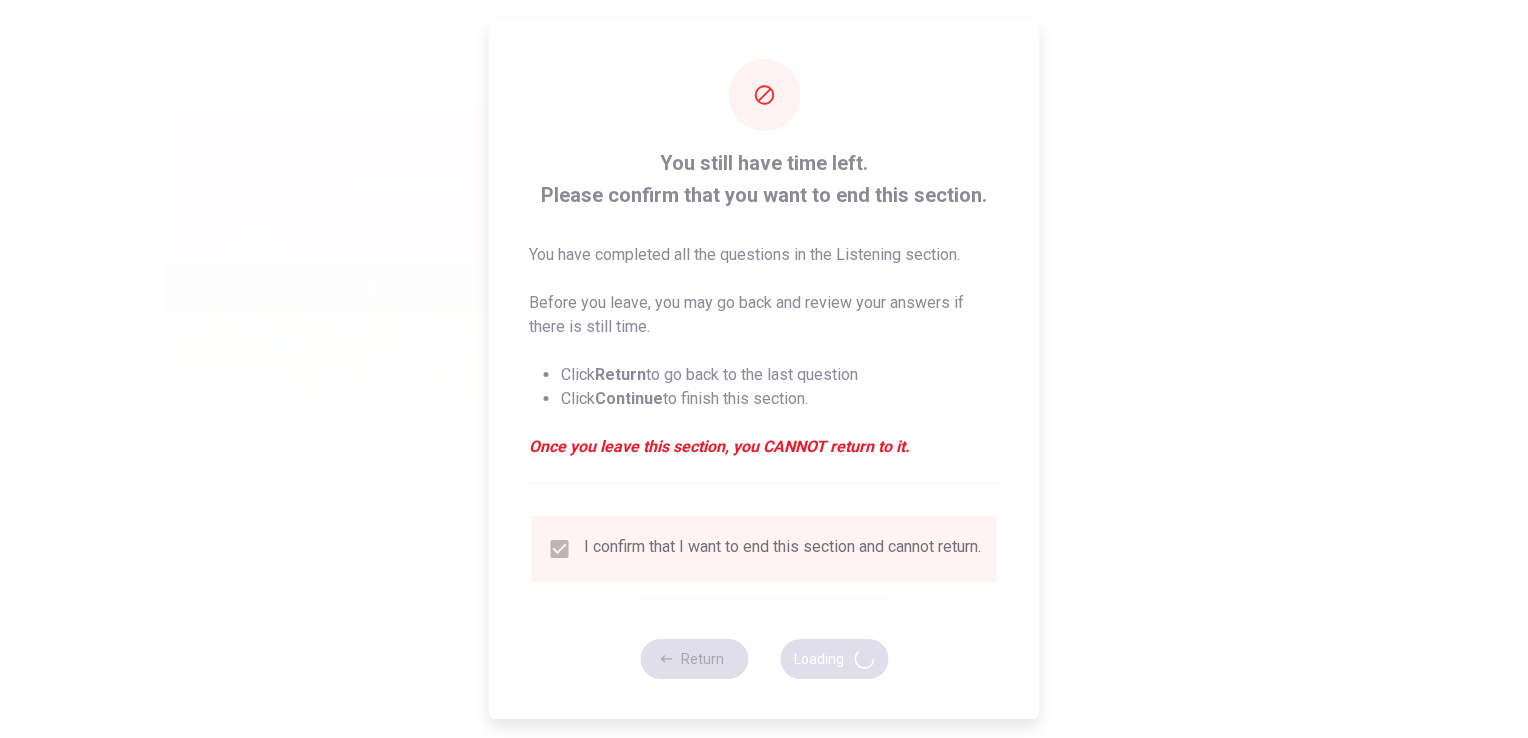 type on "50" 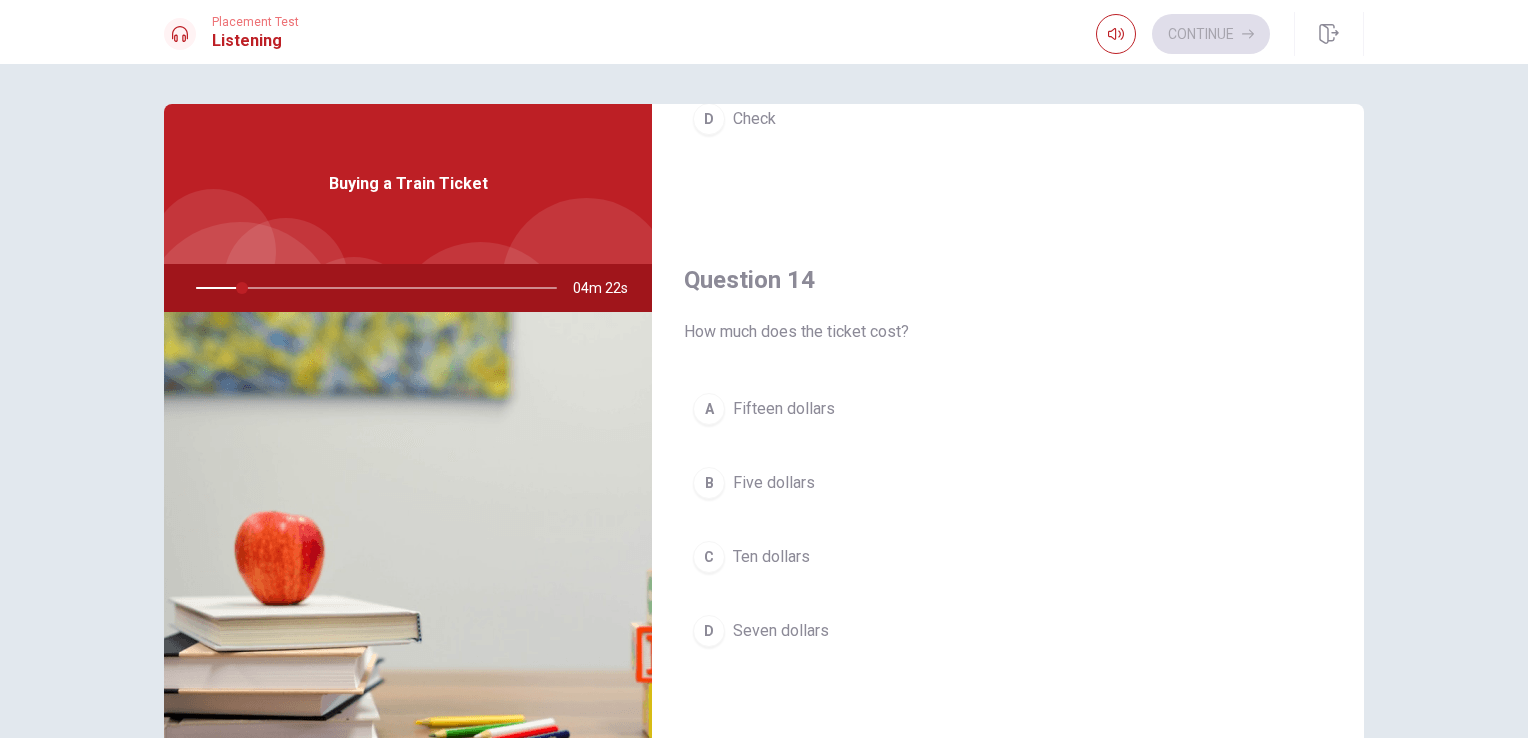 scroll, scrollTop: 1419, scrollLeft: 0, axis: vertical 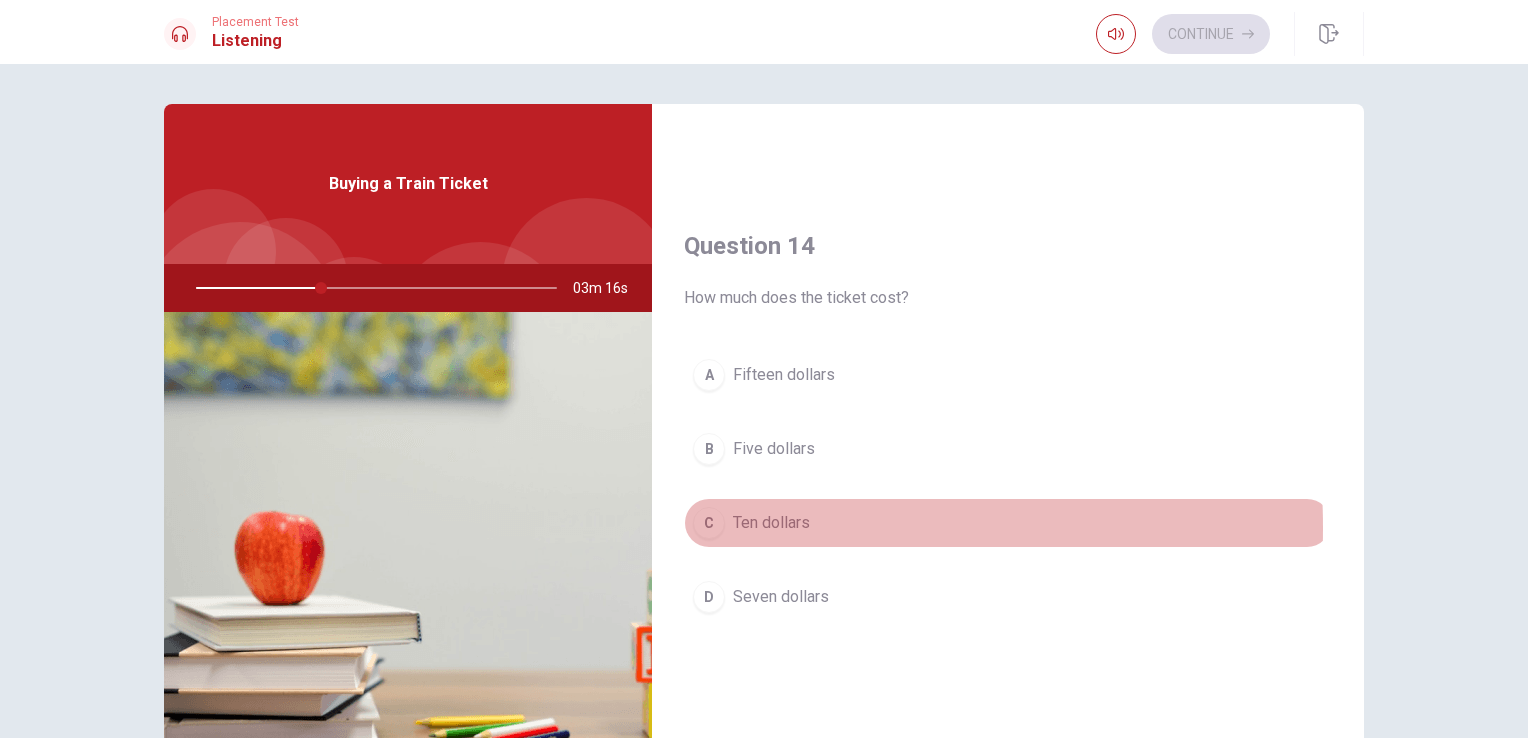 click on "C" at bounding box center [709, 523] 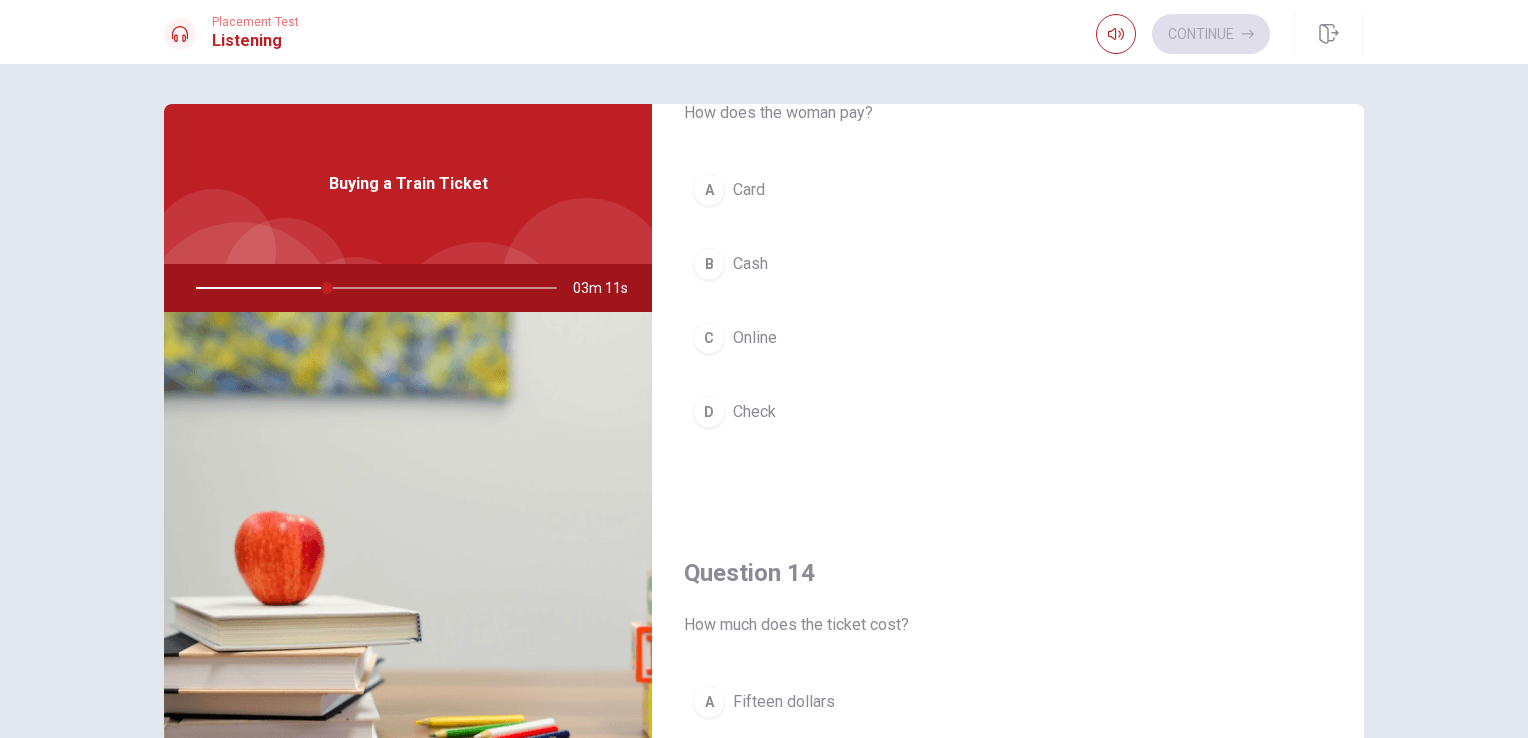 scroll, scrollTop: 1114, scrollLeft: 0, axis: vertical 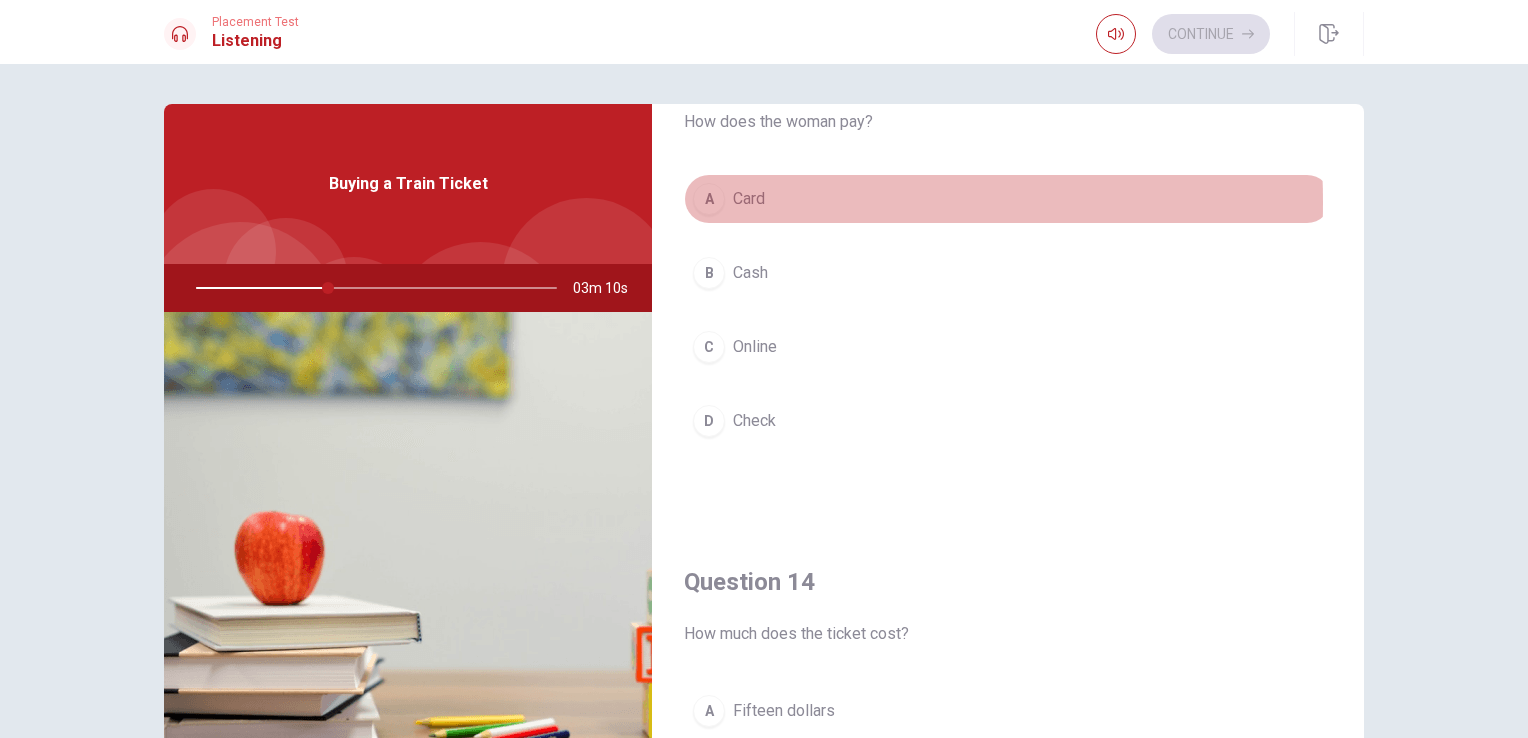 click on "A" at bounding box center [709, 199] 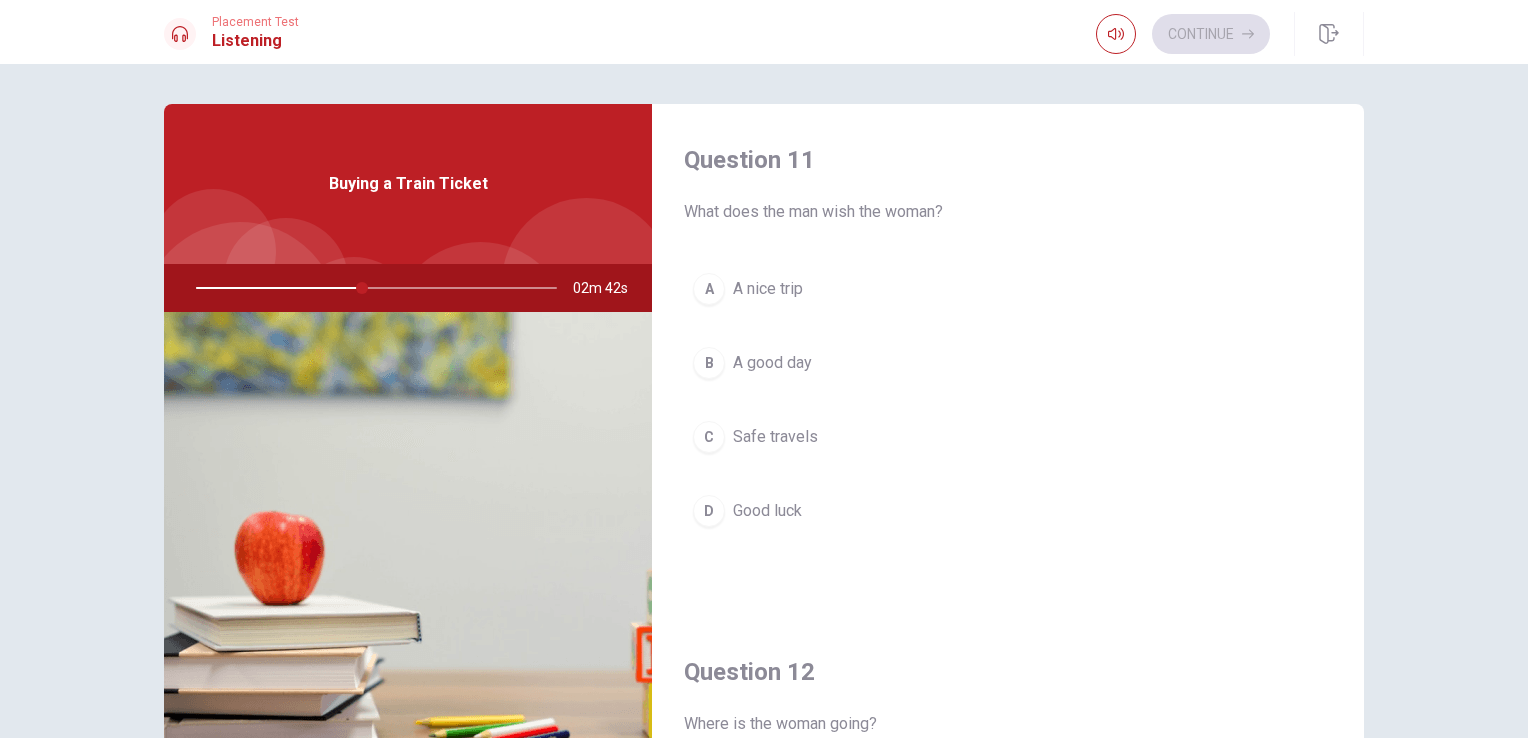 scroll, scrollTop: 35, scrollLeft: 0, axis: vertical 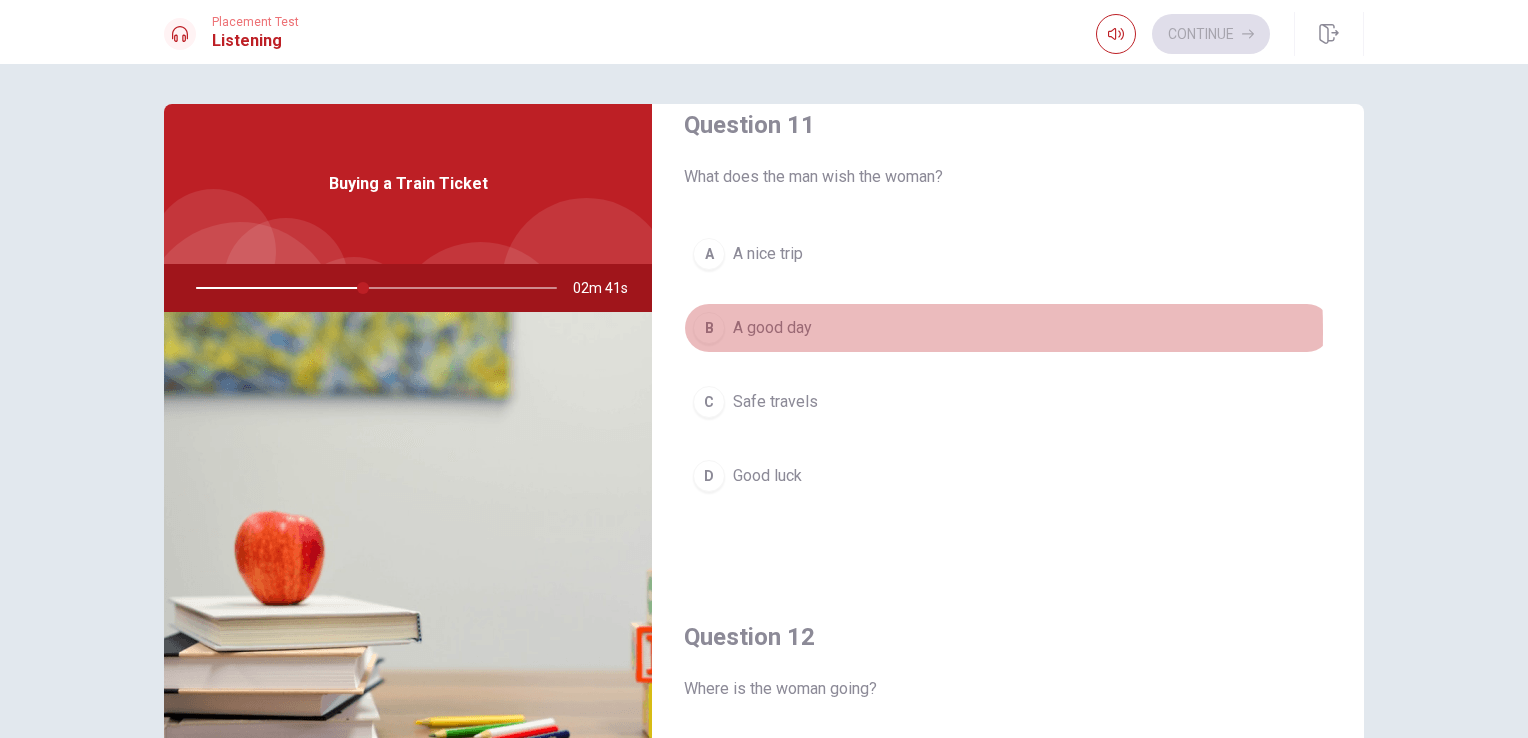 click on "B" at bounding box center (709, 328) 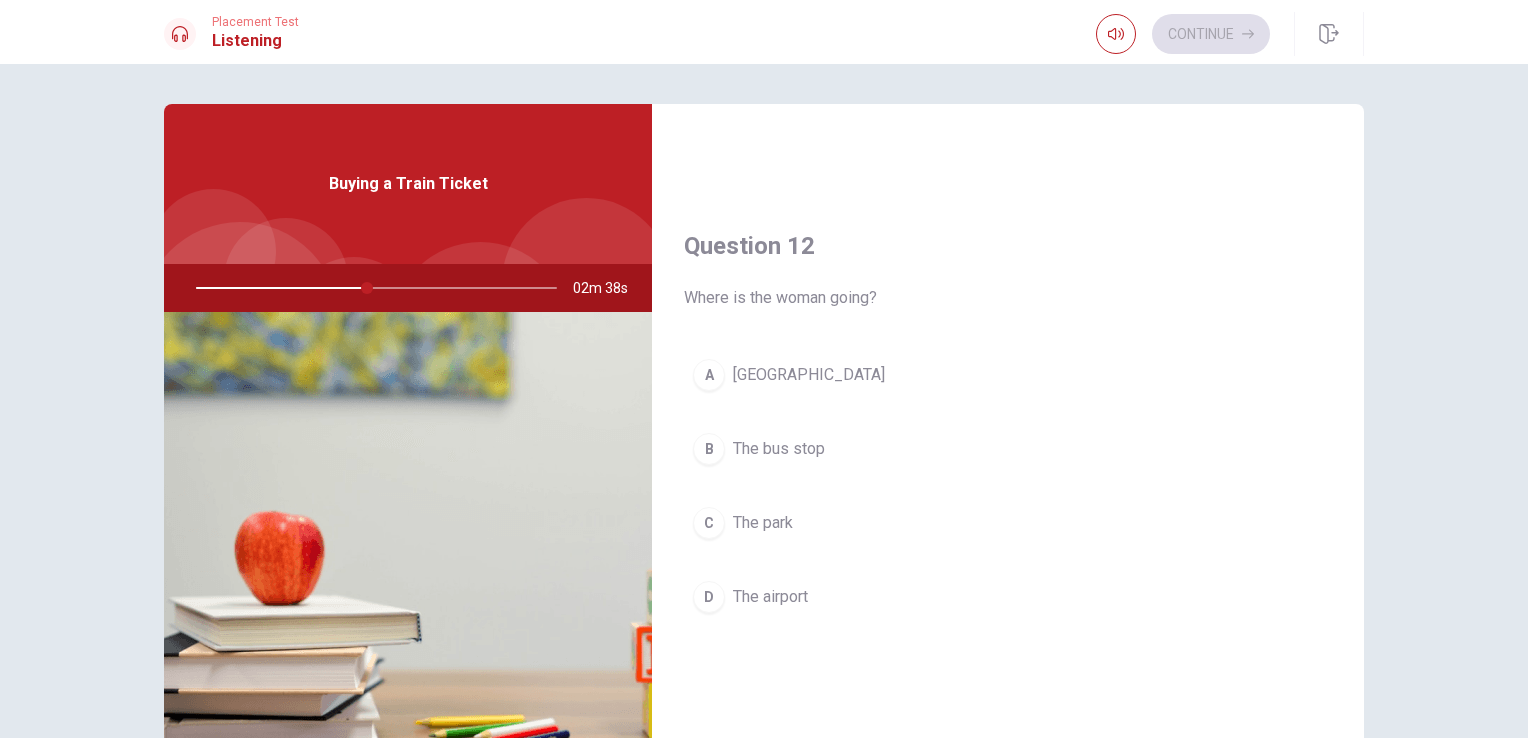 scroll, scrollTop: 436, scrollLeft: 0, axis: vertical 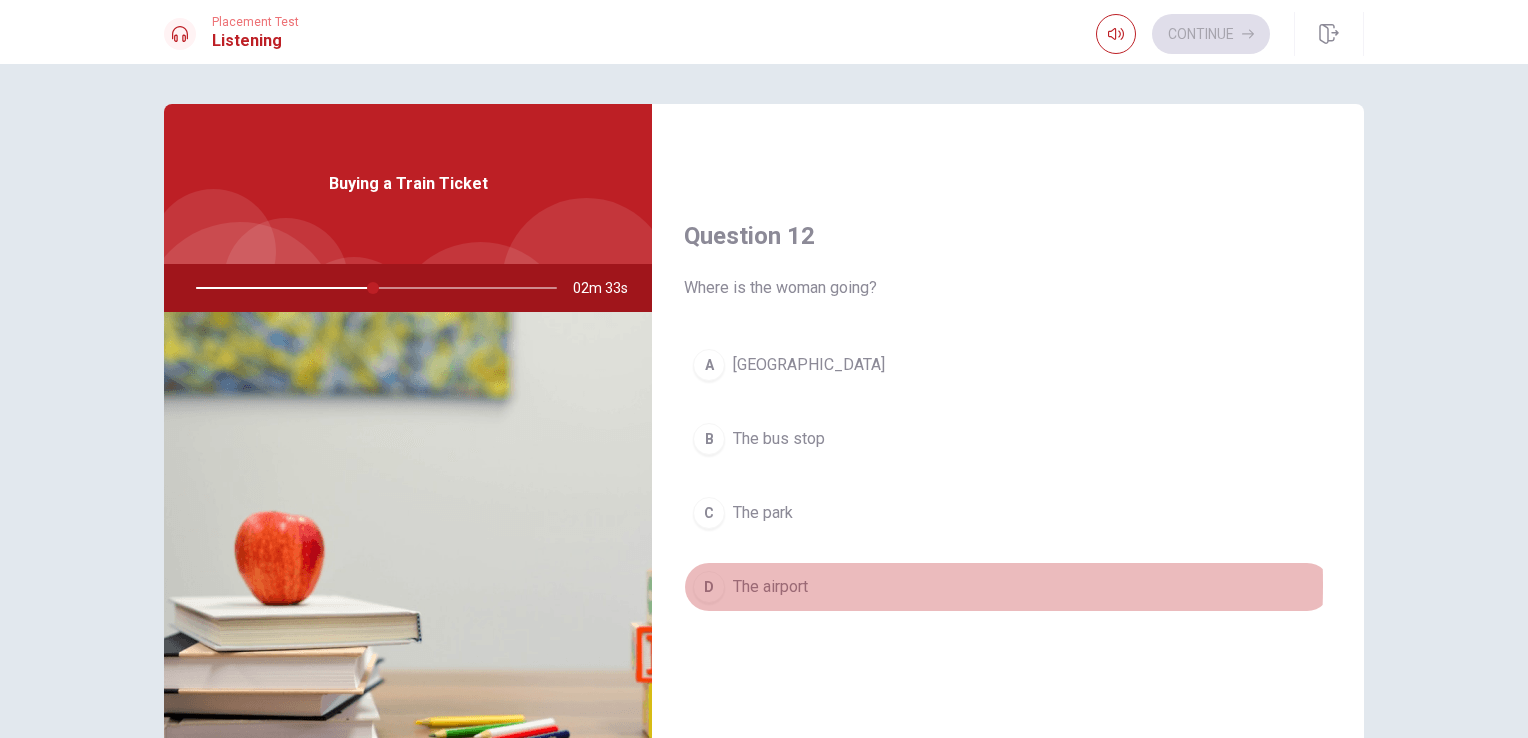 click on "D" at bounding box center [709, 587] 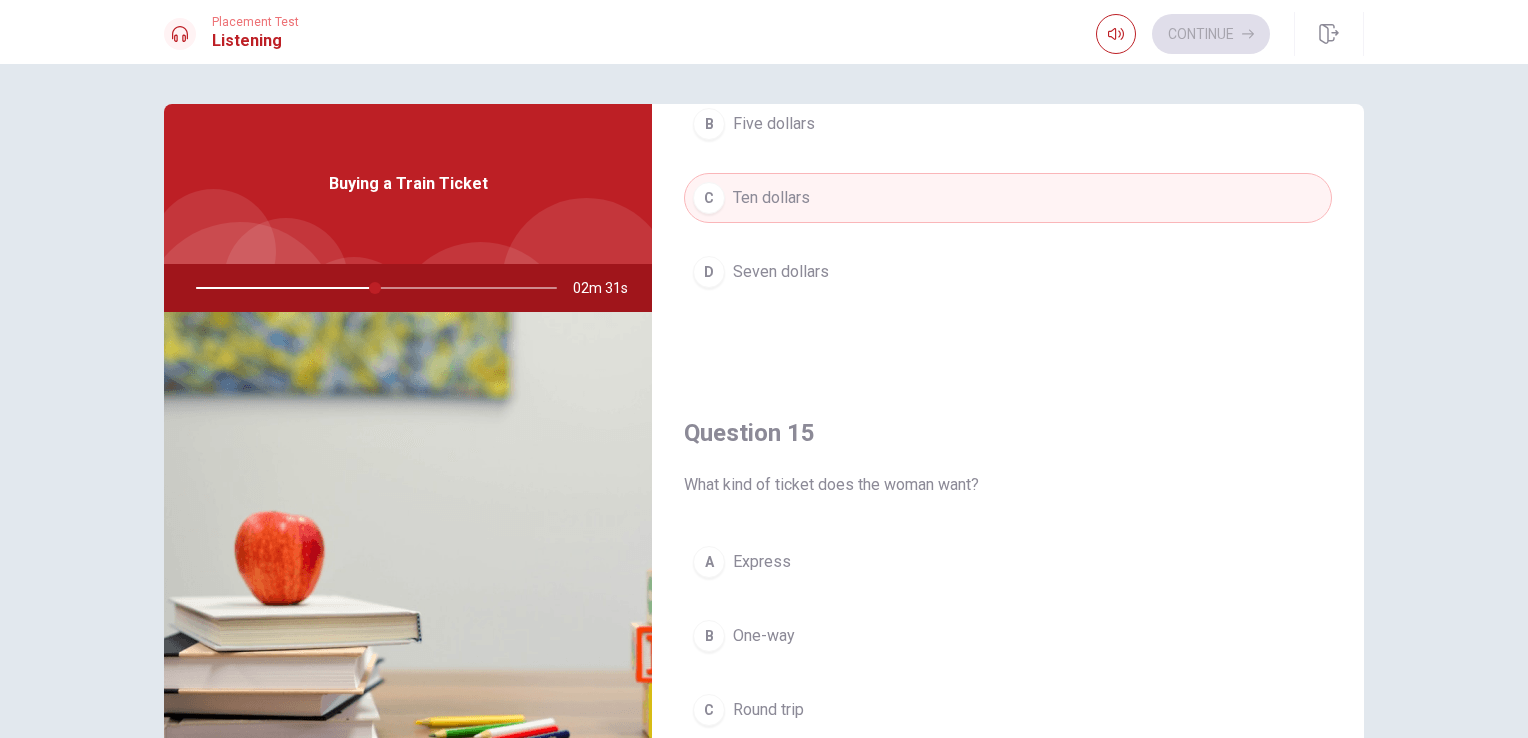 scroll, scrollTop: 1856, scrollLeft: 0, axis: vertical 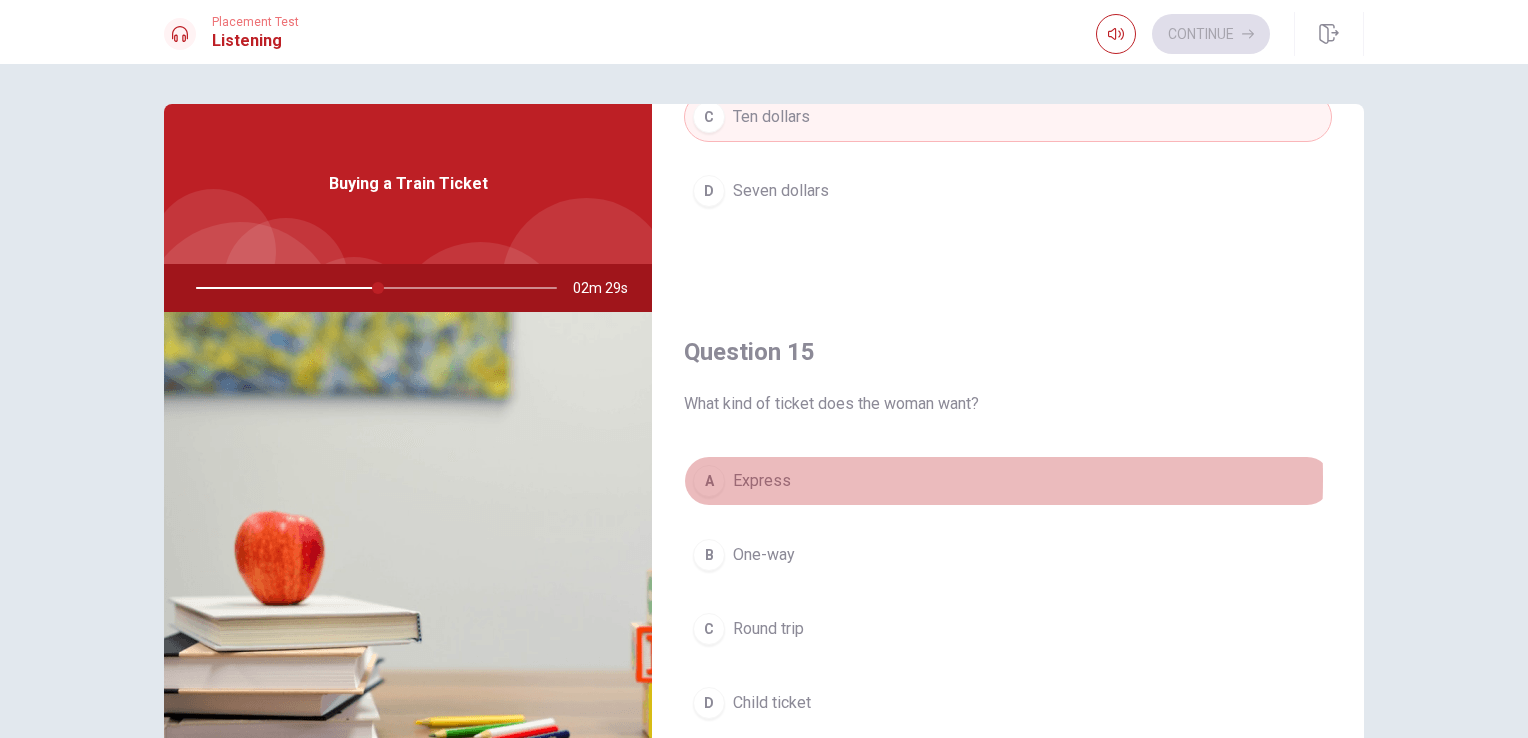 click on "A" at bounding box center (709, 481) 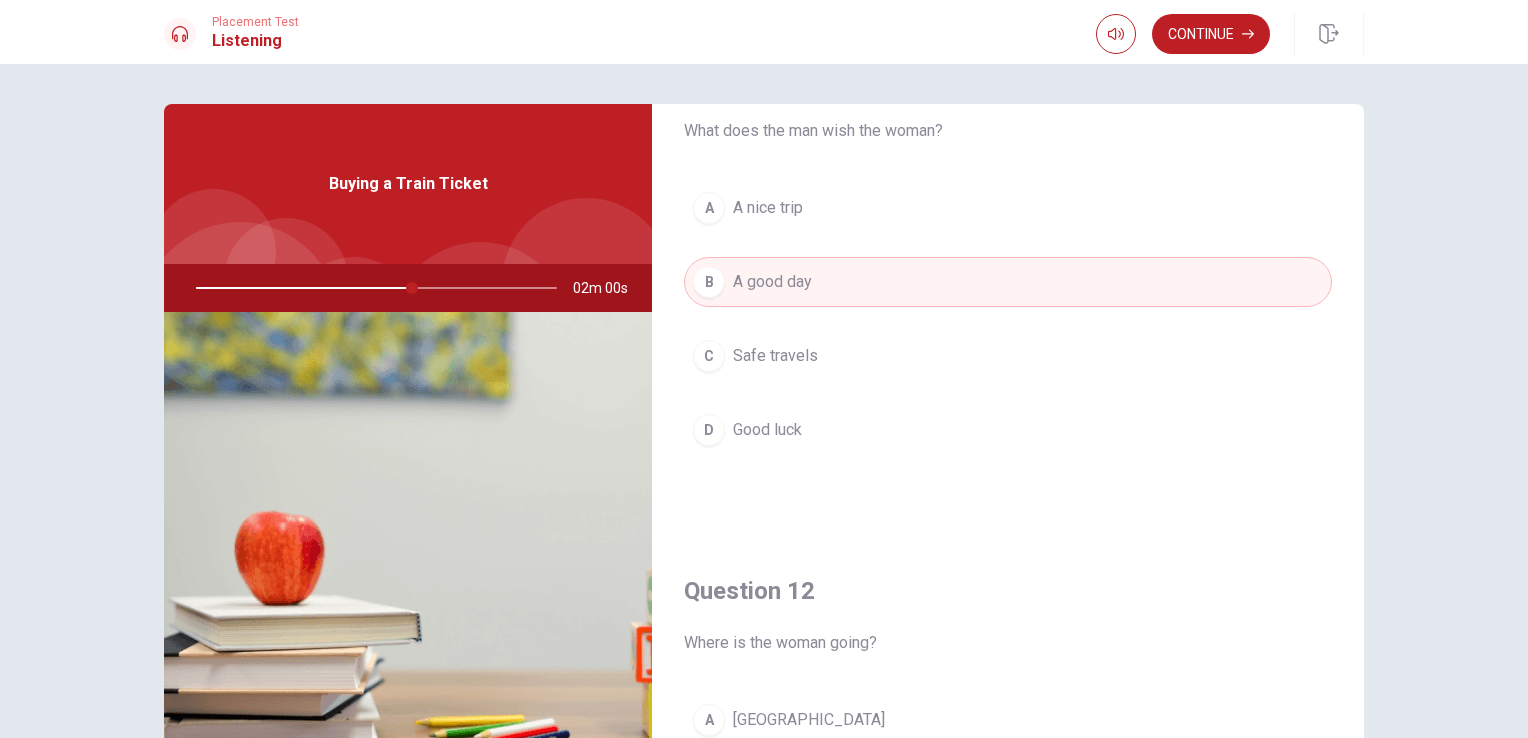 scroll, scrollTop: 0, scrollLeft: 0, axis: both 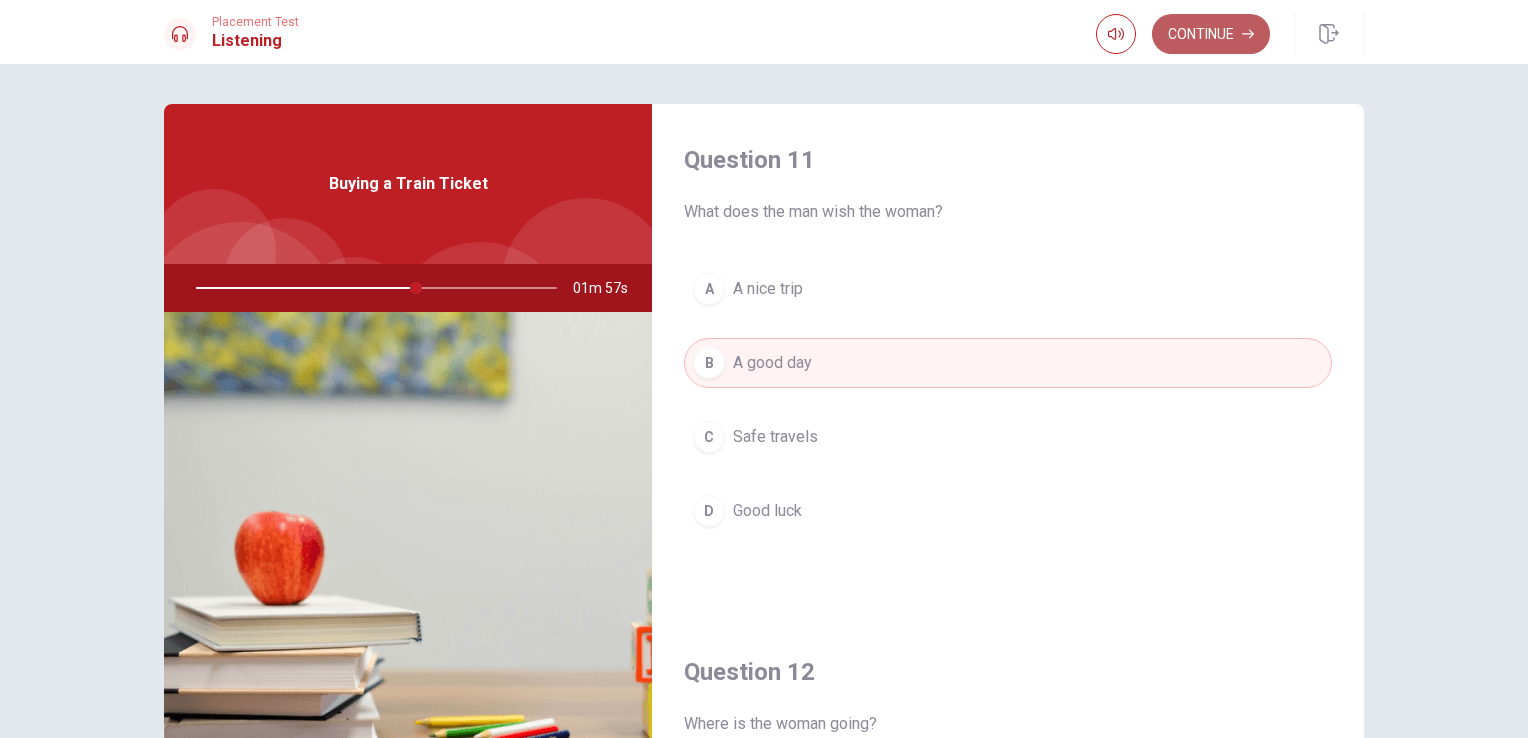 click on "Continue" at bounding box center (1211, 34) 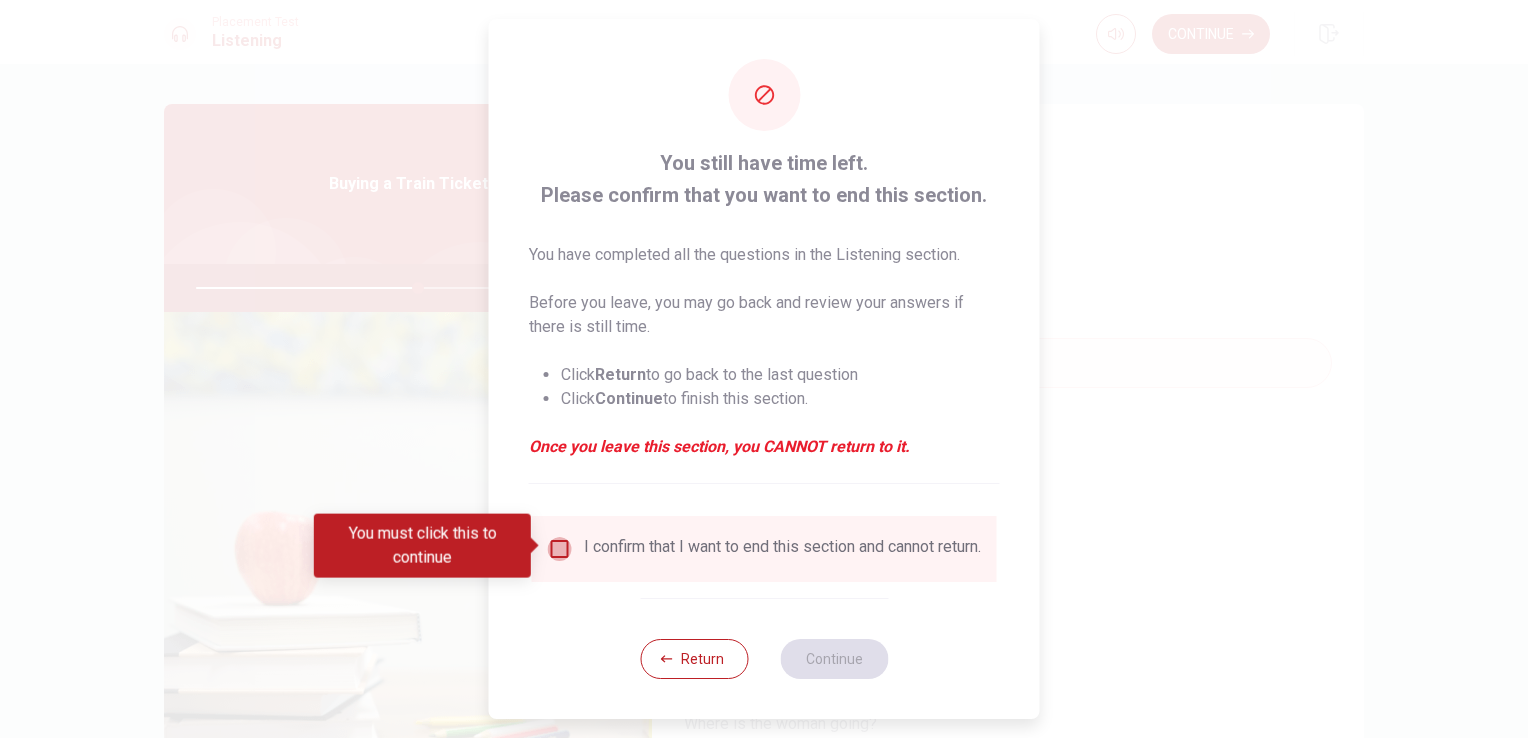 click at bounding box center [560, 549] 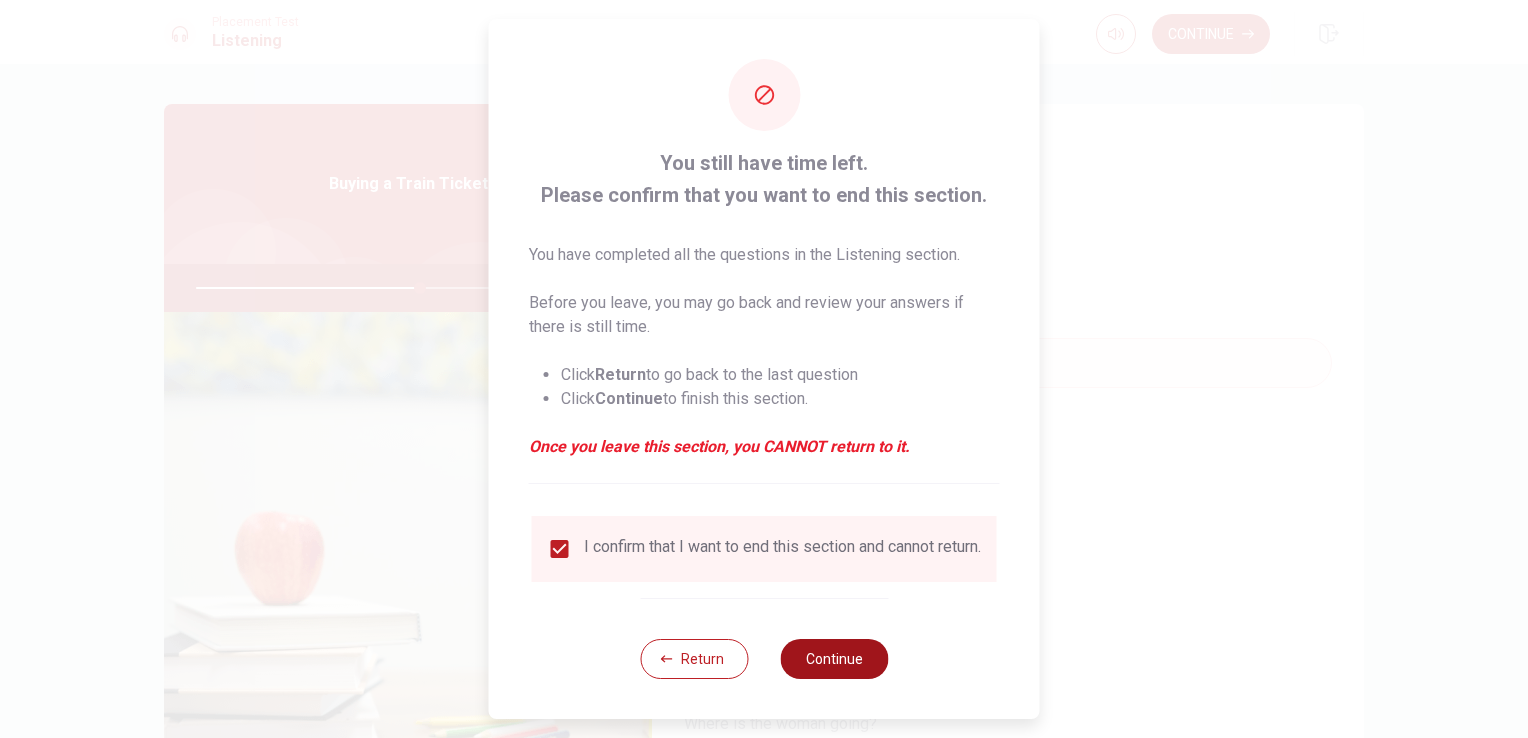 click on "Continue" at bounding box center (834, 659) 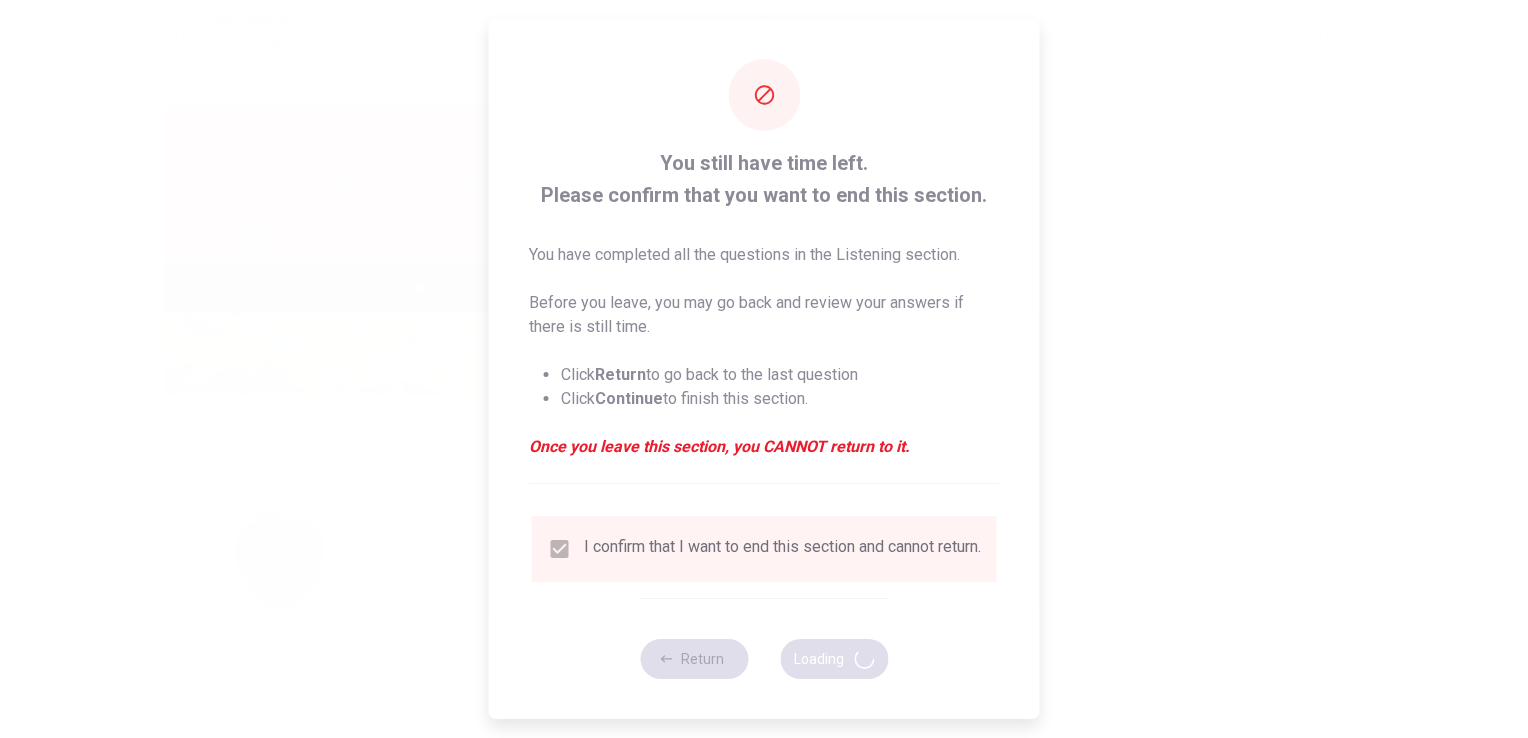 type on "63" 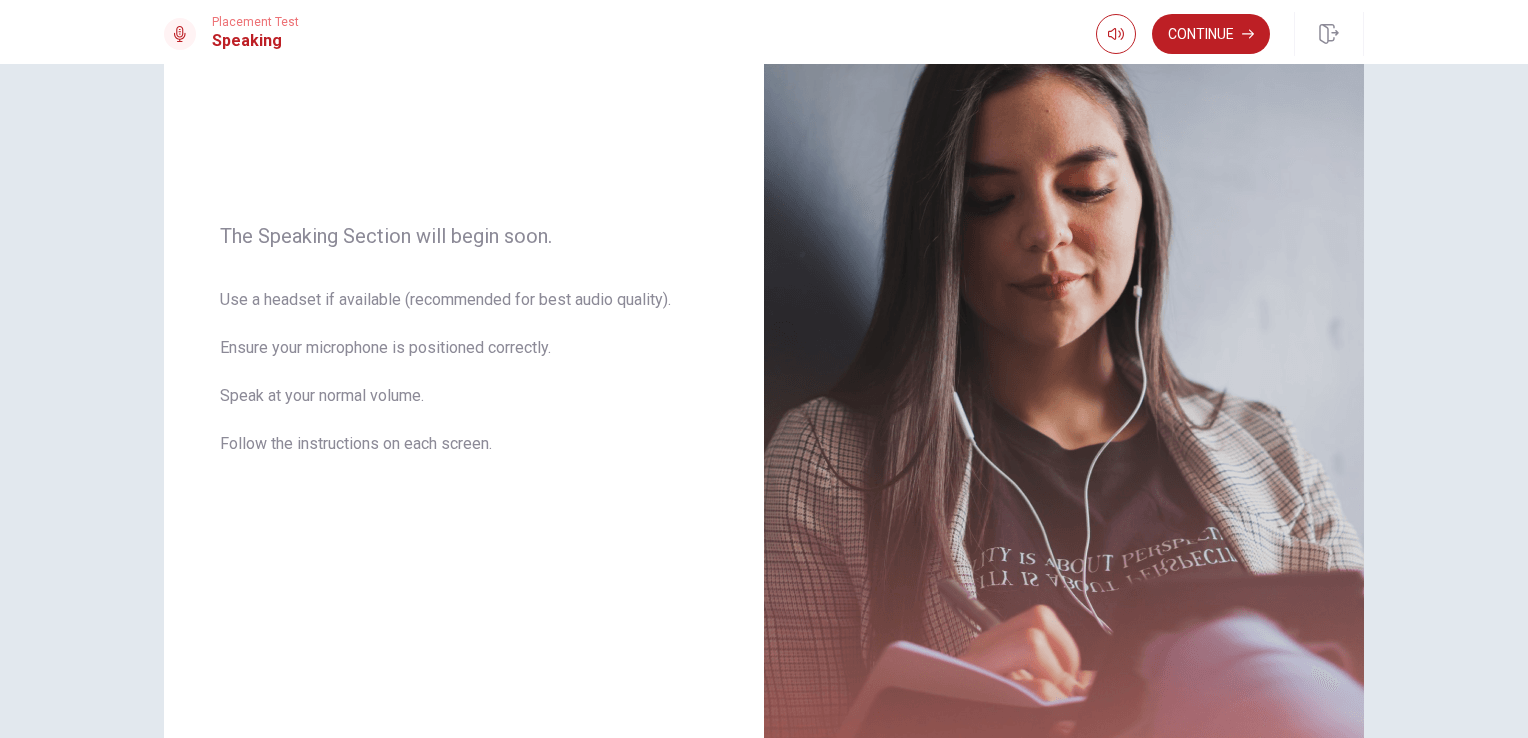 scroll, scrollTop: 164, scrollLeft: 0, axis: vertical 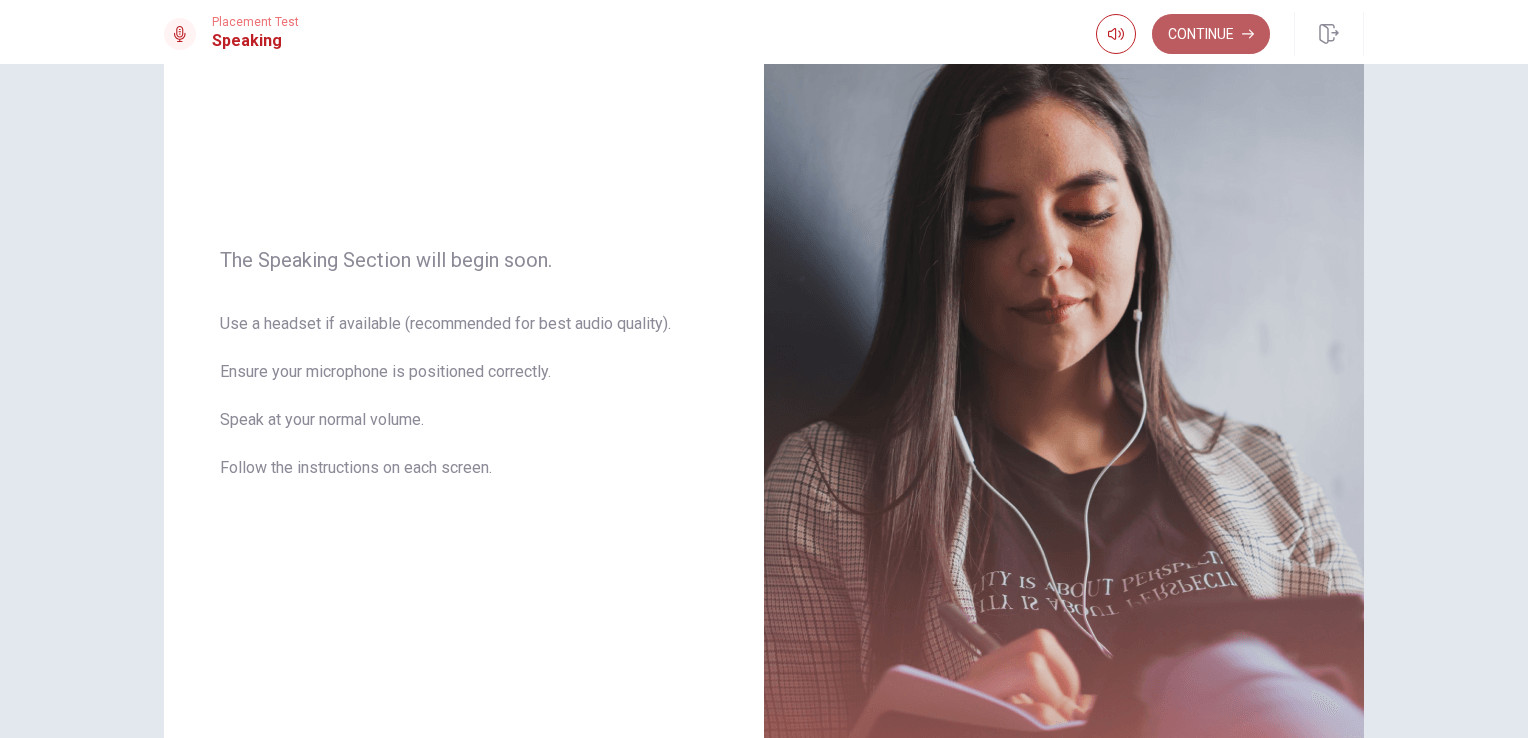 click on "Continue" at bounding box center (1211, 34) 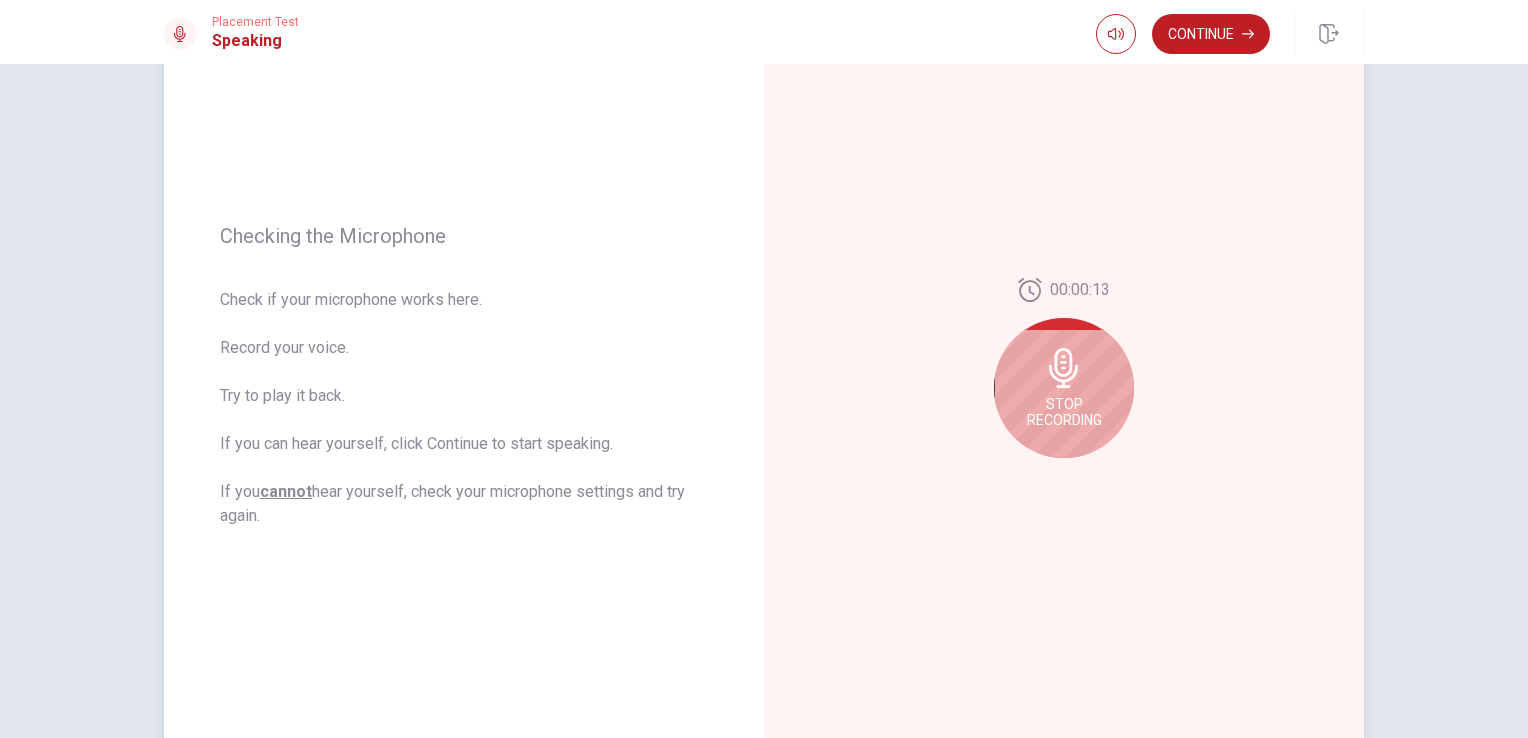 click 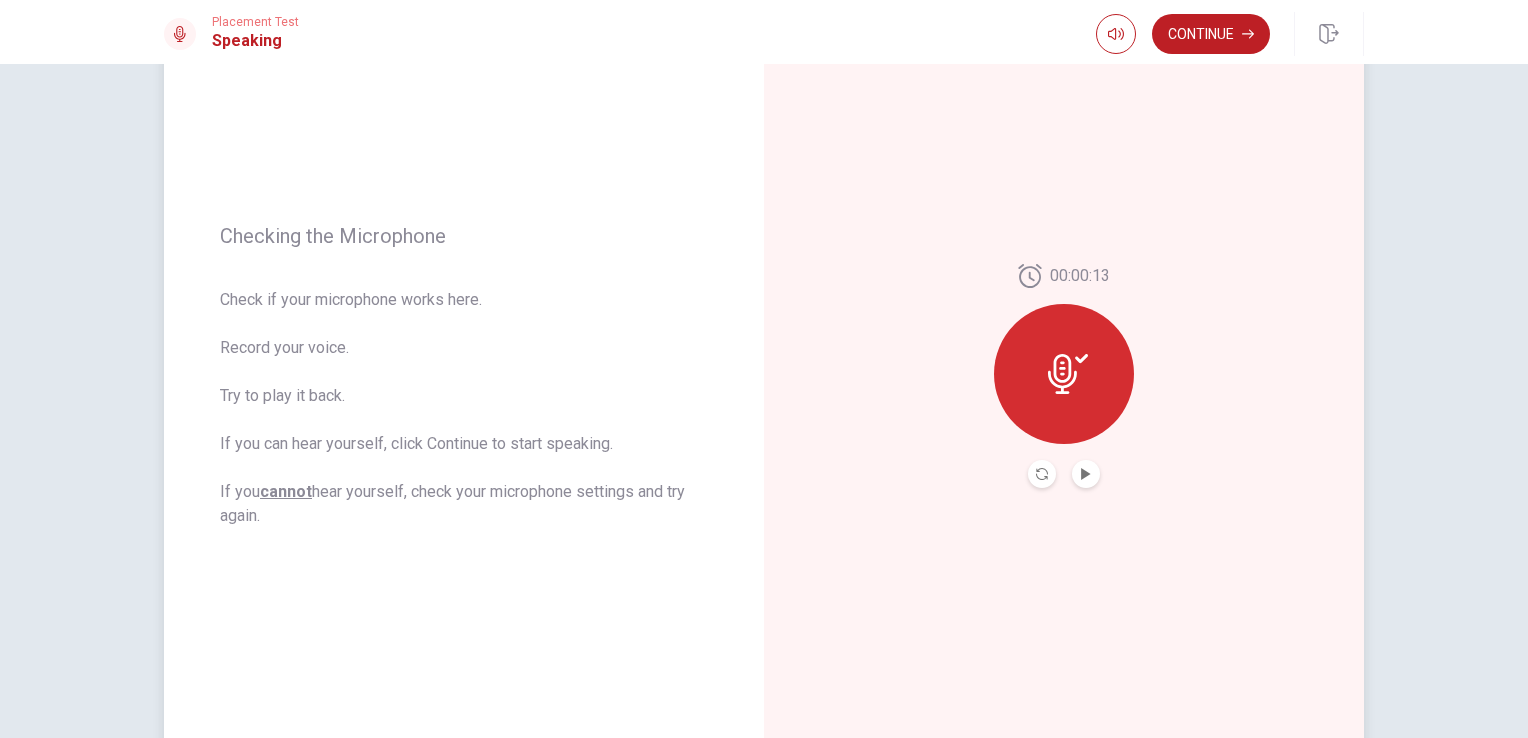 click 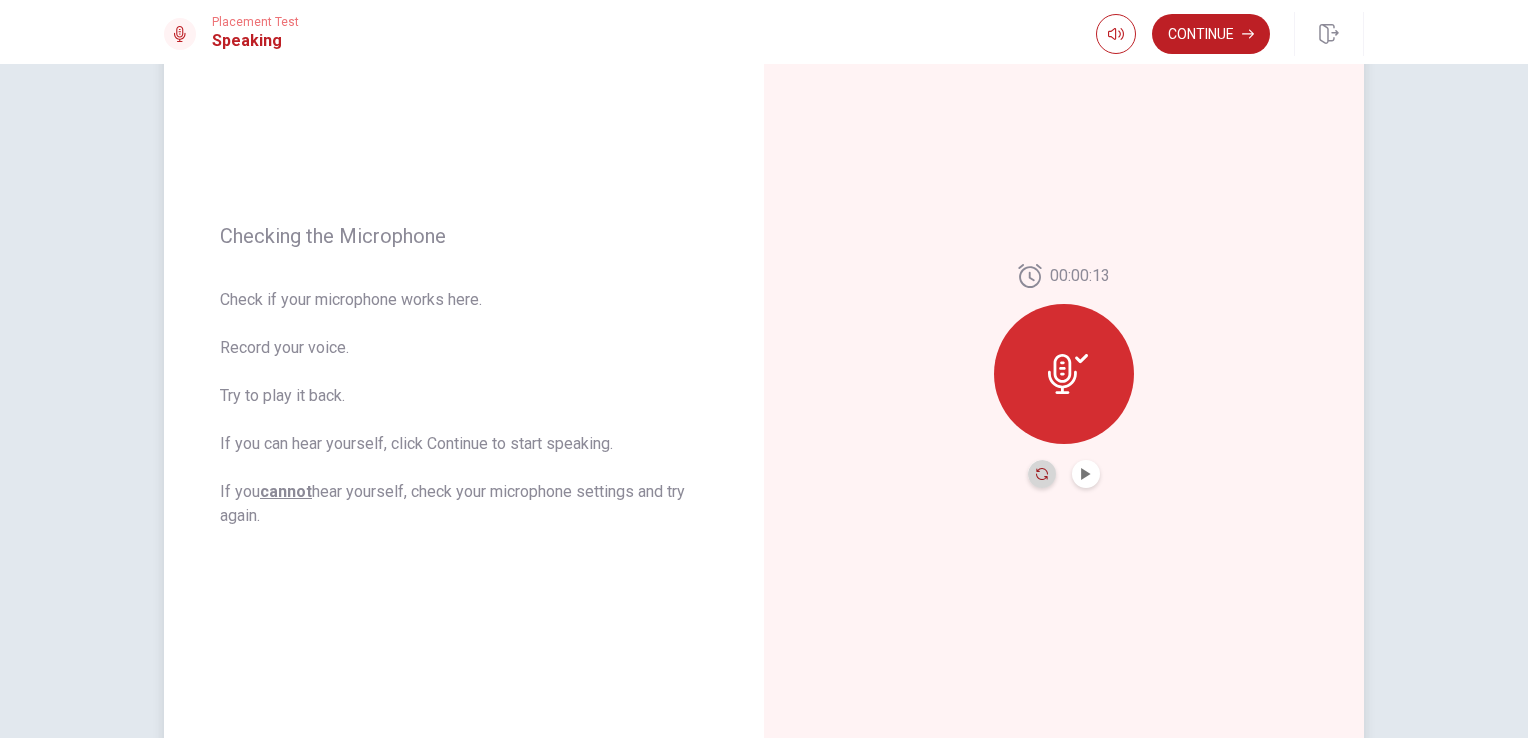 click 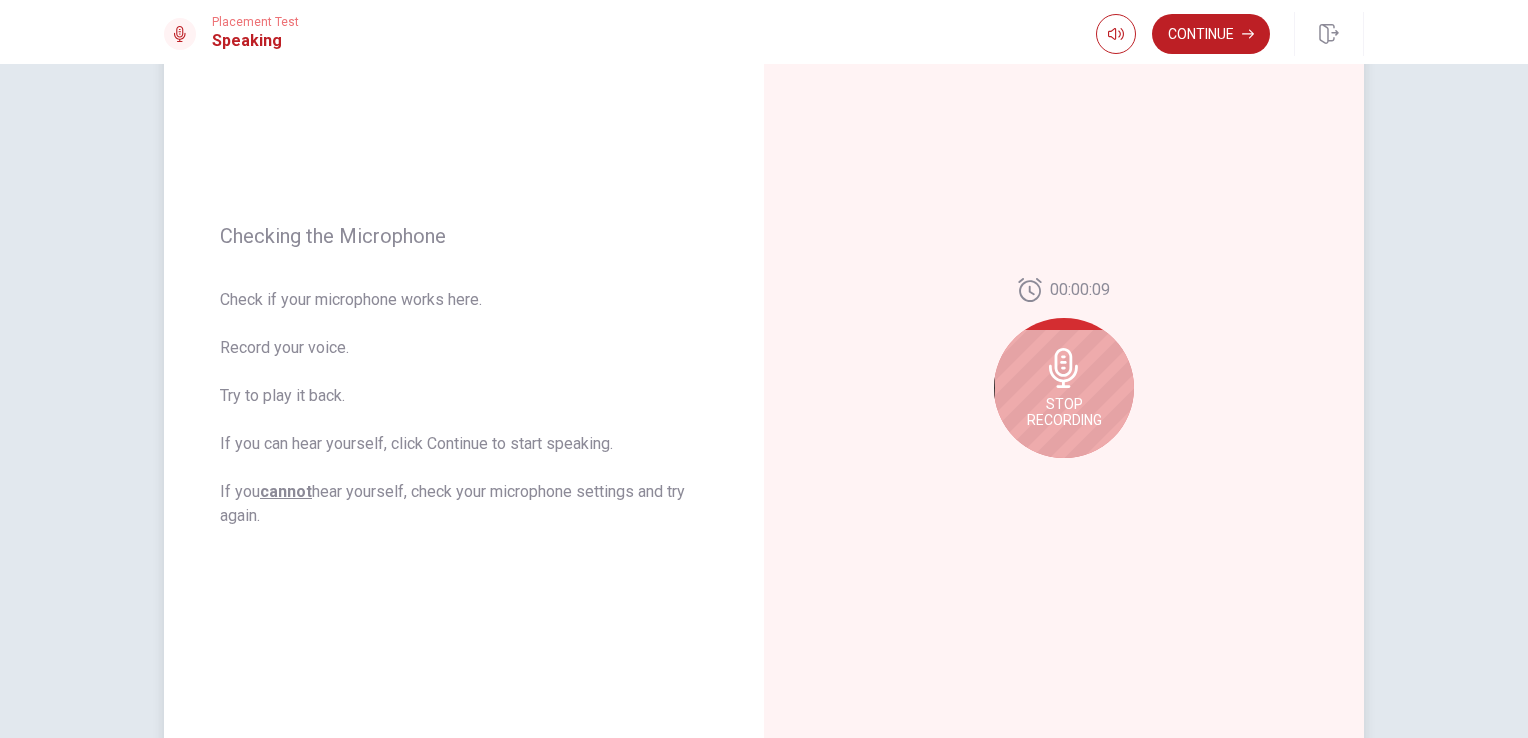 click 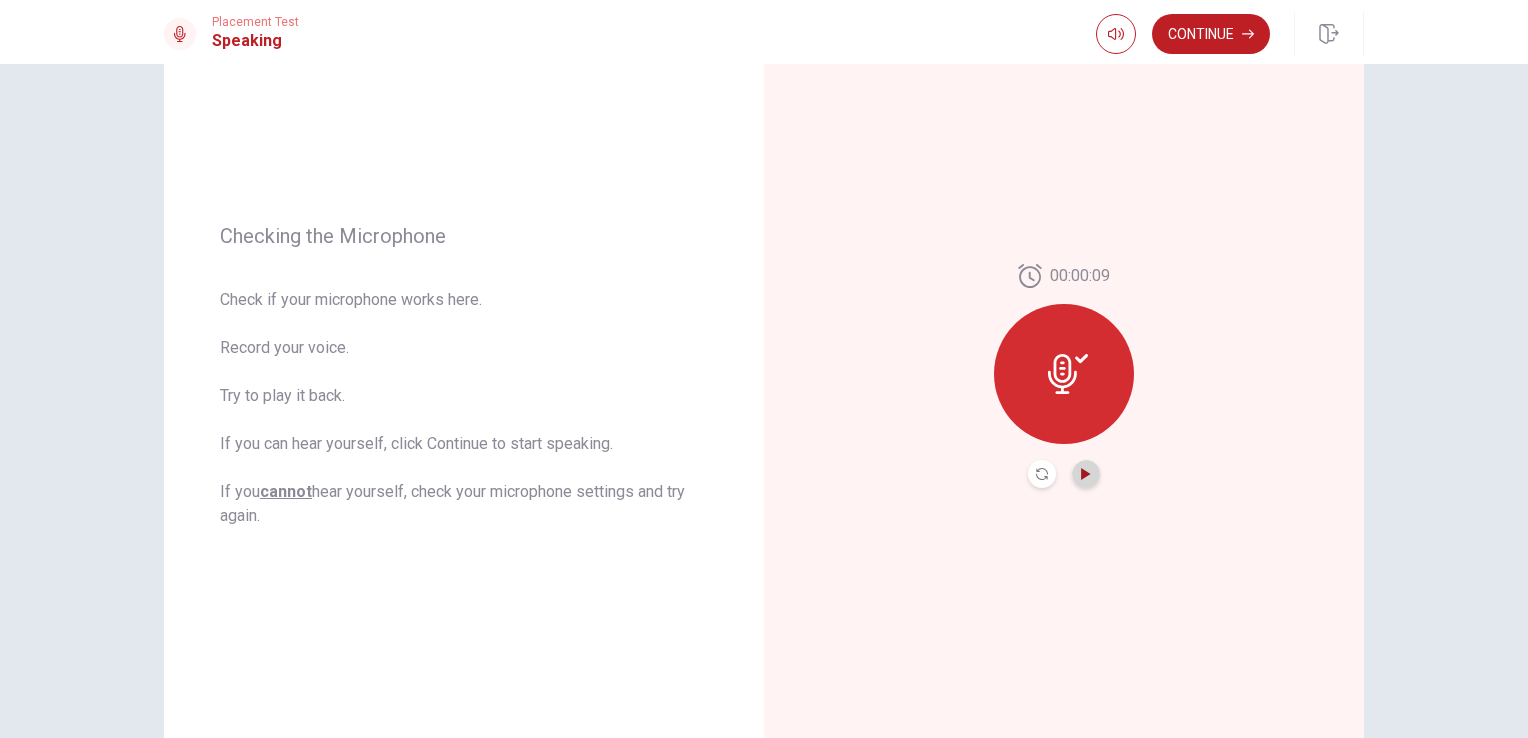 click 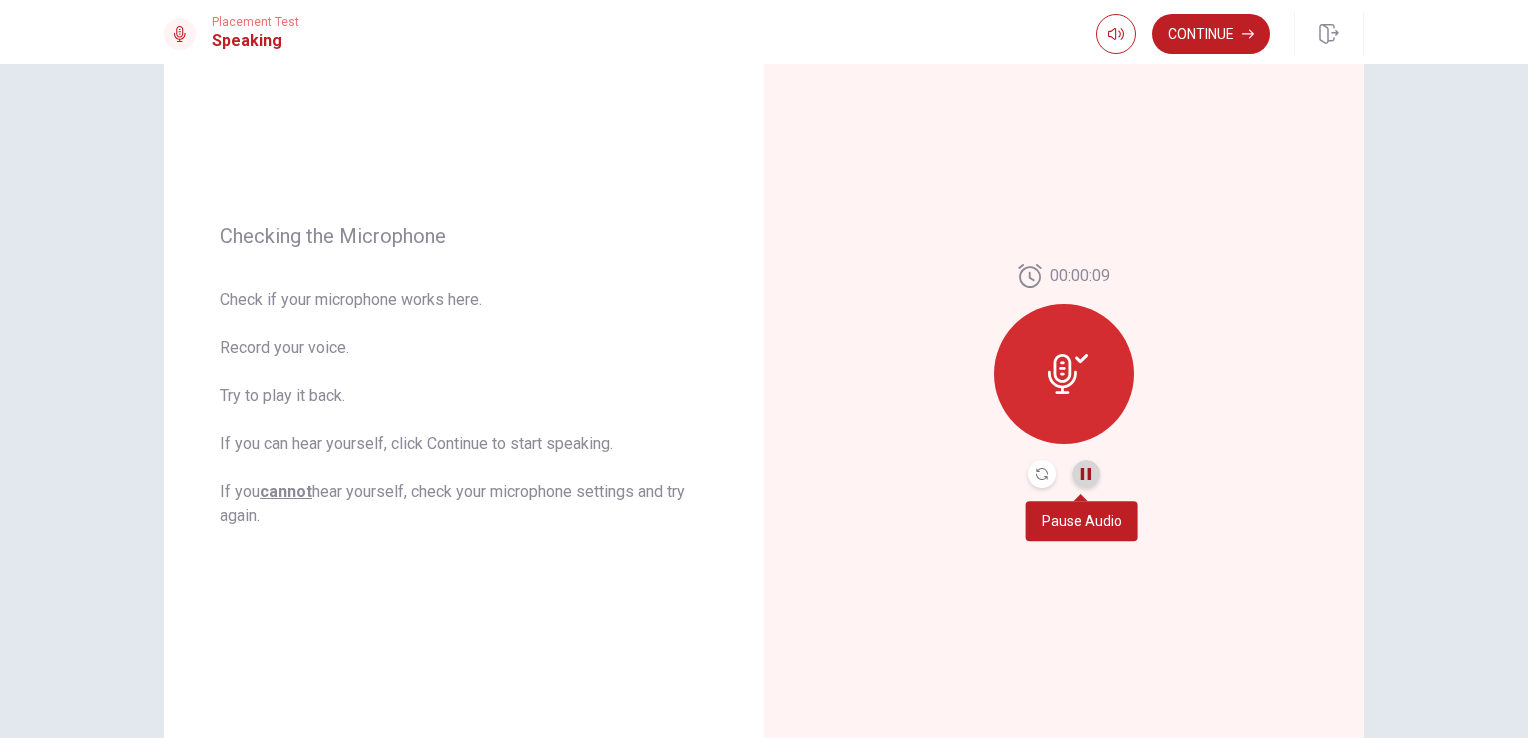 click 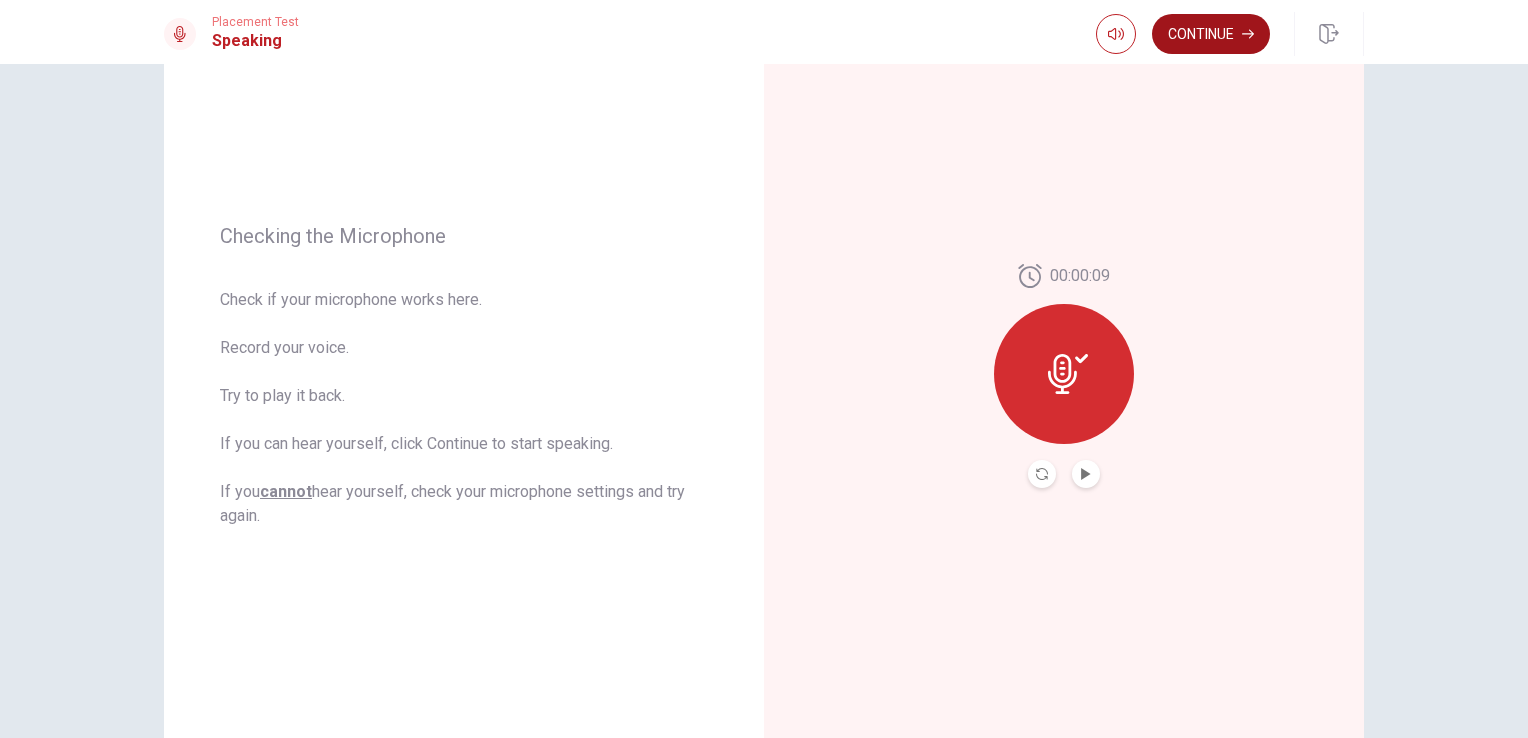 click on "Continue" at bounding box center [1211, 34] 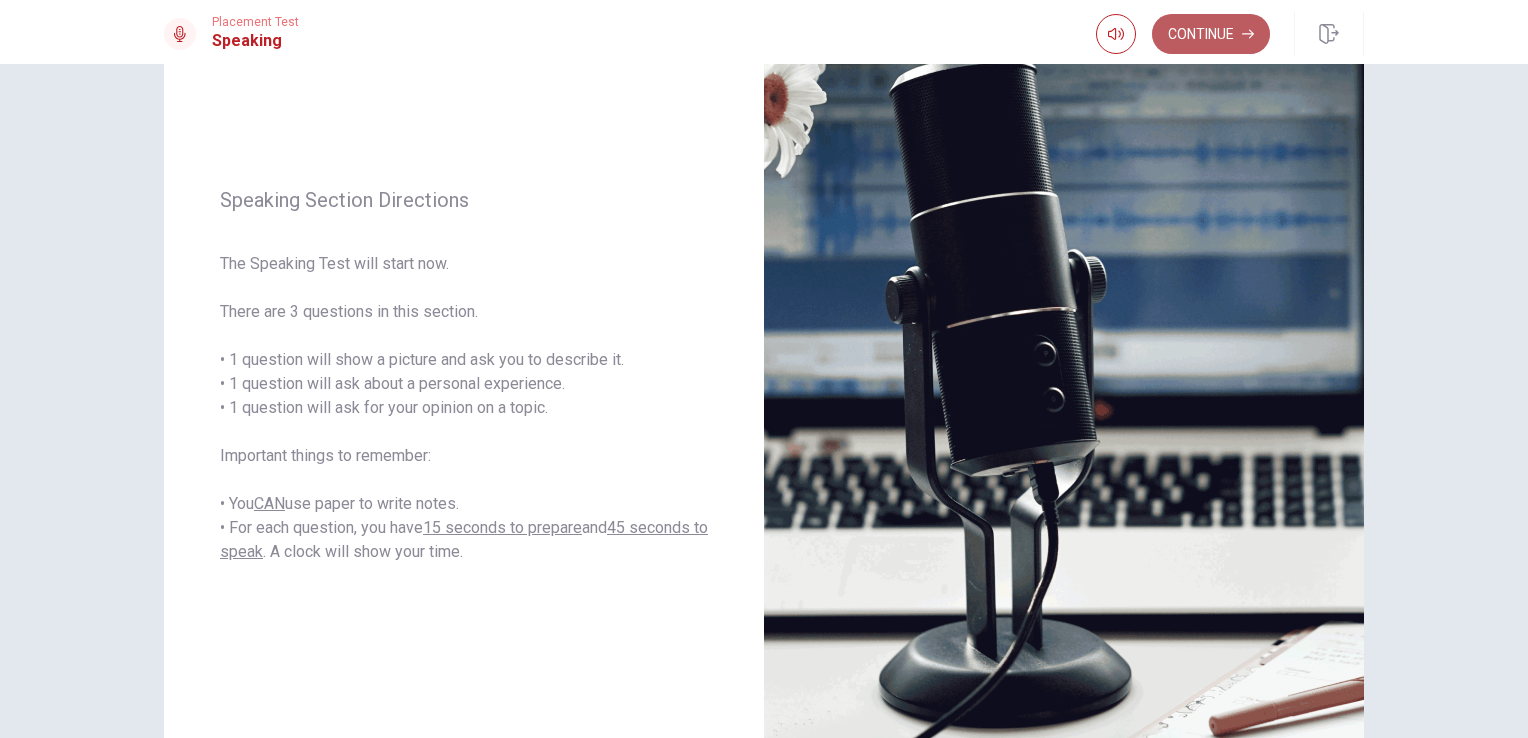 click on "Continue" at bounding box center [1211, 34] 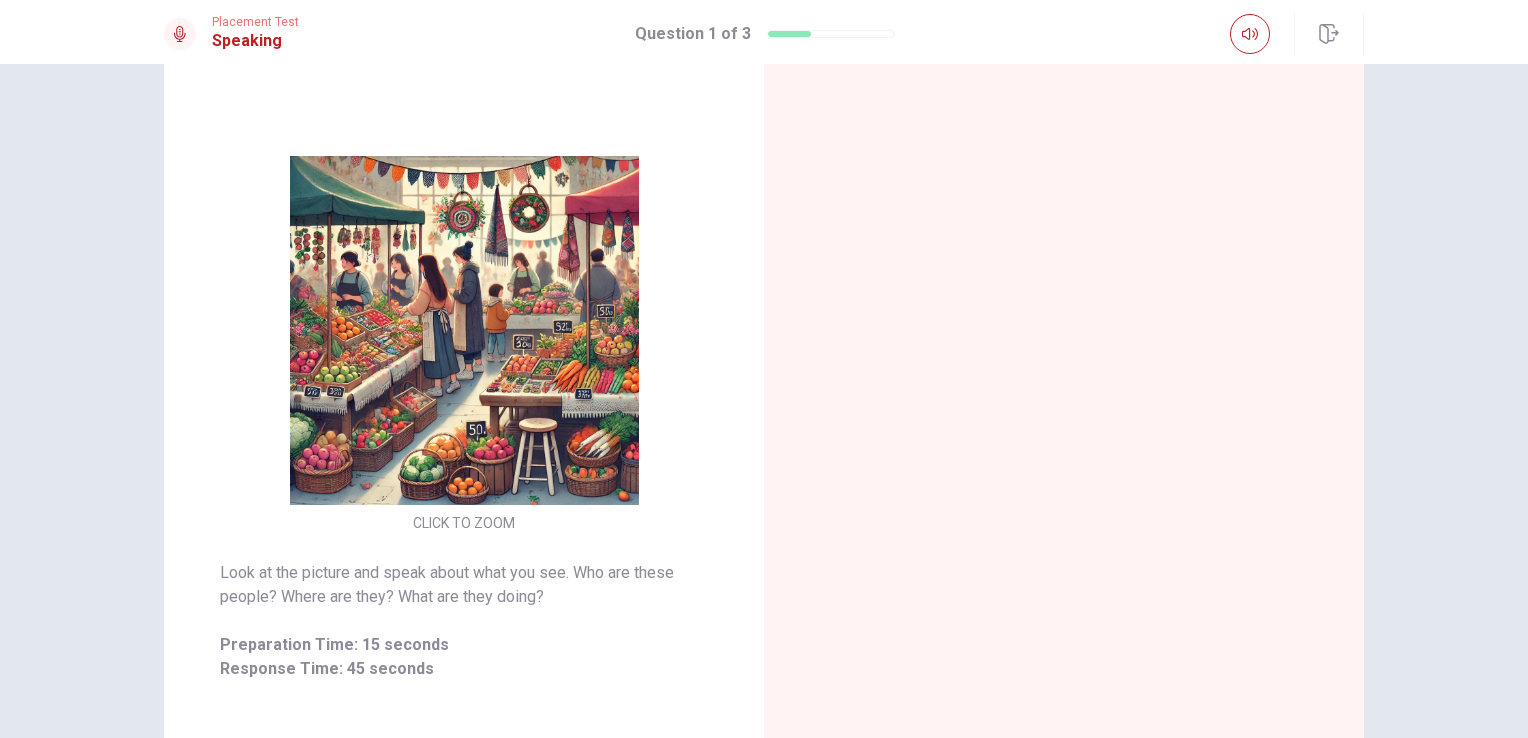 scroll, scrollTop: 164, scrollLeft: 0, axis: vertical 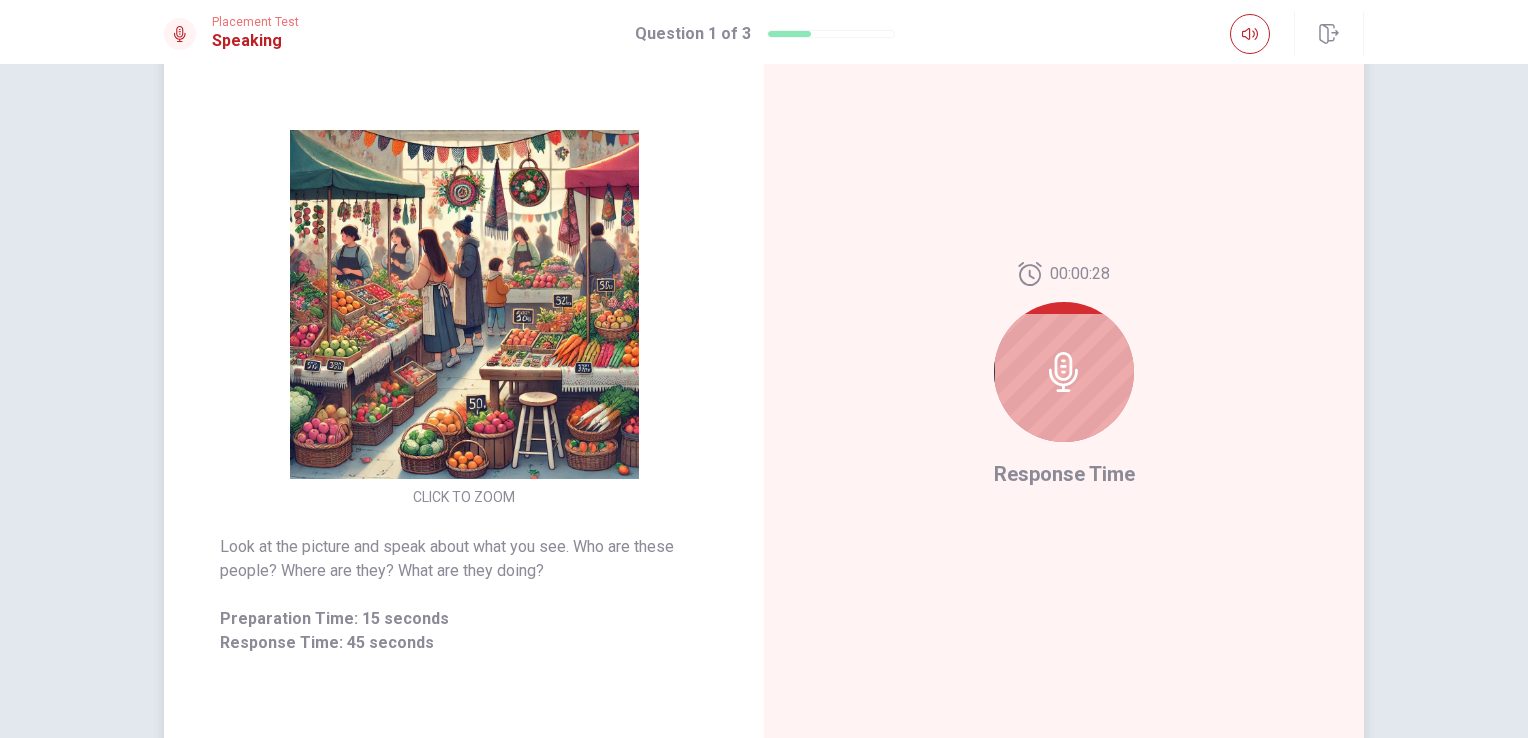 click 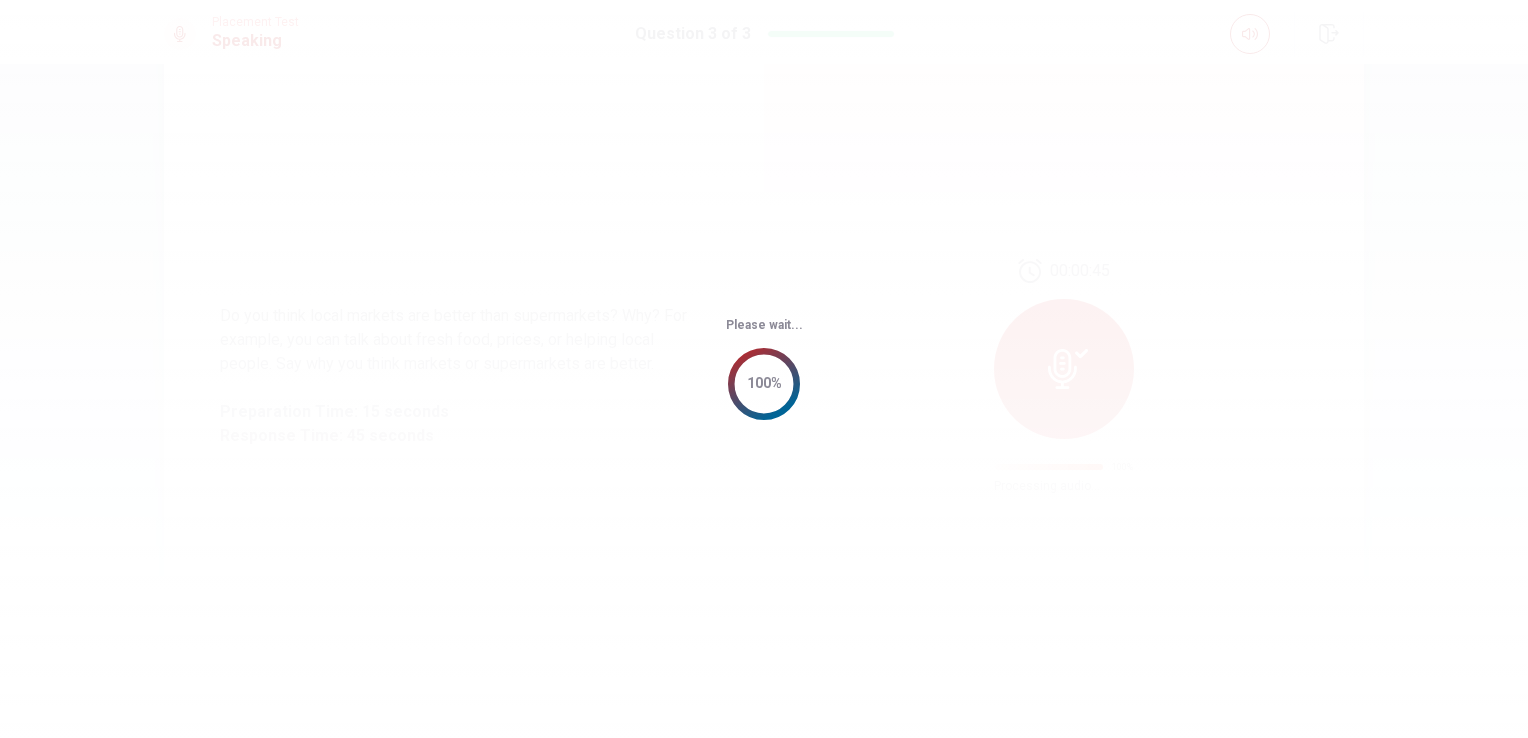 scroll, scrollTop: 0, scrollLeft: 0, axis: both 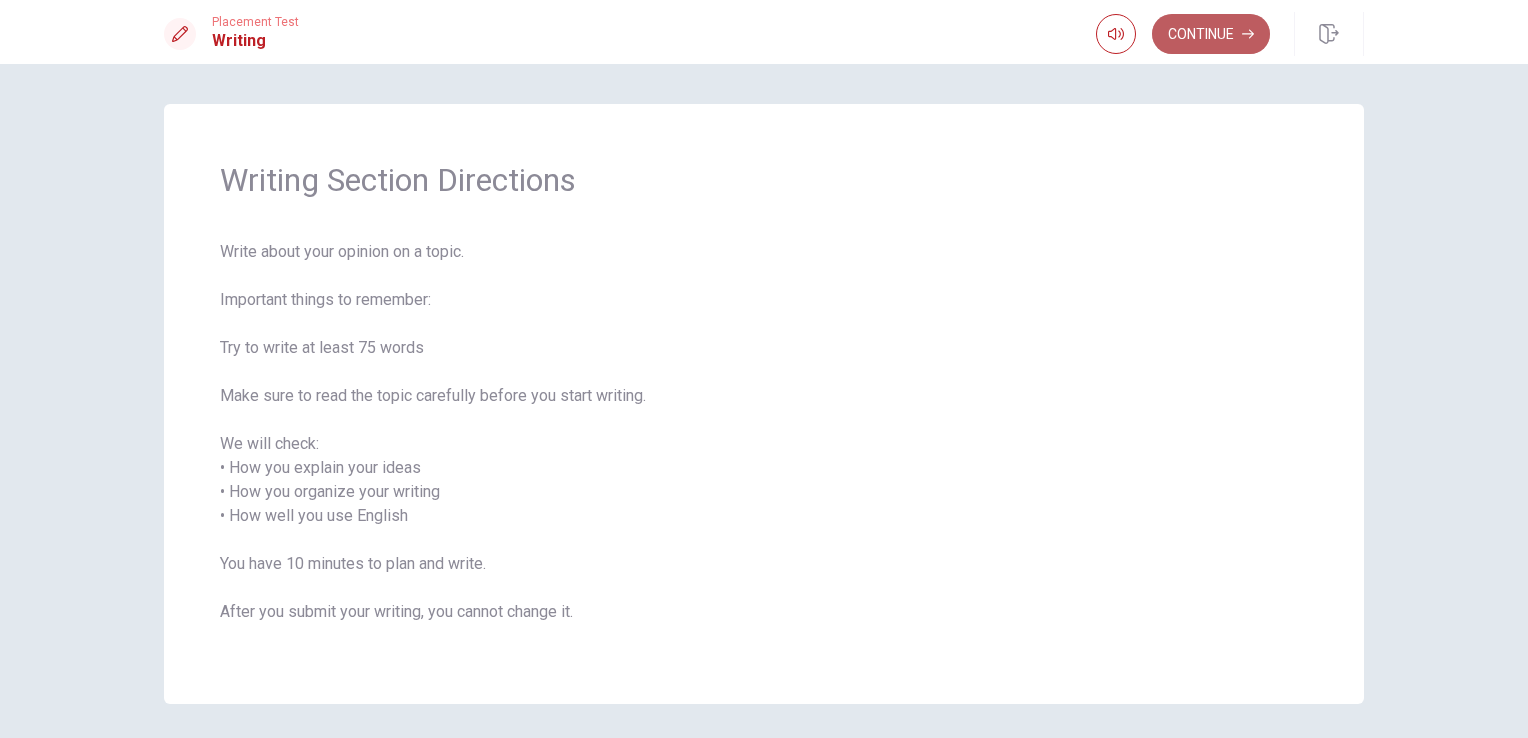 click on "Continue" at bounding box center (1211, 34) 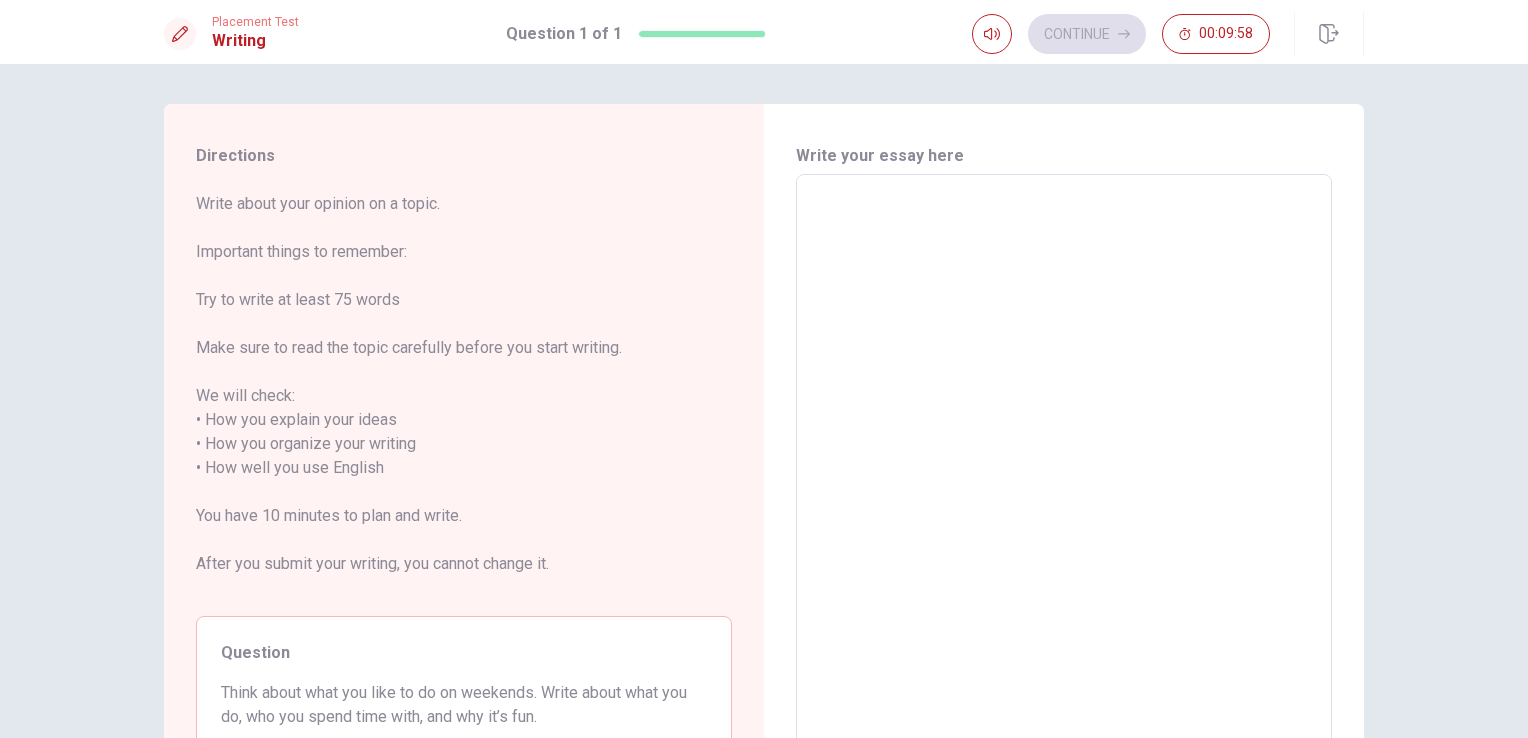 click on "x ​" at bounding box center (1064, 468) 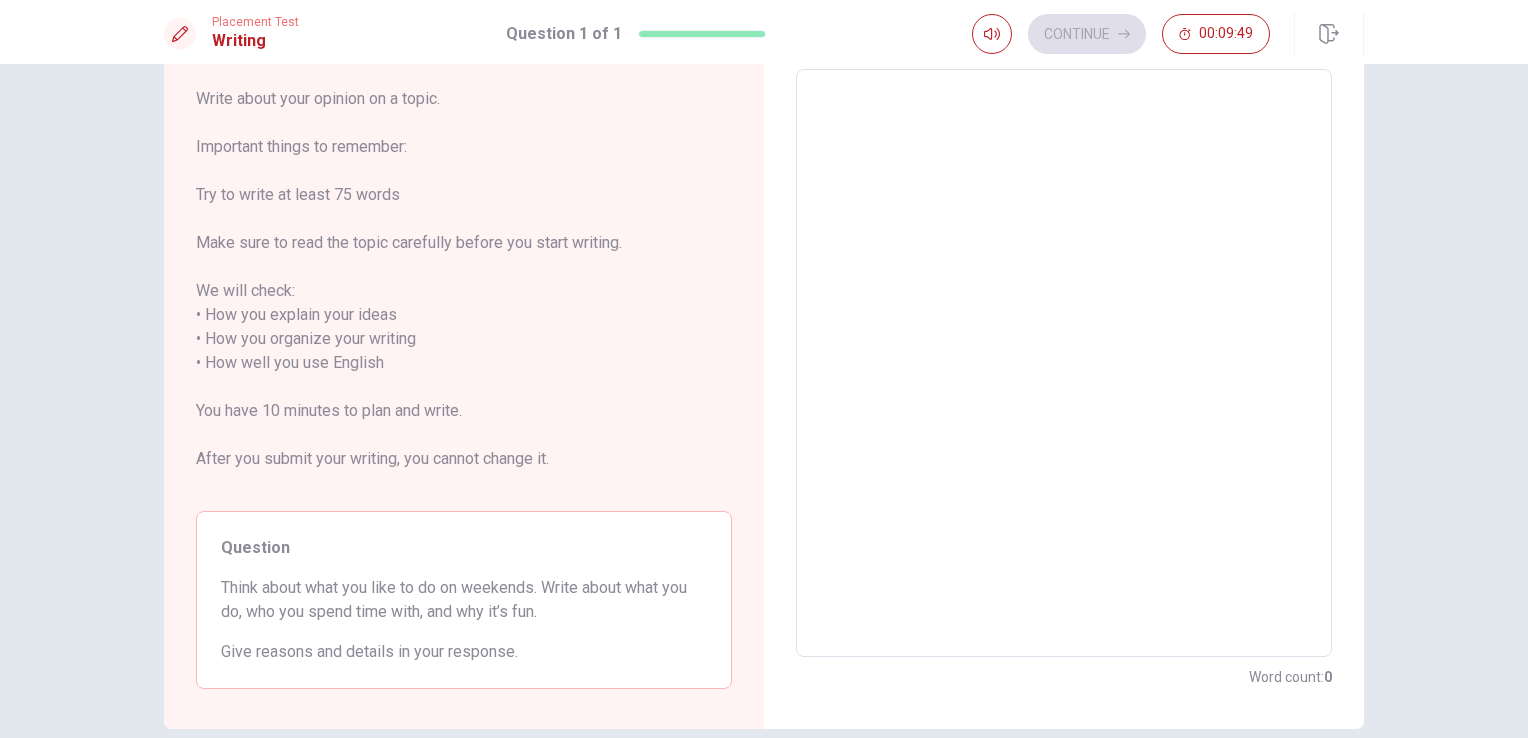 scroll, scrollTop: 199, scrollLeft: 0, axis: vertical 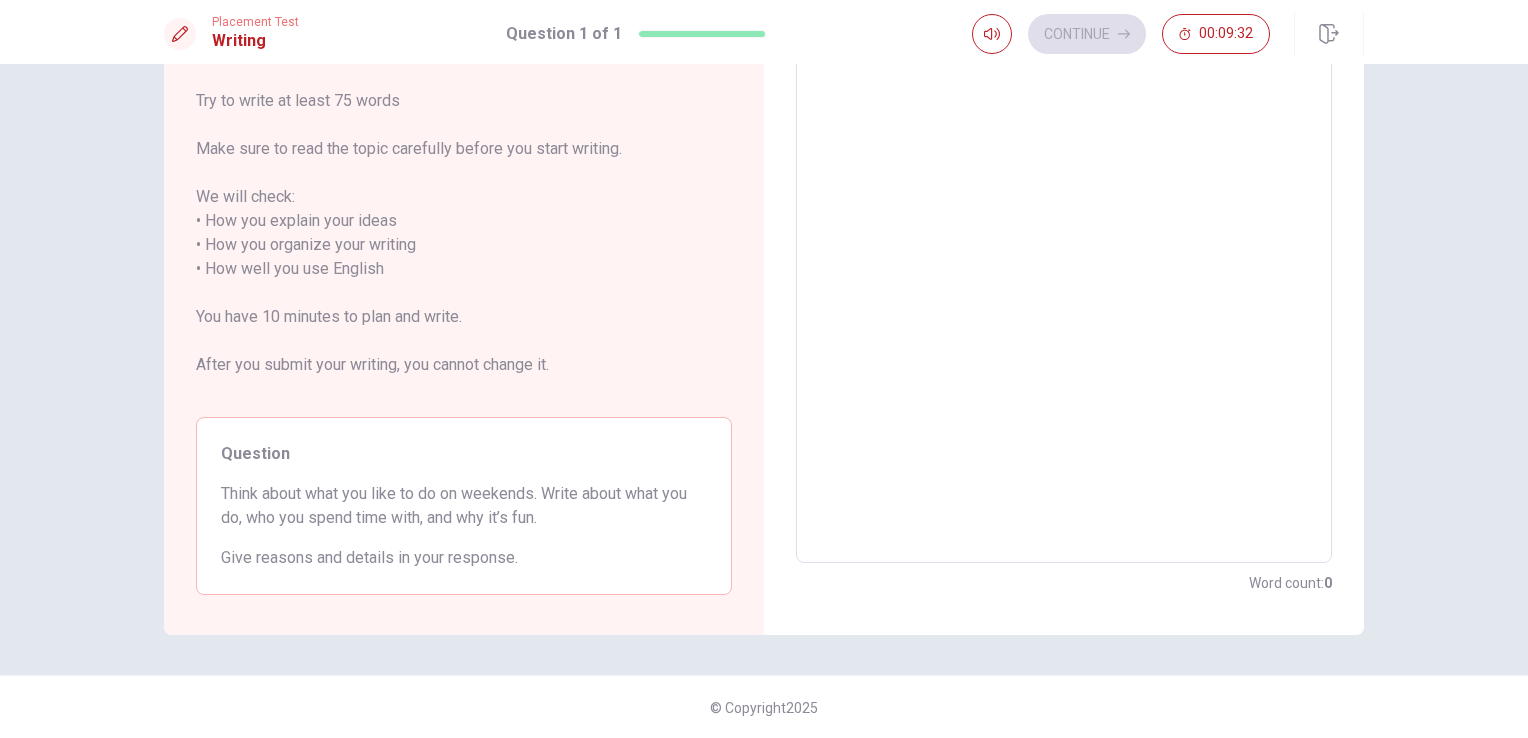drag, startPoint x: 1516, startPoint y: 430, endPoint x: 1512, endPoint y: 369, distance: 61.13101 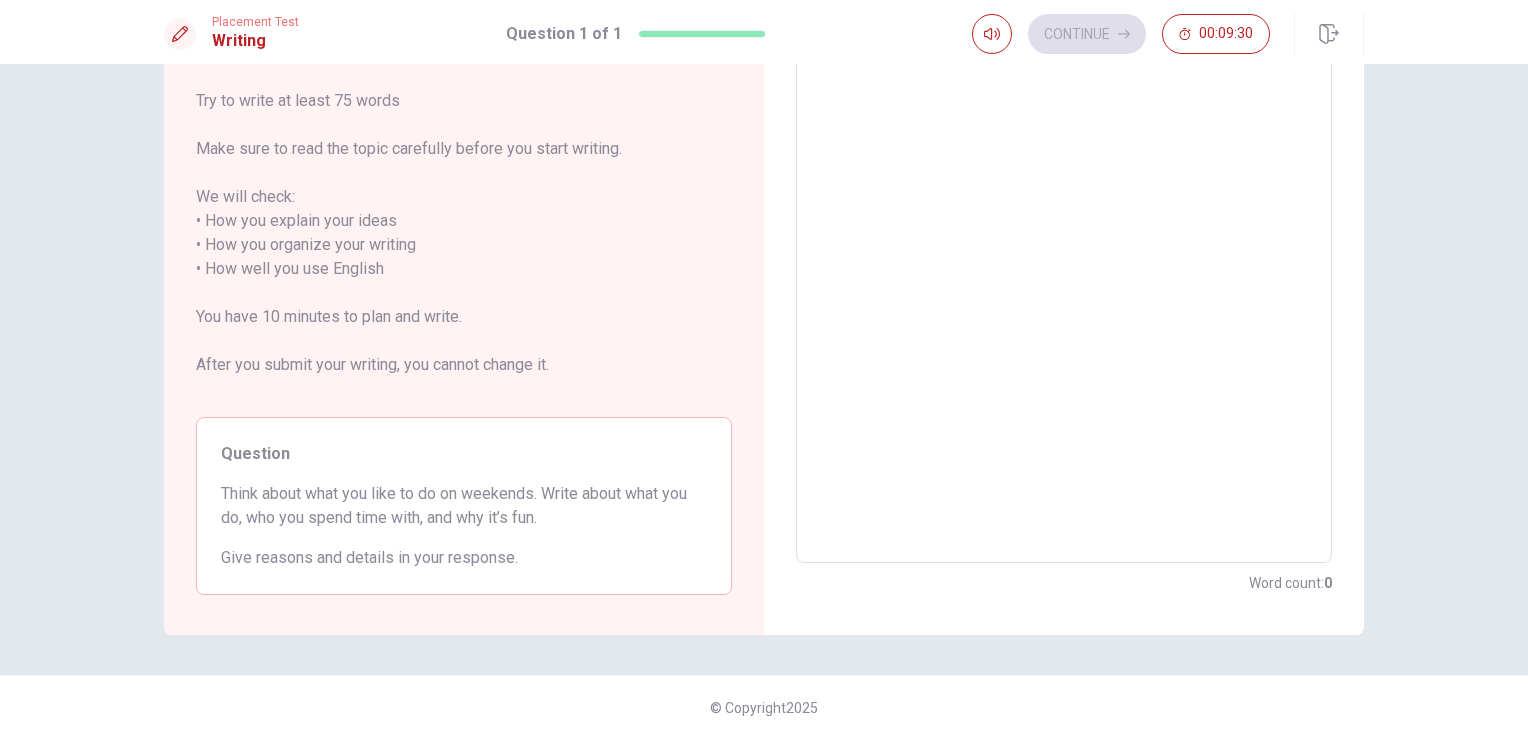 scroll, scrollTop: 0, scrollLeft: 0, axis: both 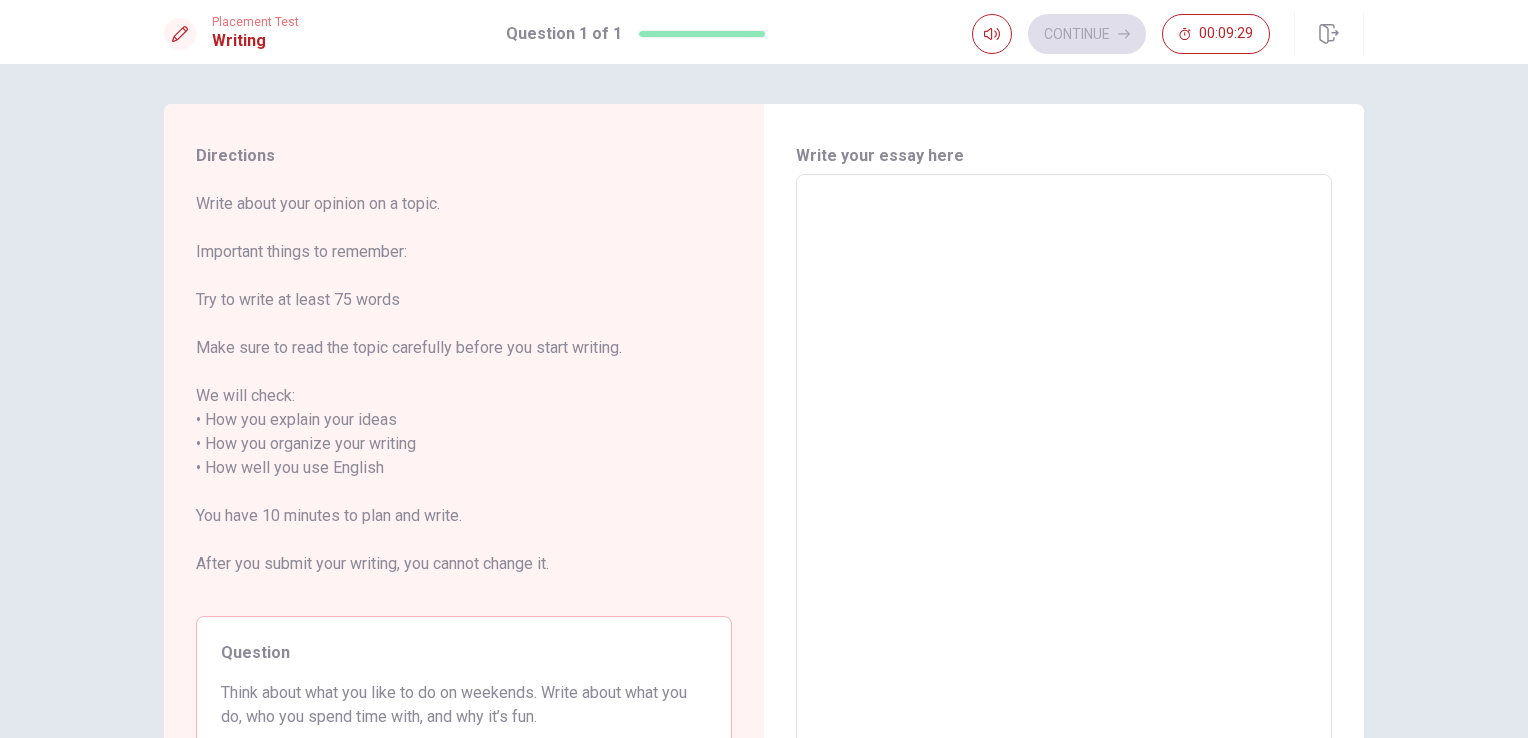 click on "x ​" at bounding box center (1064, 468) 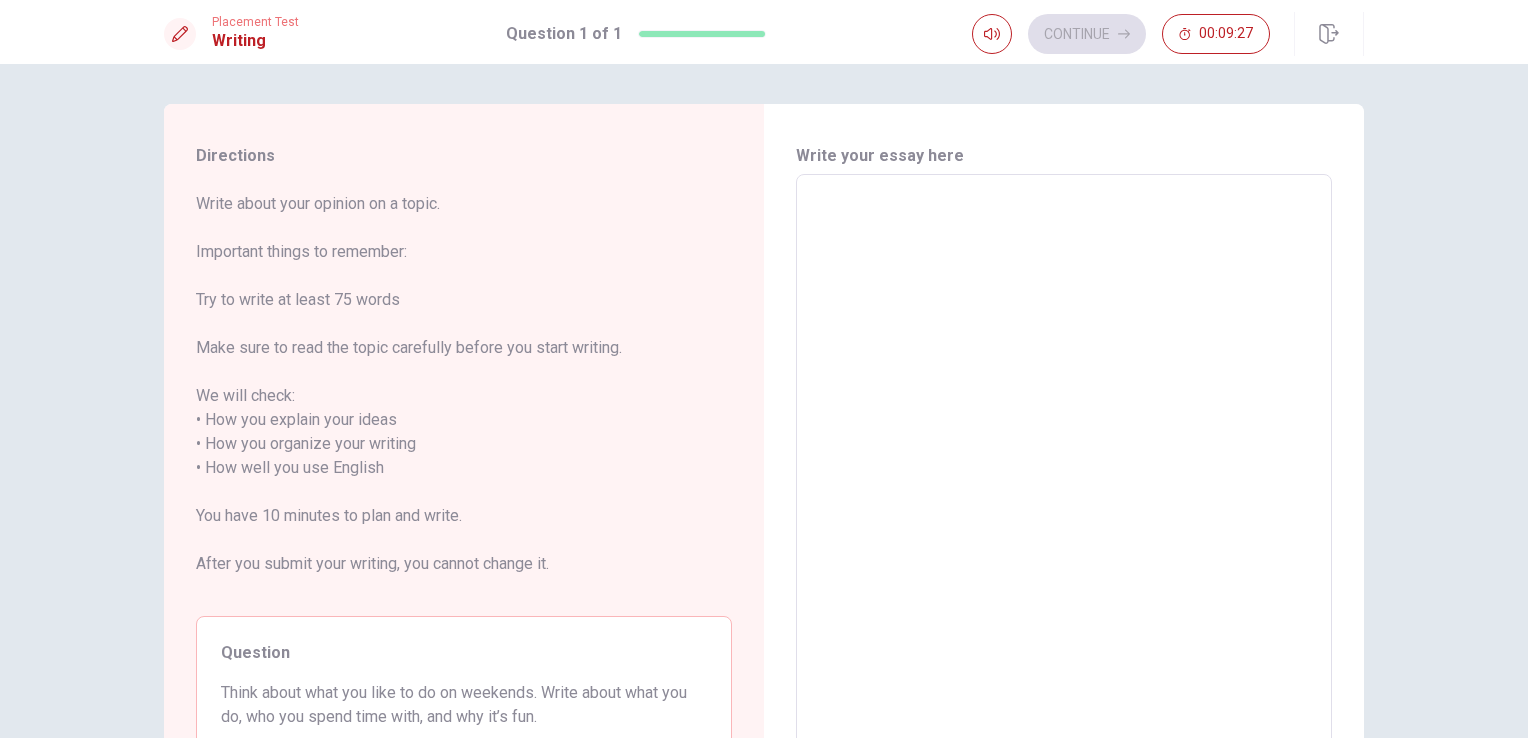 type on "s" 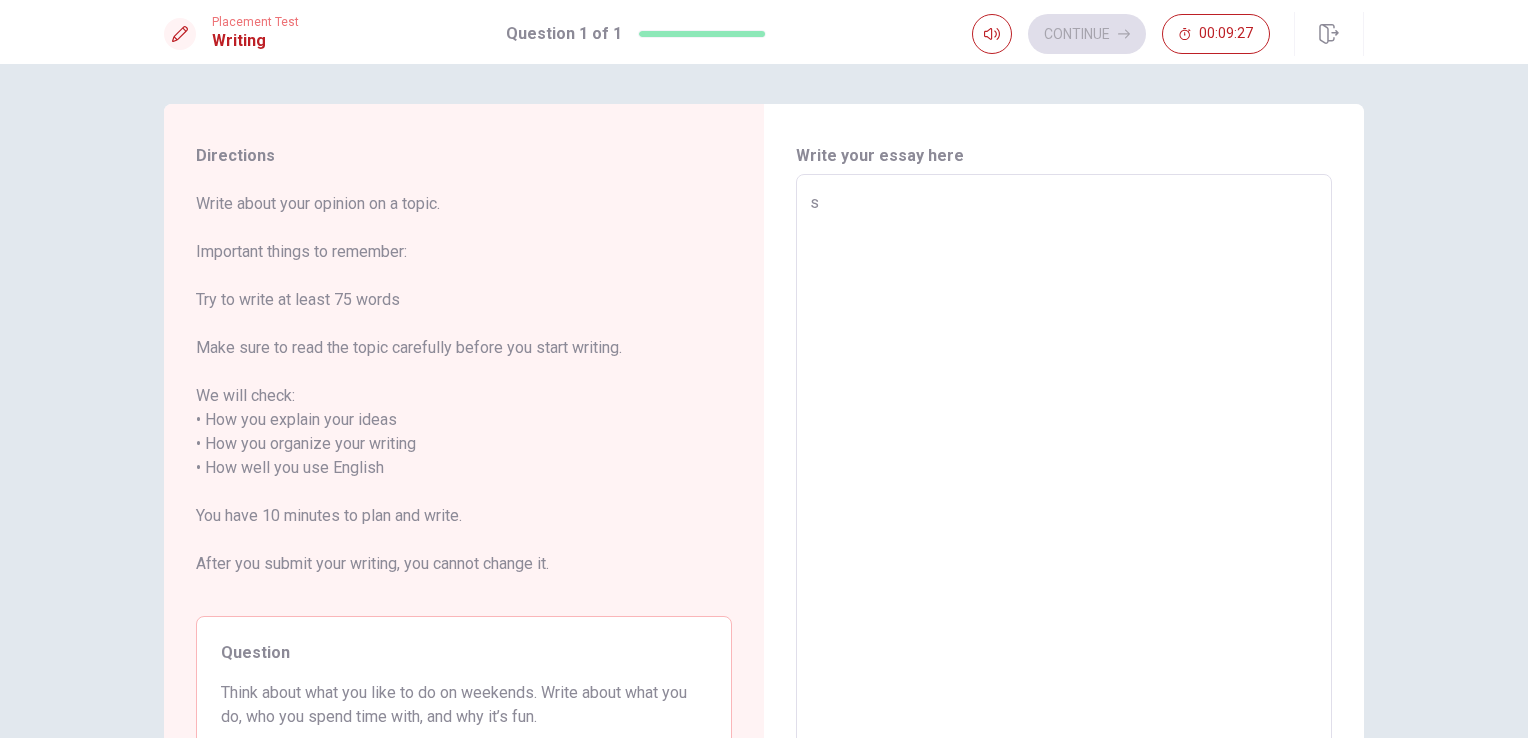 type on "x" 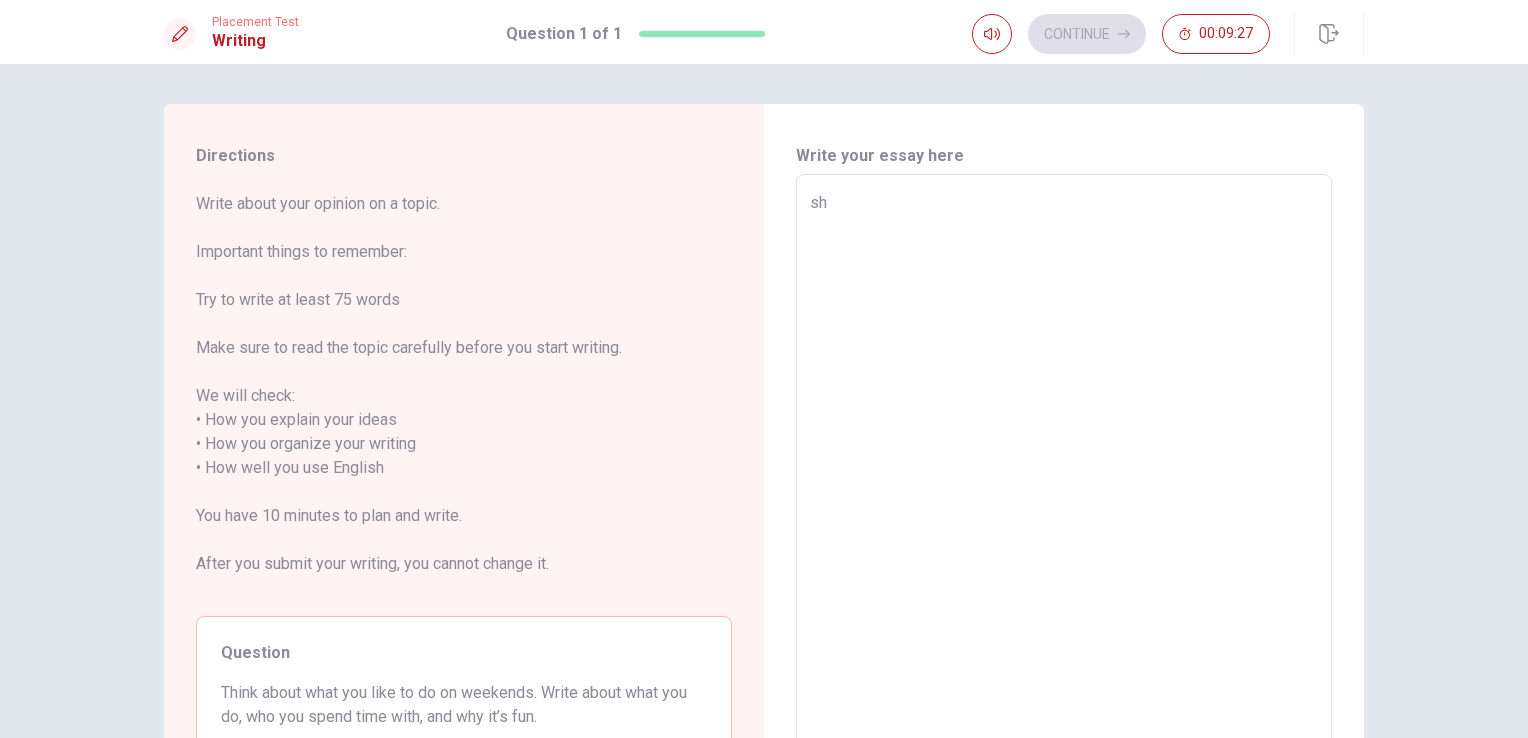 type on "x" 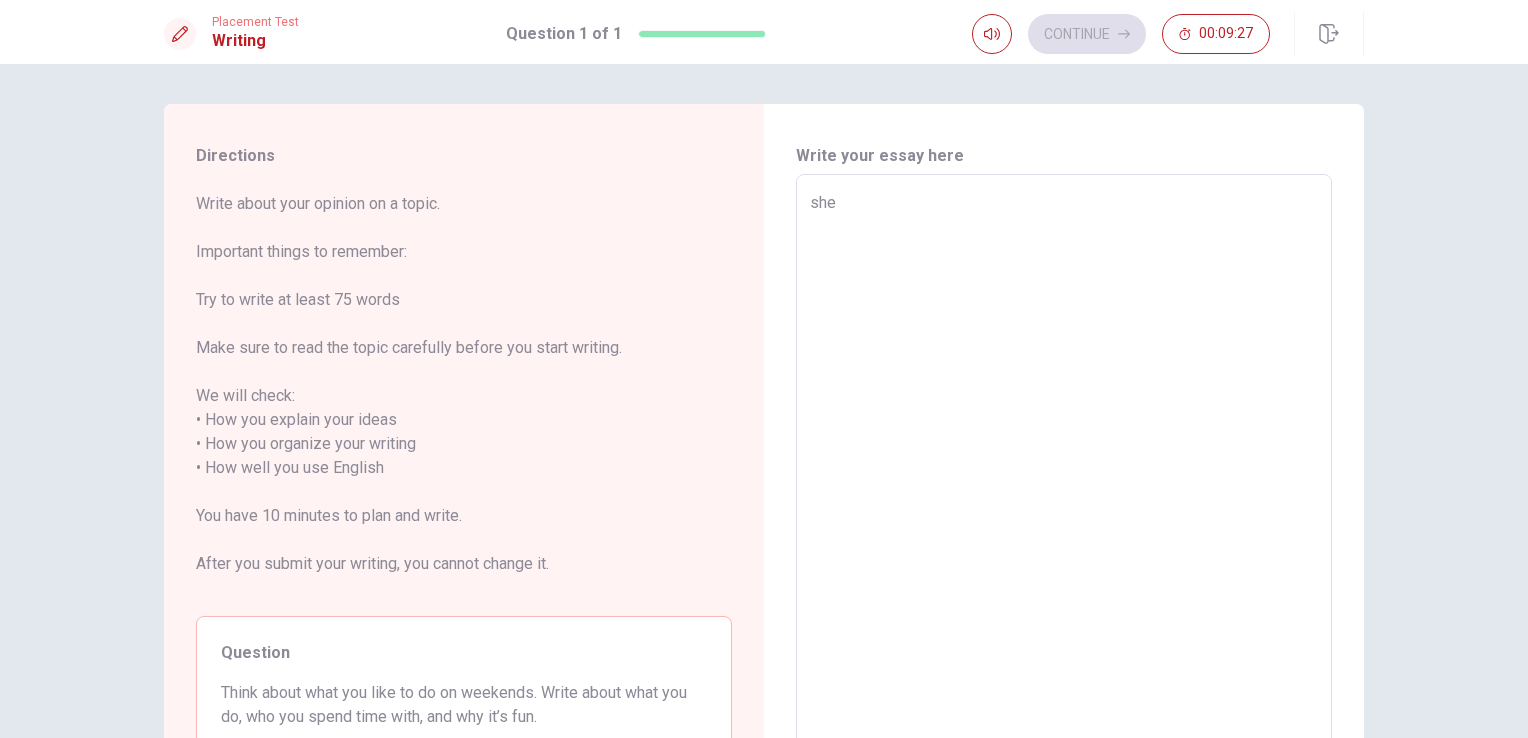 type on "x" 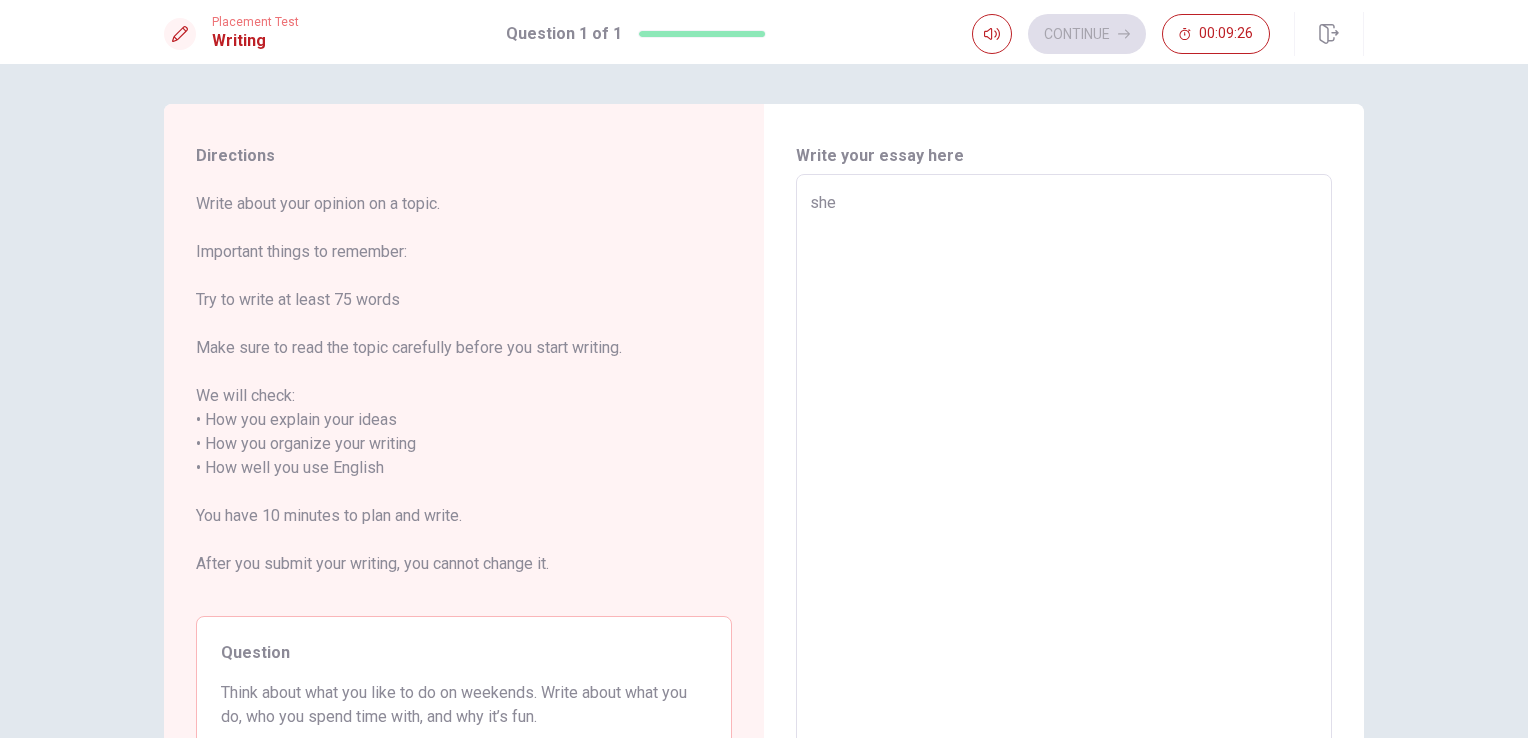 type on "she" 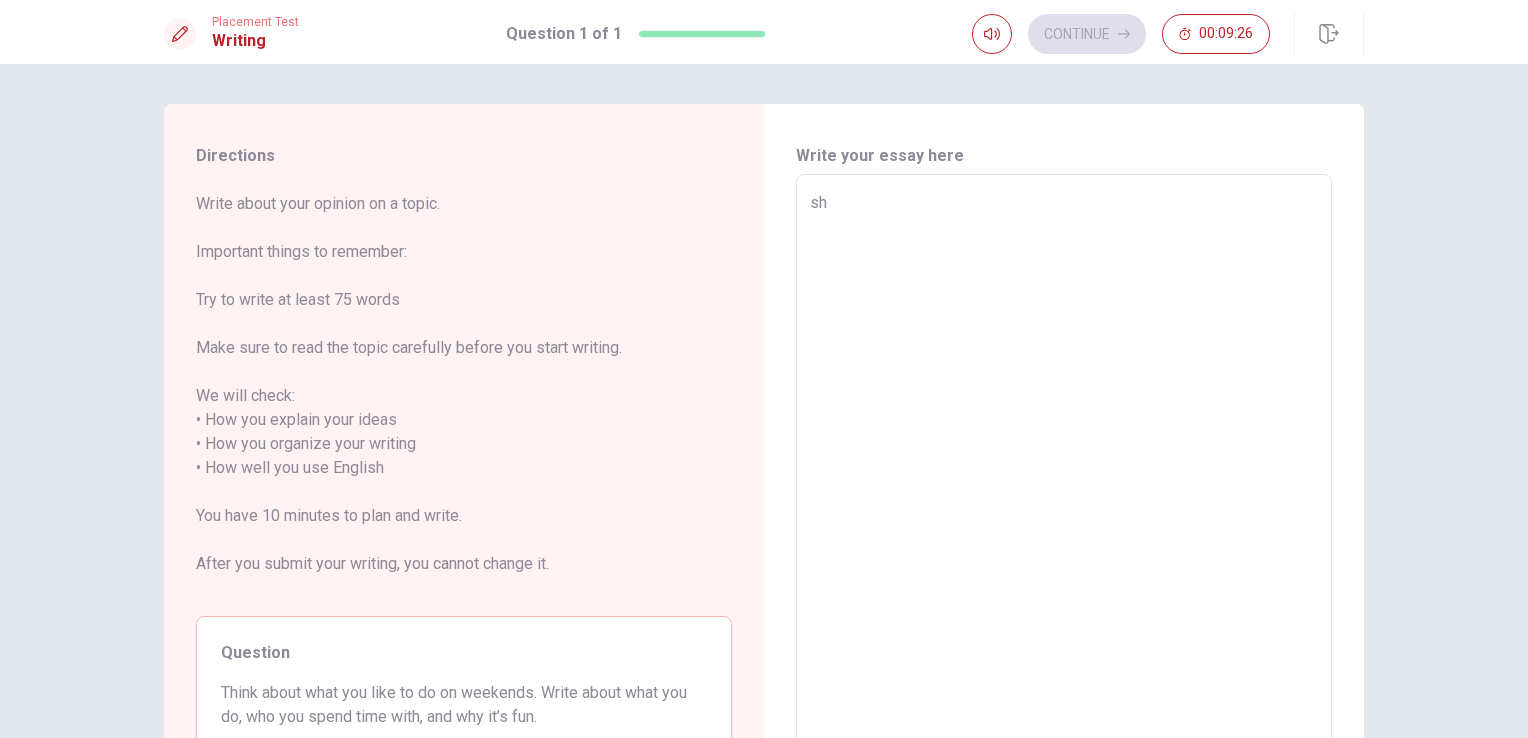 type on "x" 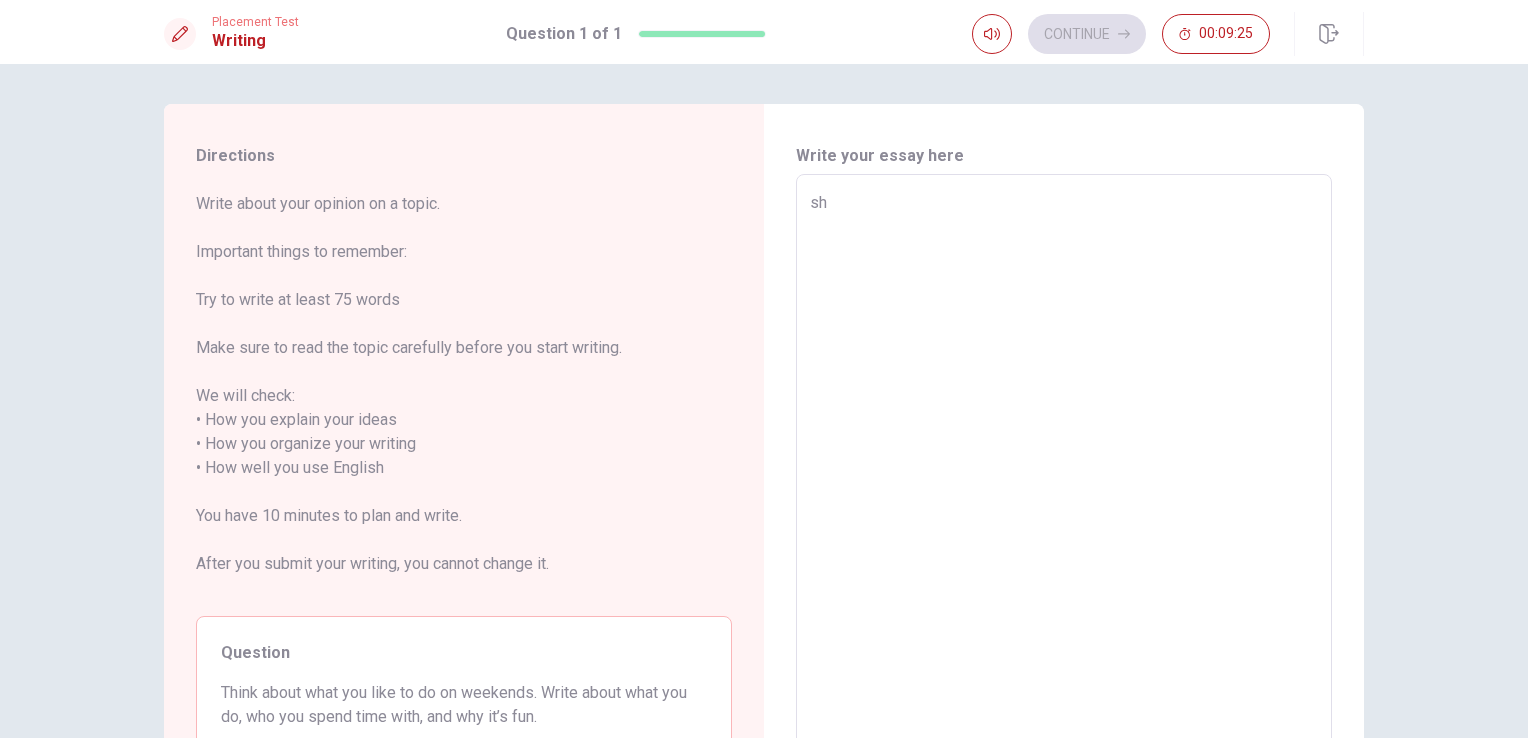 type on "s" 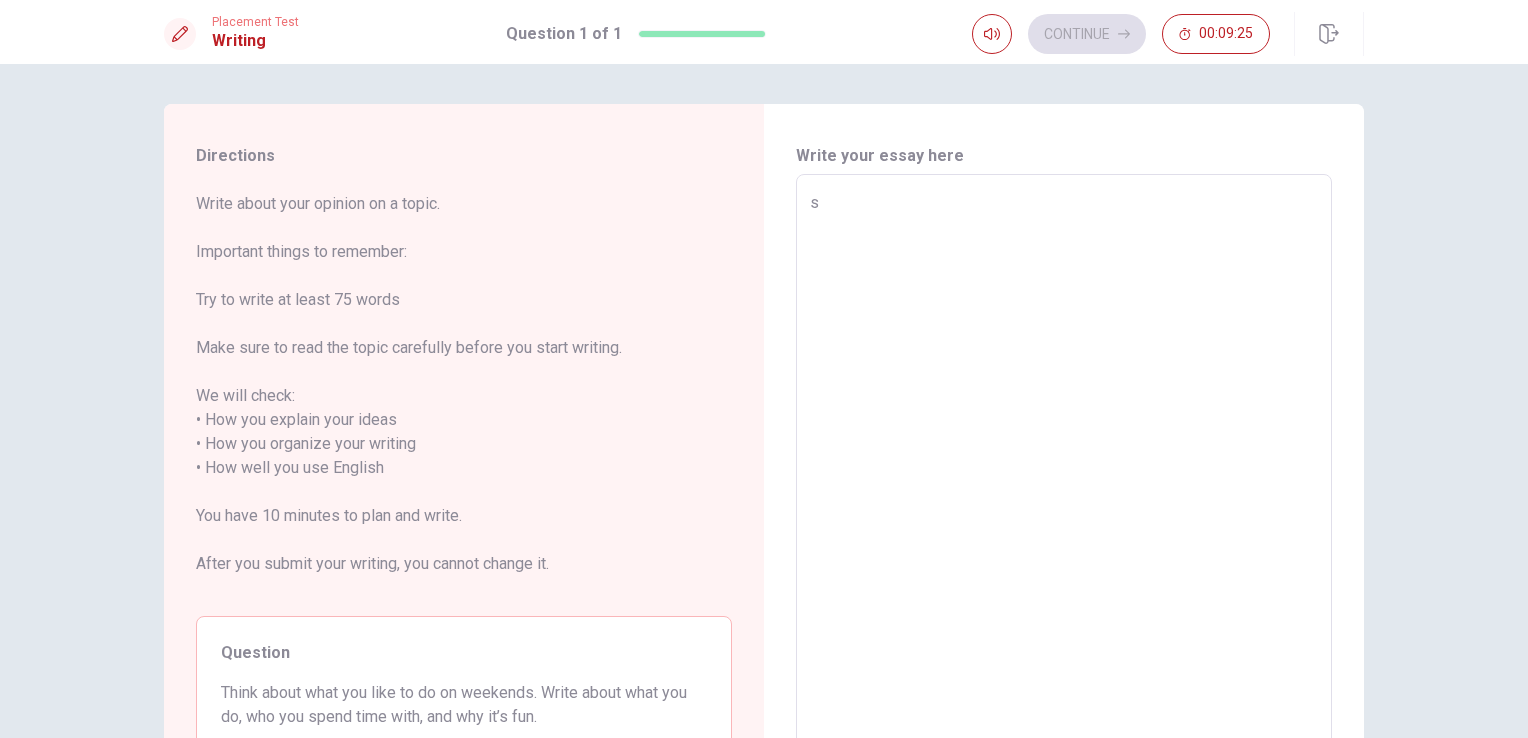 type on "x" 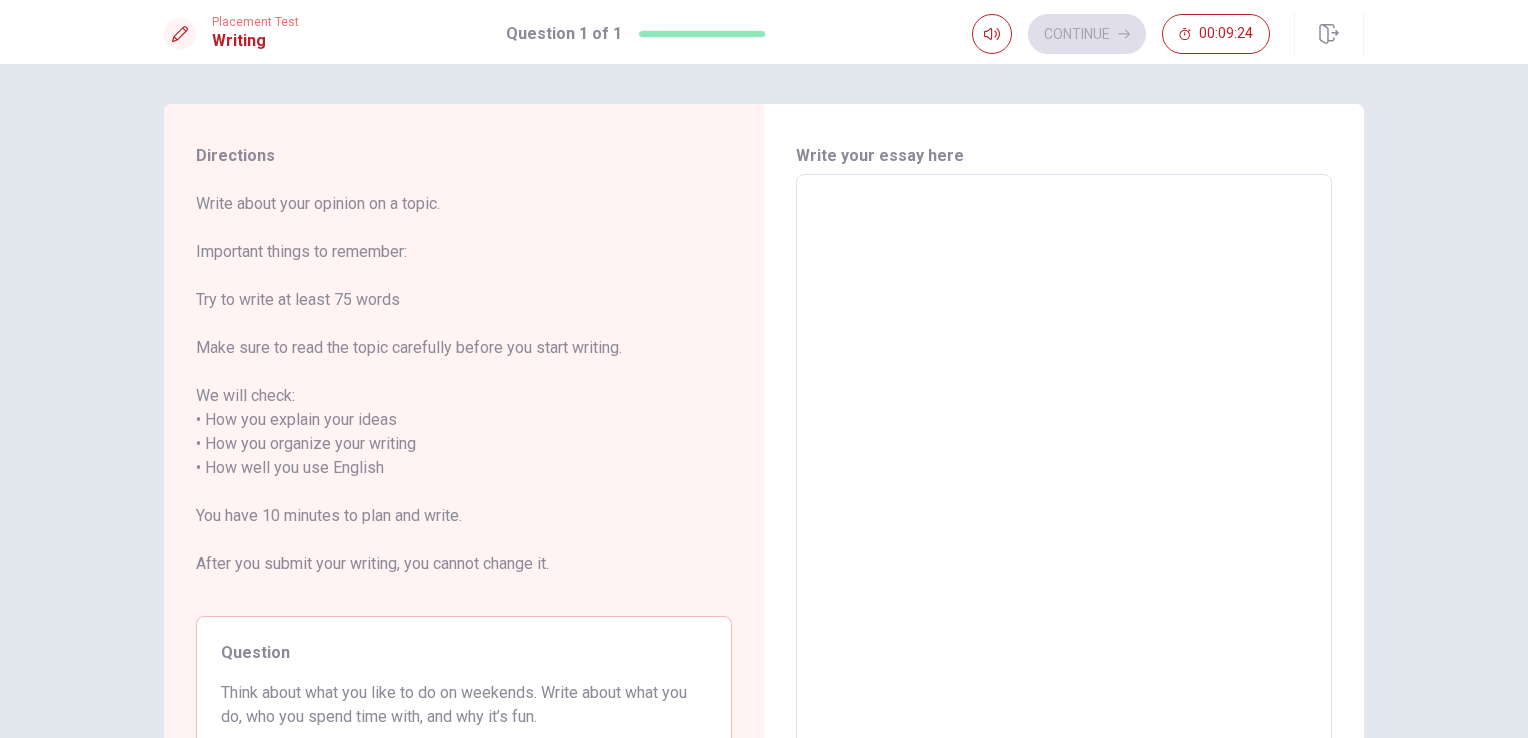 type on "S" 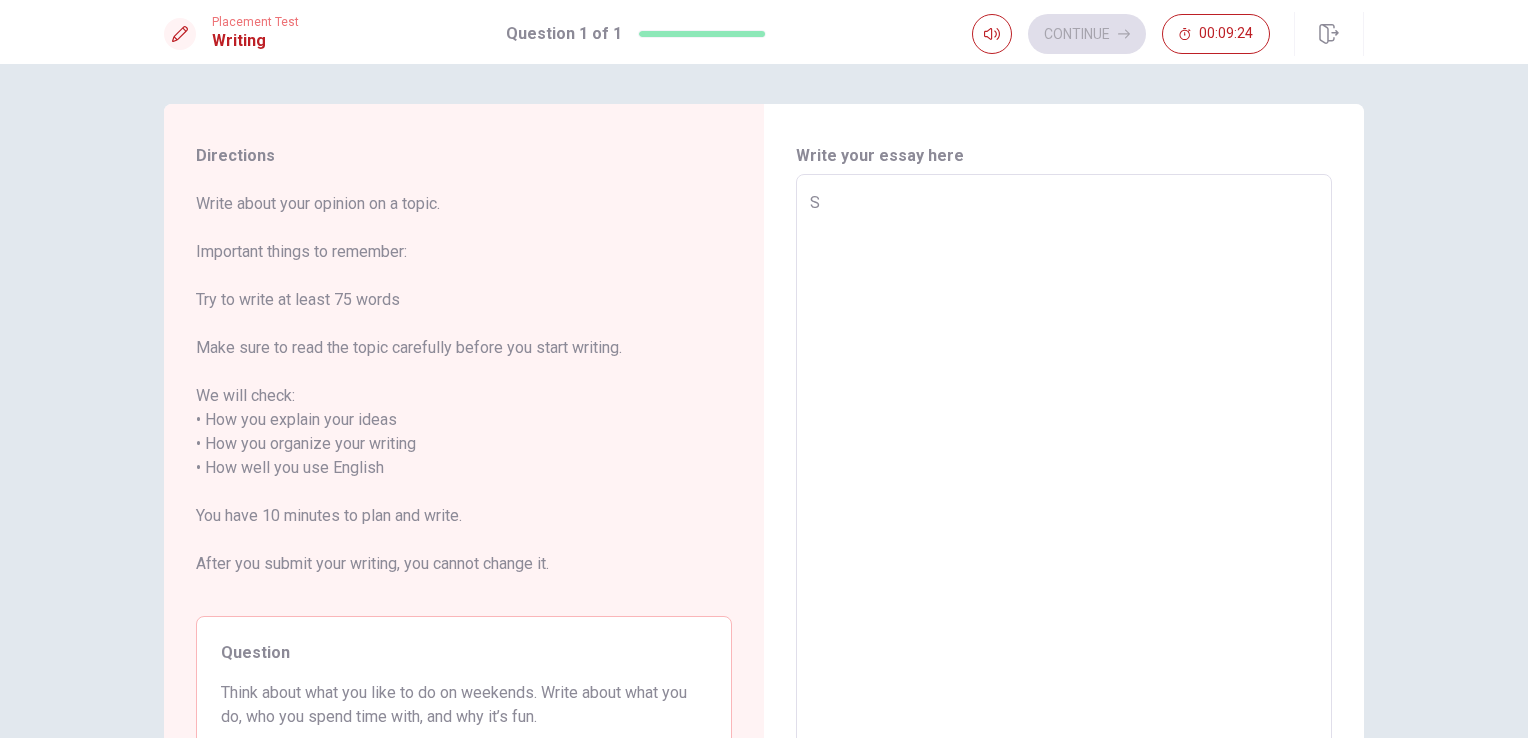type on "x" 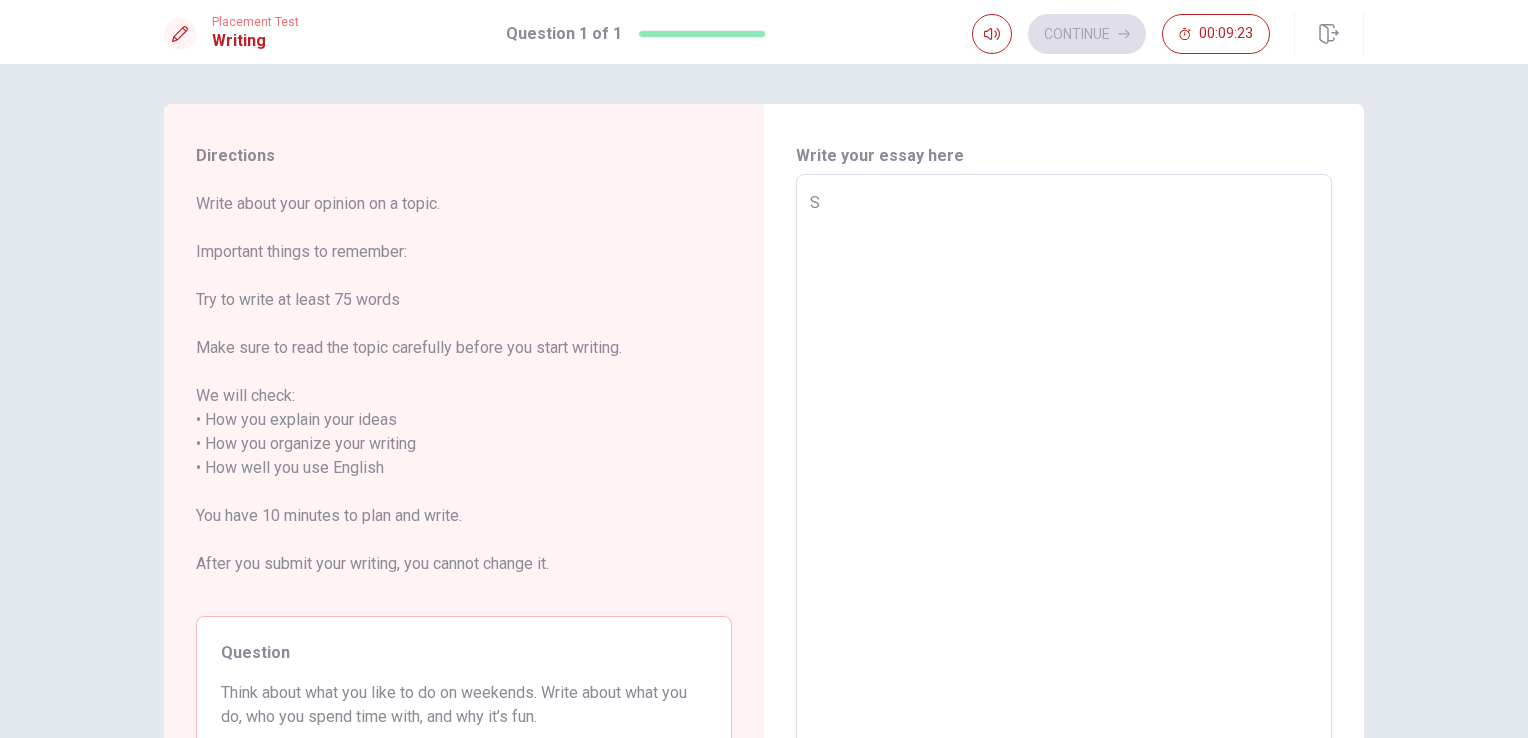 type on "Sh" 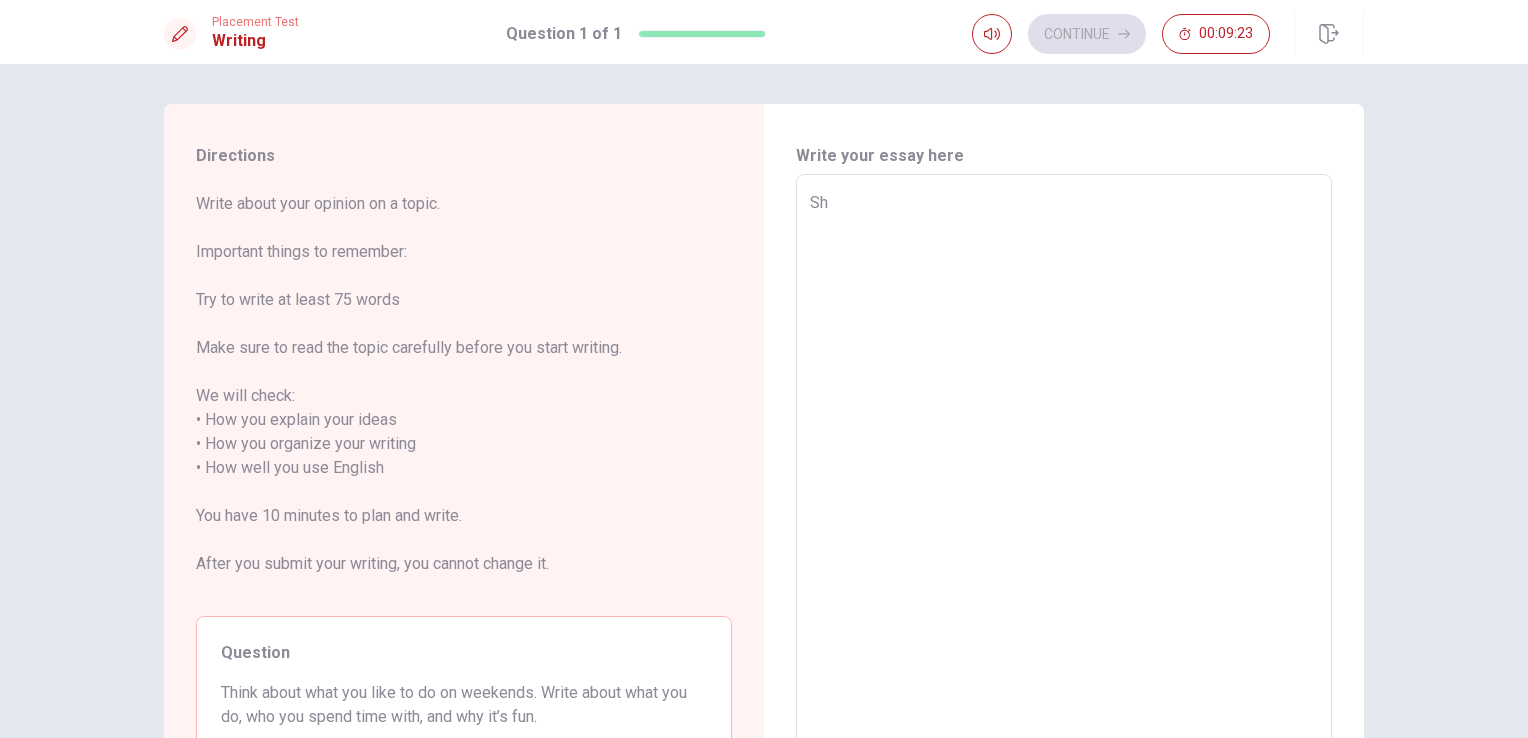type on "x" 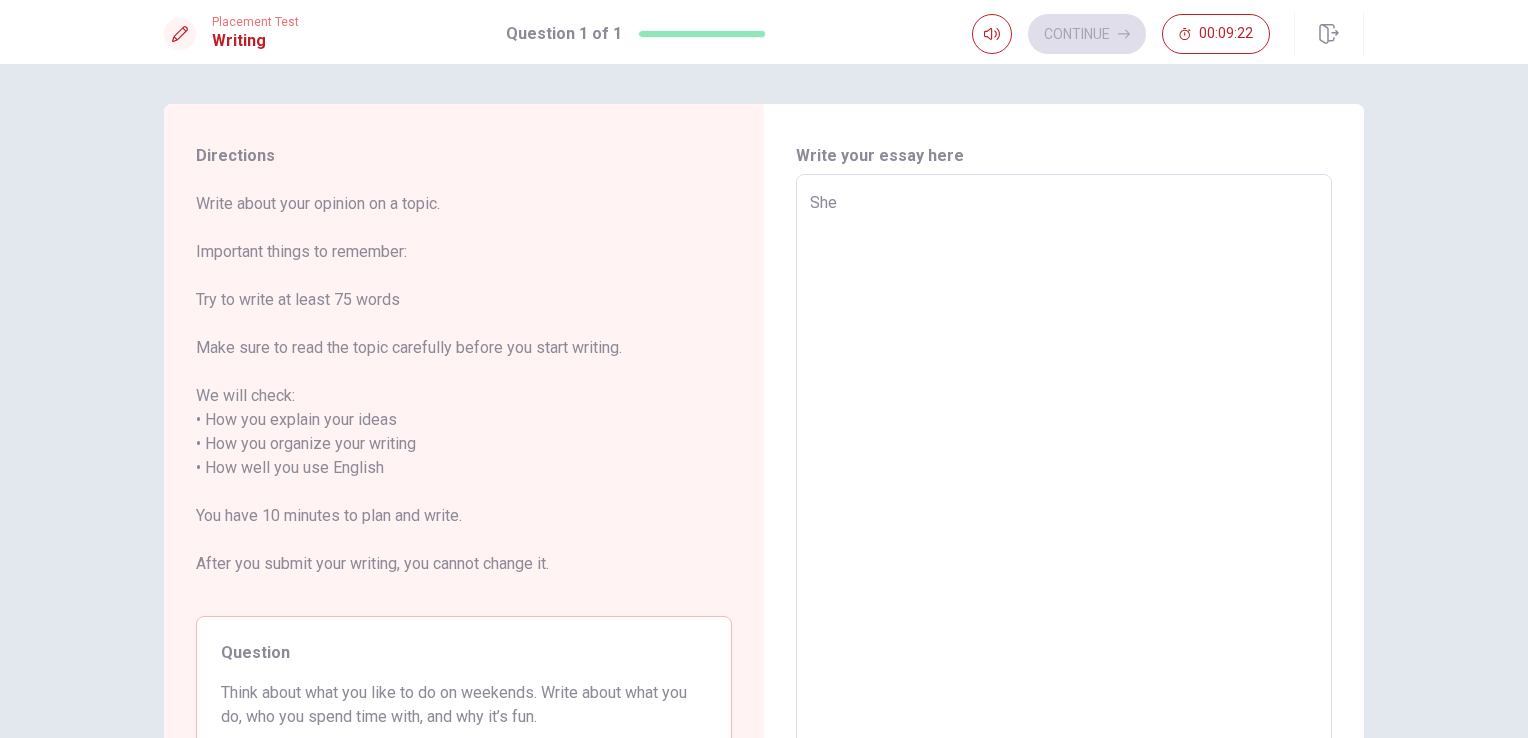 type on "x" 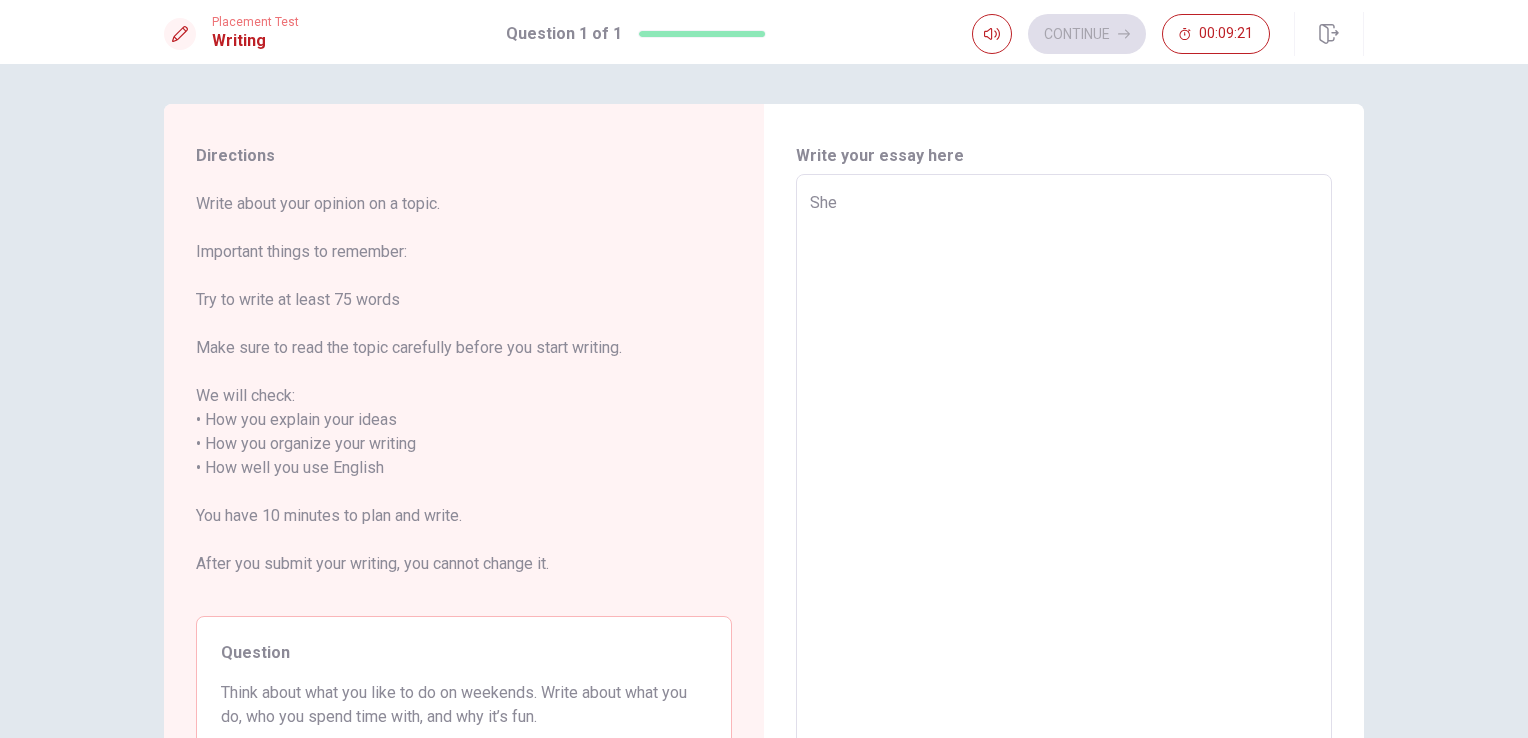 type on "She" 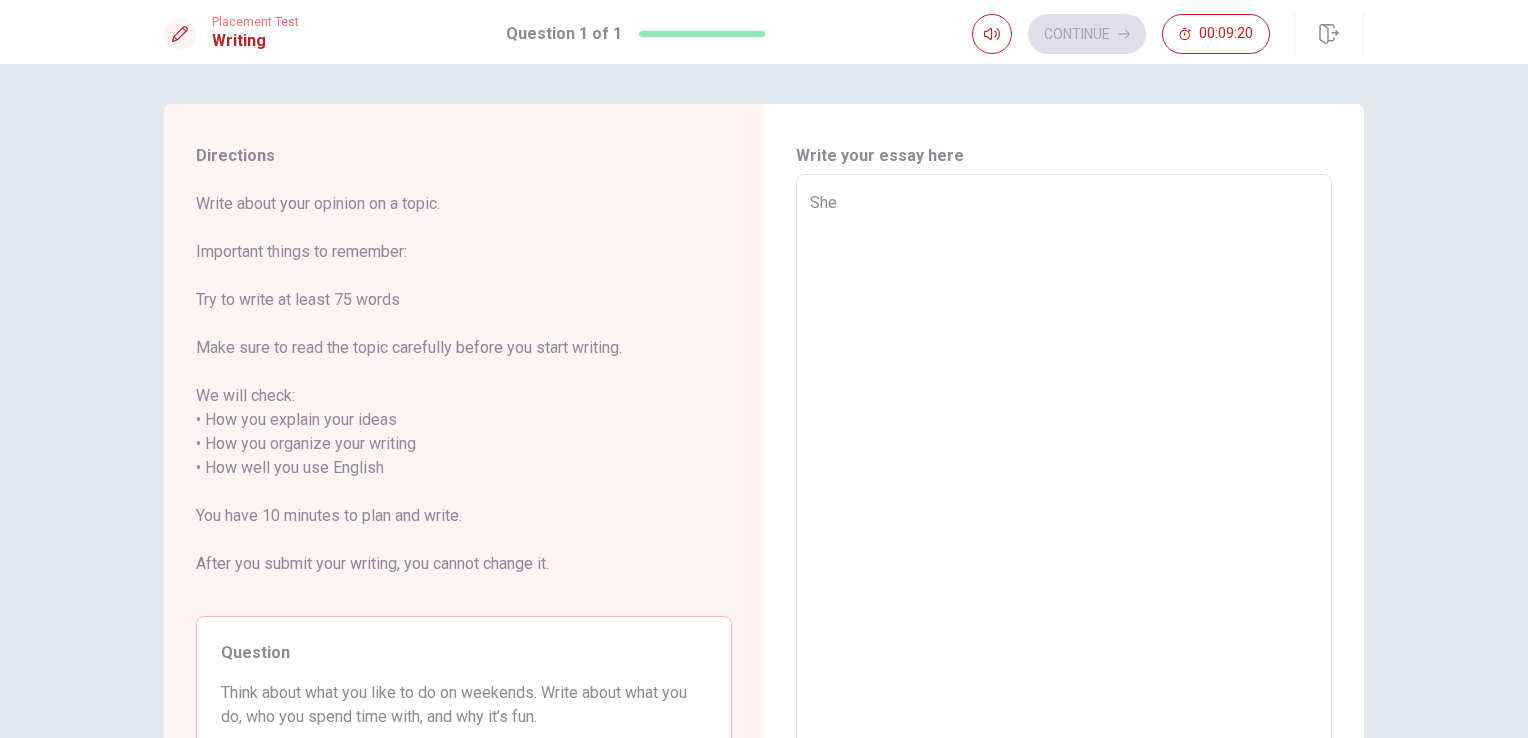 type on "She i" 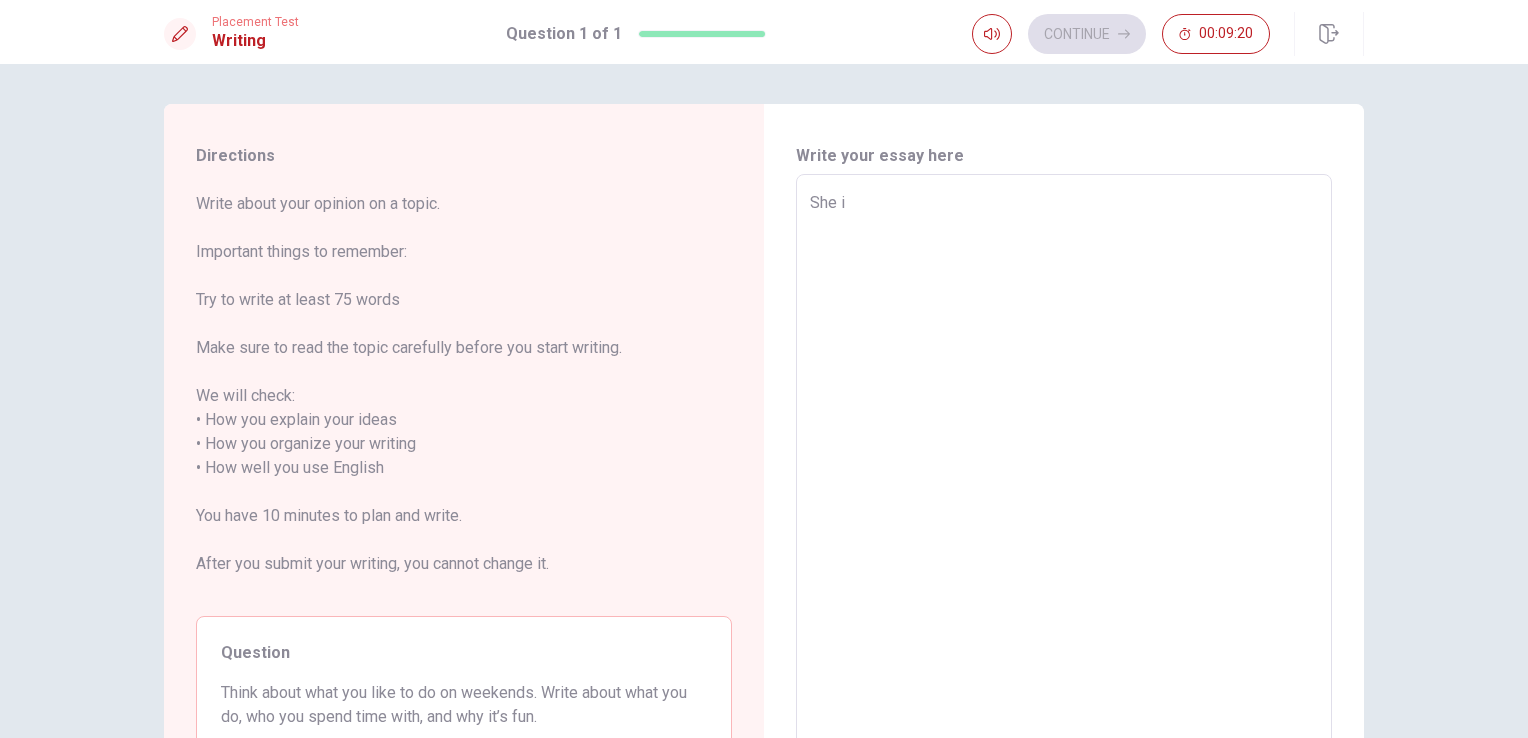 type on "x" 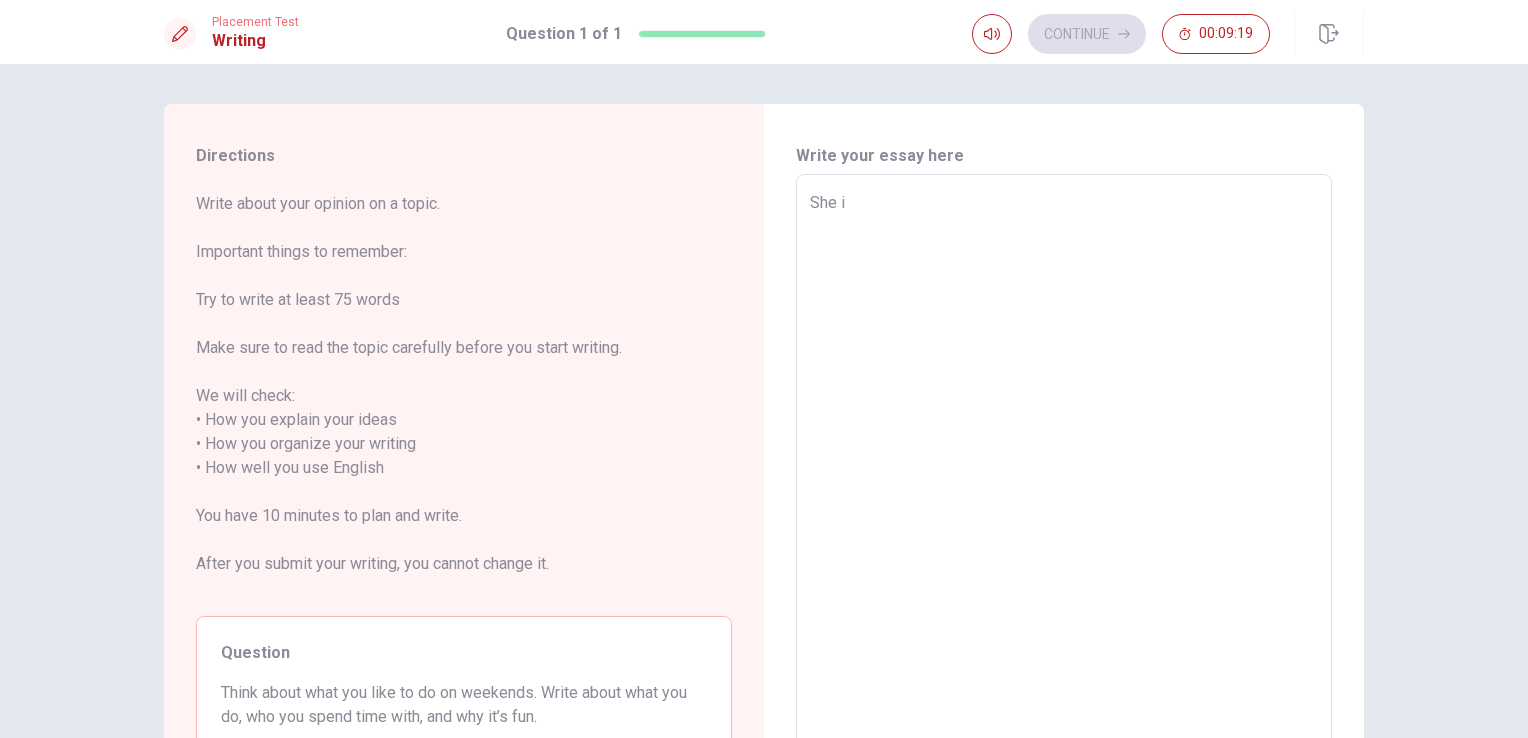 type on "She is" 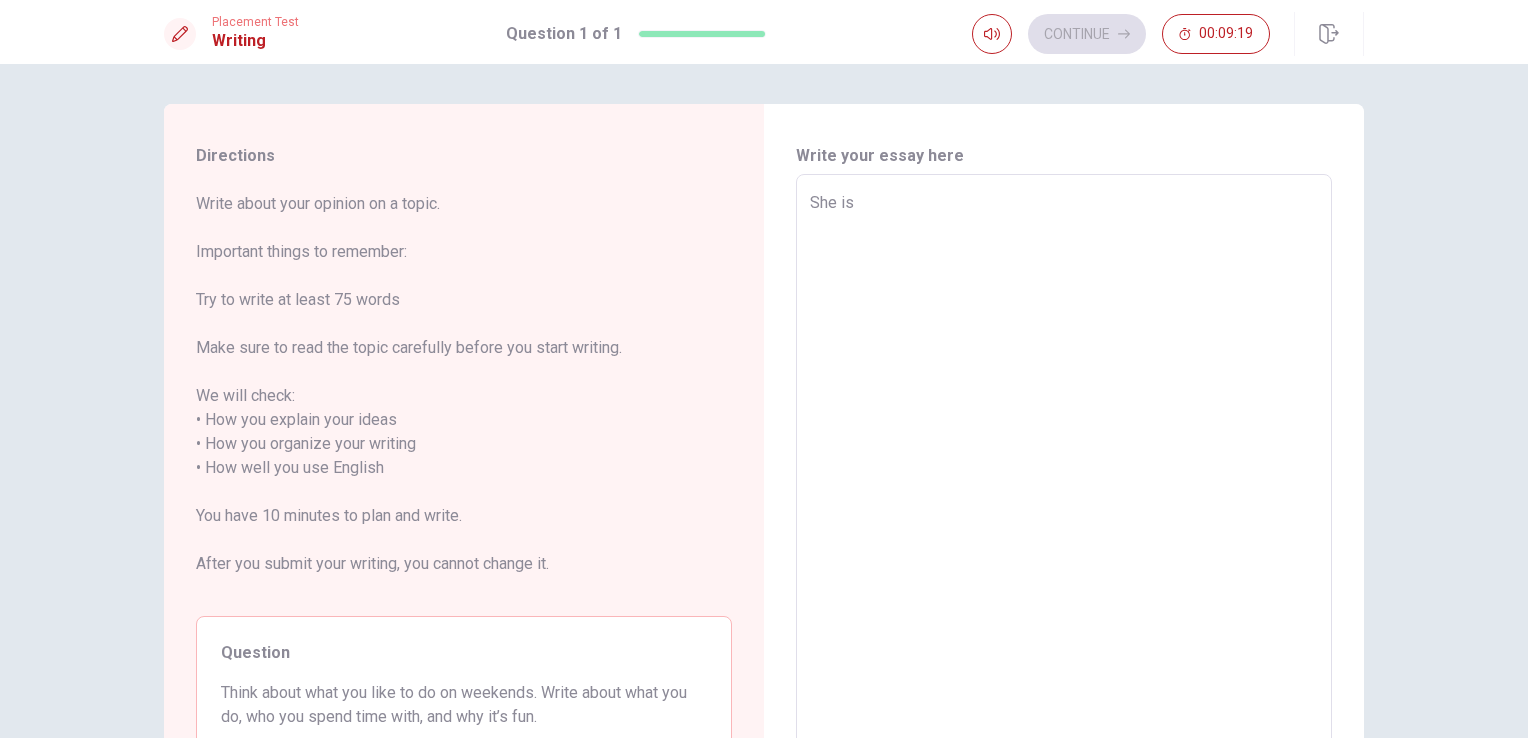type on "x" 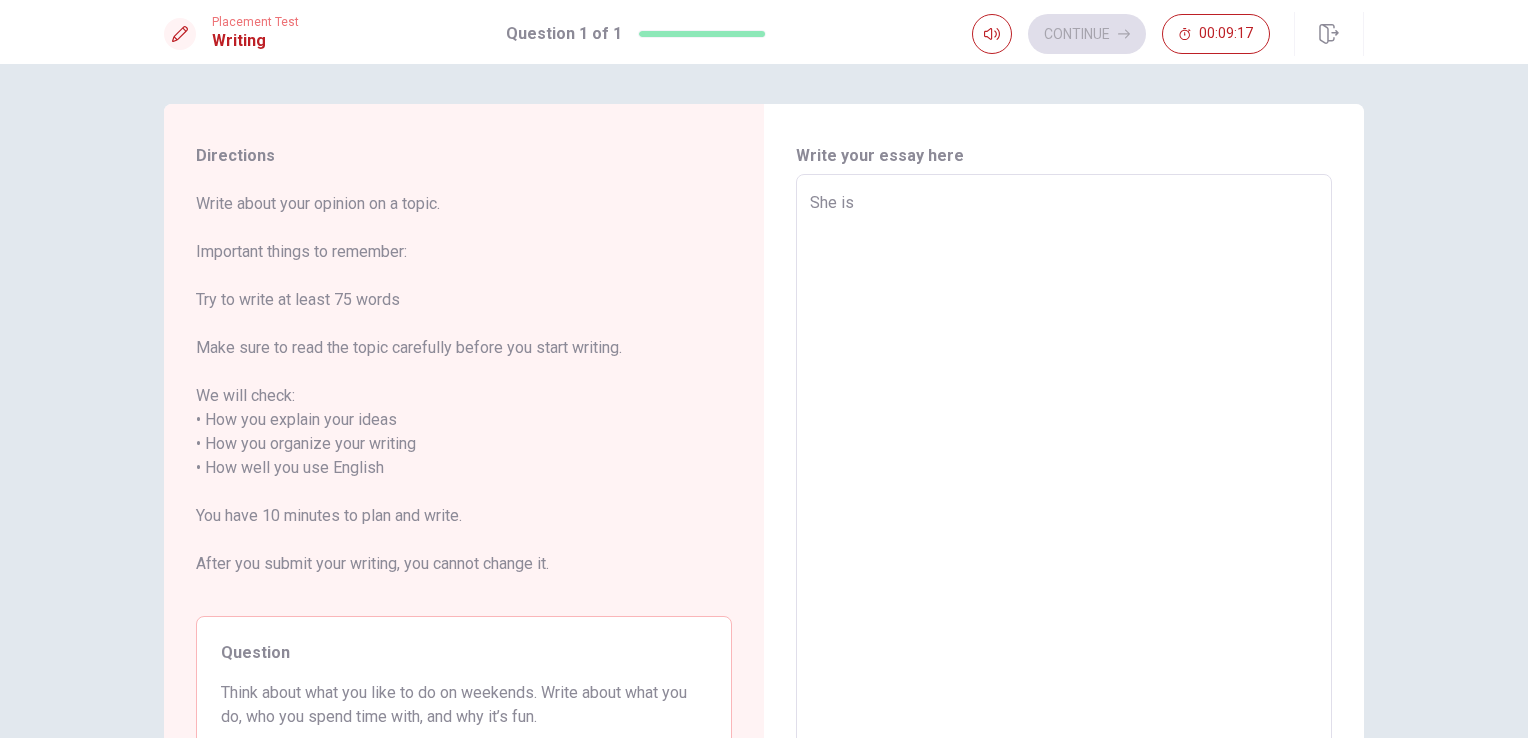 type on "x" 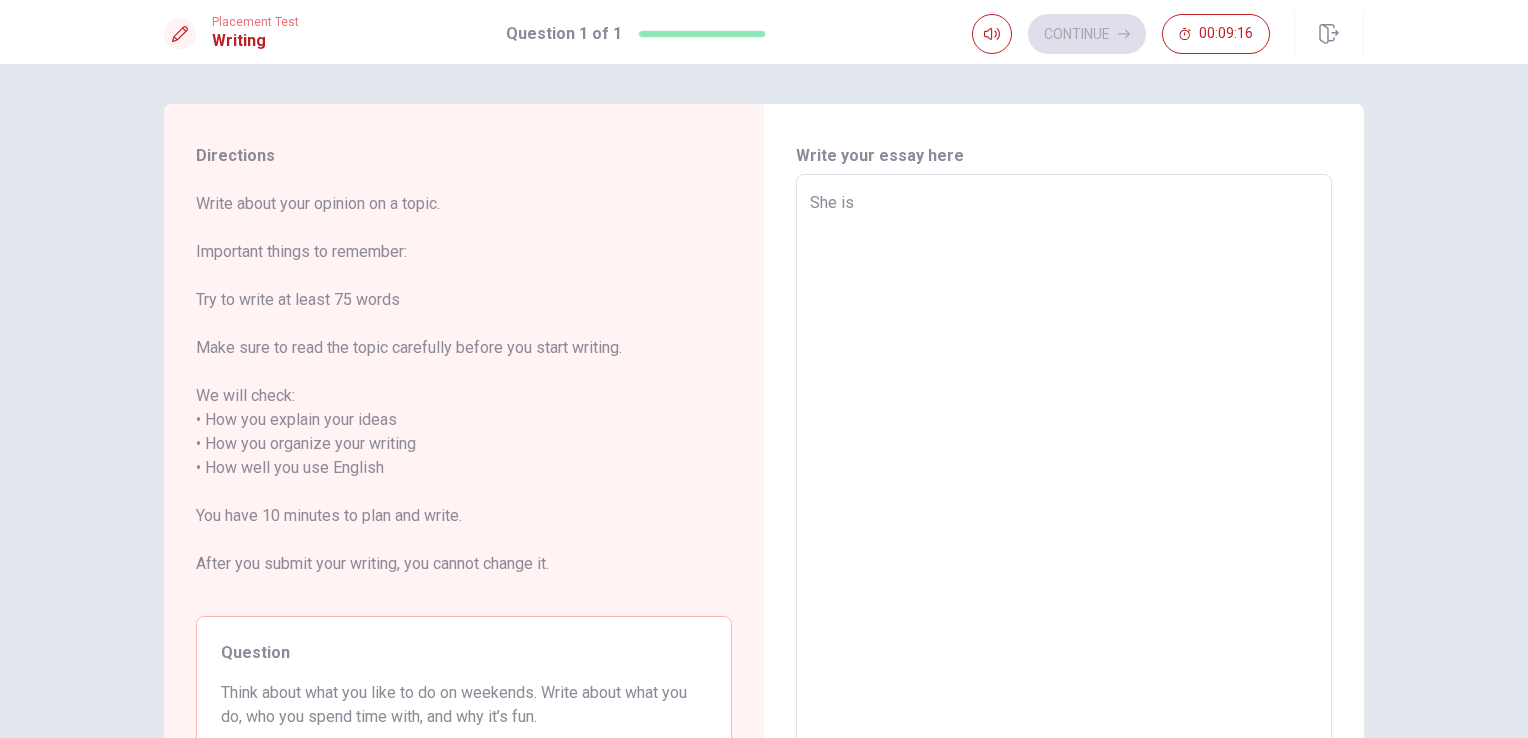 type on "She is w" 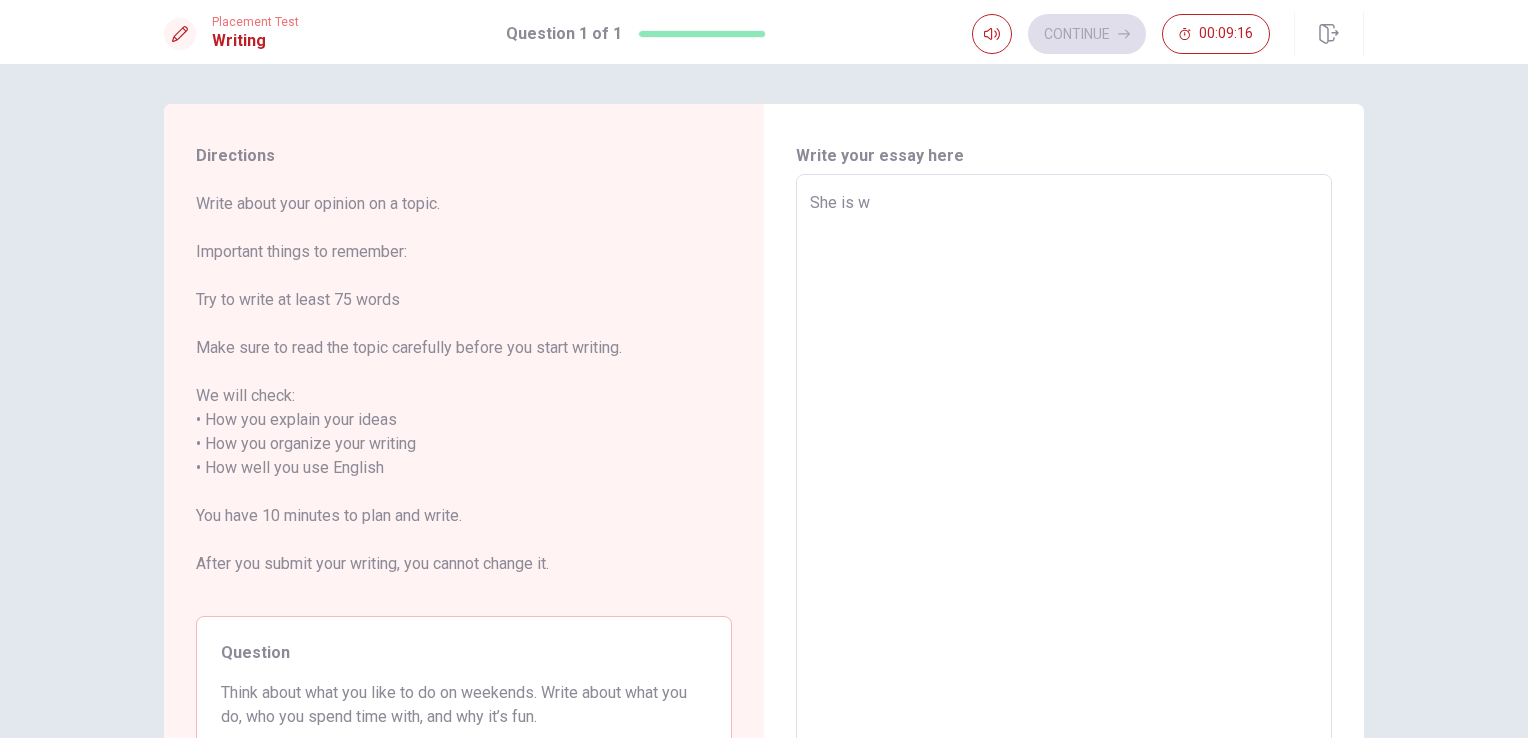 type on "x" 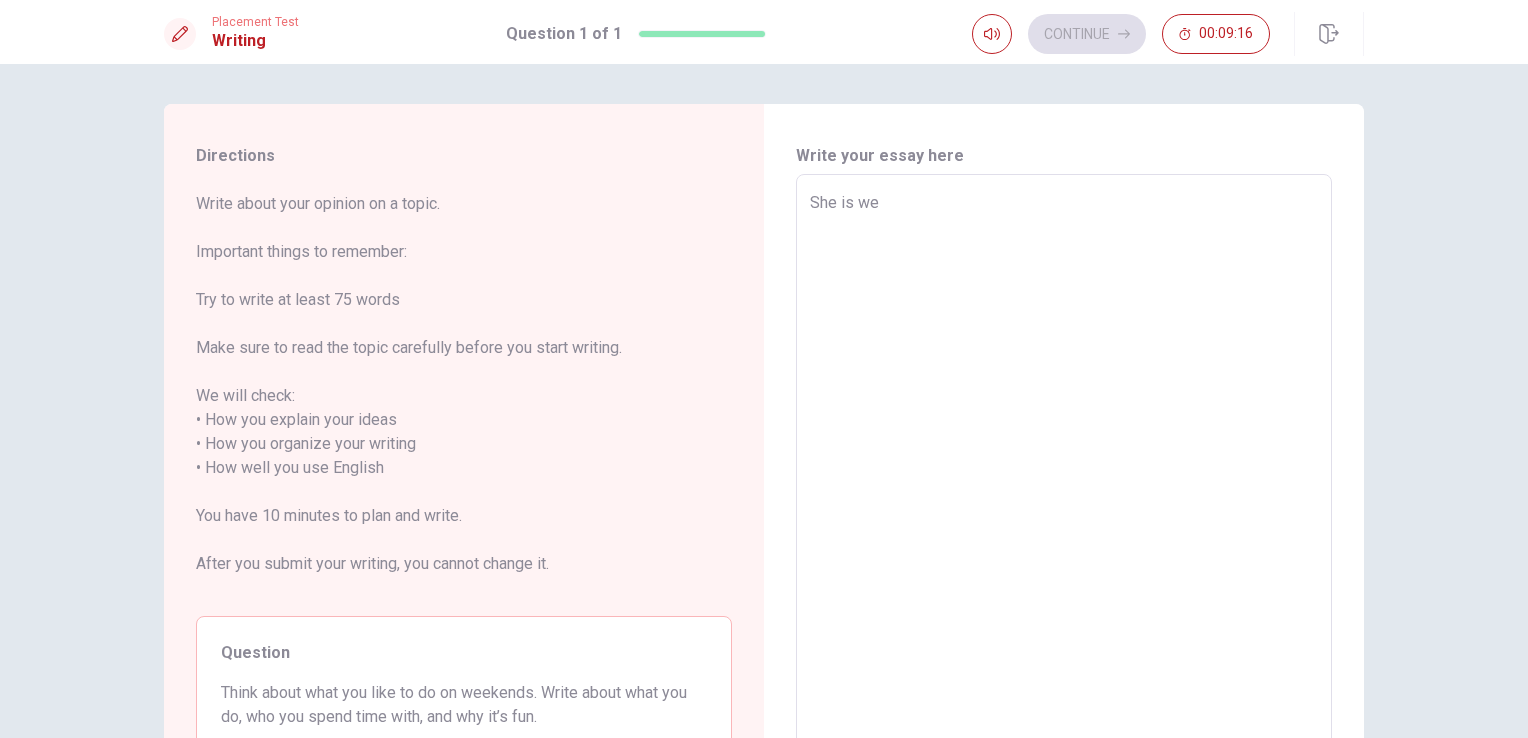 type on "x" 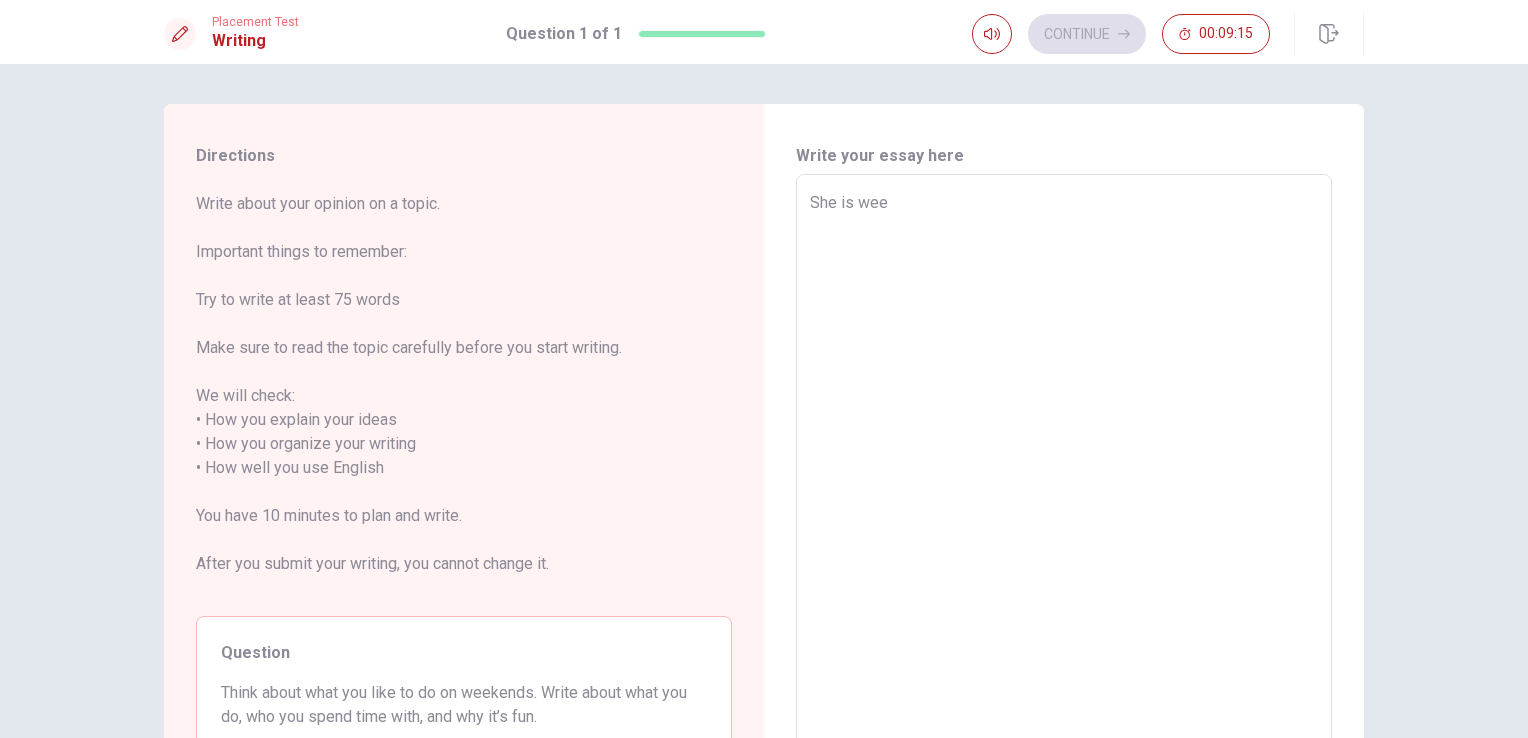type on "x" 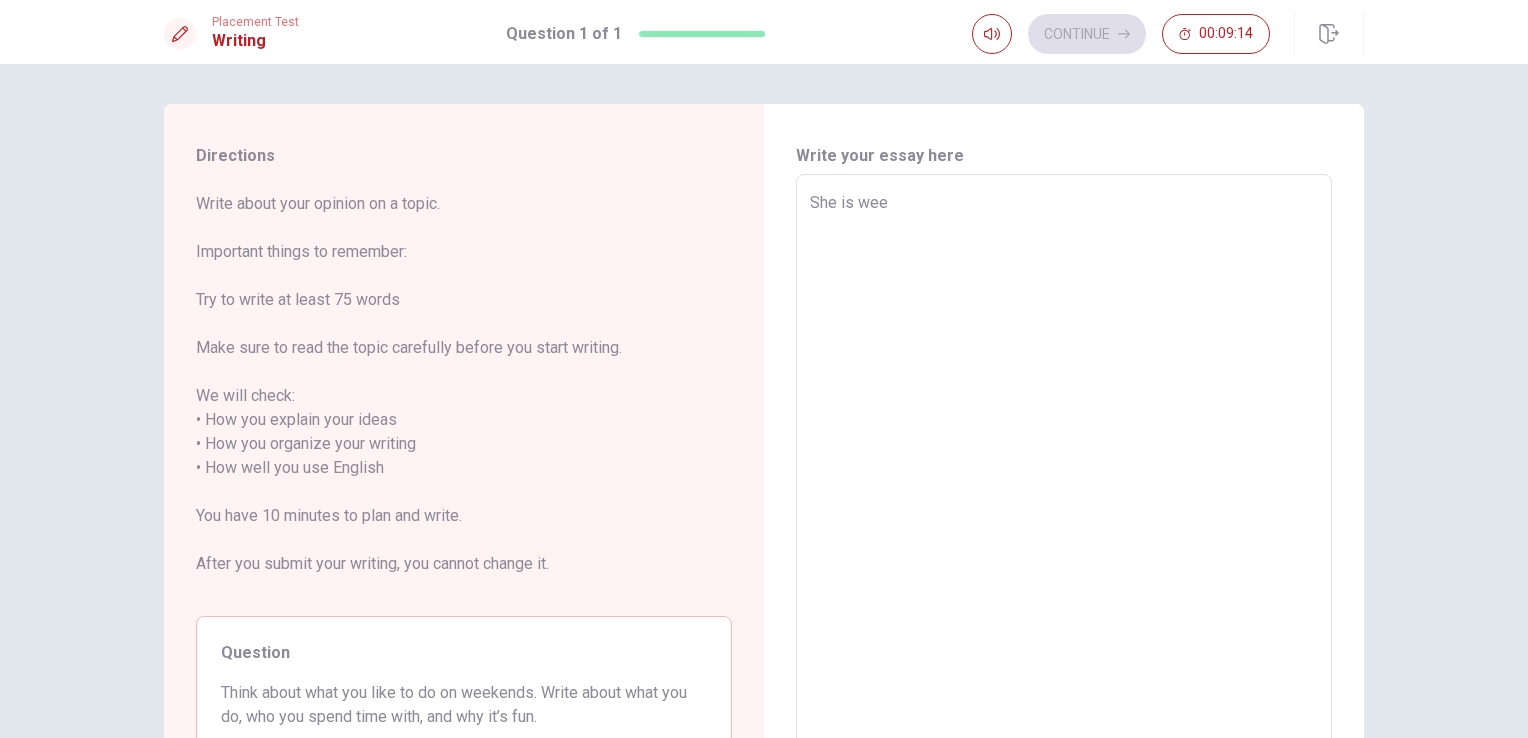 type on "She is week" 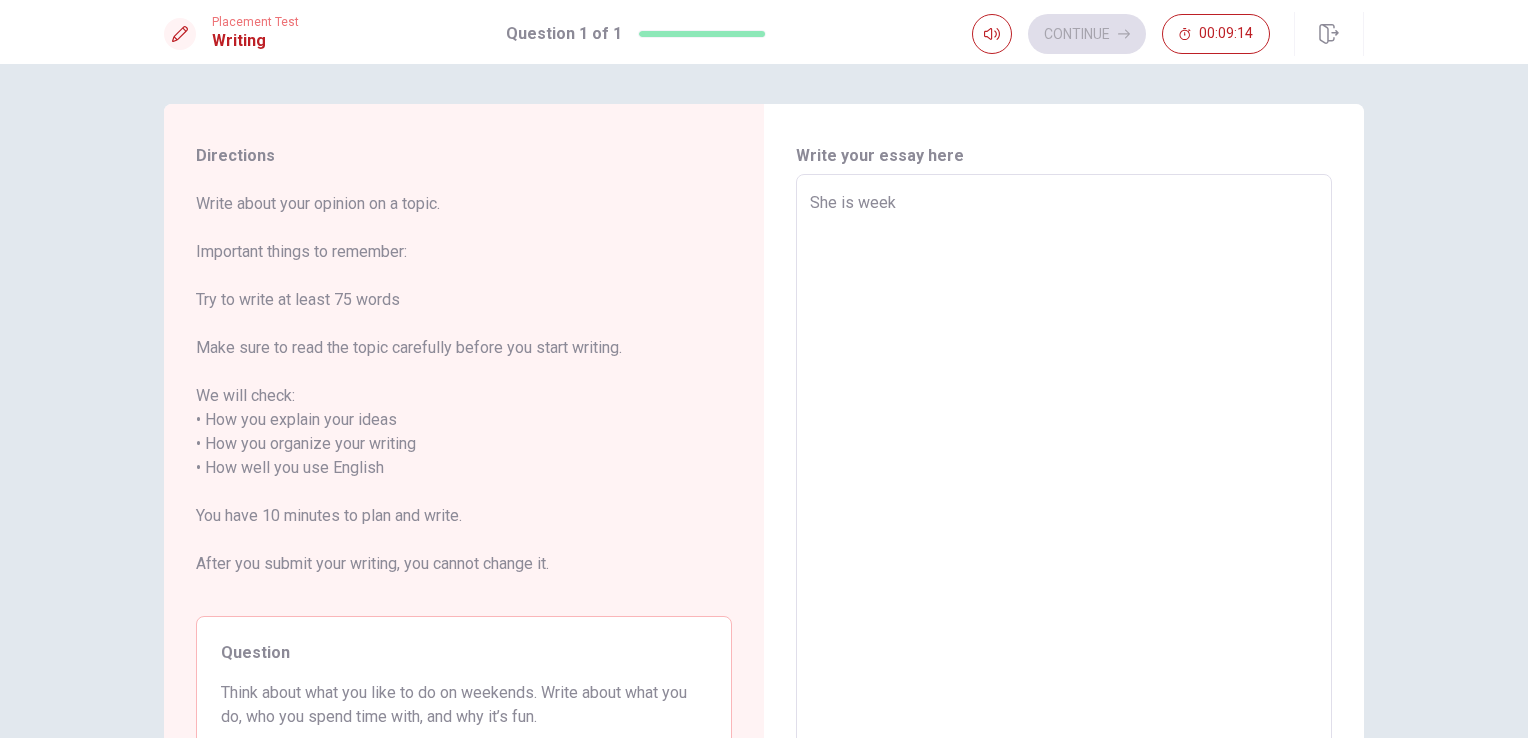 type on "x" 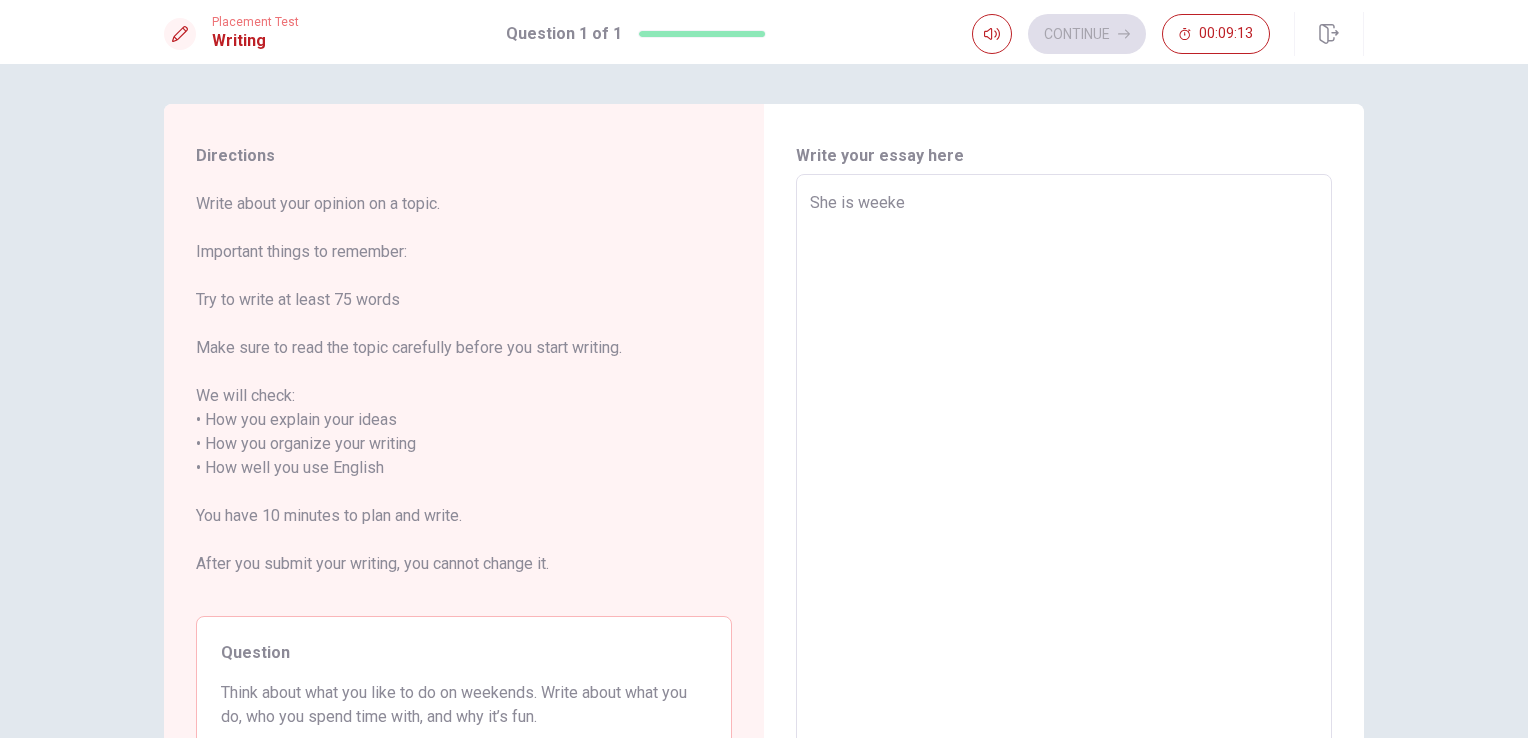 type on "x" 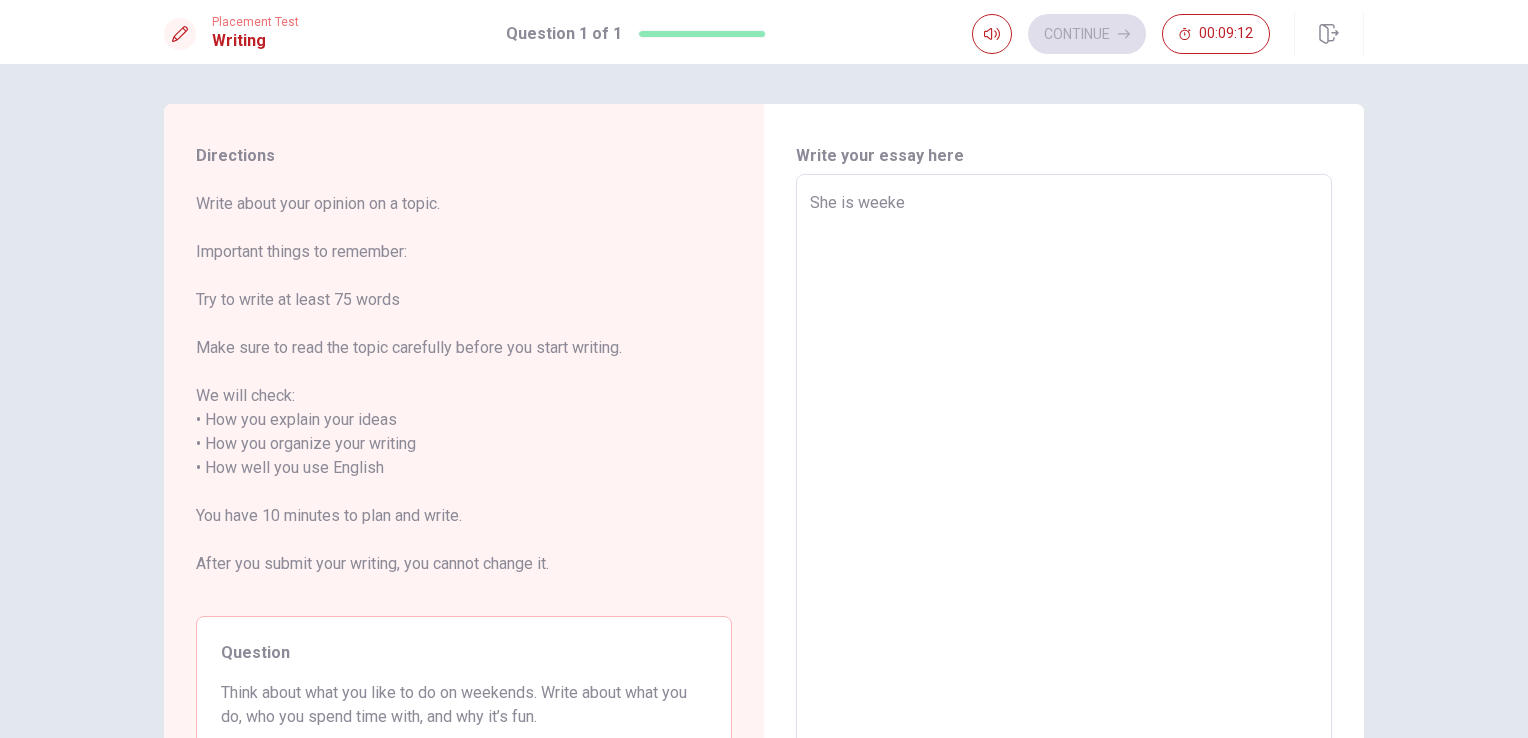 type on "She is weeked" 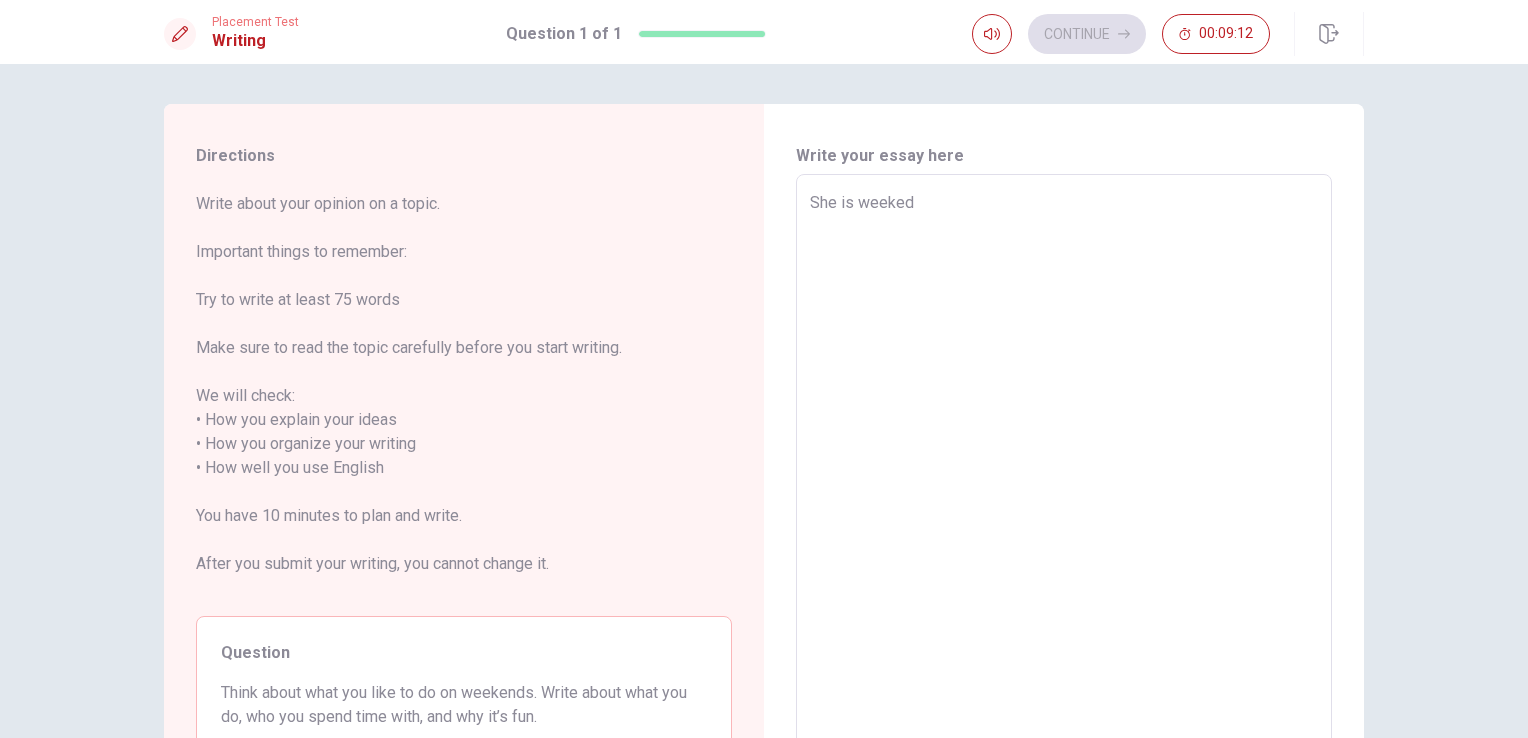 type on "x" 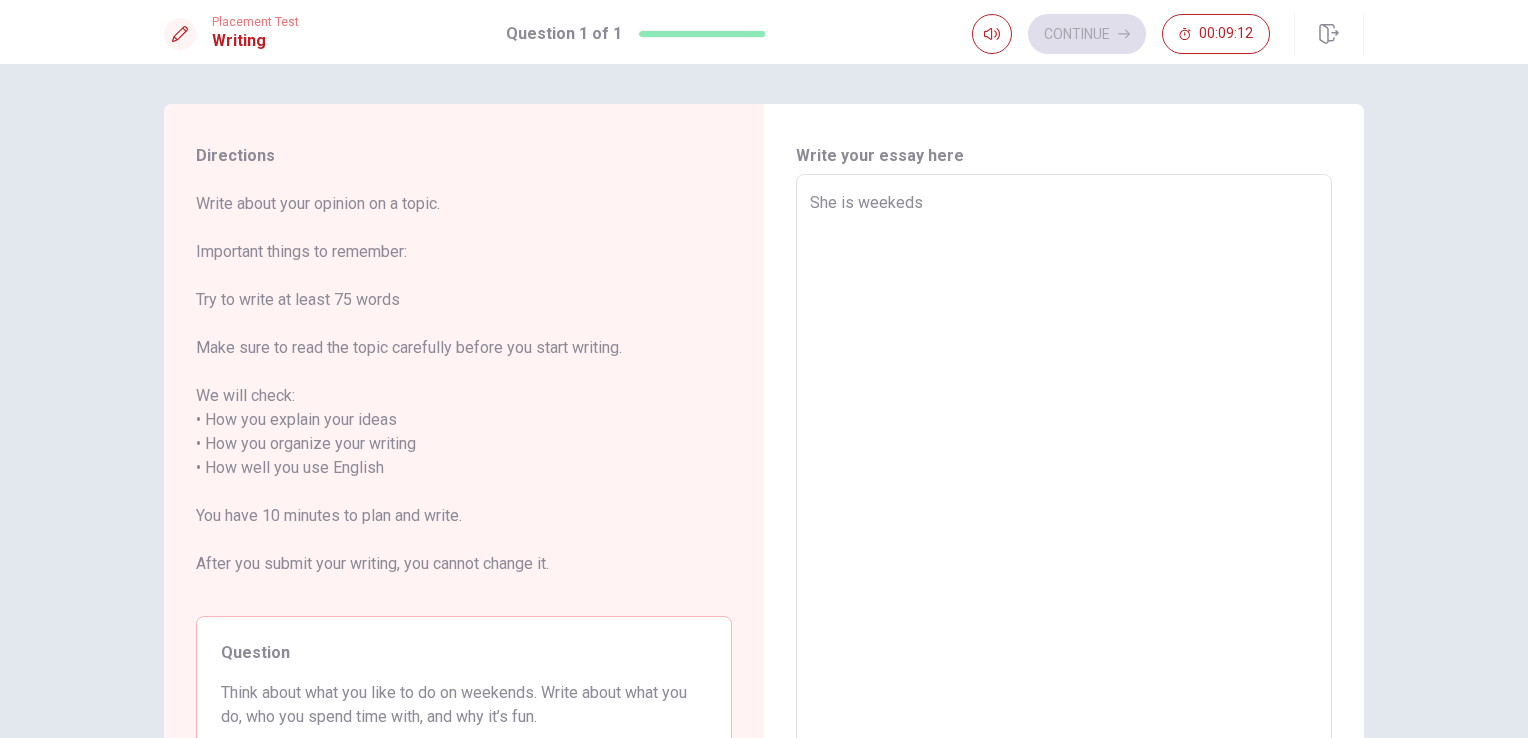 type on "x" 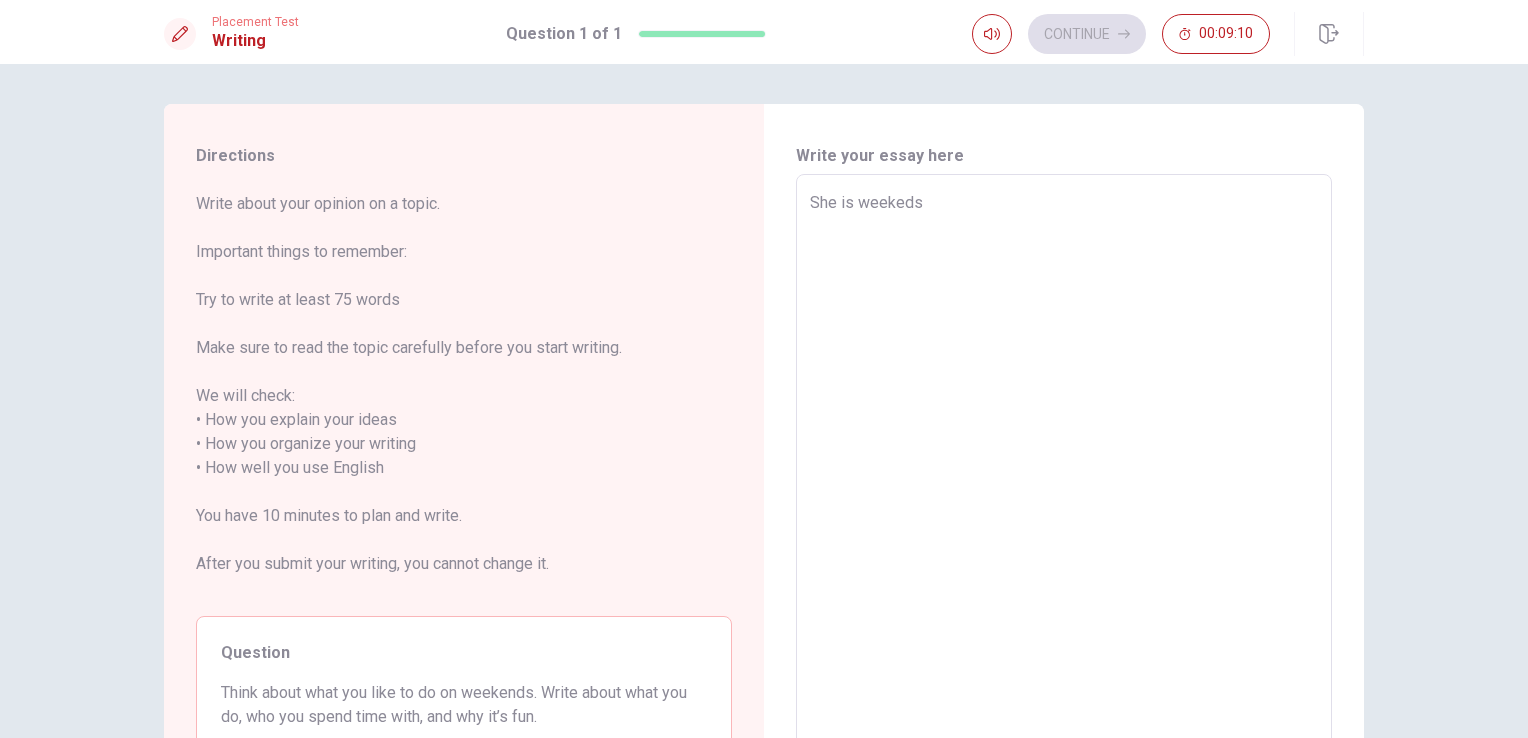 type on "x" 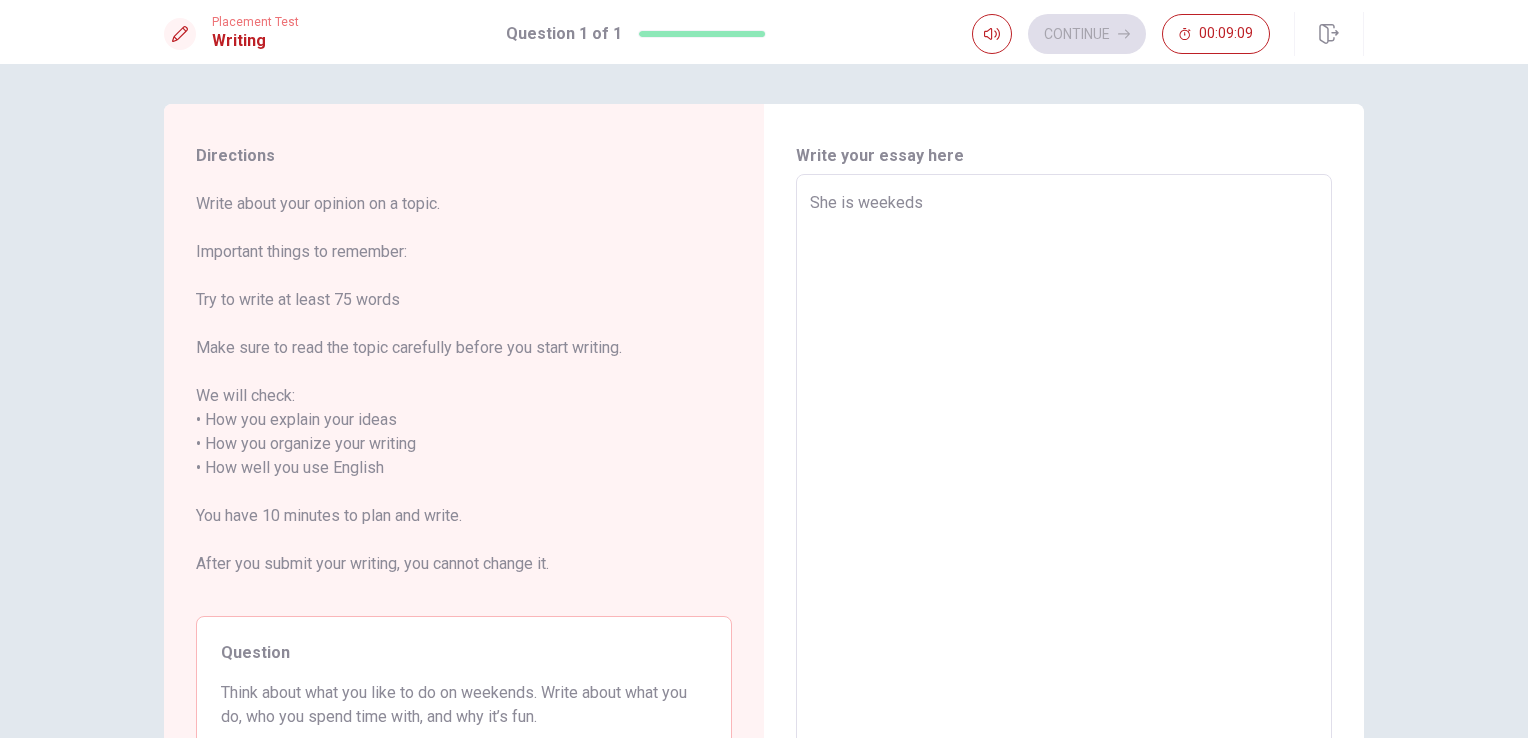 type on "She is weekeds l" 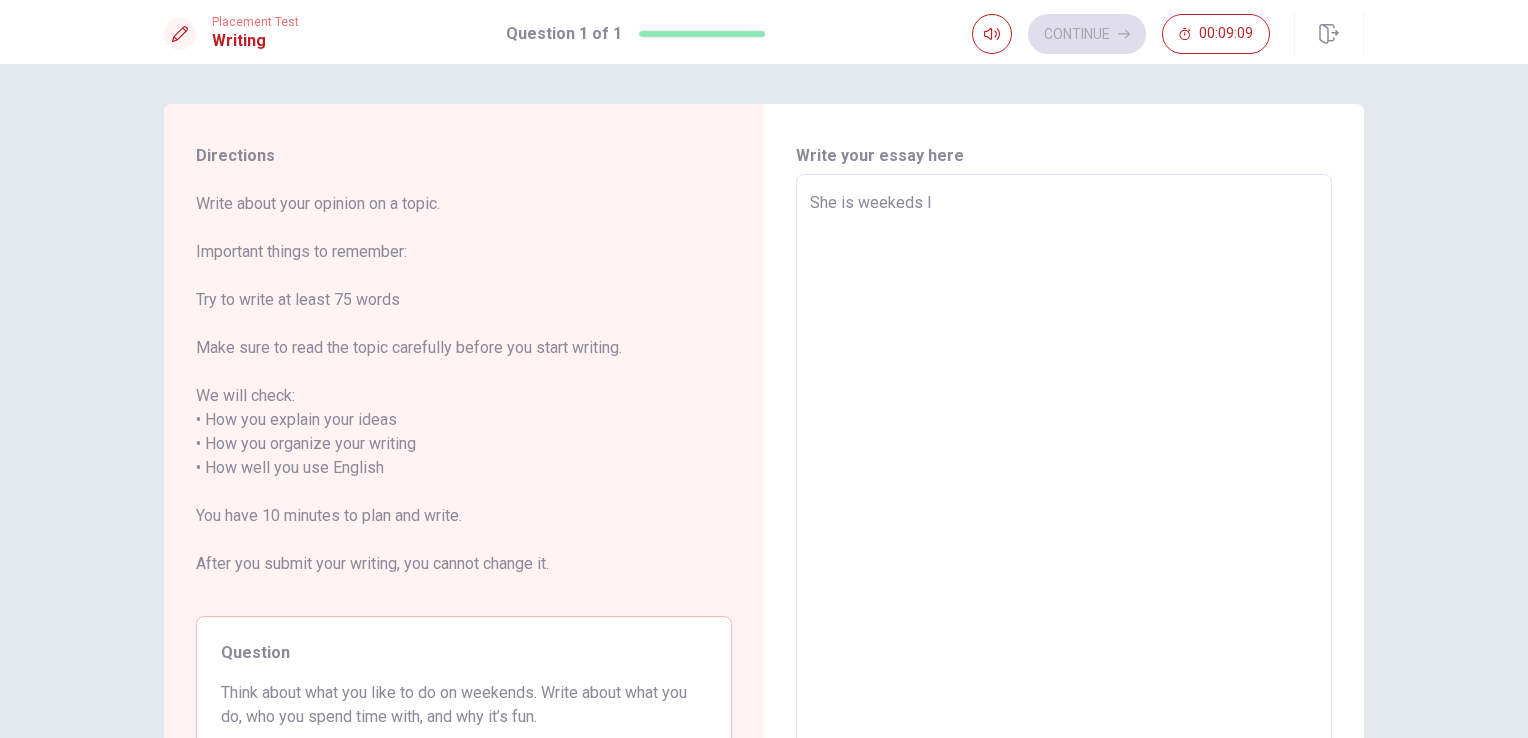 type on "x" 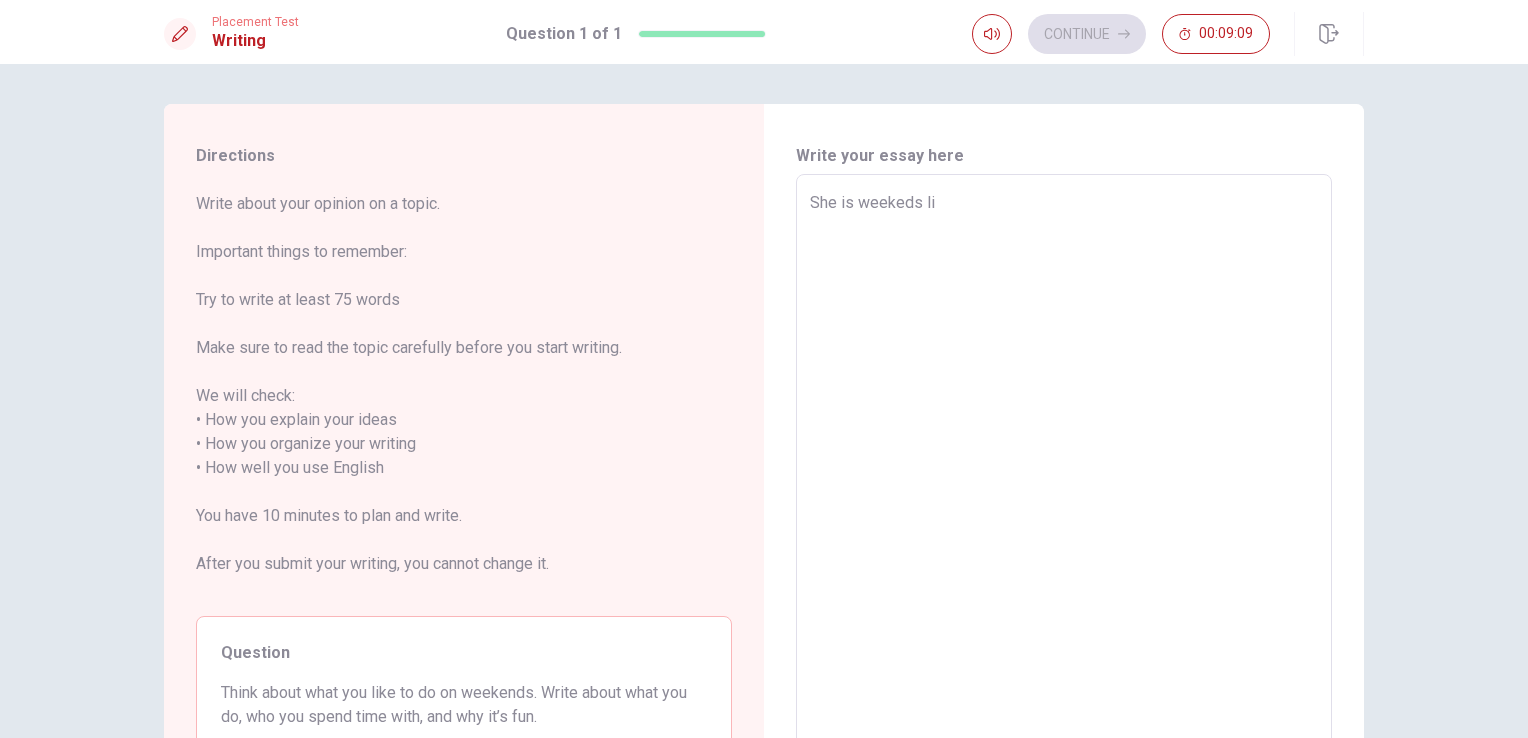 type on "x" 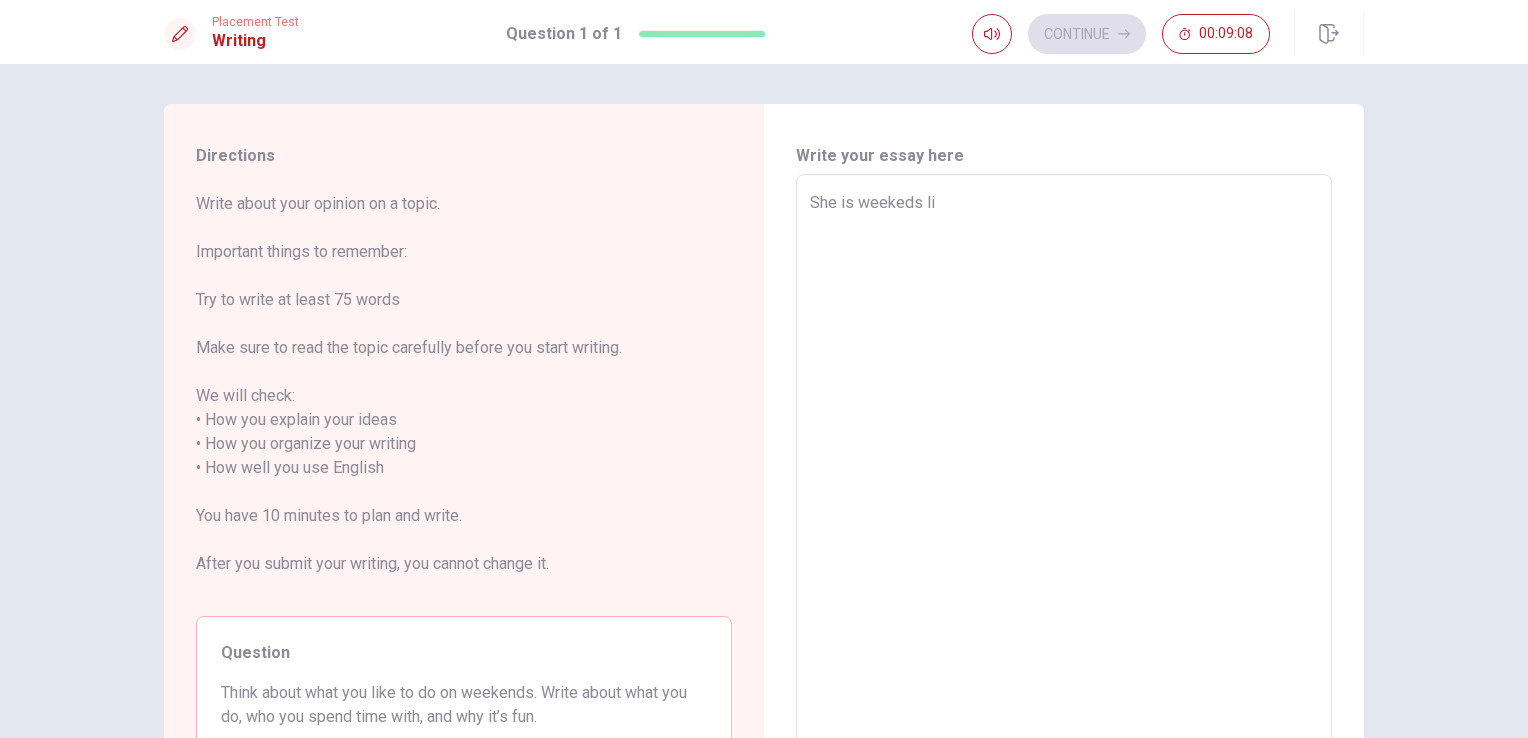 type on "She is weekeds lik" 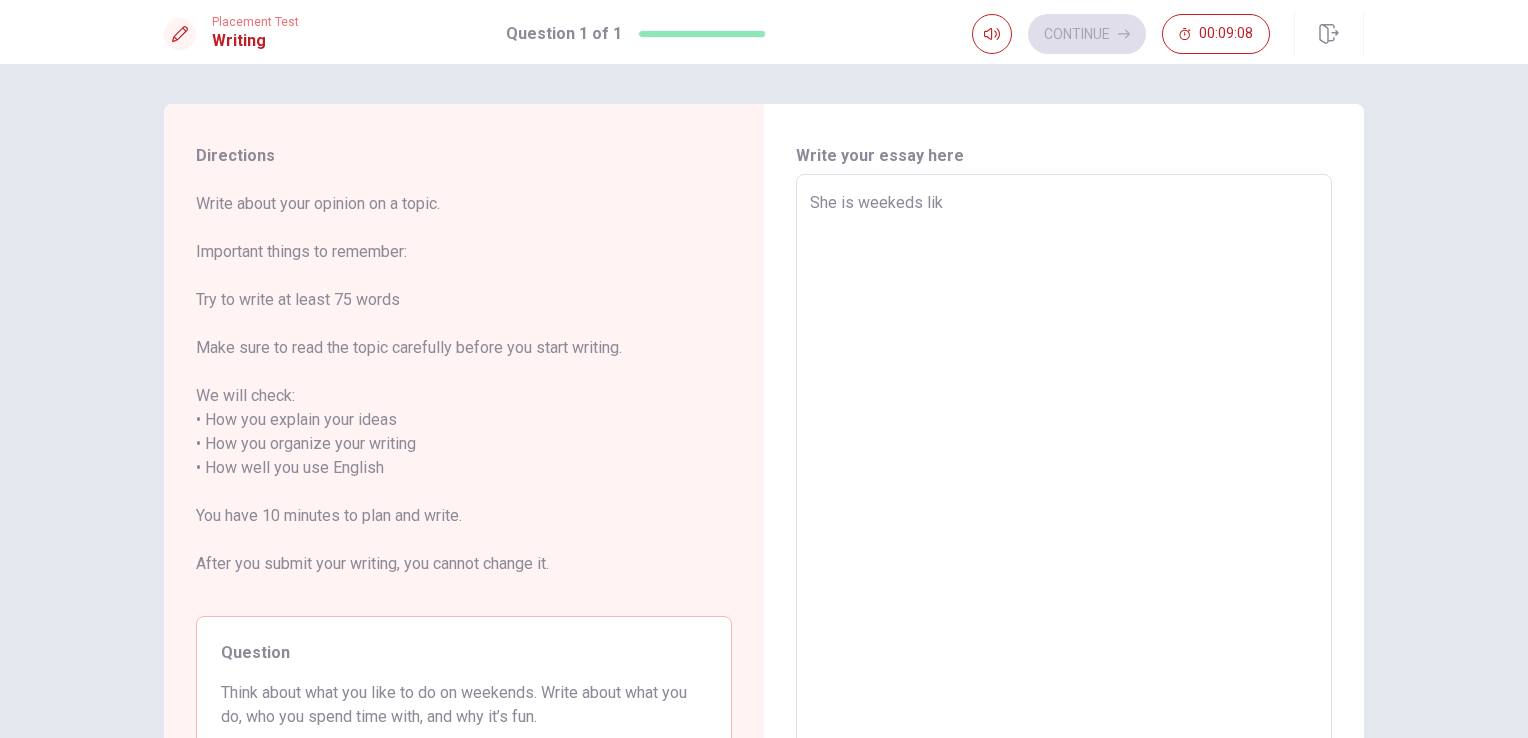 type on "x" 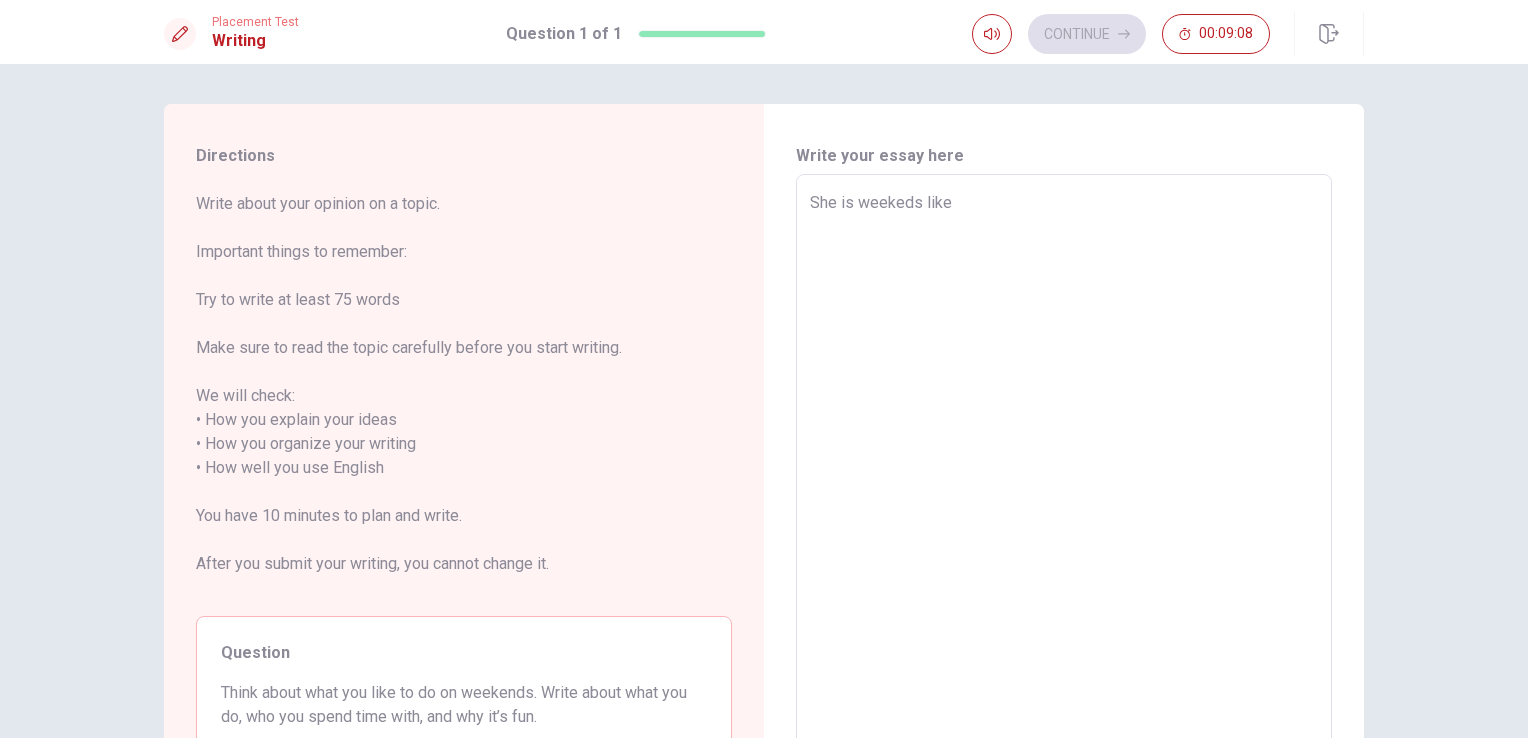 type on "x" 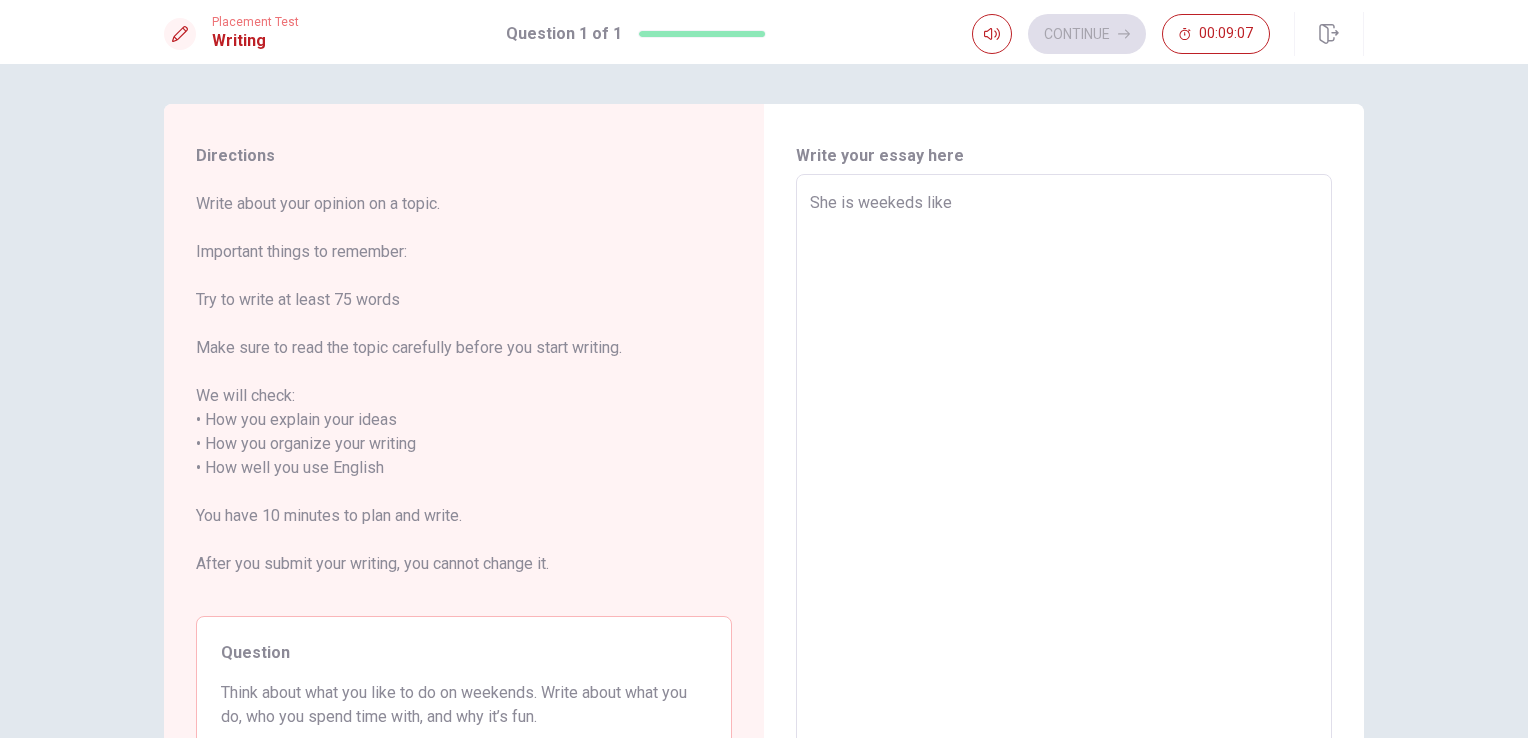 type on "She is weekeds likes" 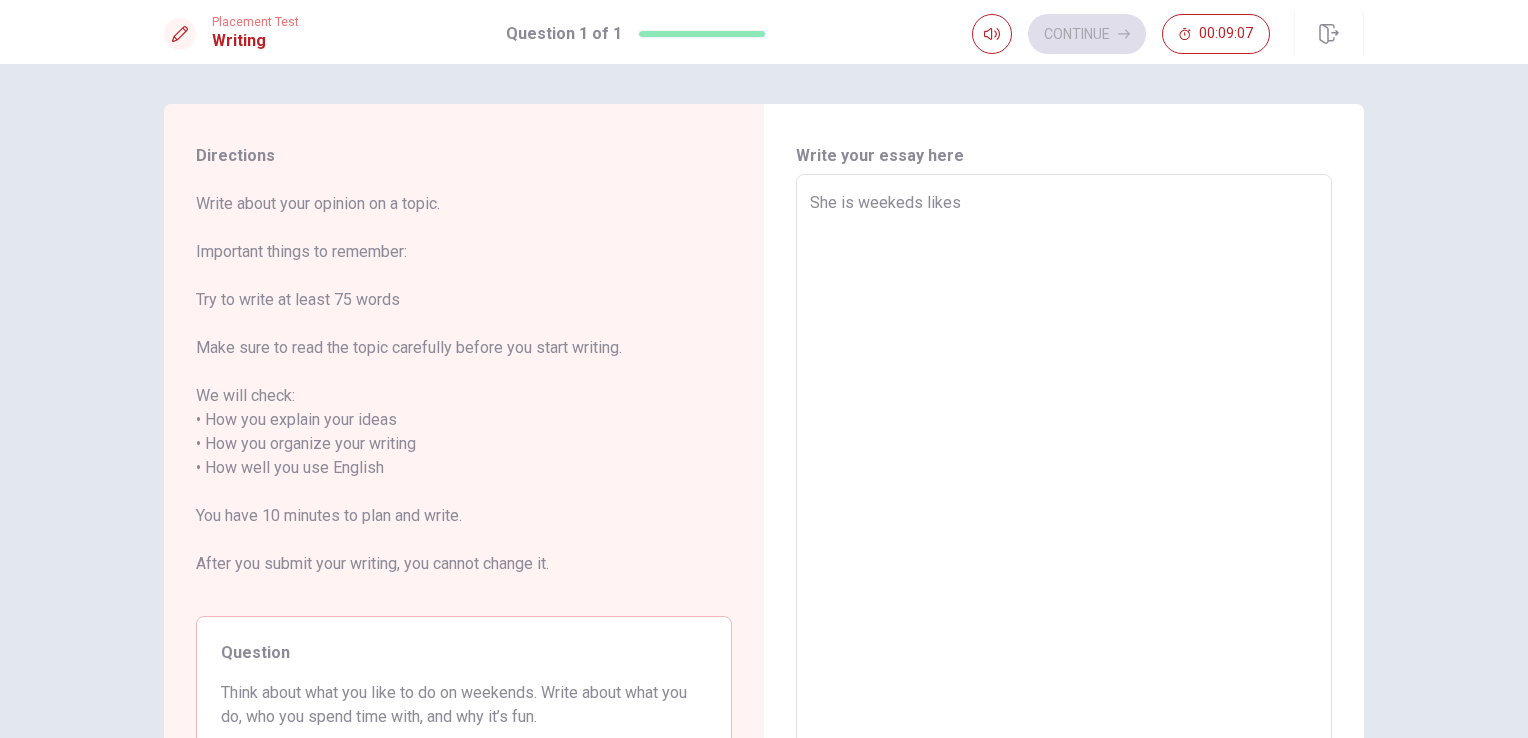 type on "x" 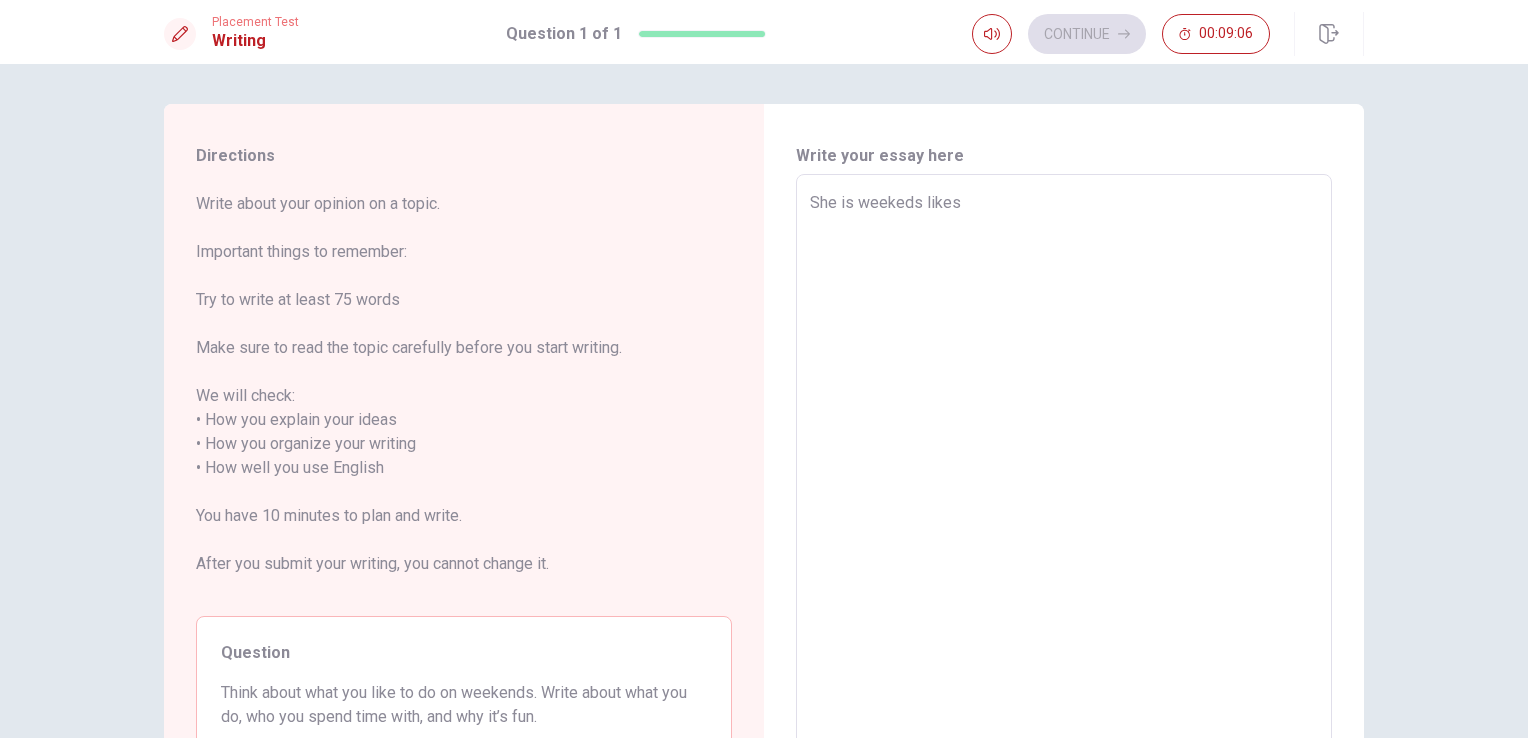 type on "x" 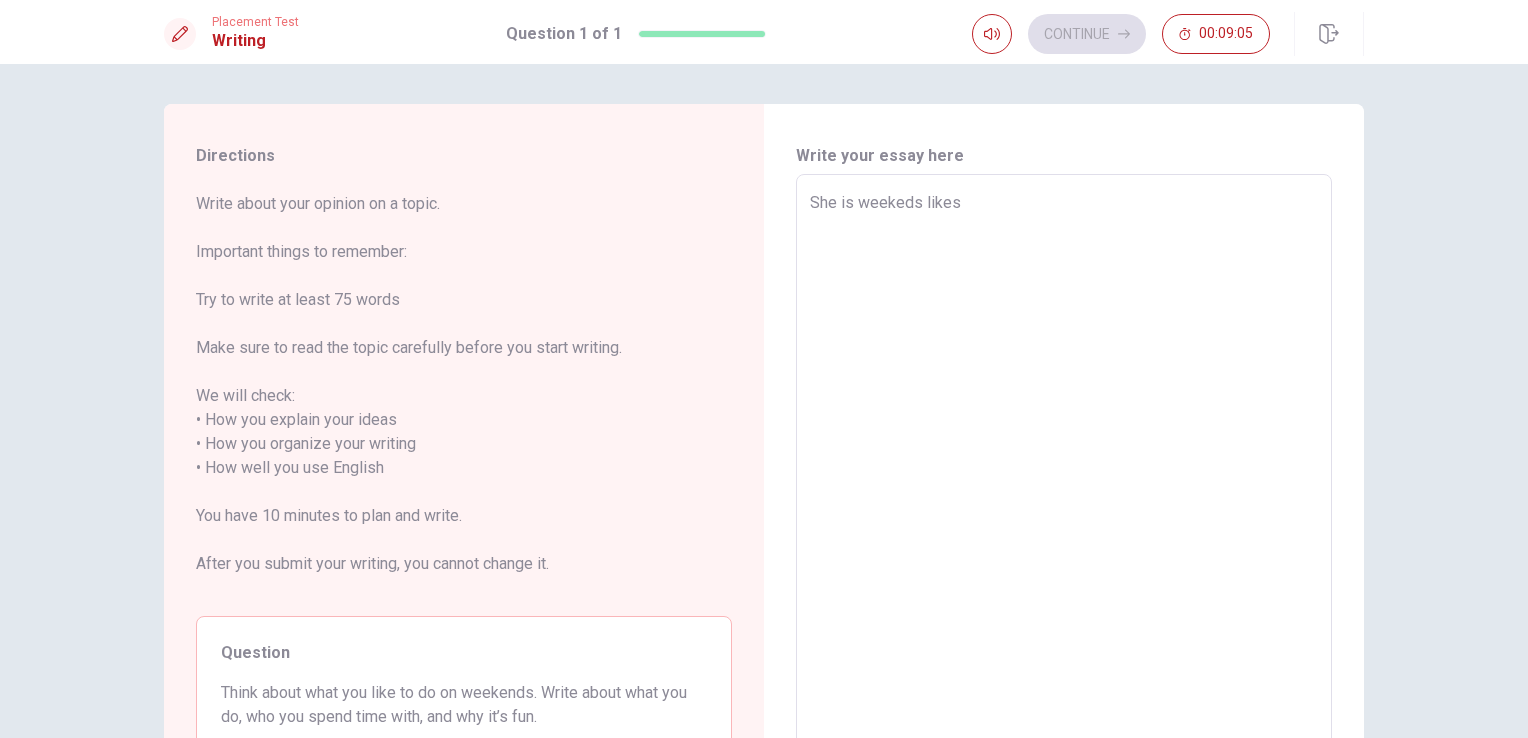 type on "She is weekeds likes b" 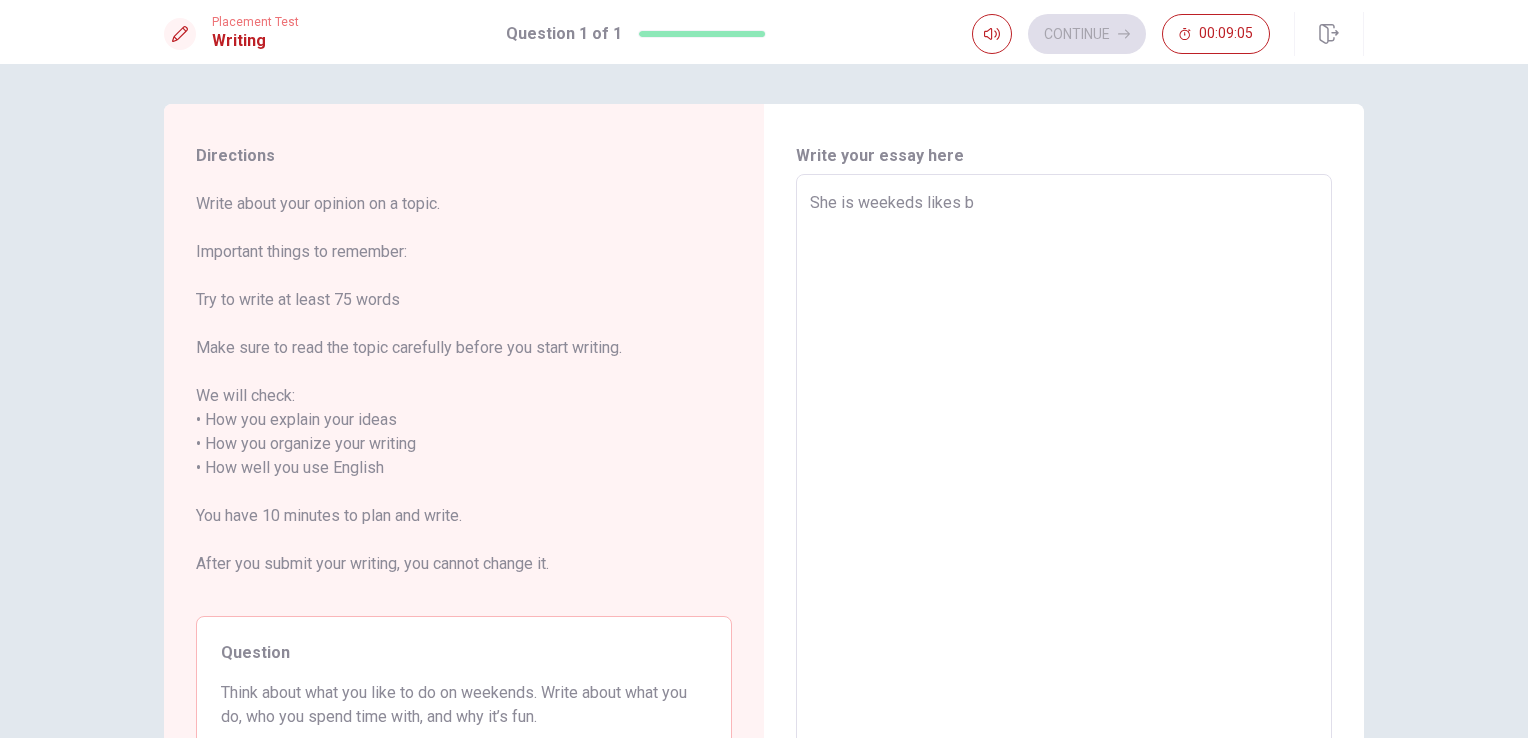 type on "x" 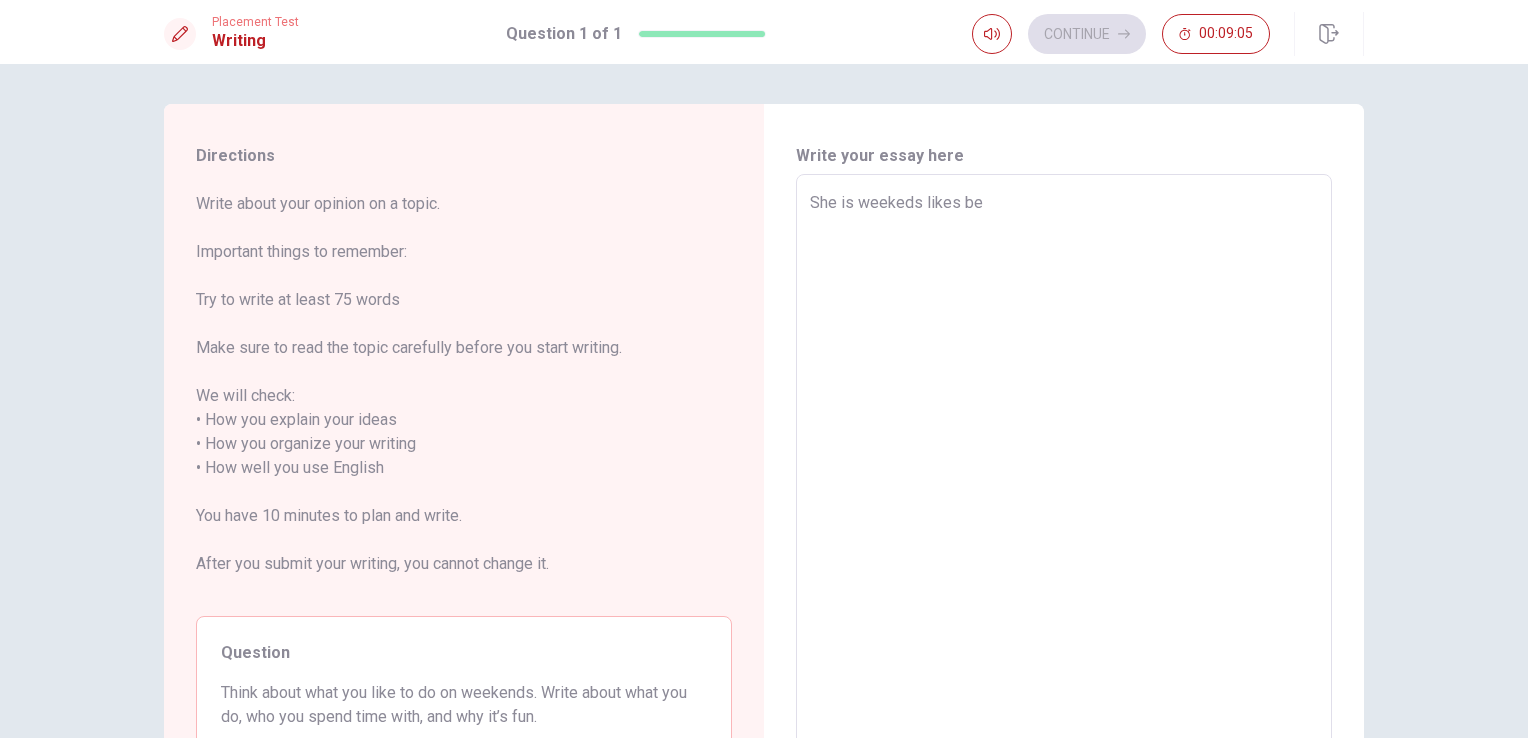 type on "x" 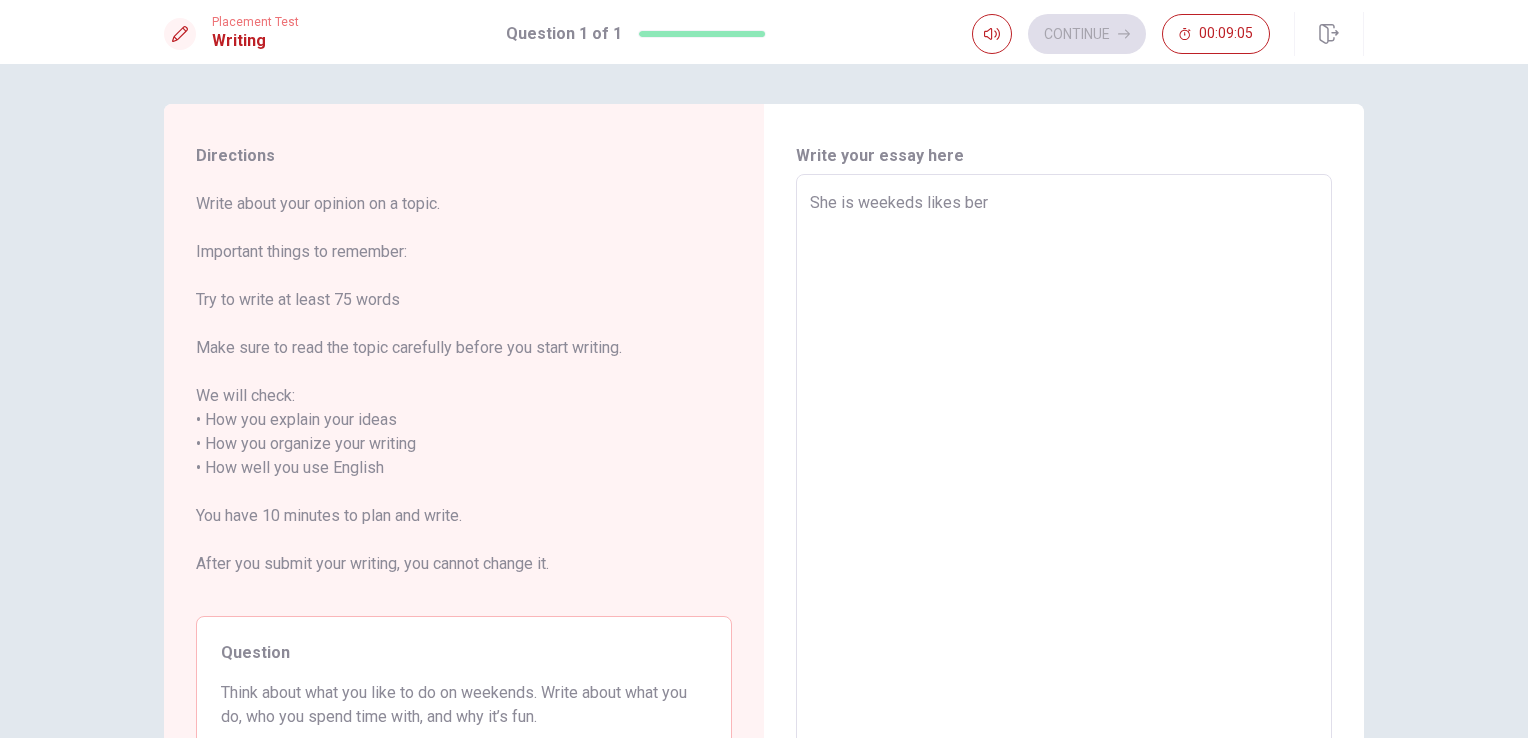 type on "x" 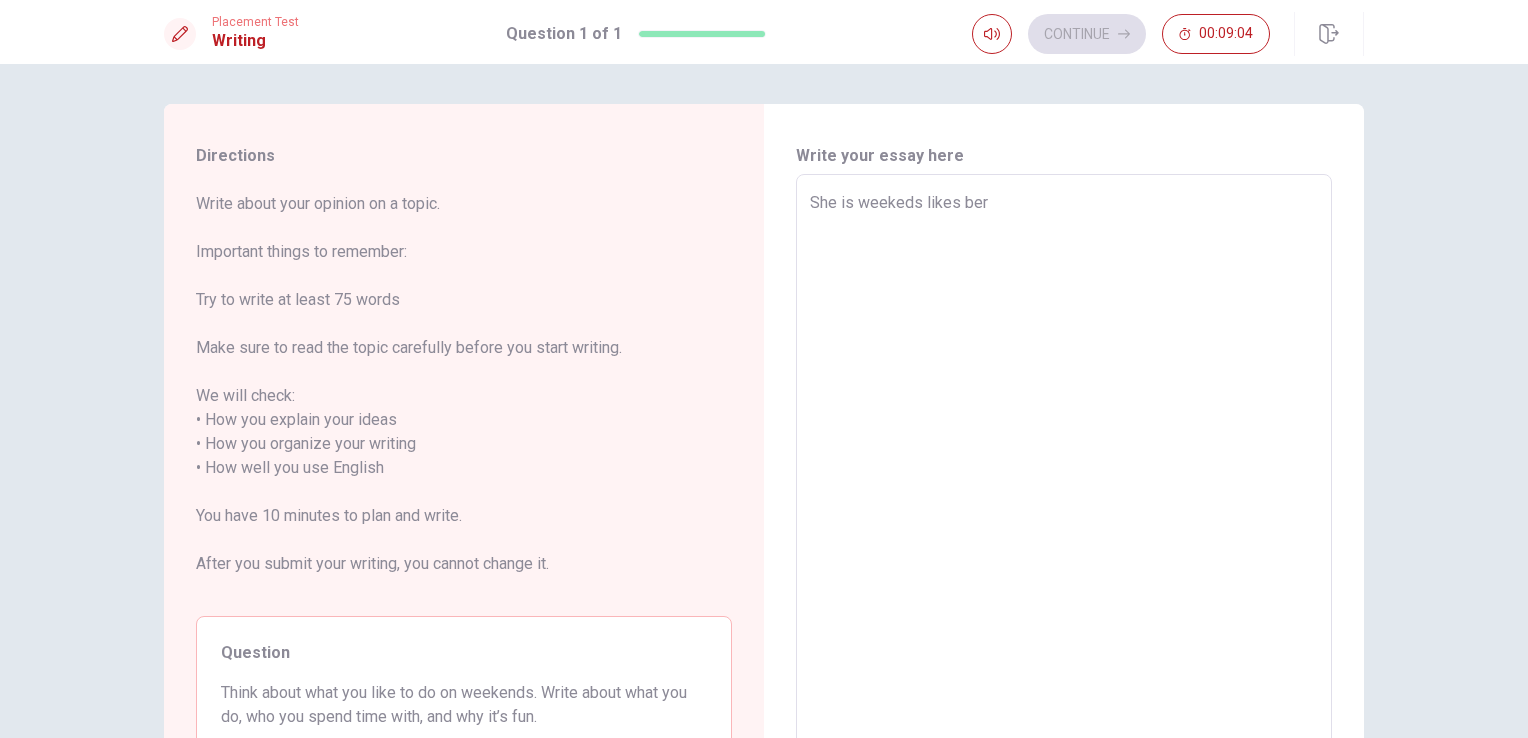 type on "She is weekeds likes berf" 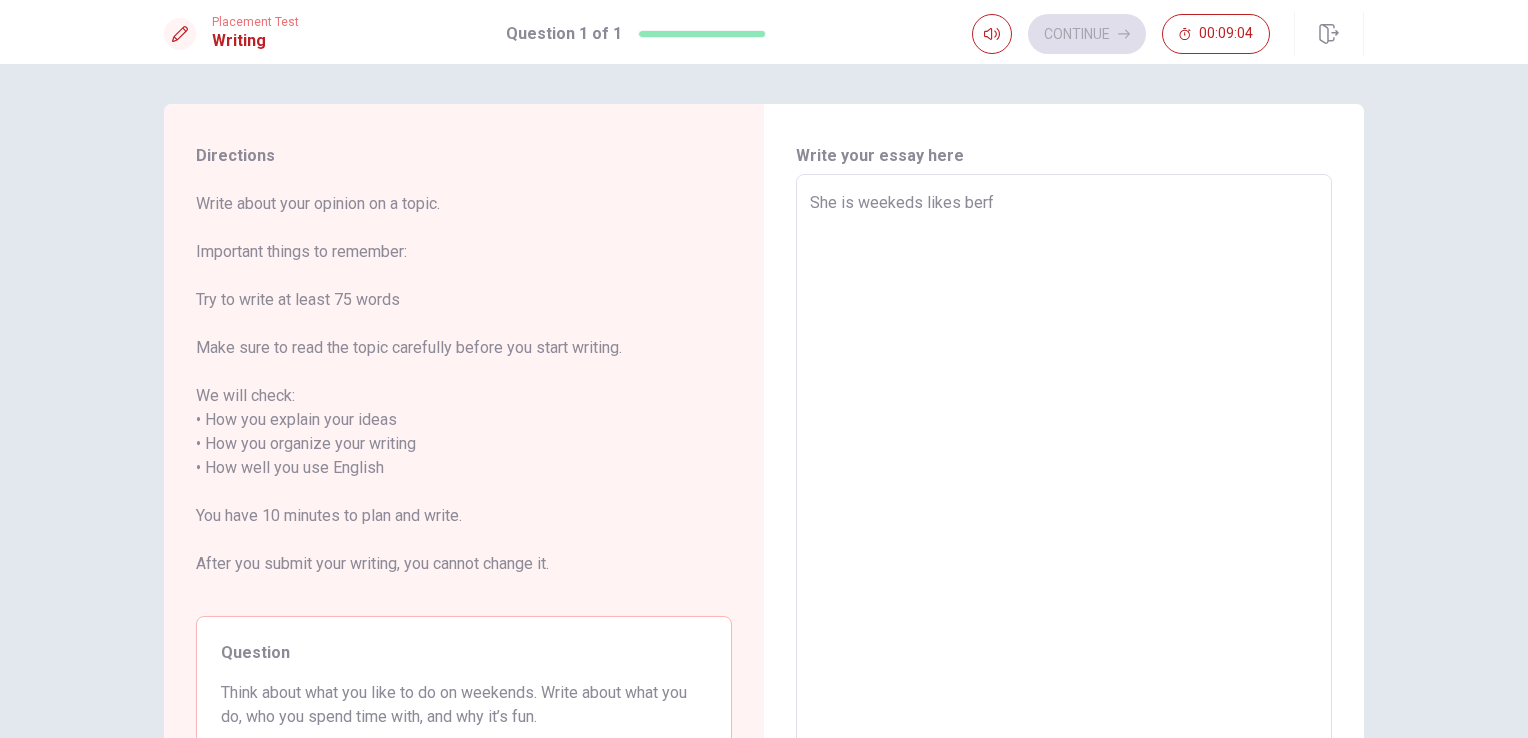 type on "x" 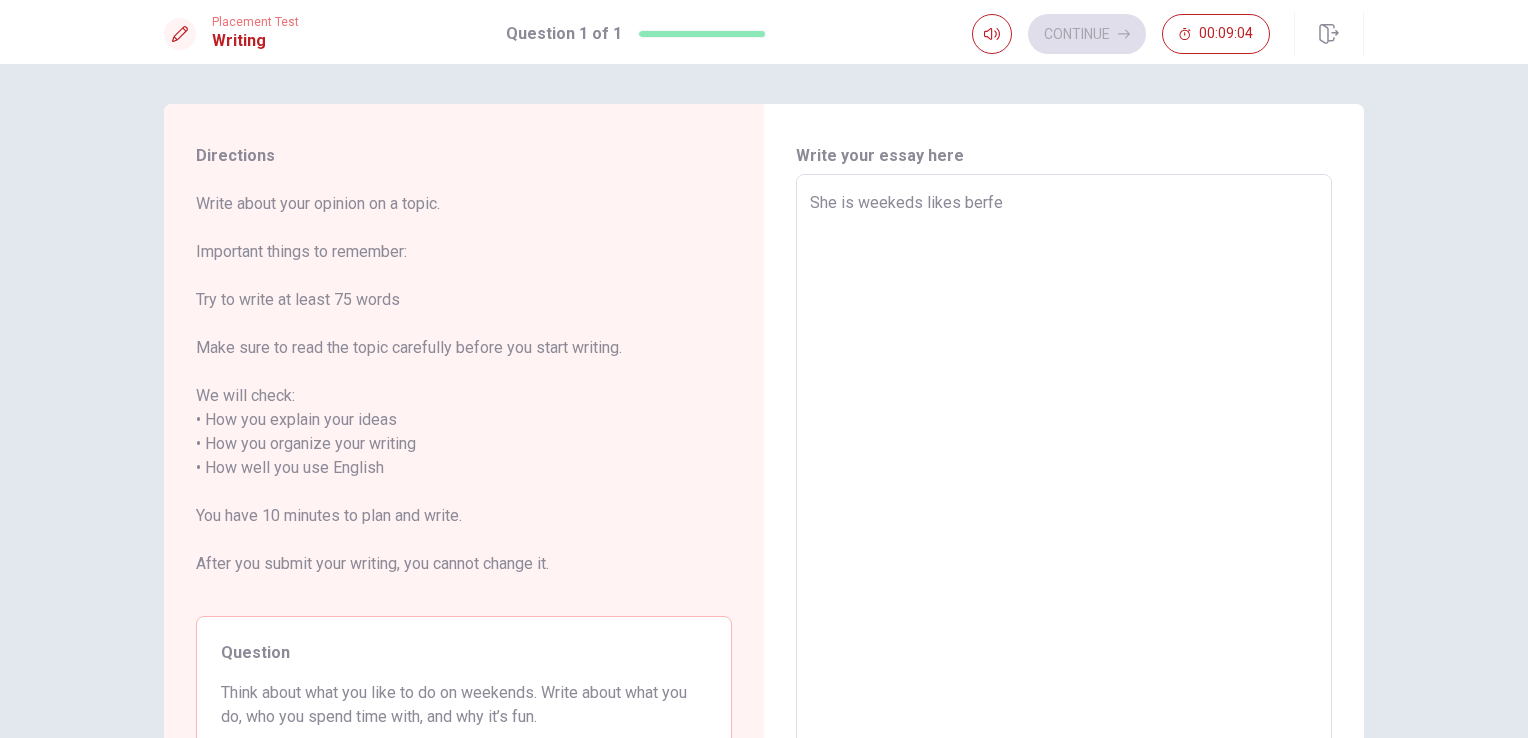 type on "x" 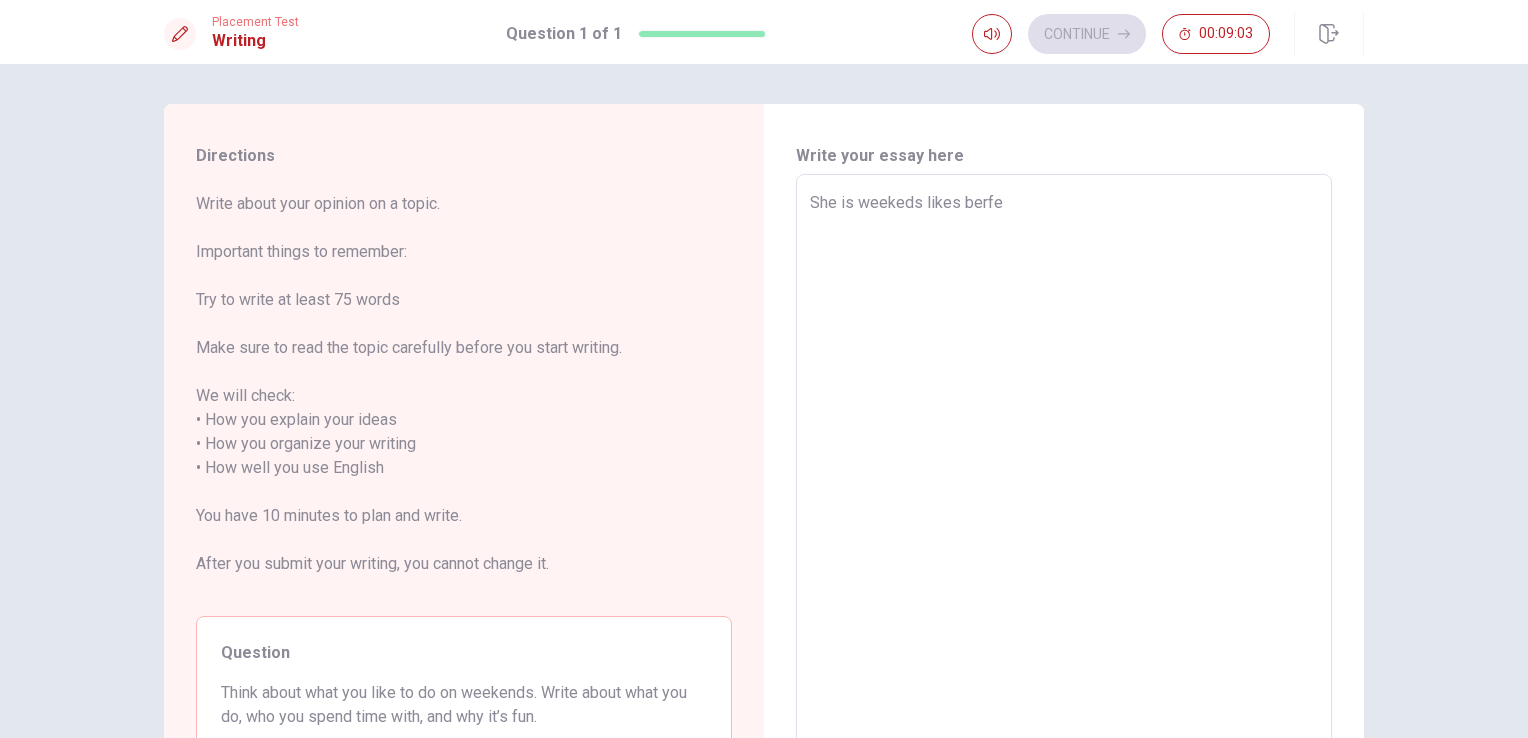 type on "She is weekeds likes berfec" 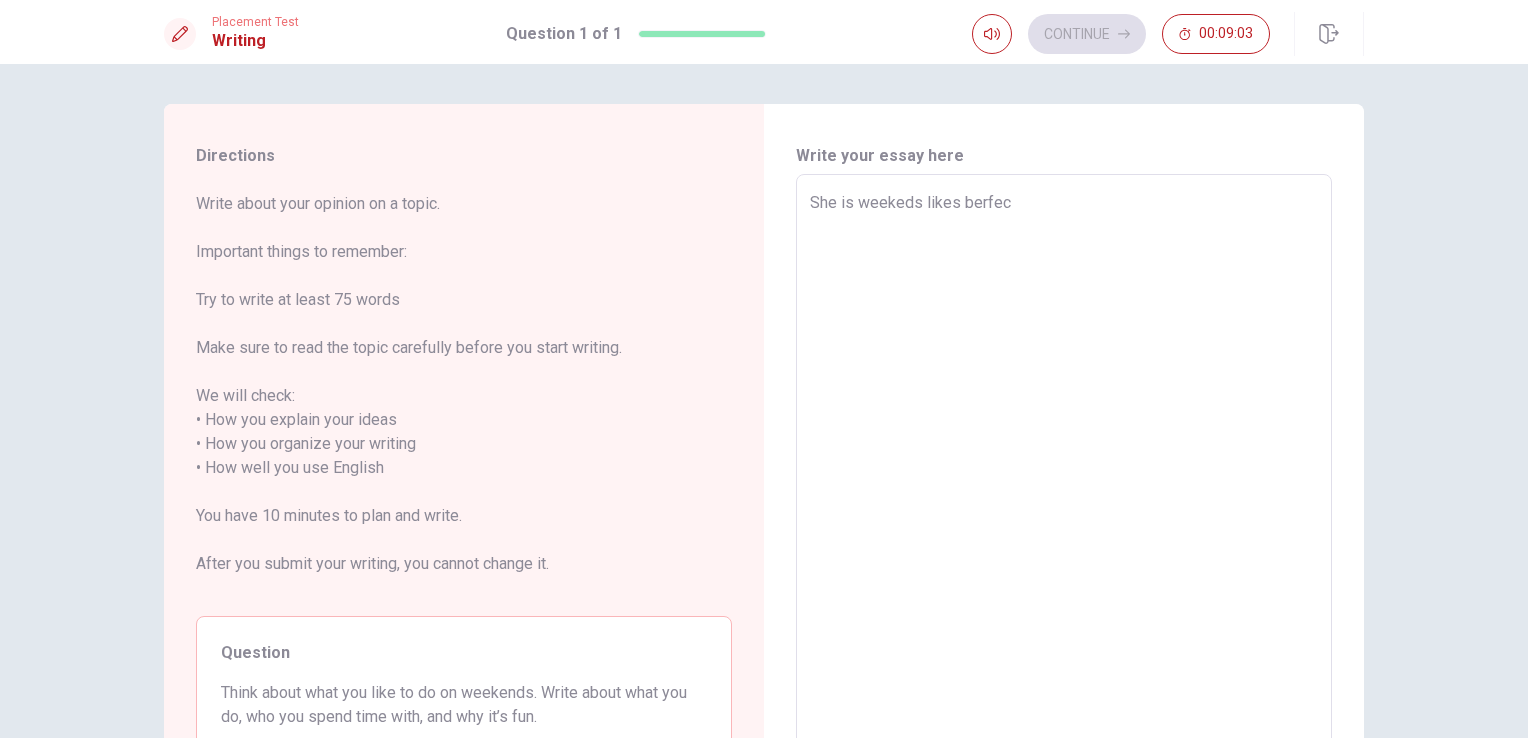 type on "x" 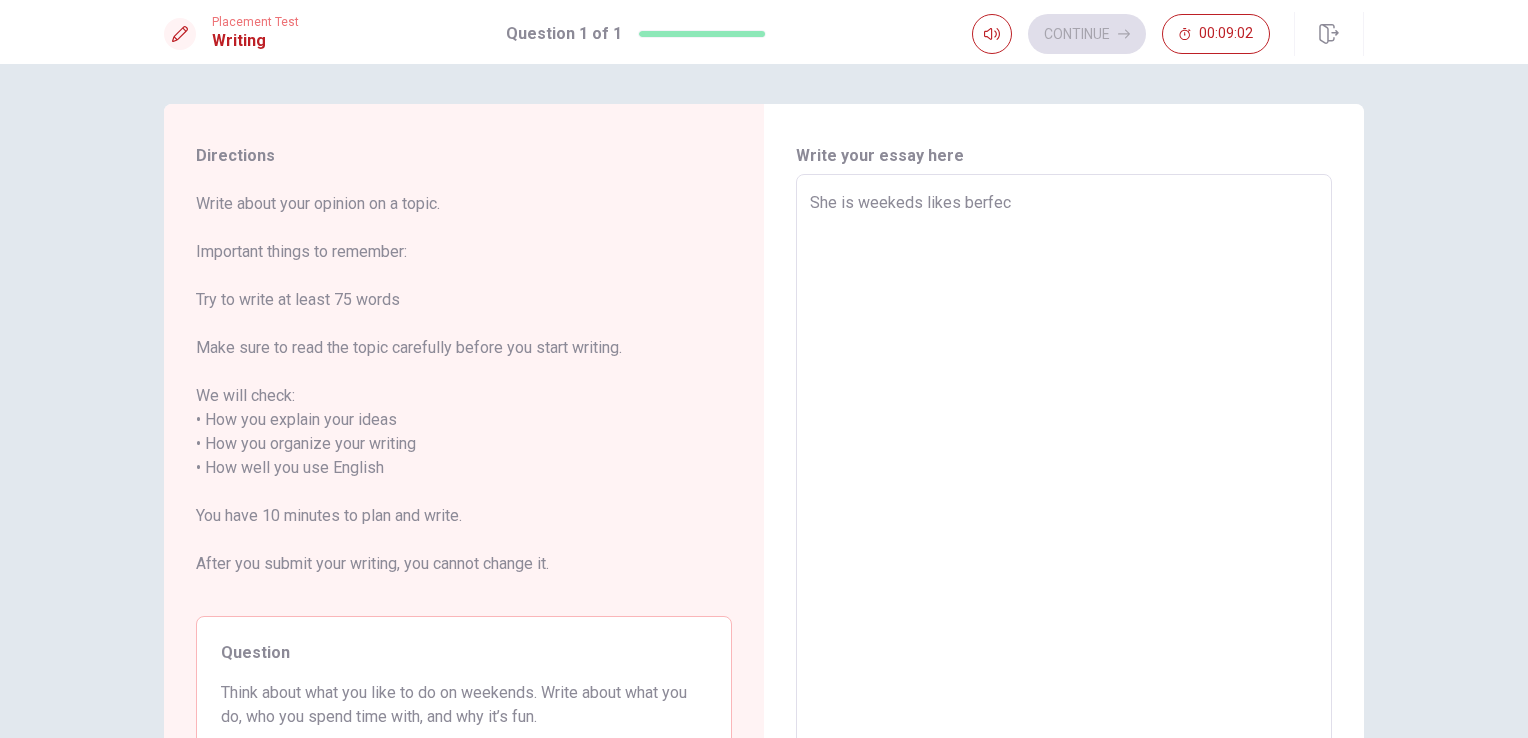 type on "She is weekeds likes berfect" 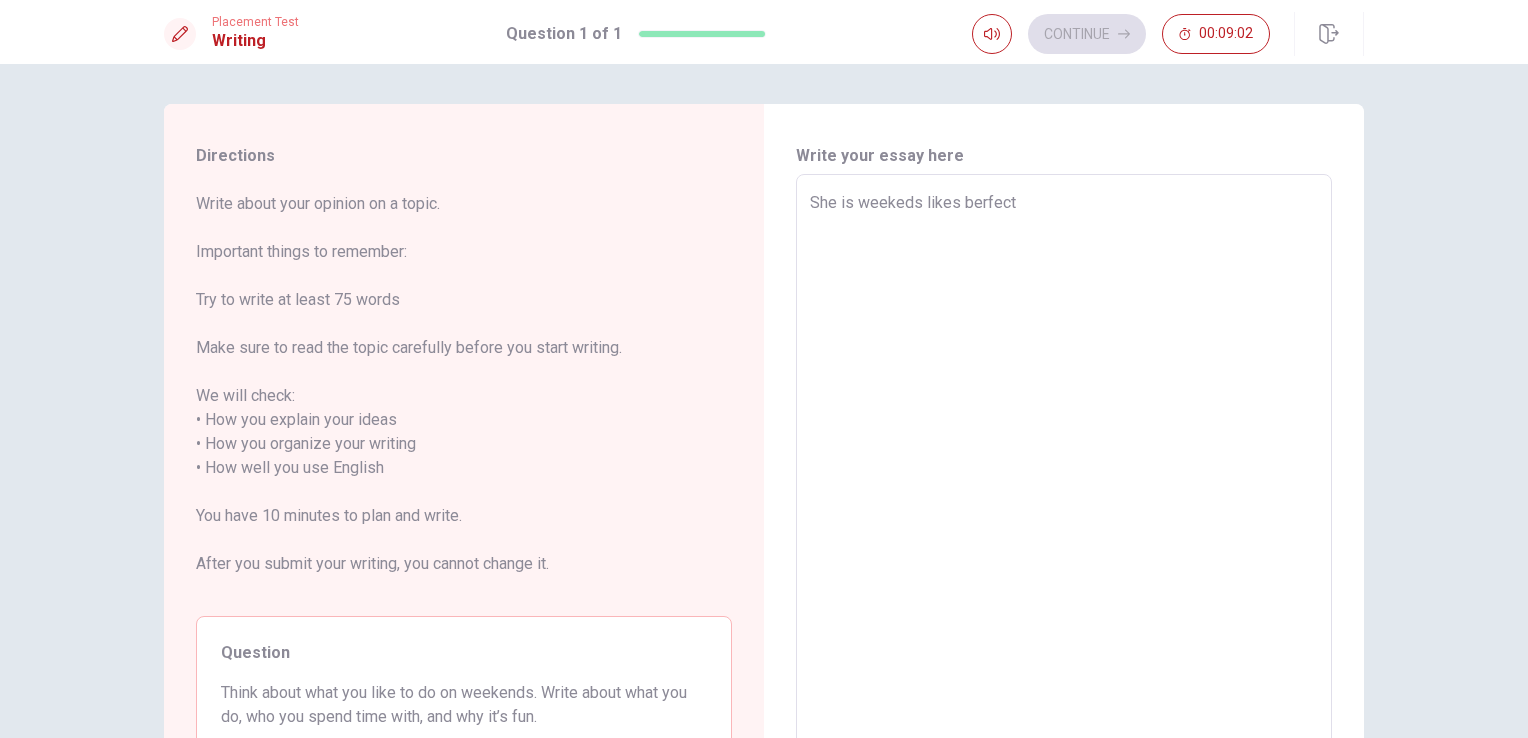 type on "x" 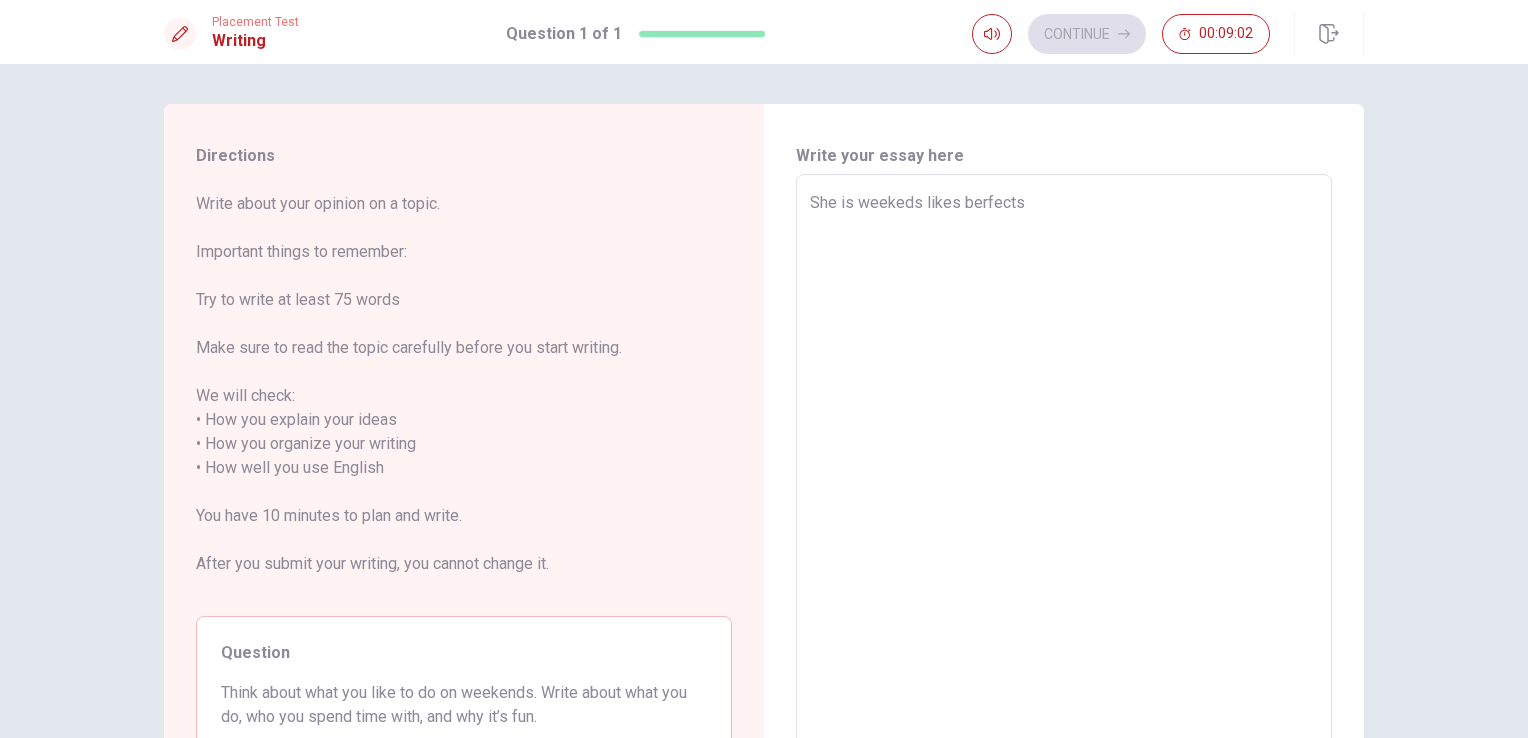 type on "x" 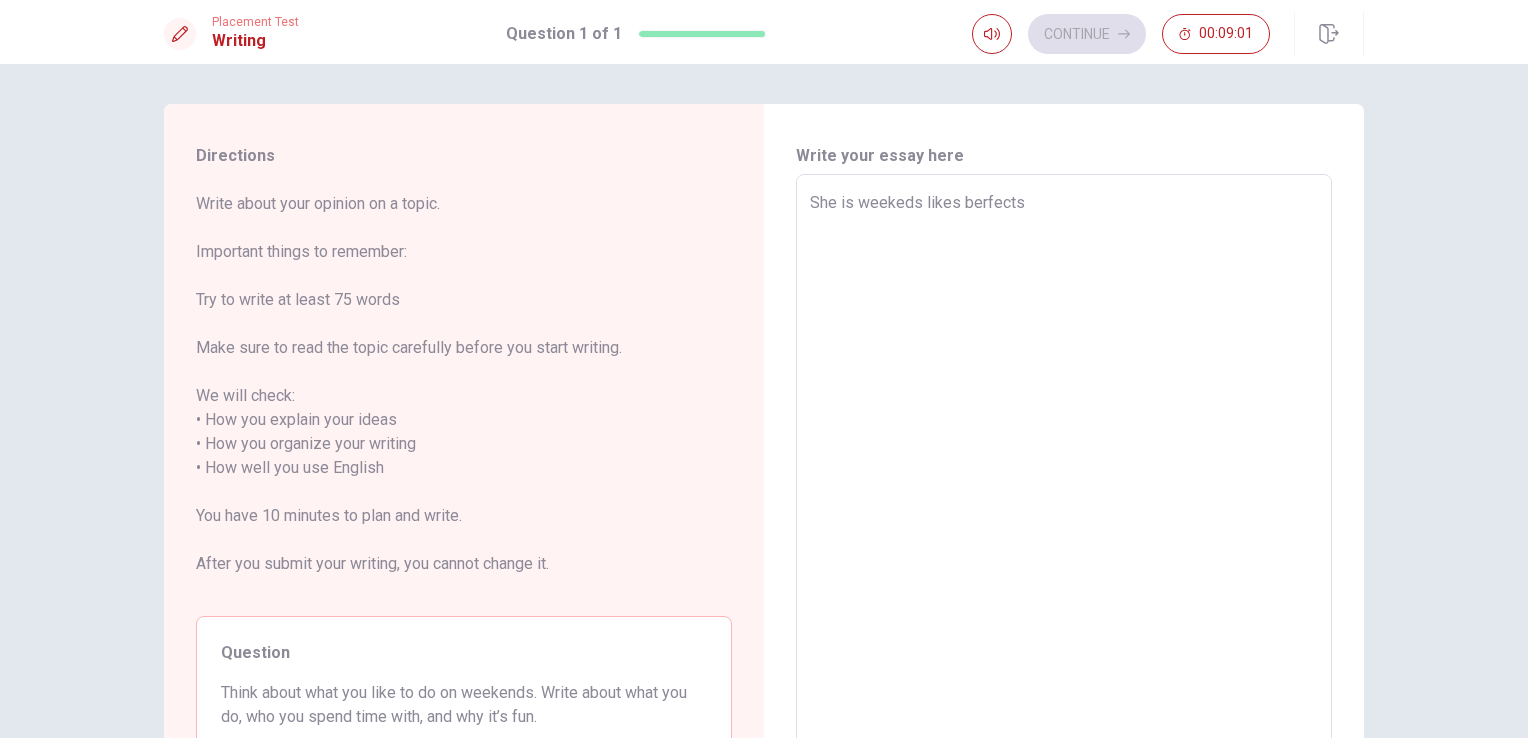 type on "x" 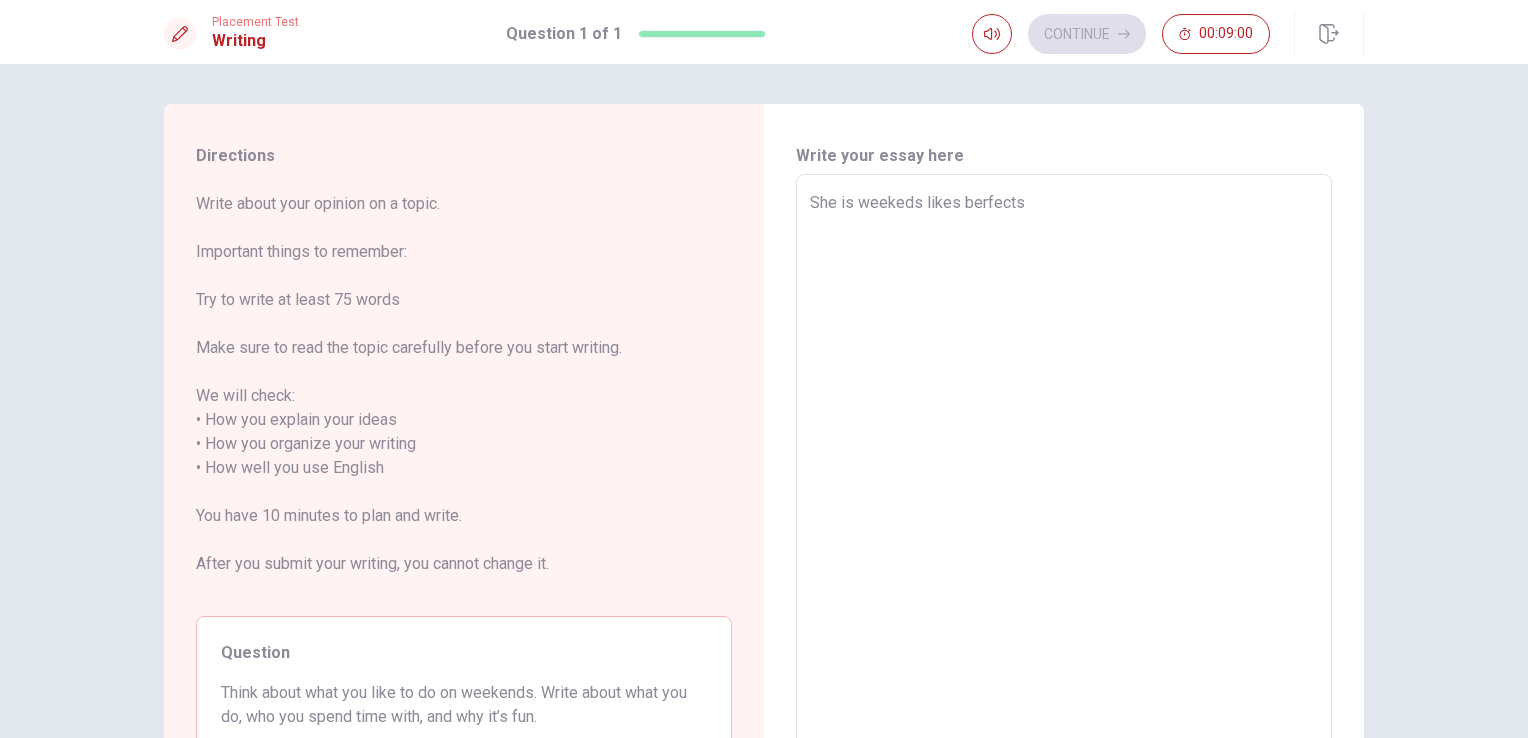 type on "She is weekeds likes berfects ," 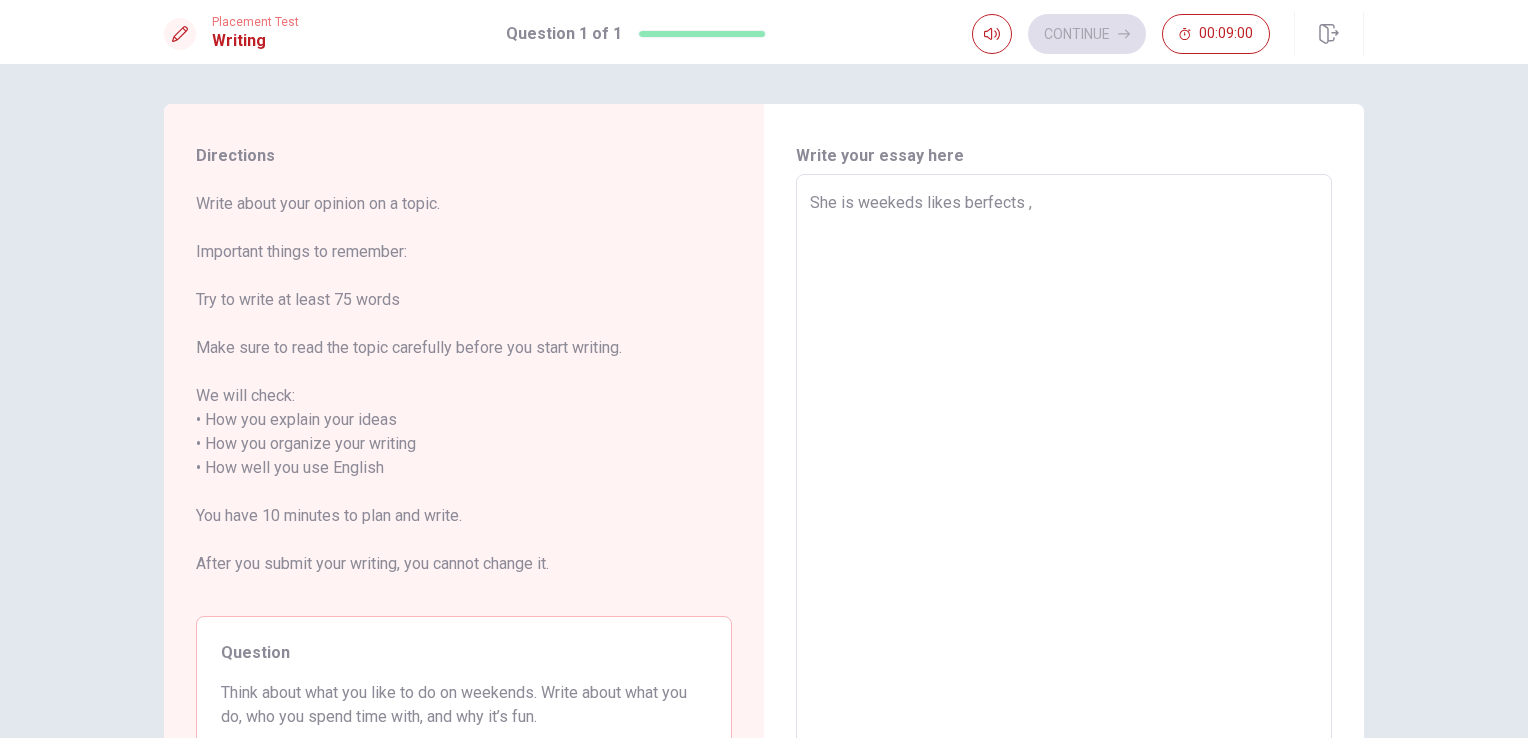 type on "x" 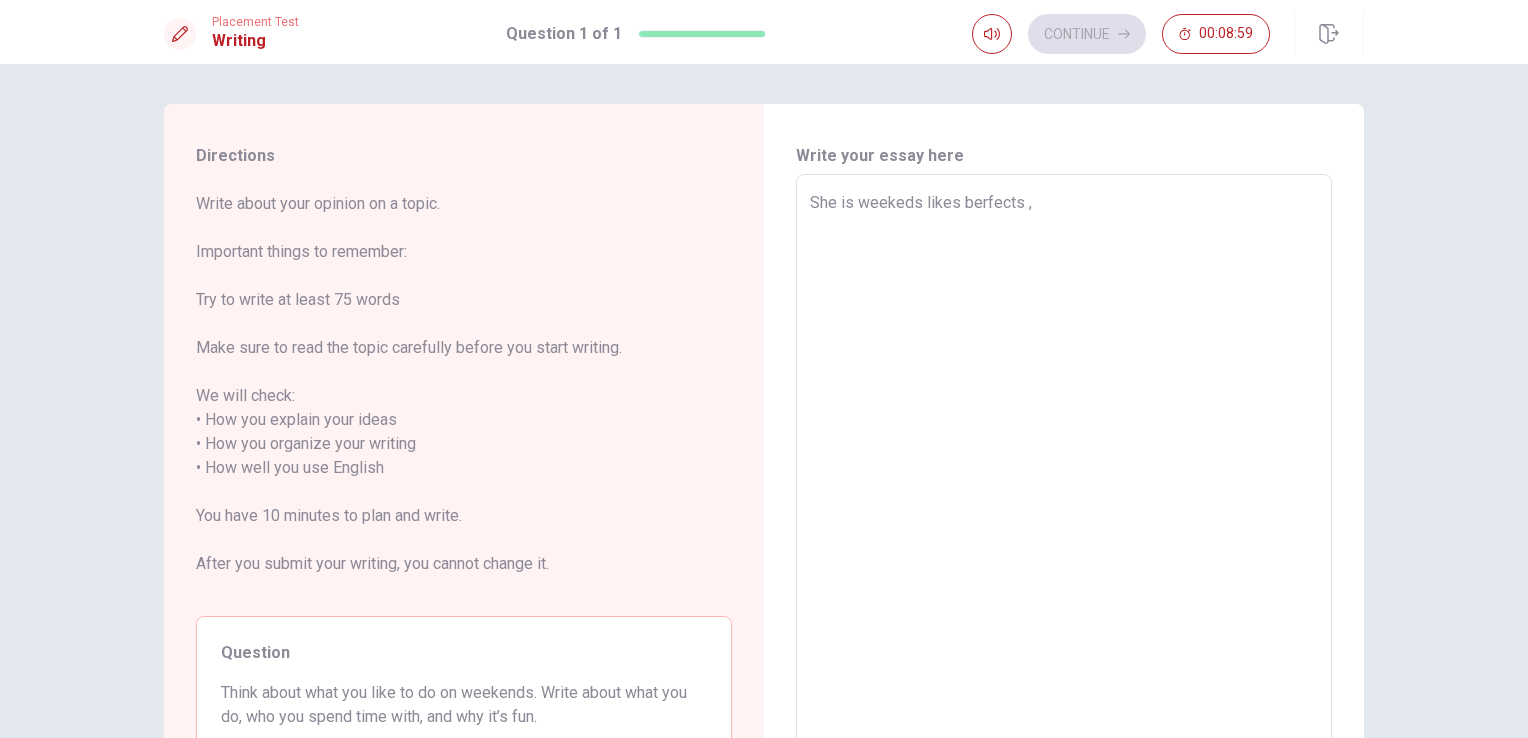 type on "She is weekeds likes berfects ," 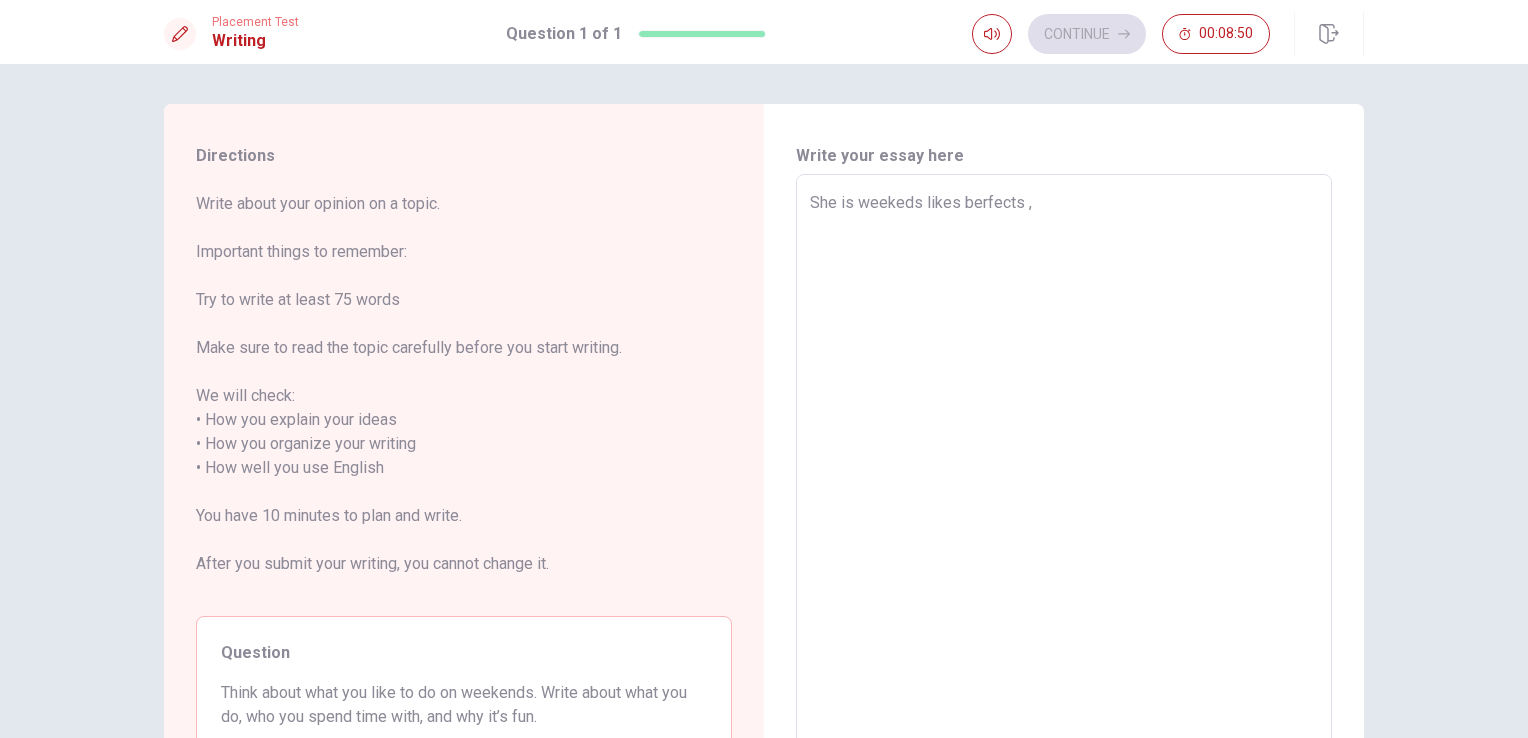 type on "x" 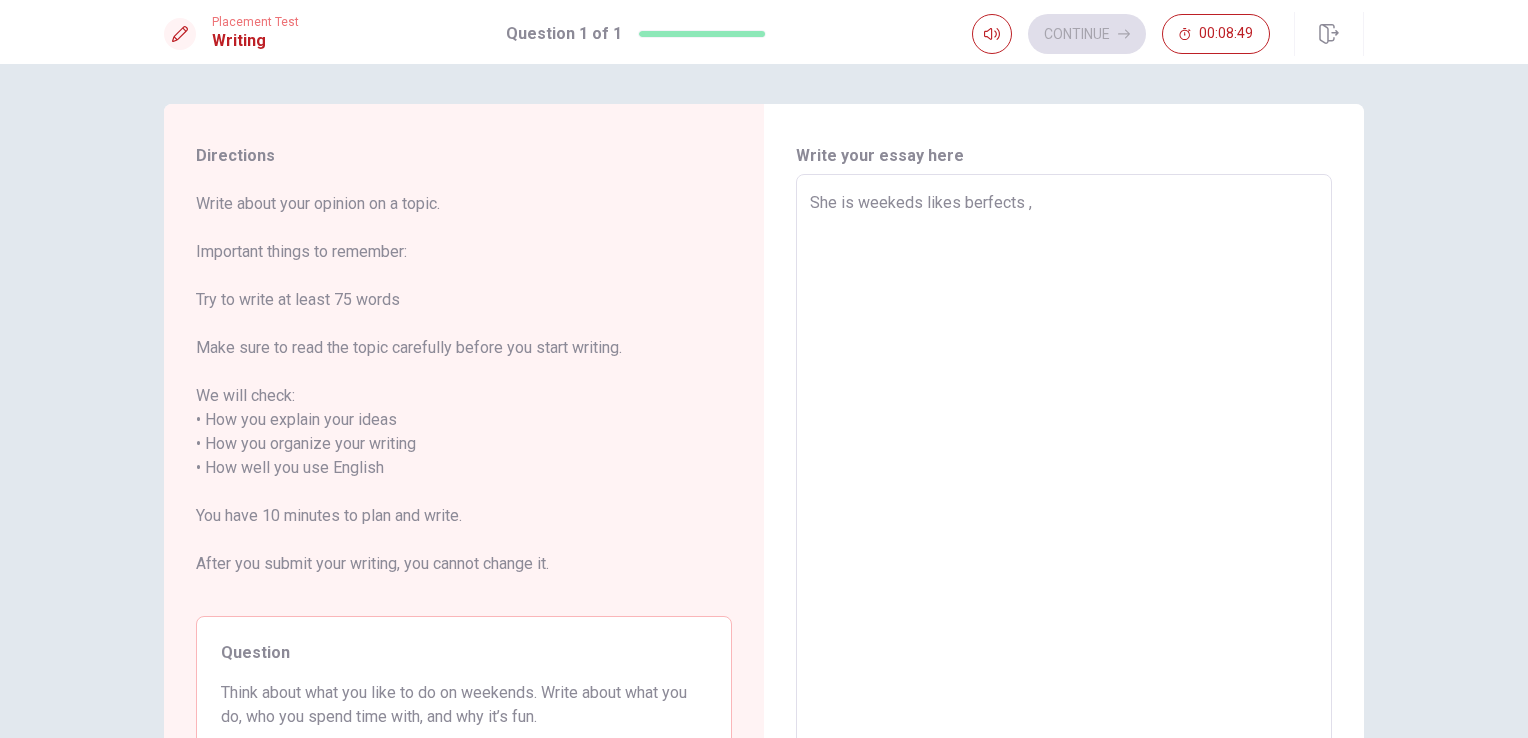 type on "She is weekeds likes berfects , s" 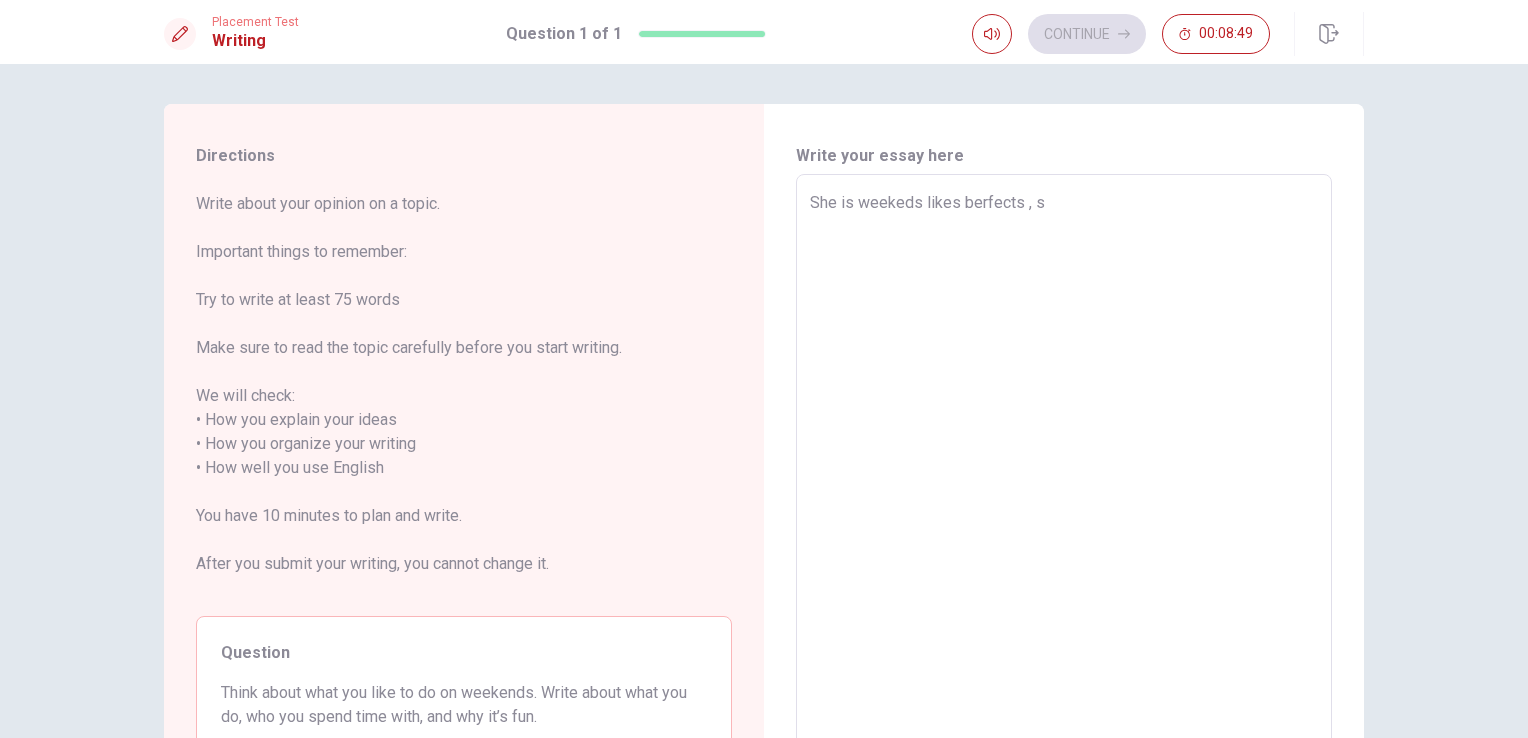 type on "x" 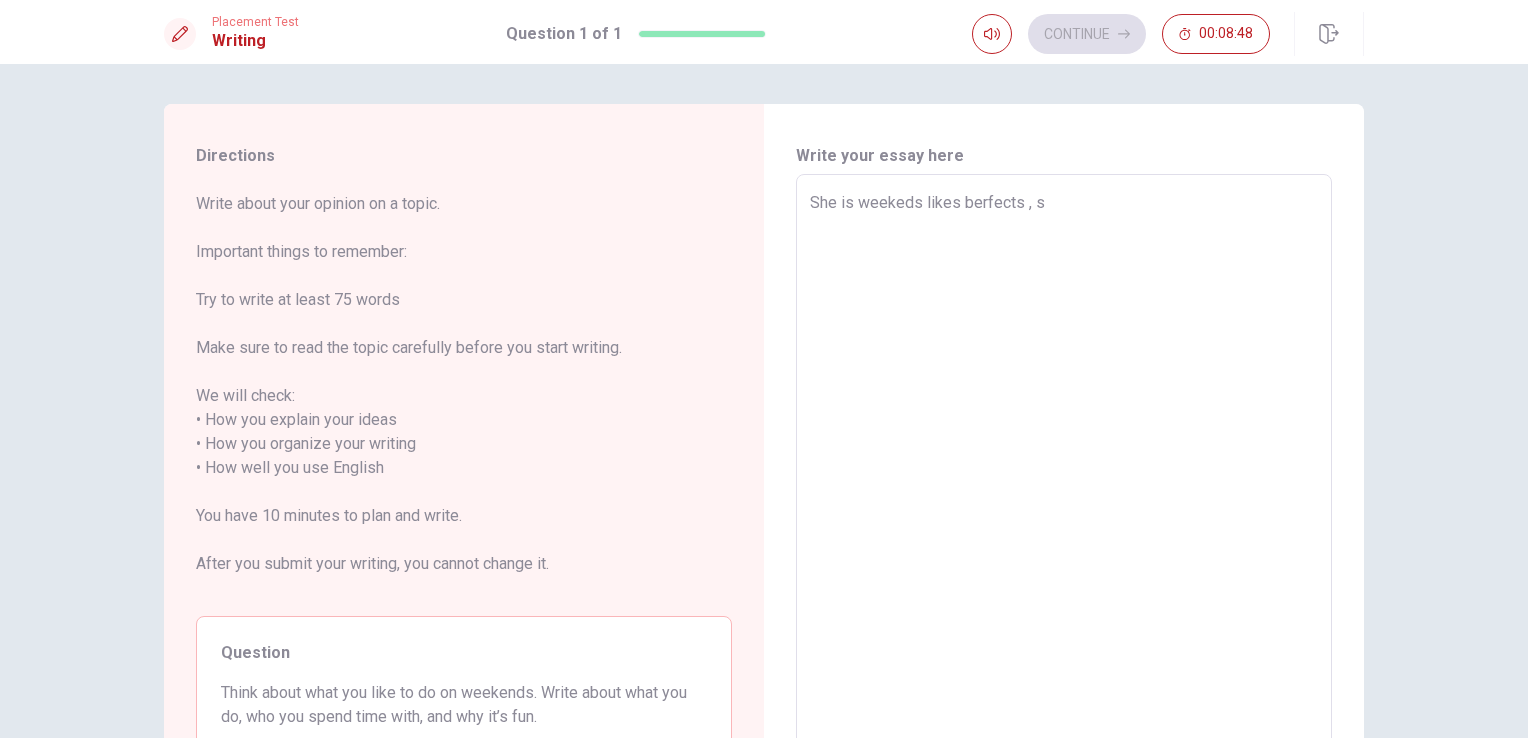 type on "She is weekeds likes berfects , se" 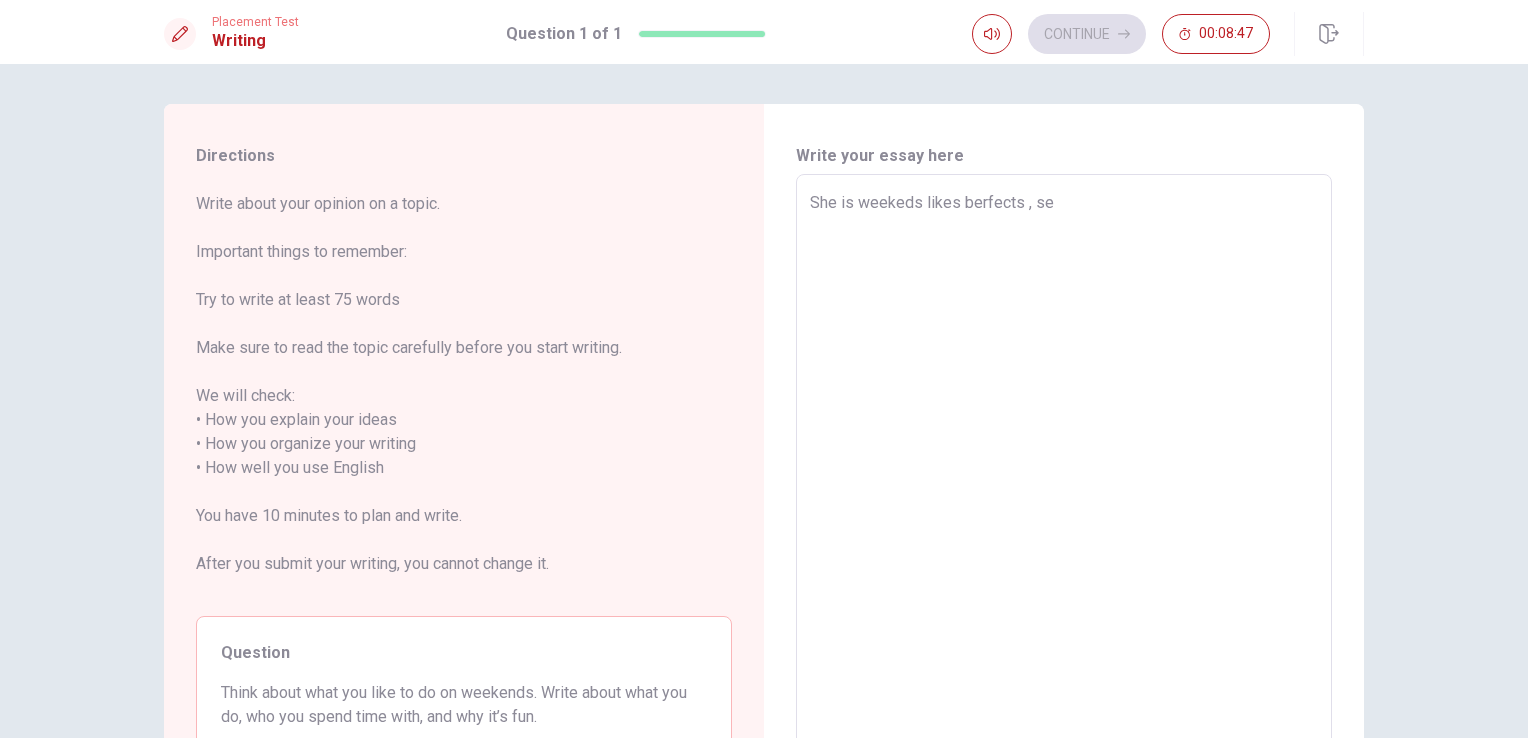 type on "x" 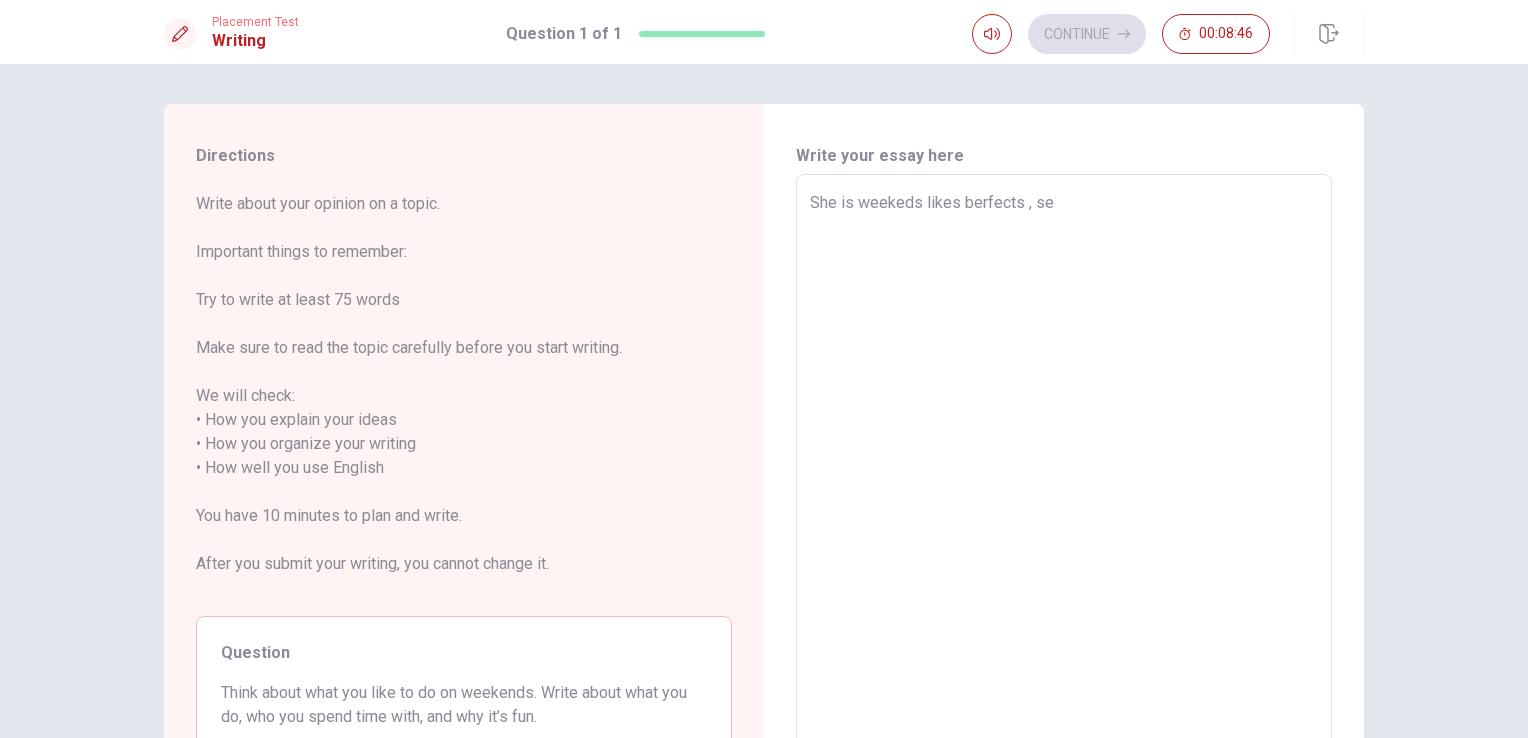 type on "She is weekeds likes berfects , sen" 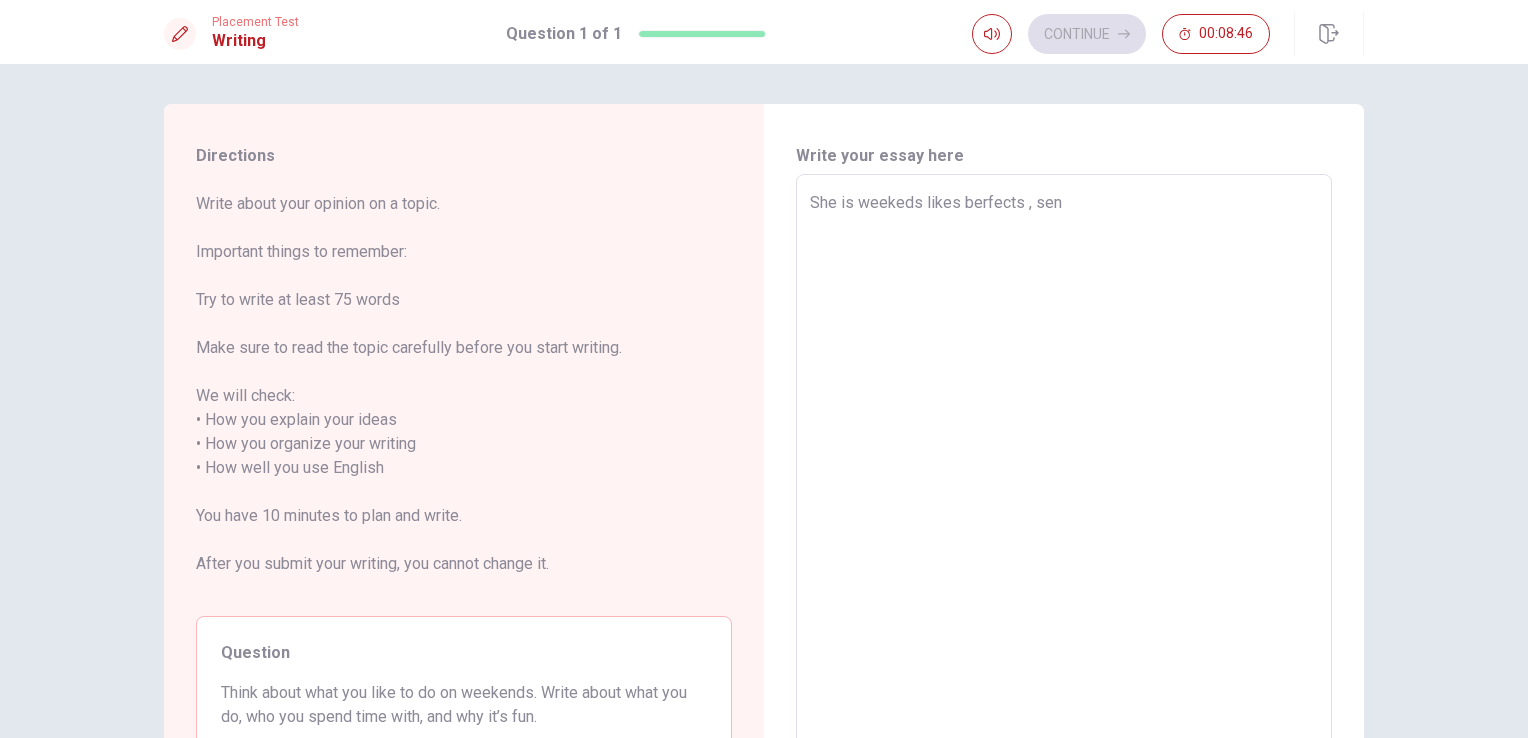 type on "x" 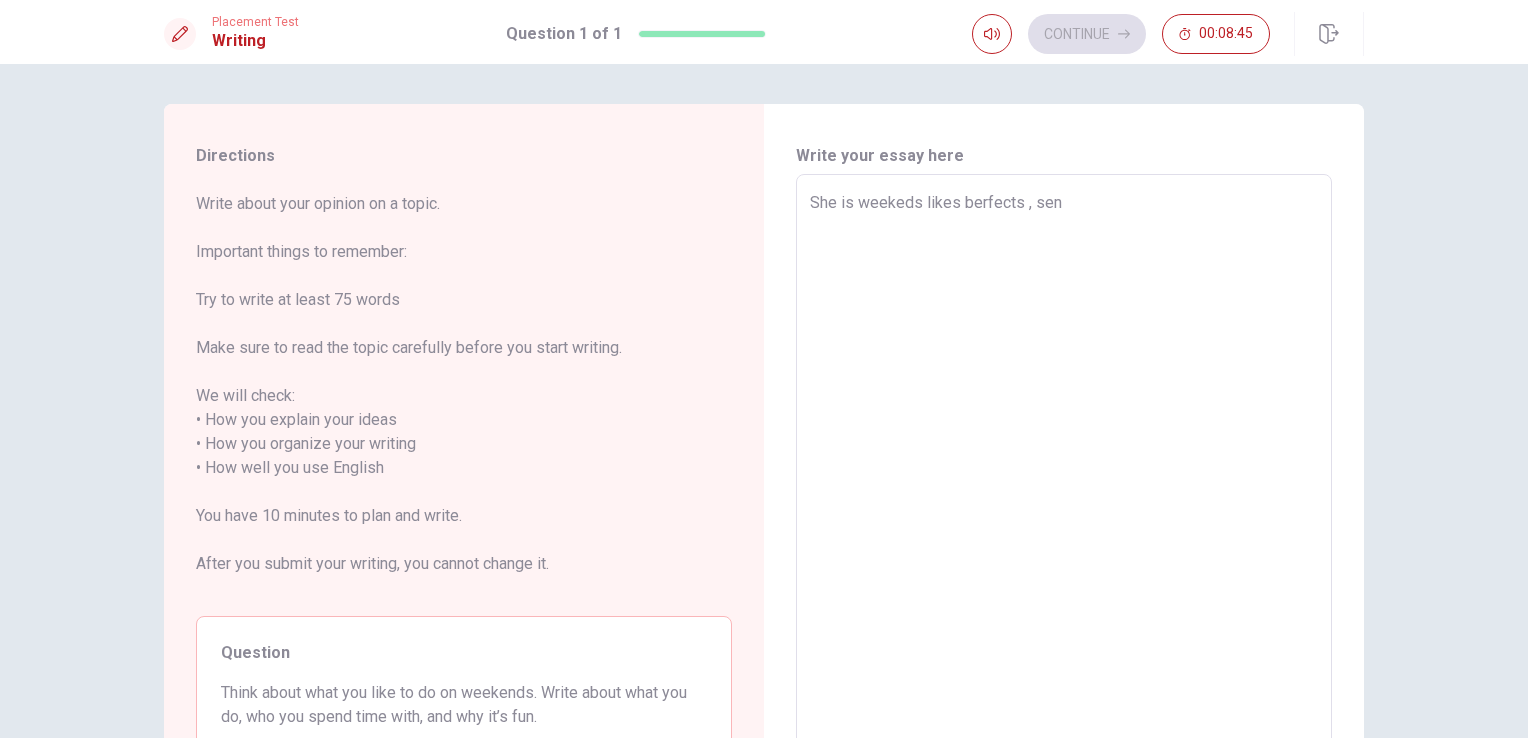 type on "She is weekeds likes berfects , send" 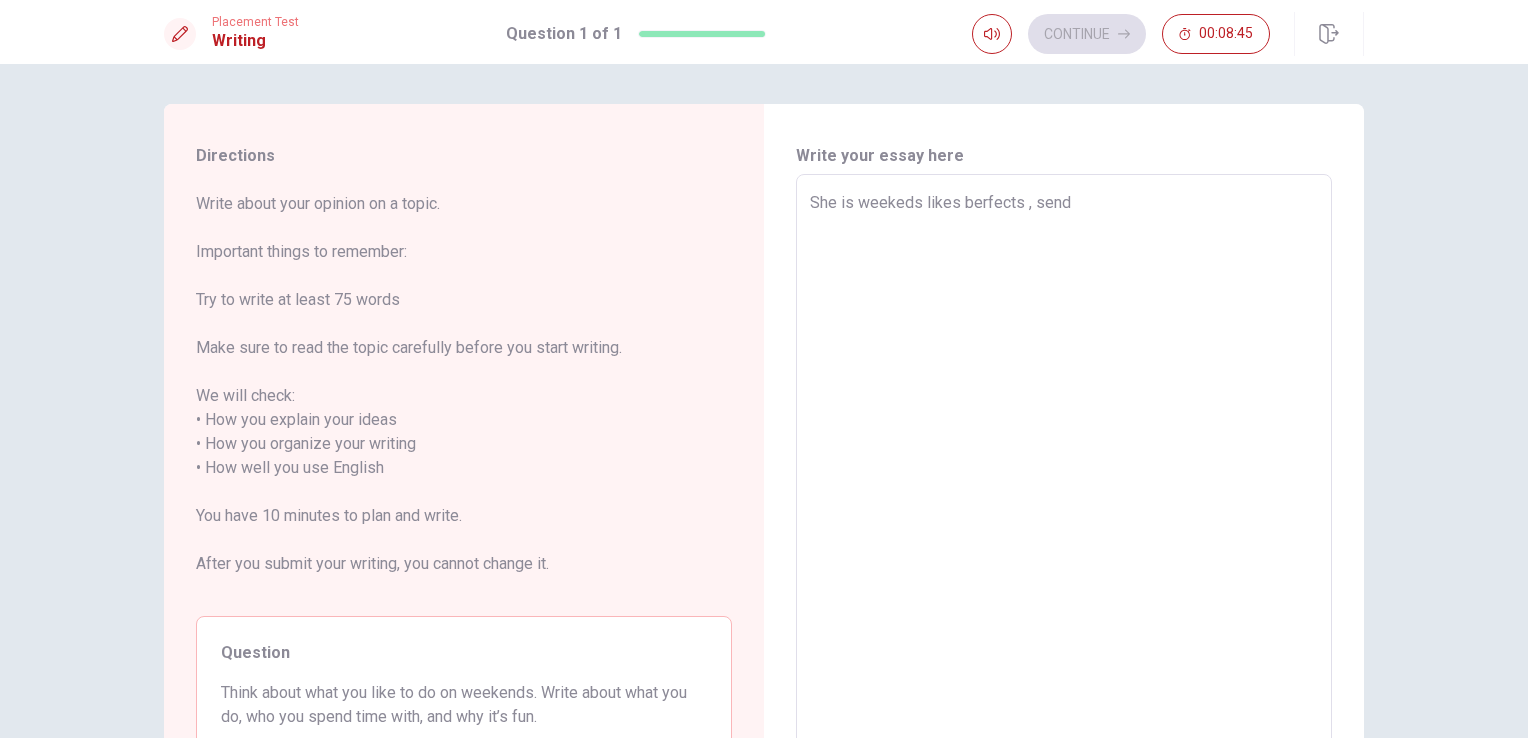 type on "x" 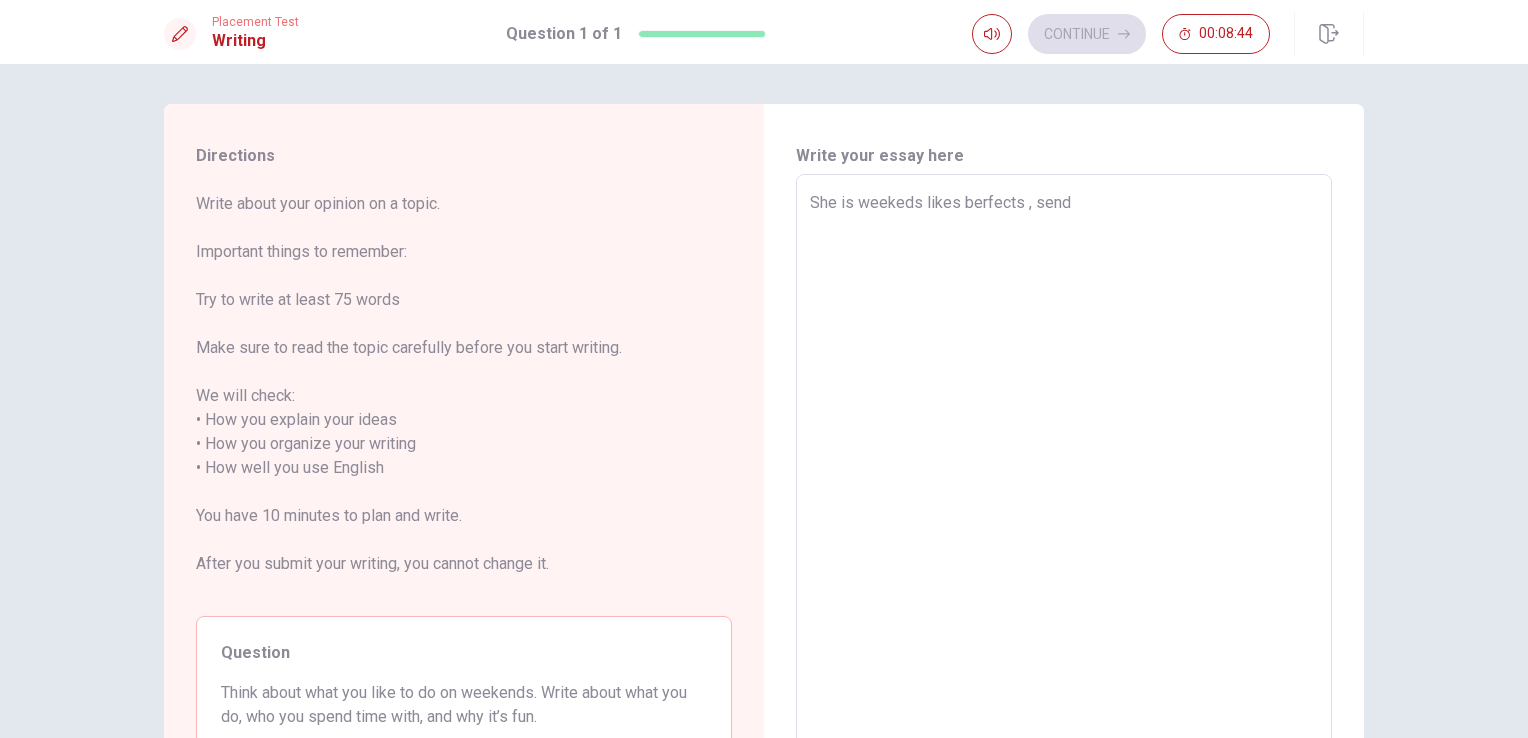 type on "She is weekeds likes berfects , send f" 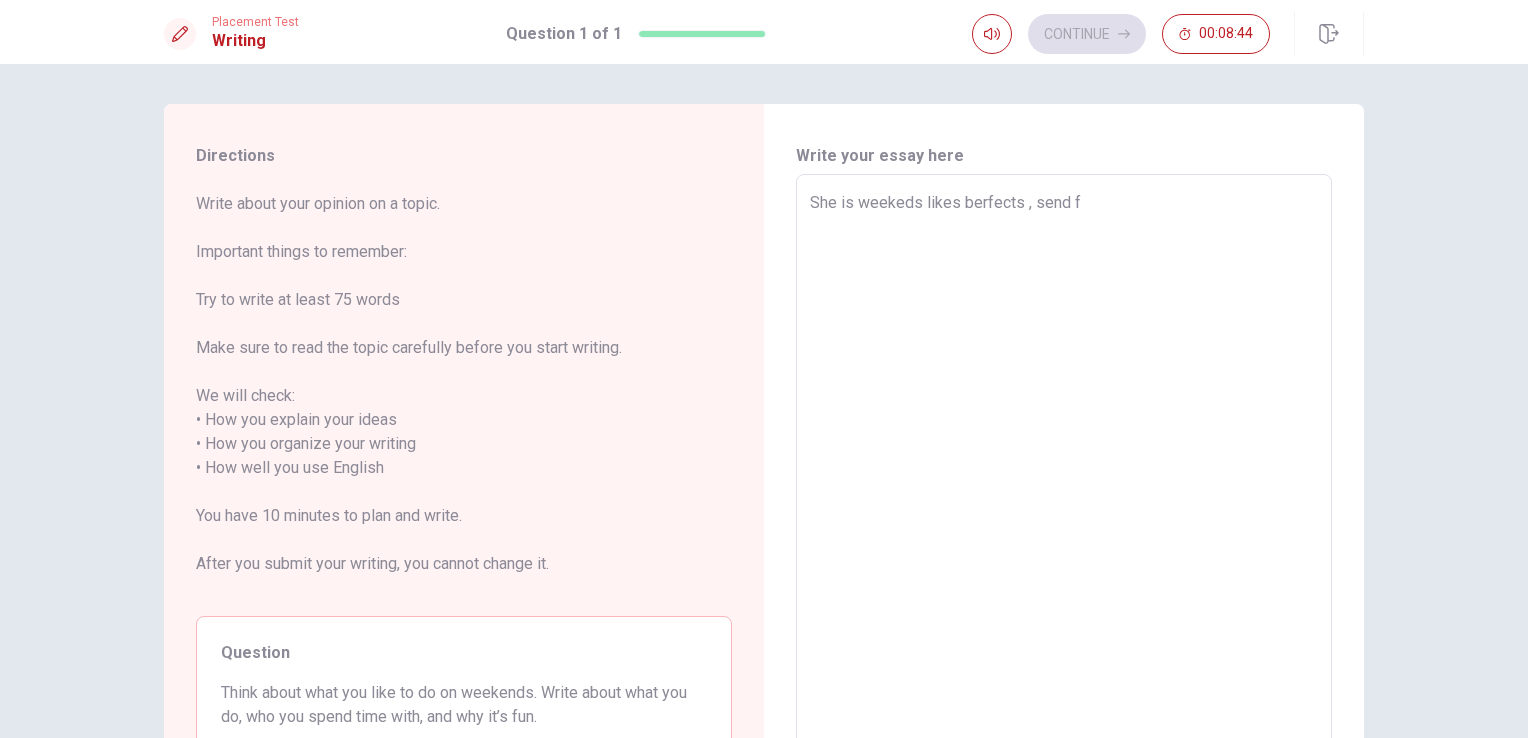 type on "x" 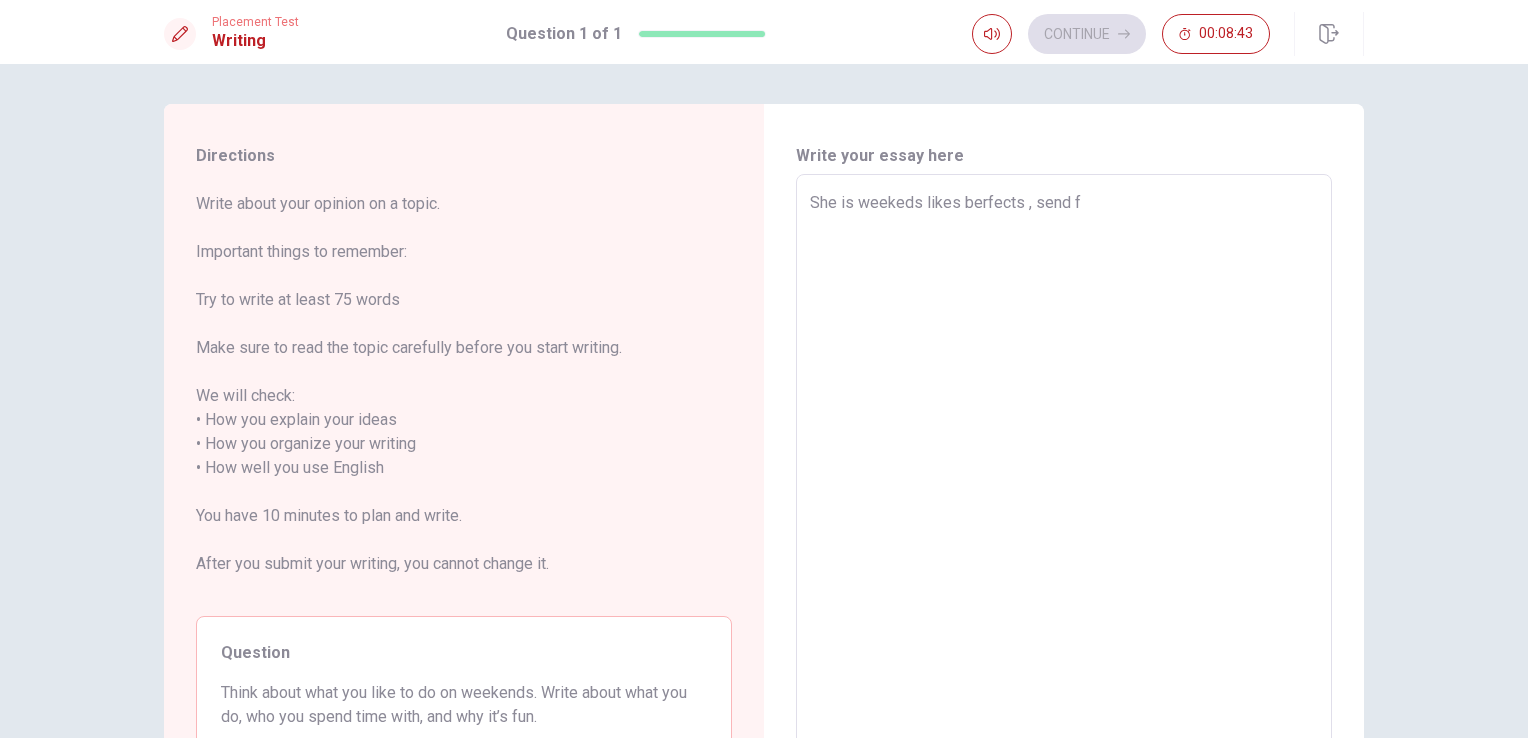 type on "She is weekeds likes berfects , send fa" 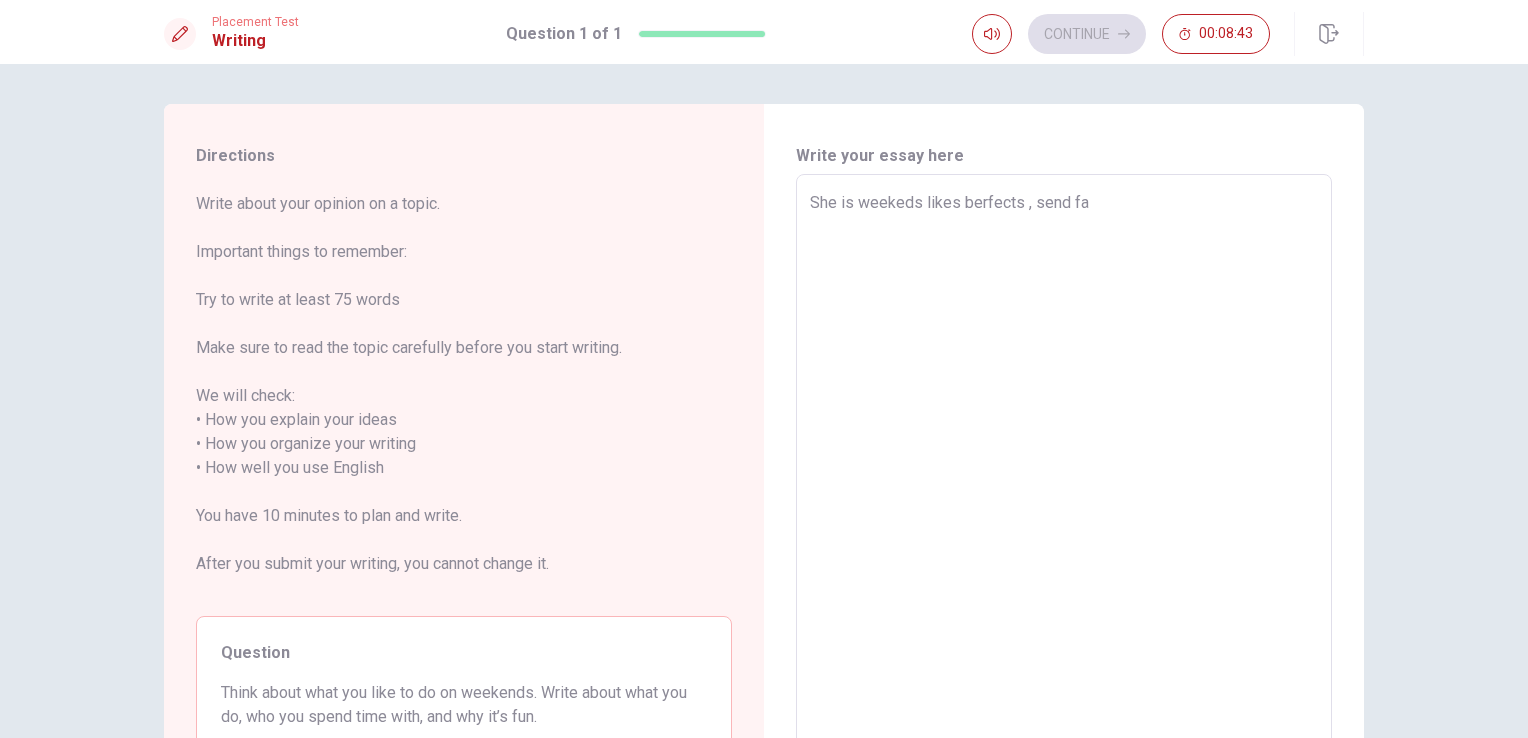 type on "x" 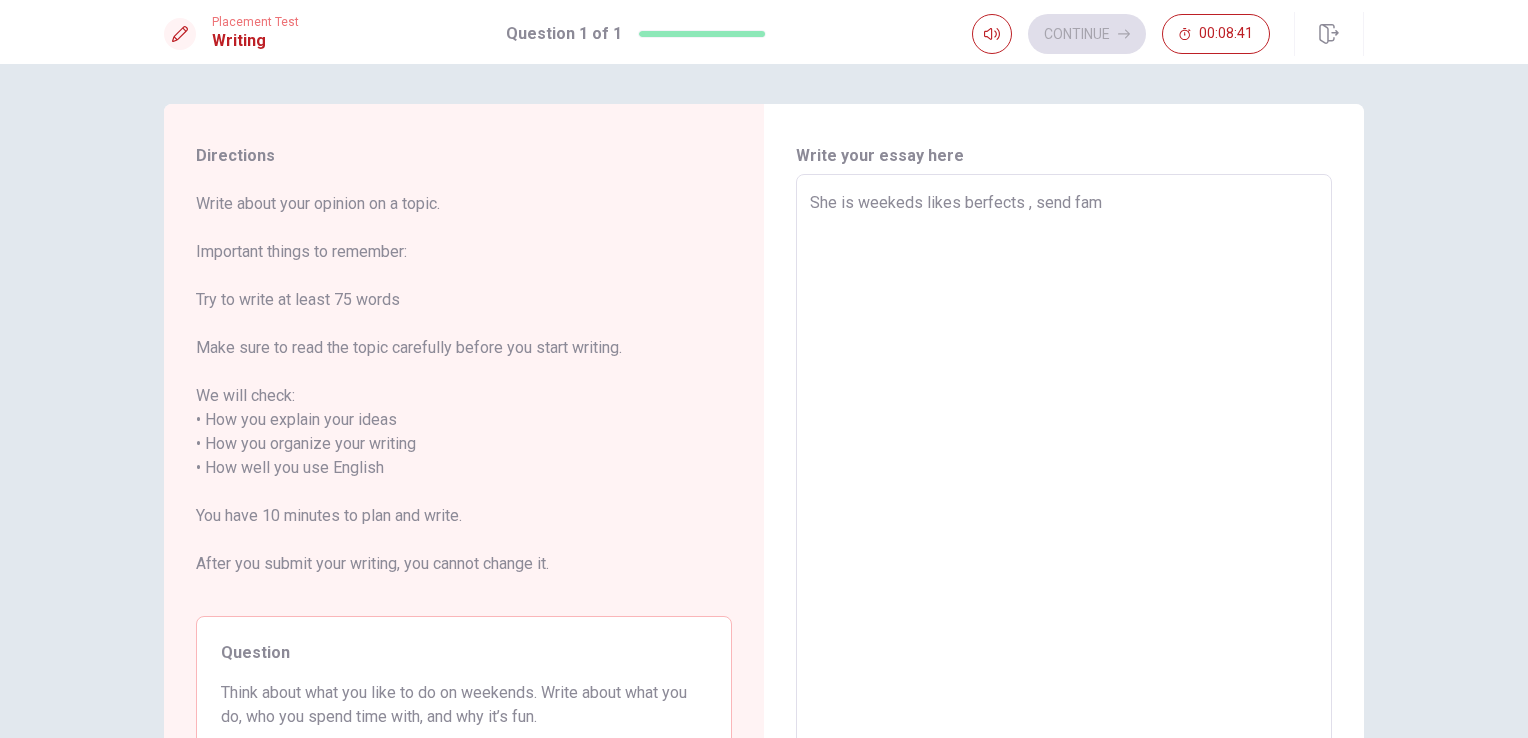 type on "x" 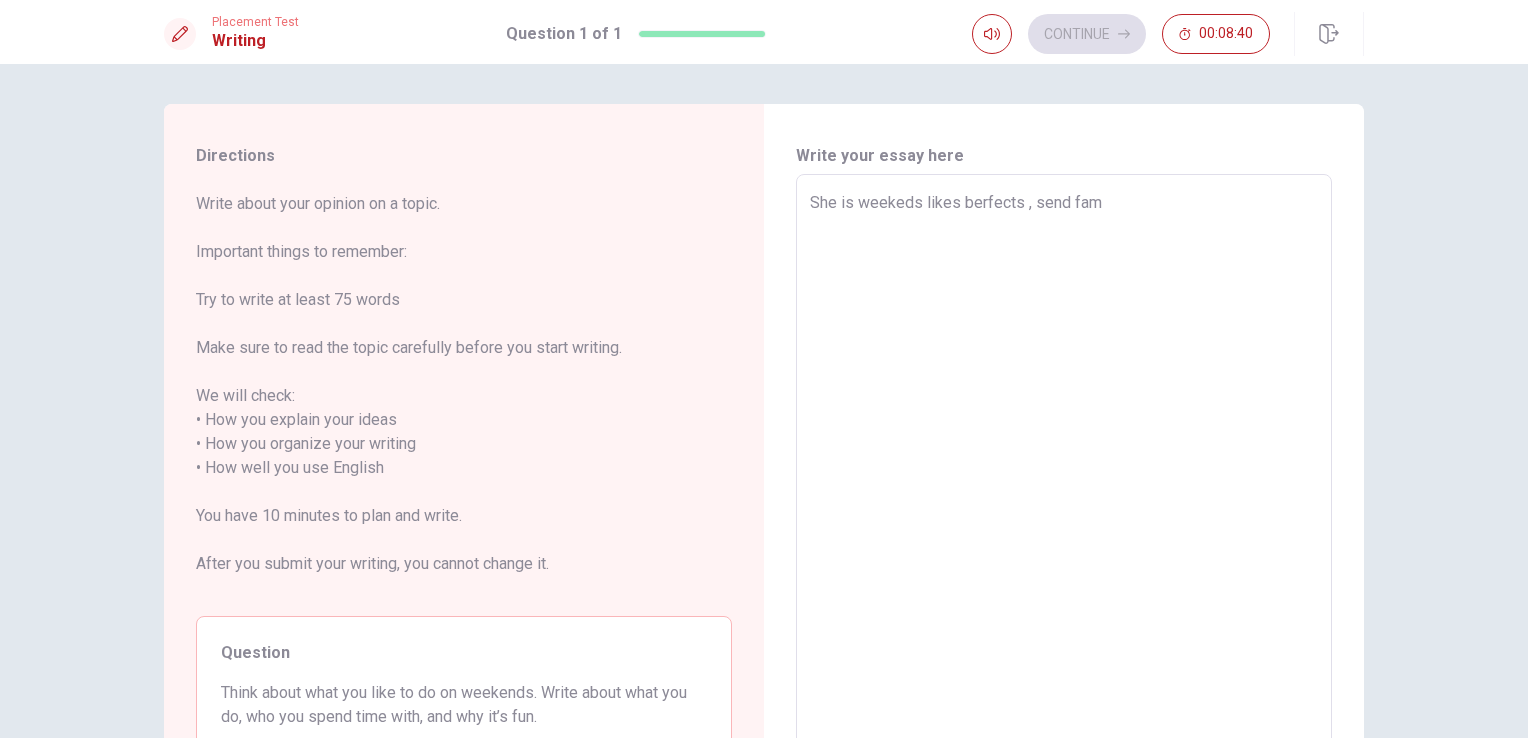 type on "She is weekeds likes berfects , send fami" 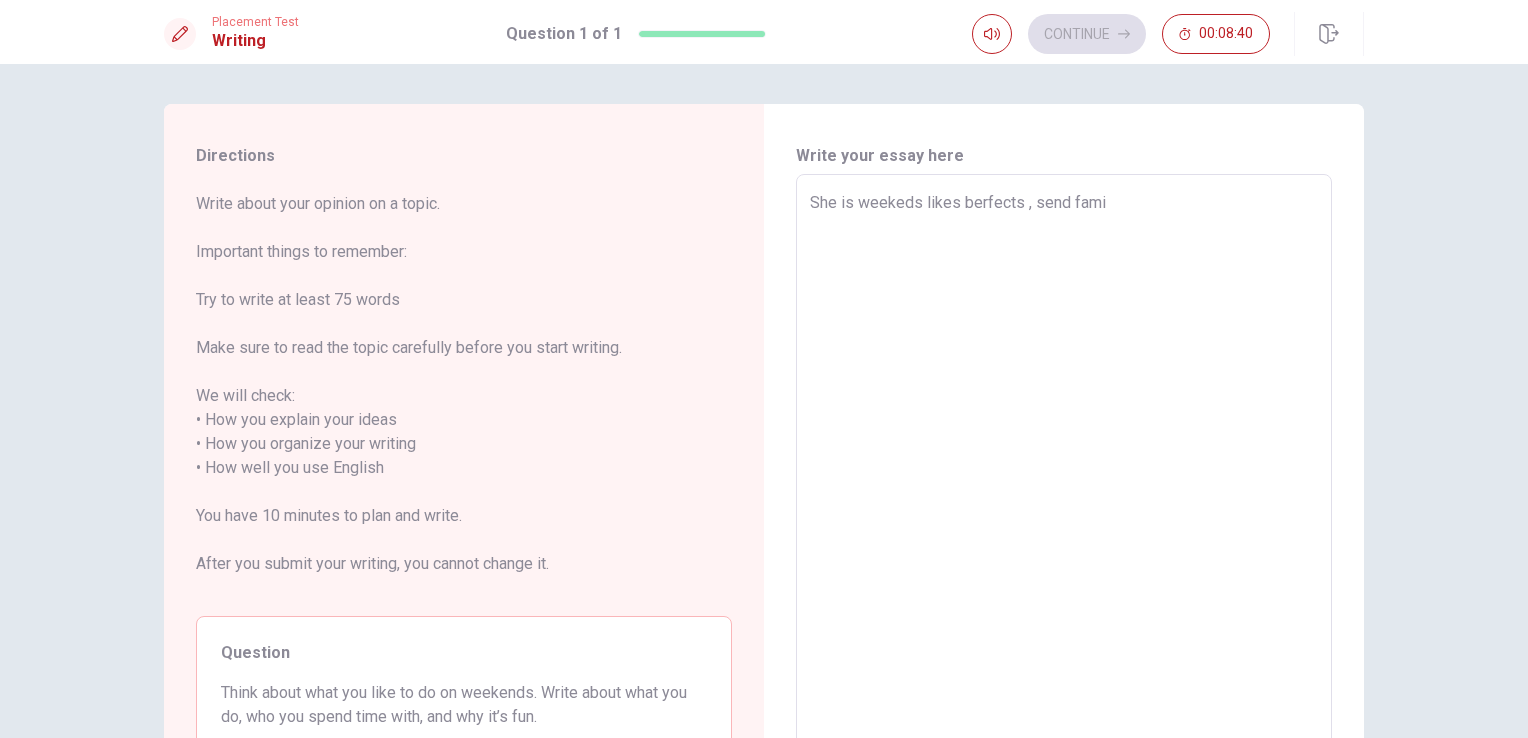 type on "x" 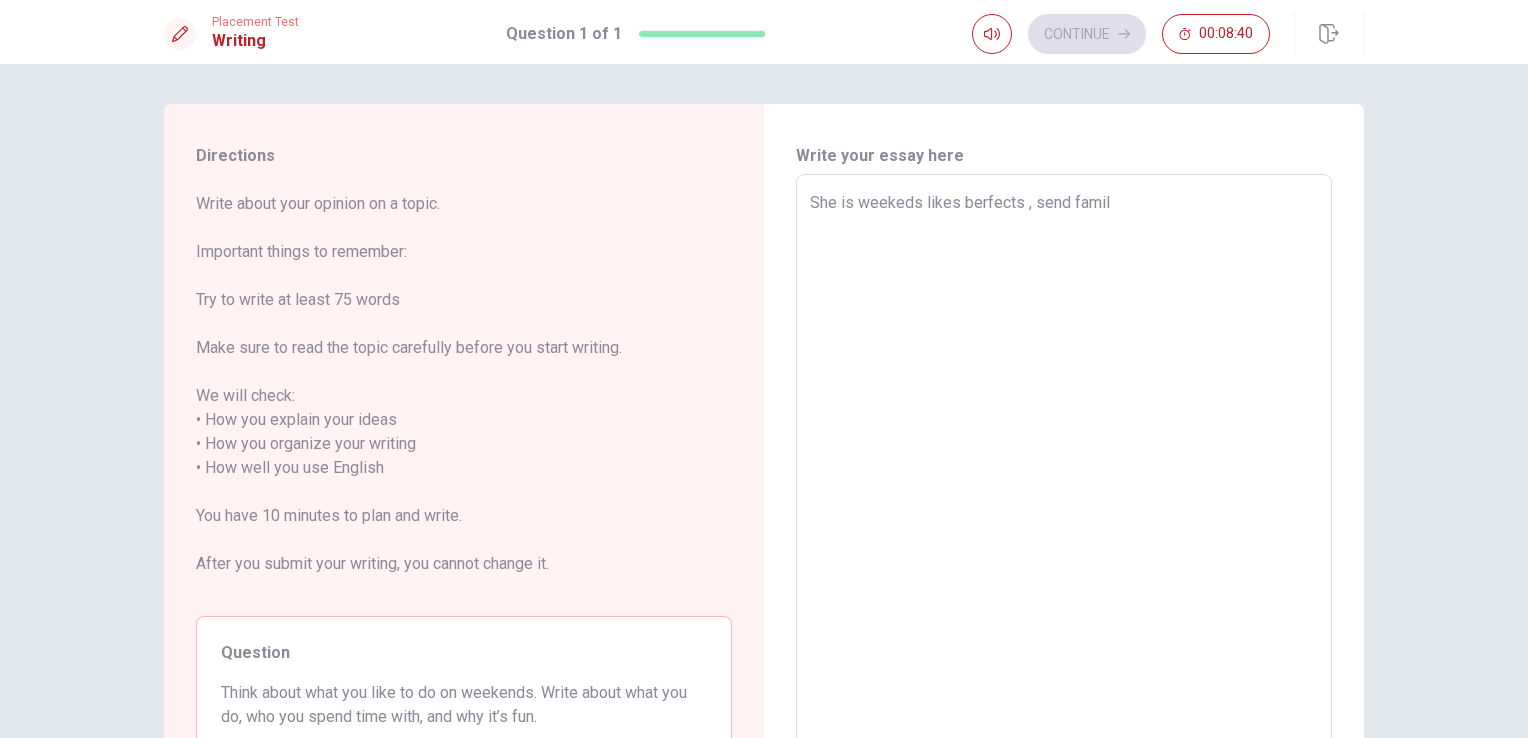 type on "x" 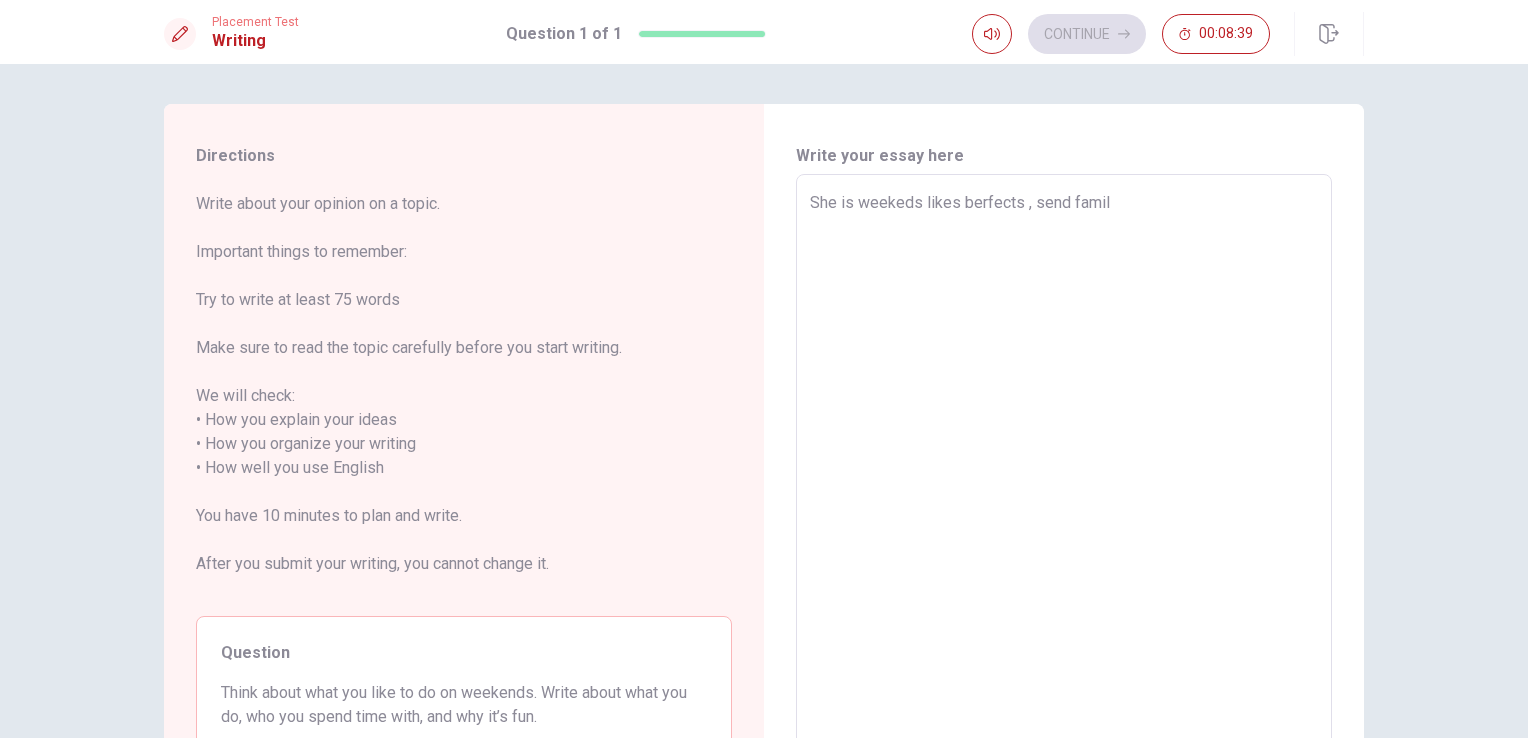 type on "She is weekeds likes berfects , send family" 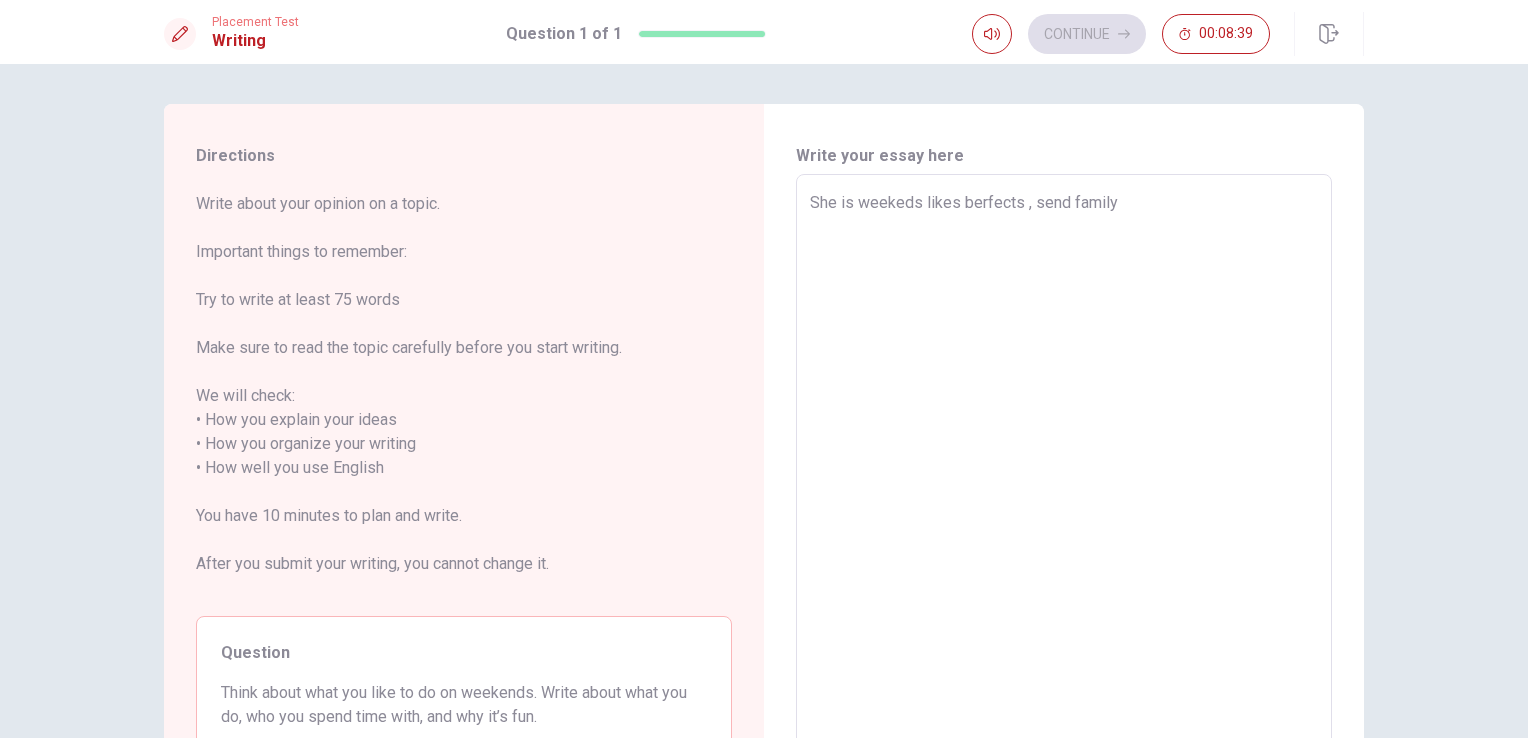 type on "x" 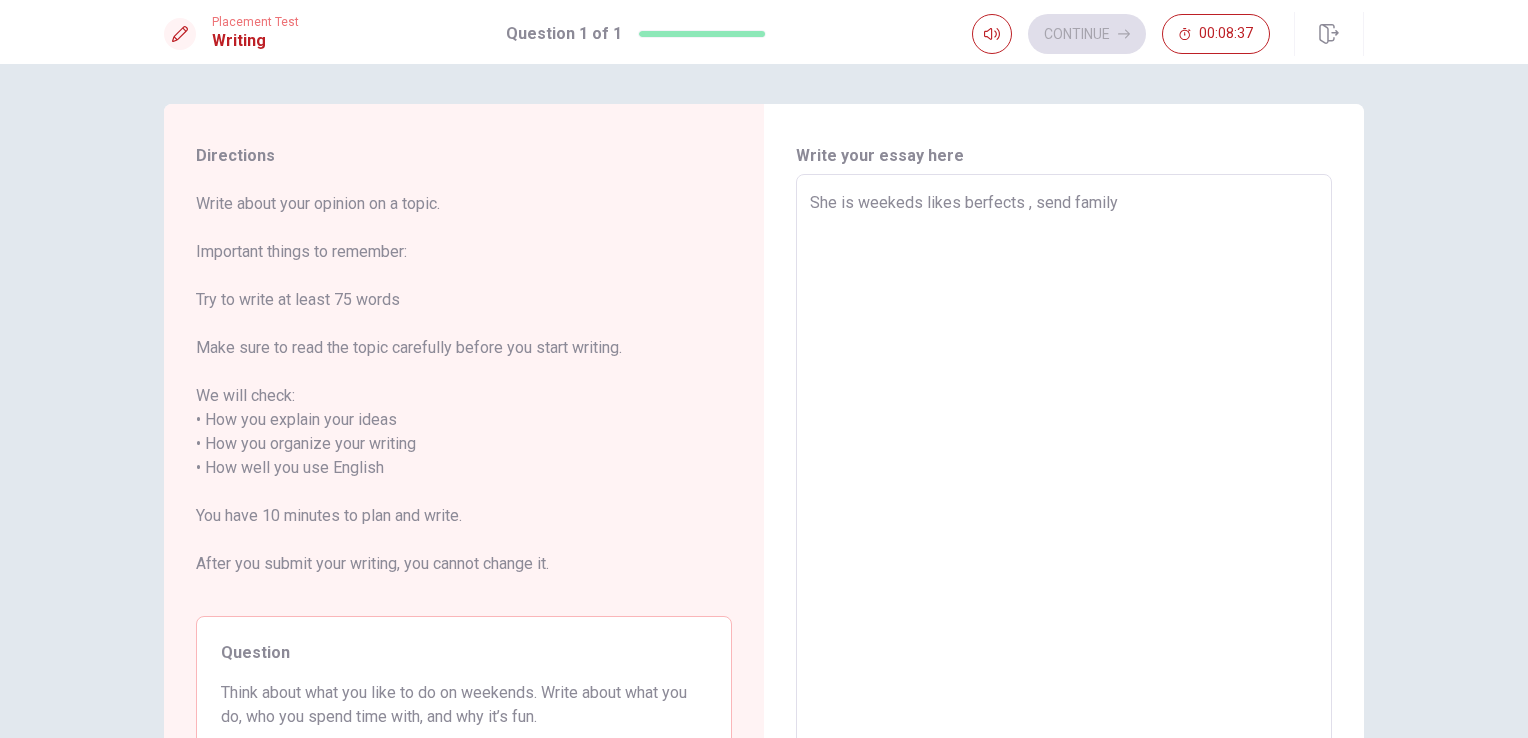 type on "x" 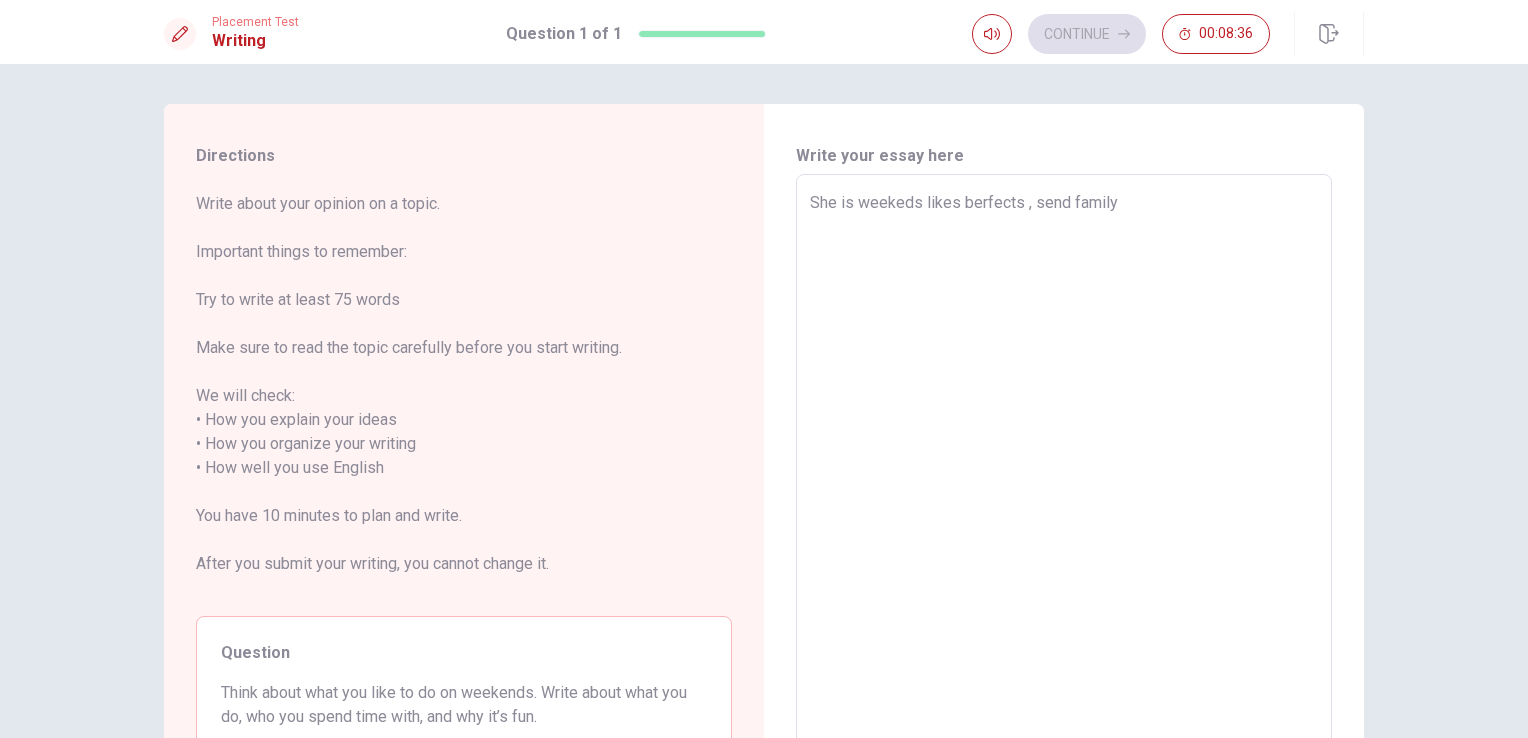 type on "She is weekeds likes berfects , send family o" 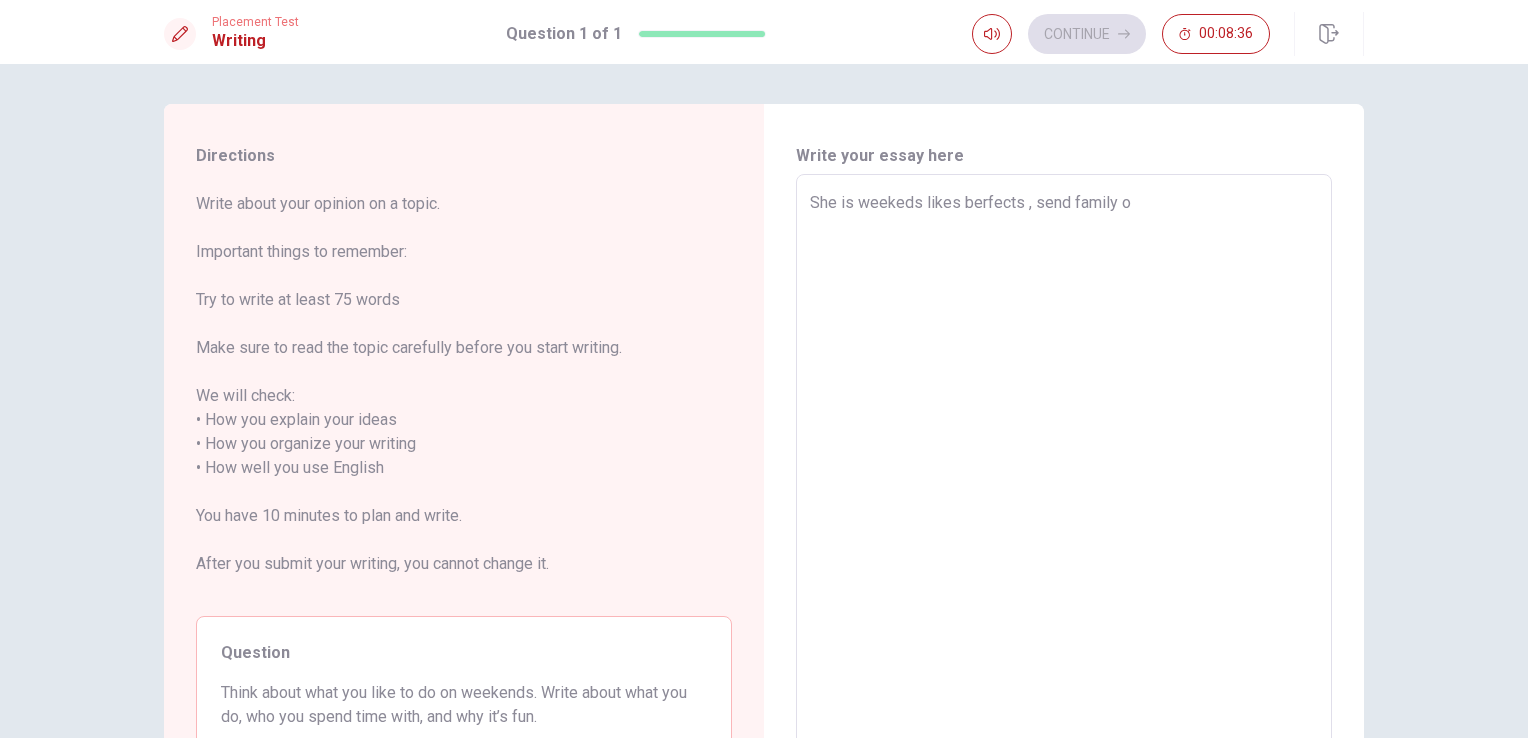 type on "x" 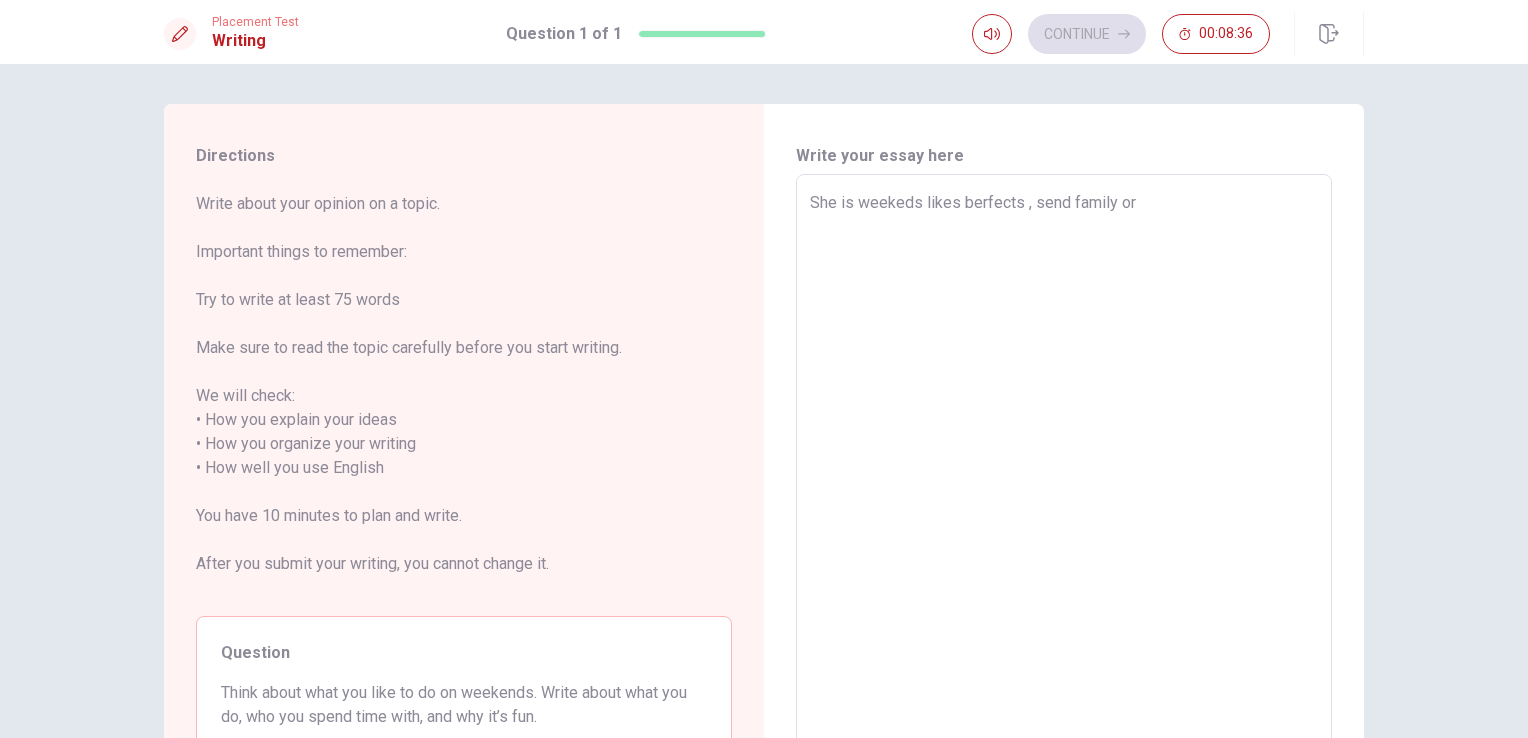 type on "x" 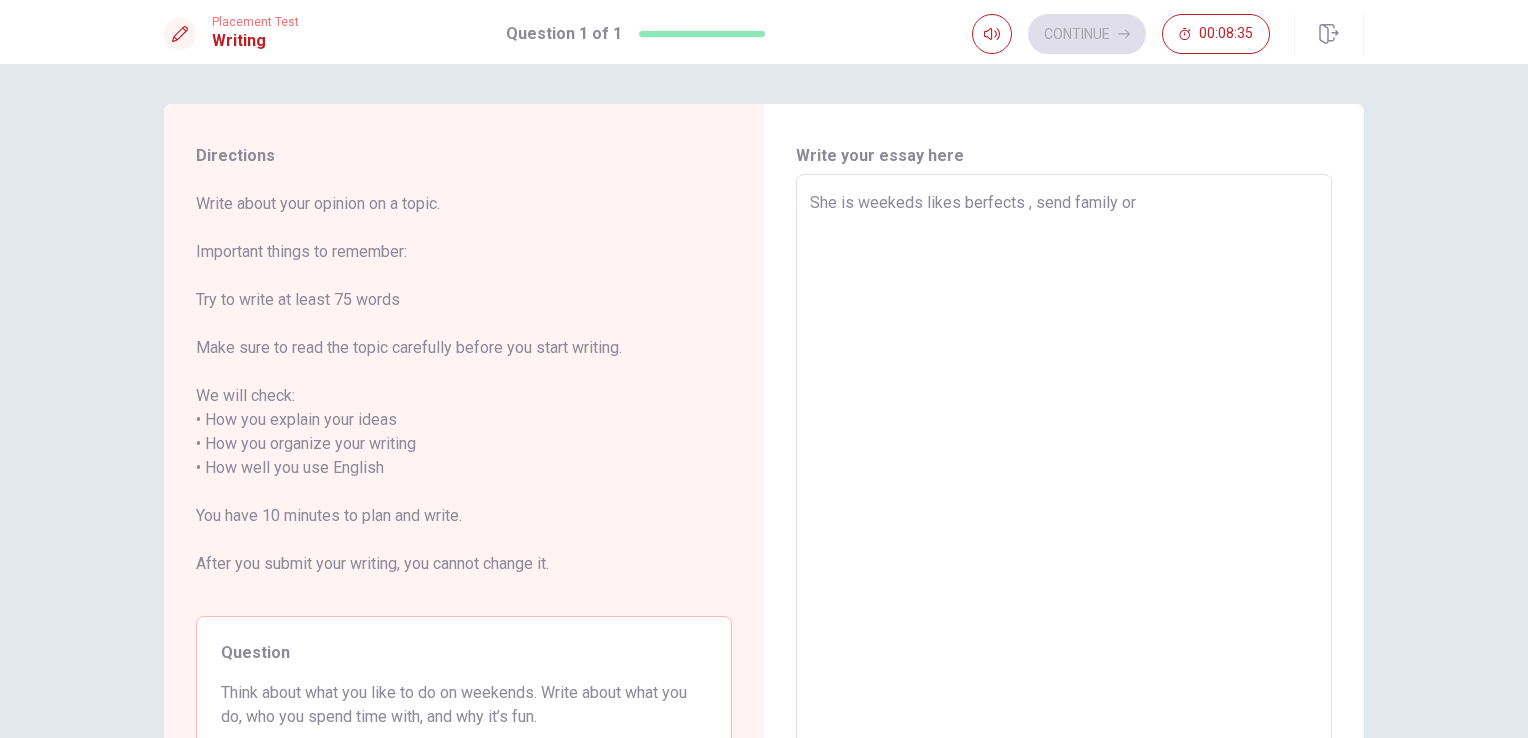 type on "She is weekeds likes berfects , send family or f" 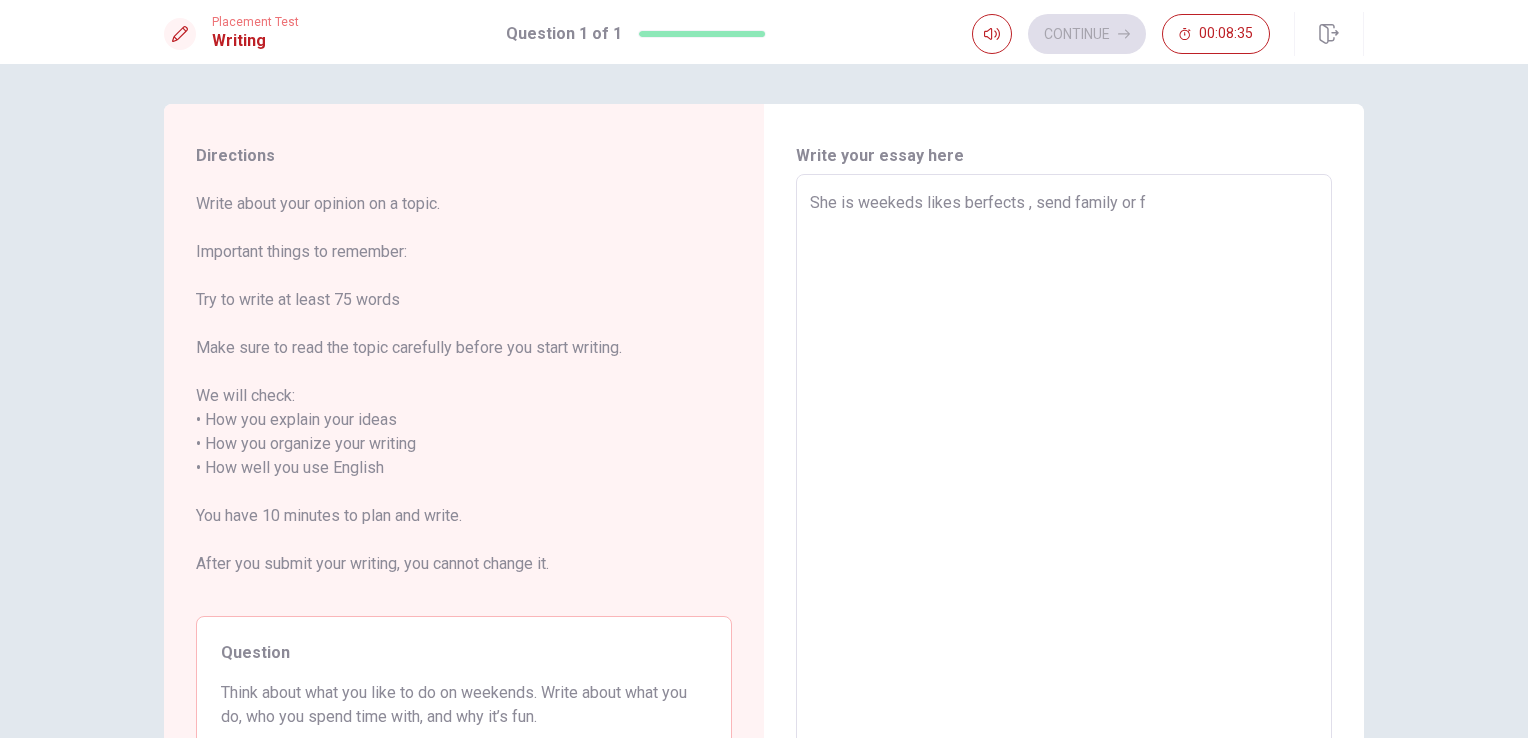 type on "x" 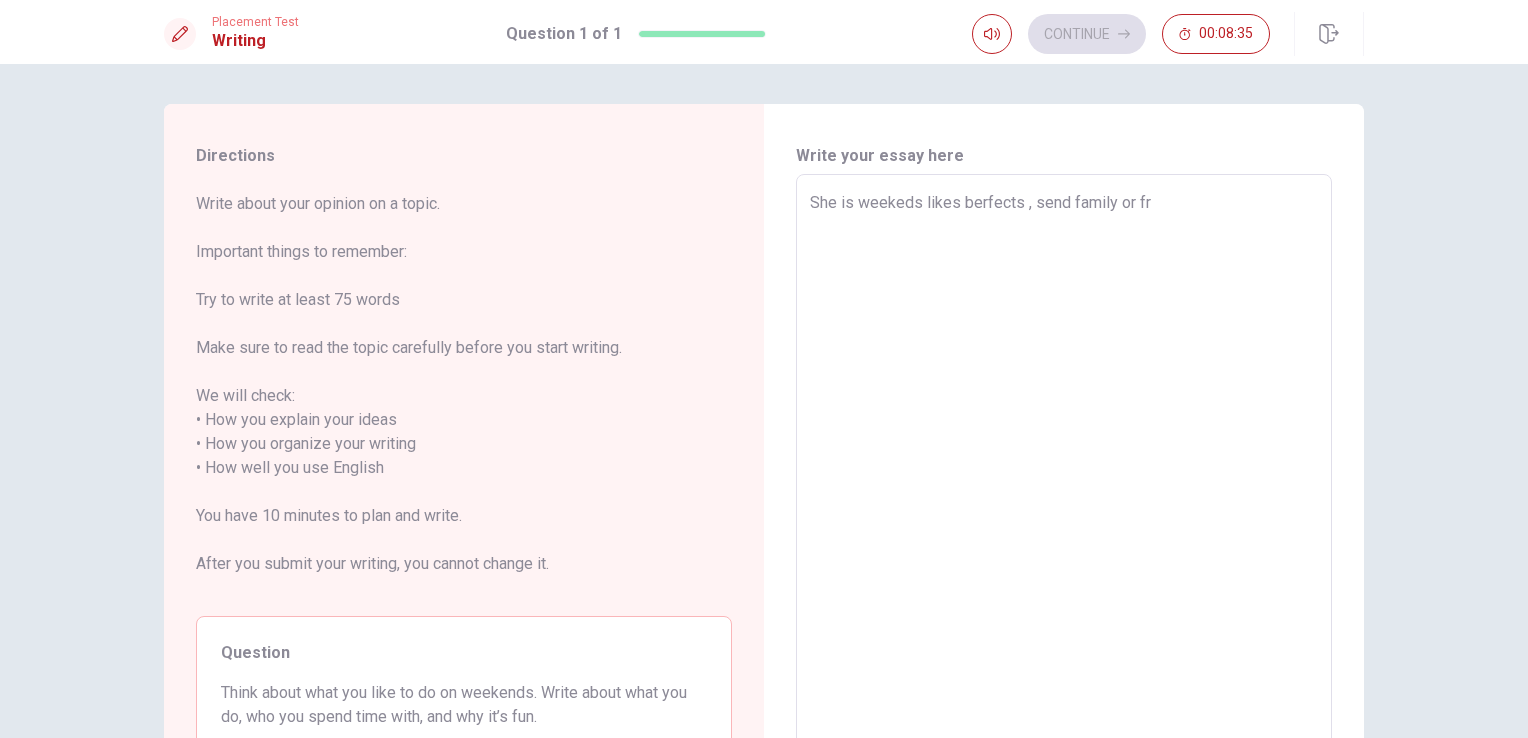 type on "x" 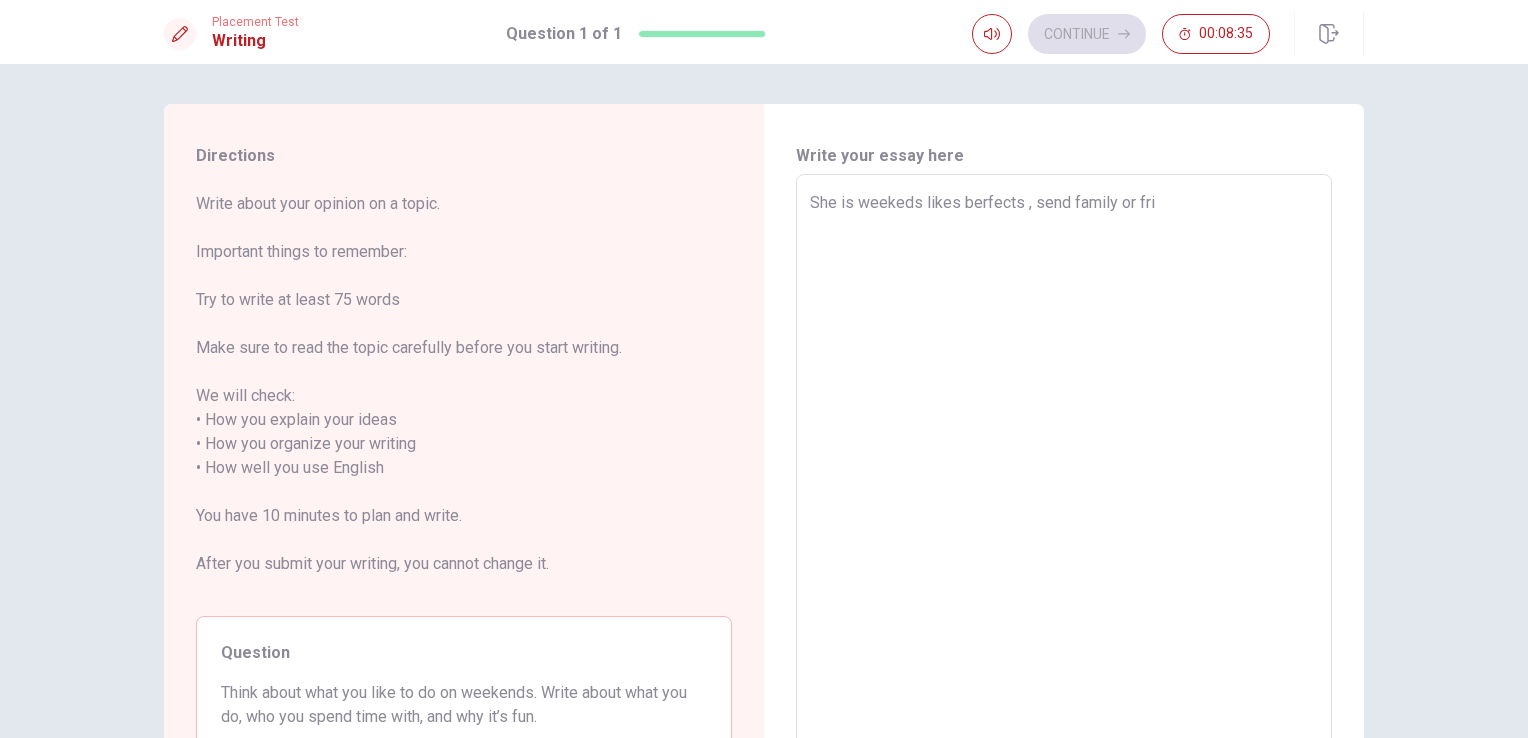 type on "x" 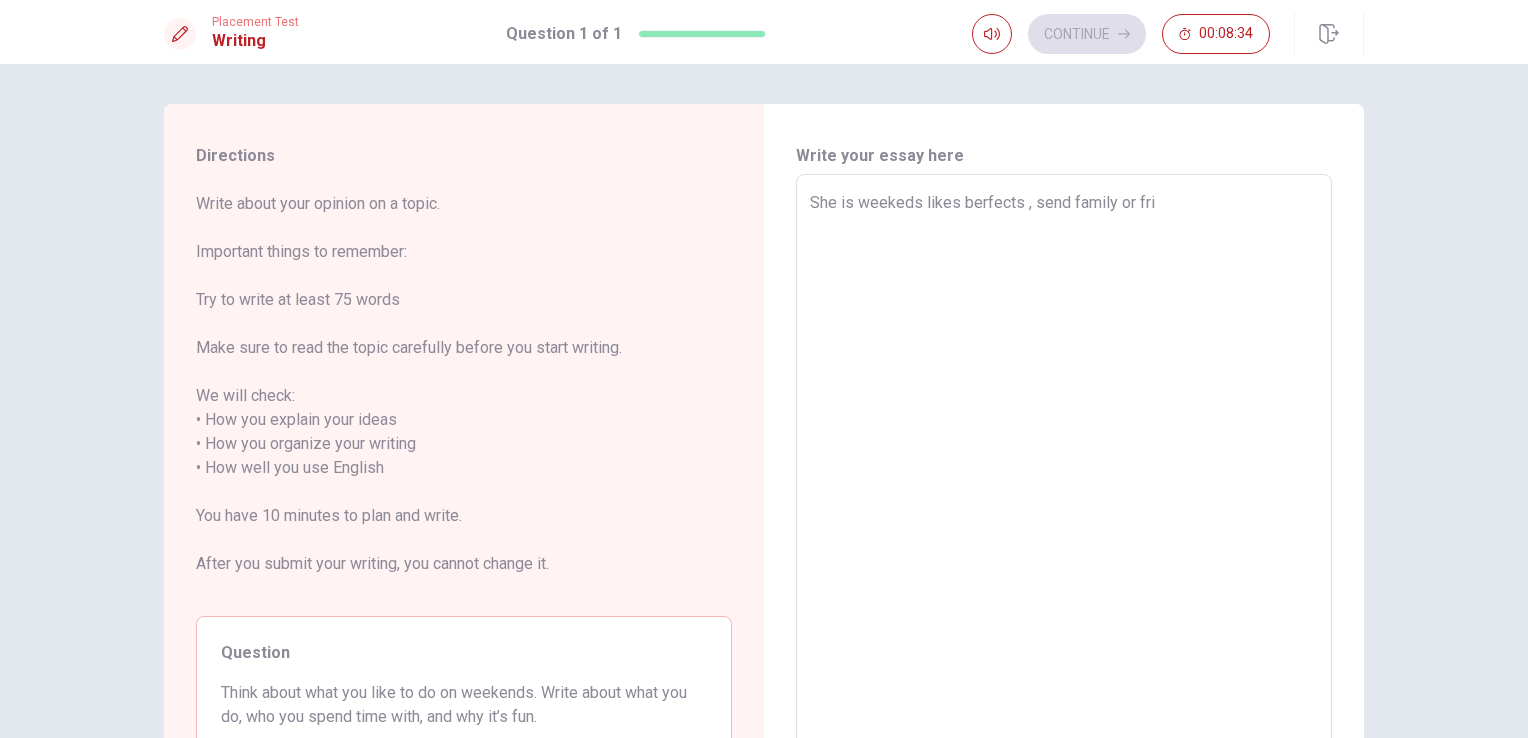 type on "She is weekeds likes berfects , send family or frin" 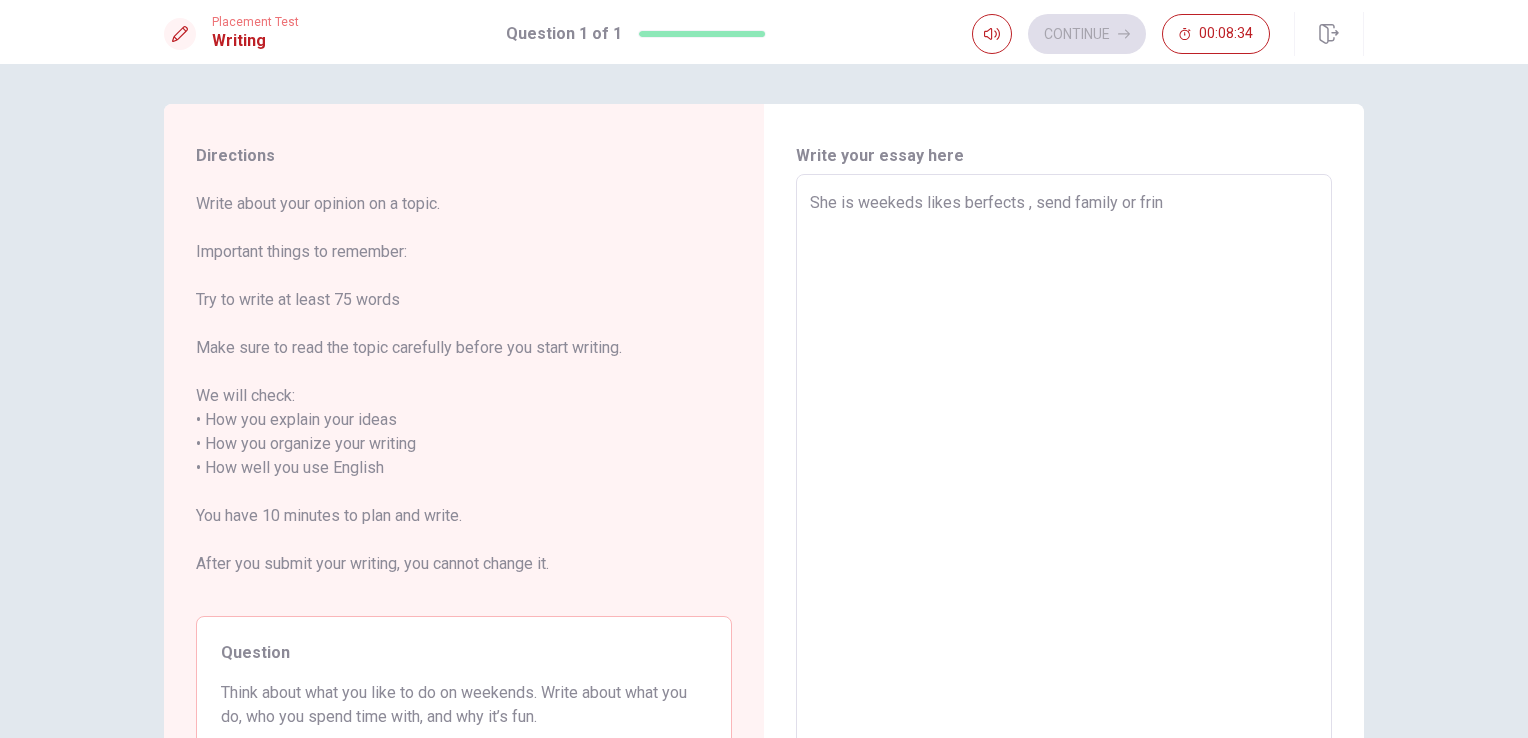 type on "x" 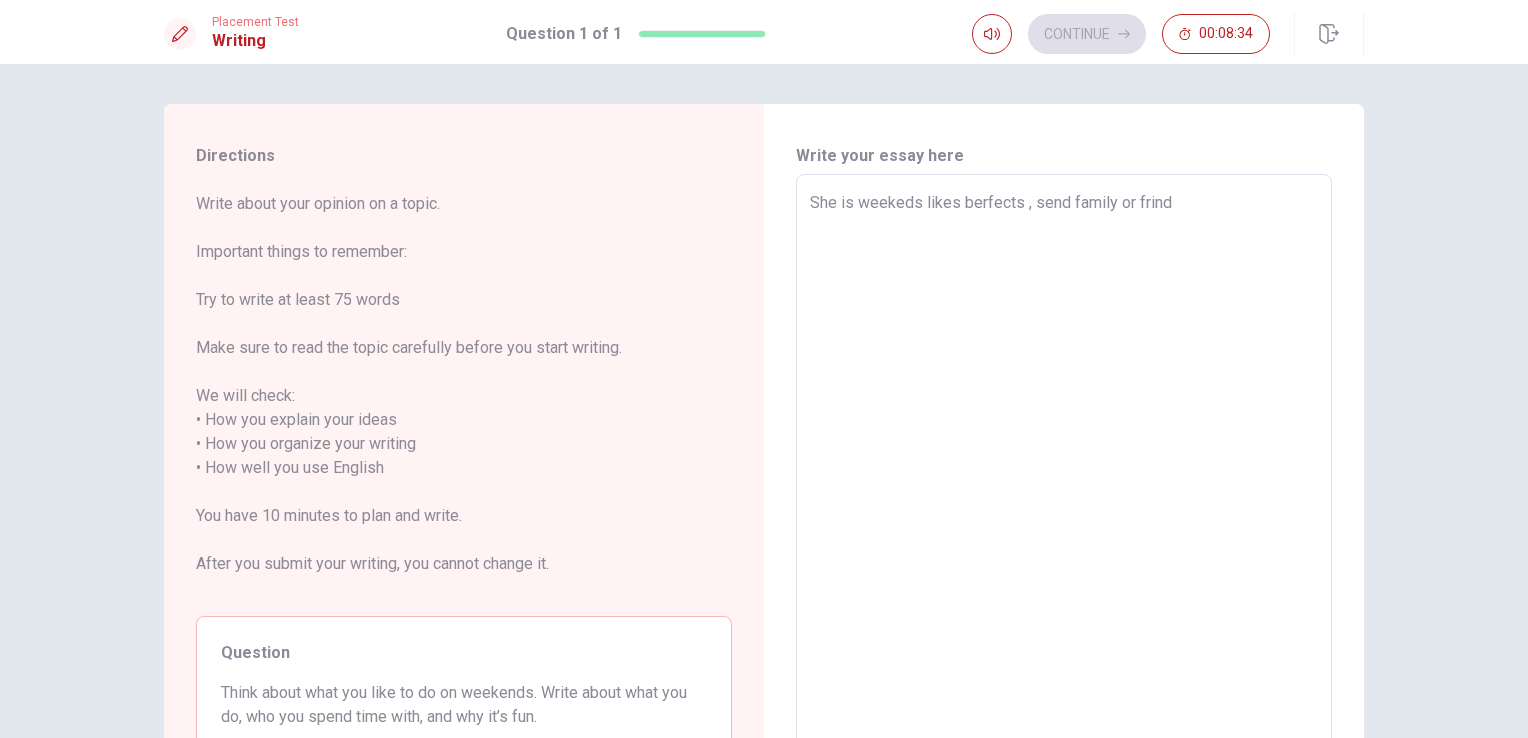 type on "x" 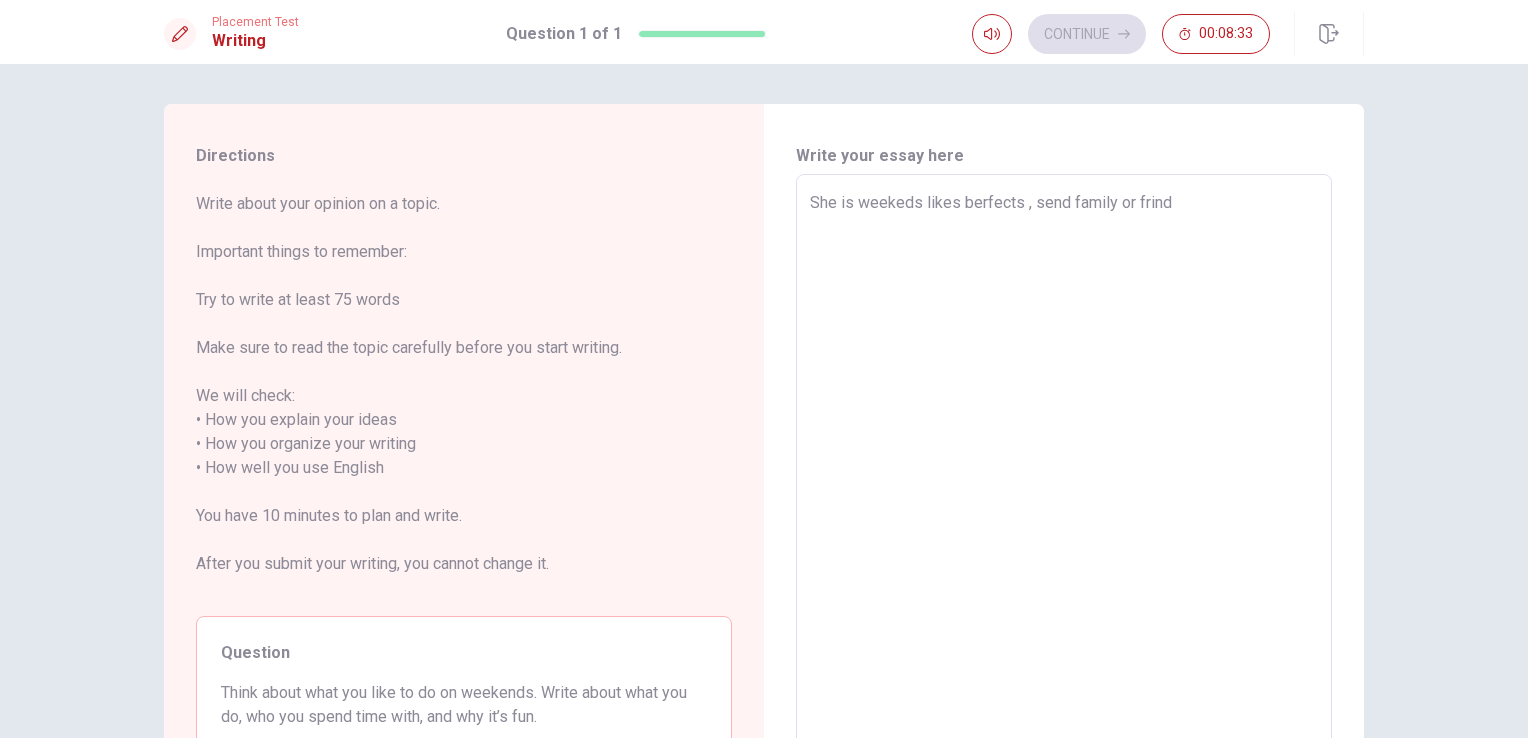 type on "She is weekeds likes berfects , send family or frinds" 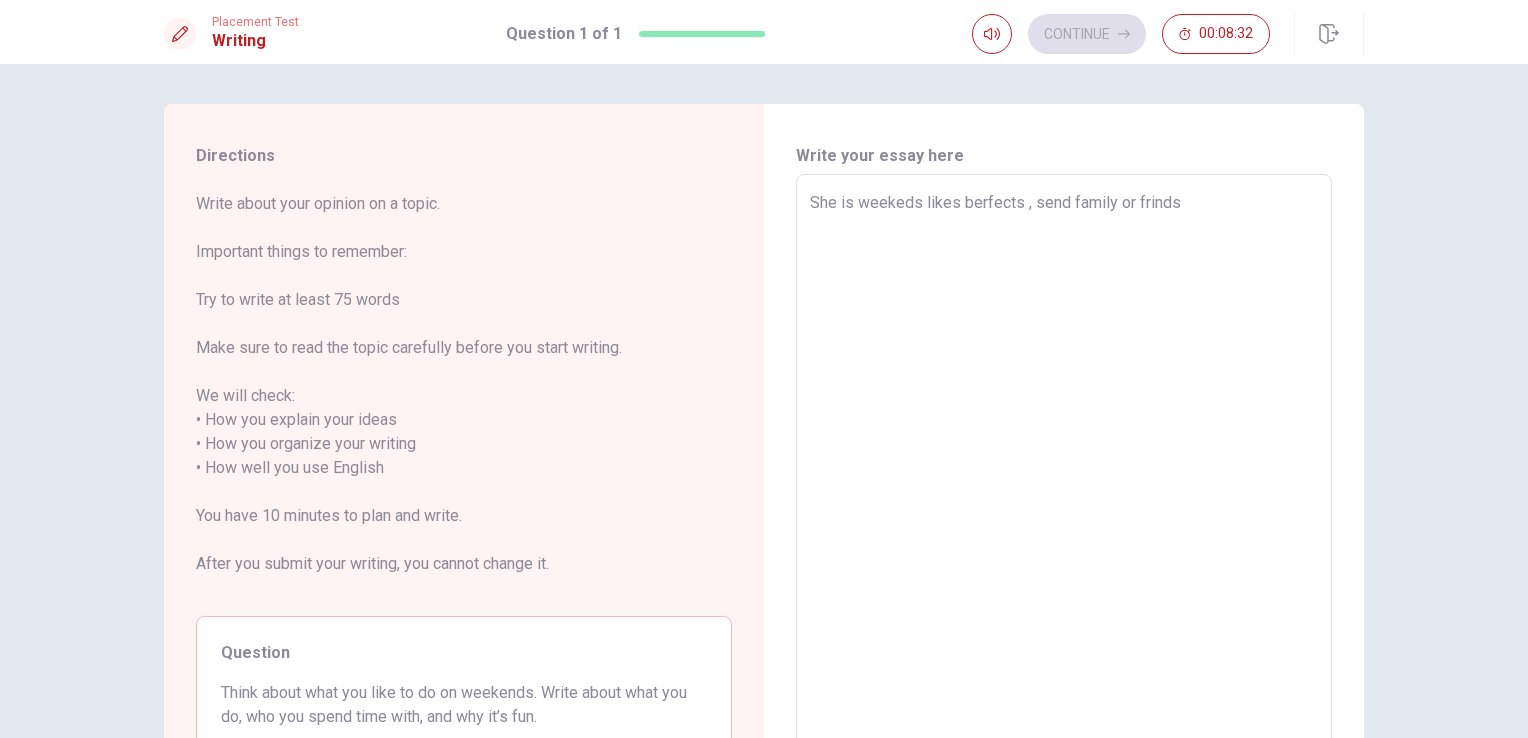 type on "x" 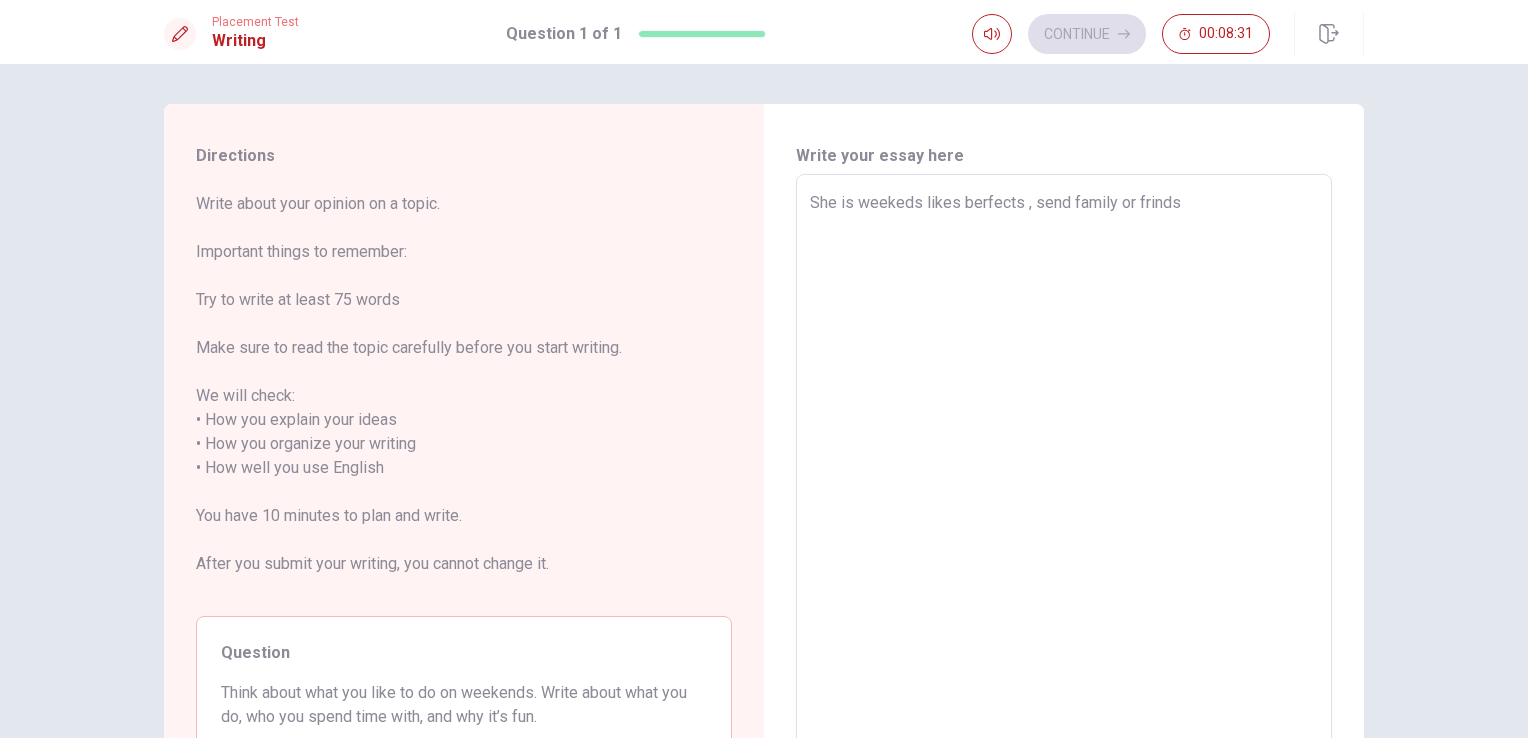 type on "She is weekeds likes berfects , send family or frind" 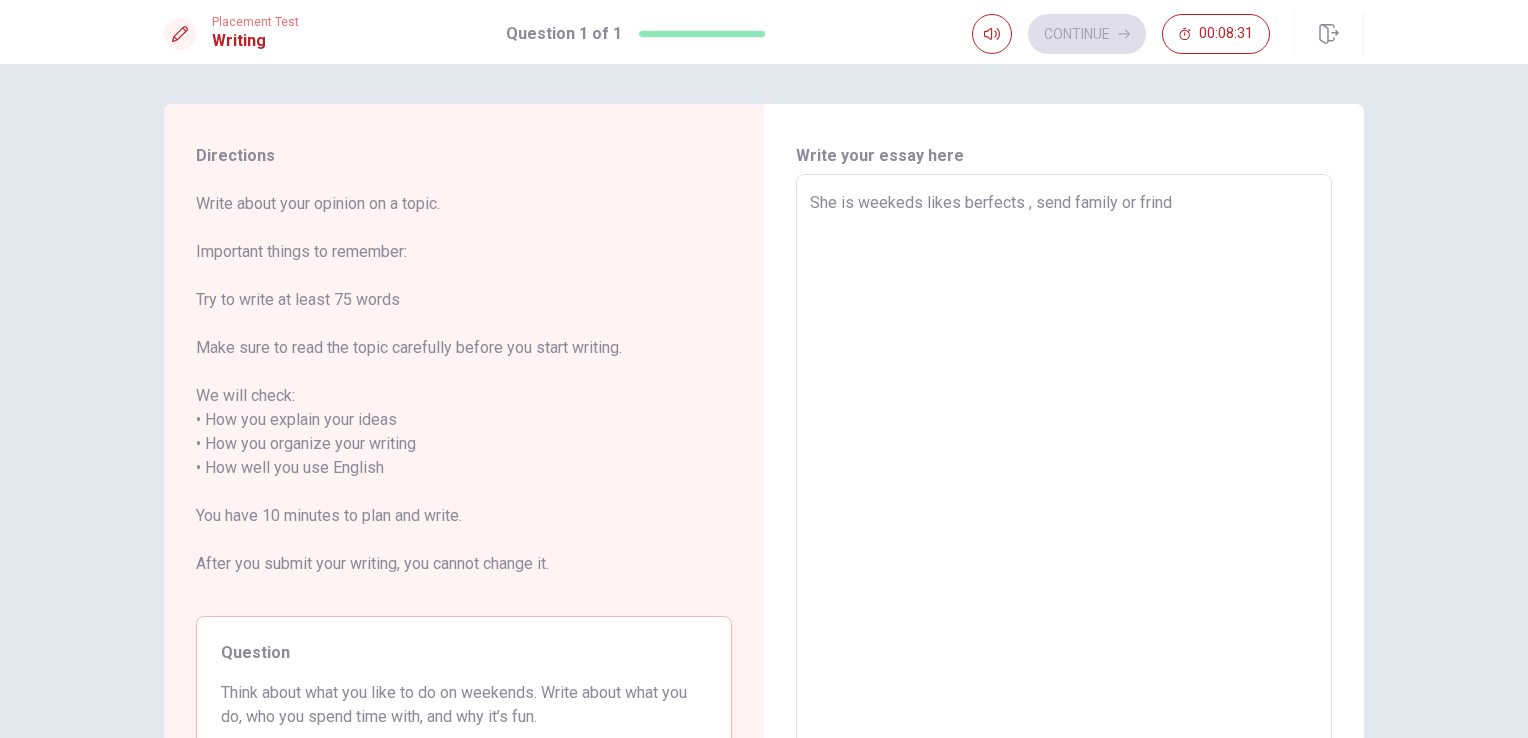 type on "x" 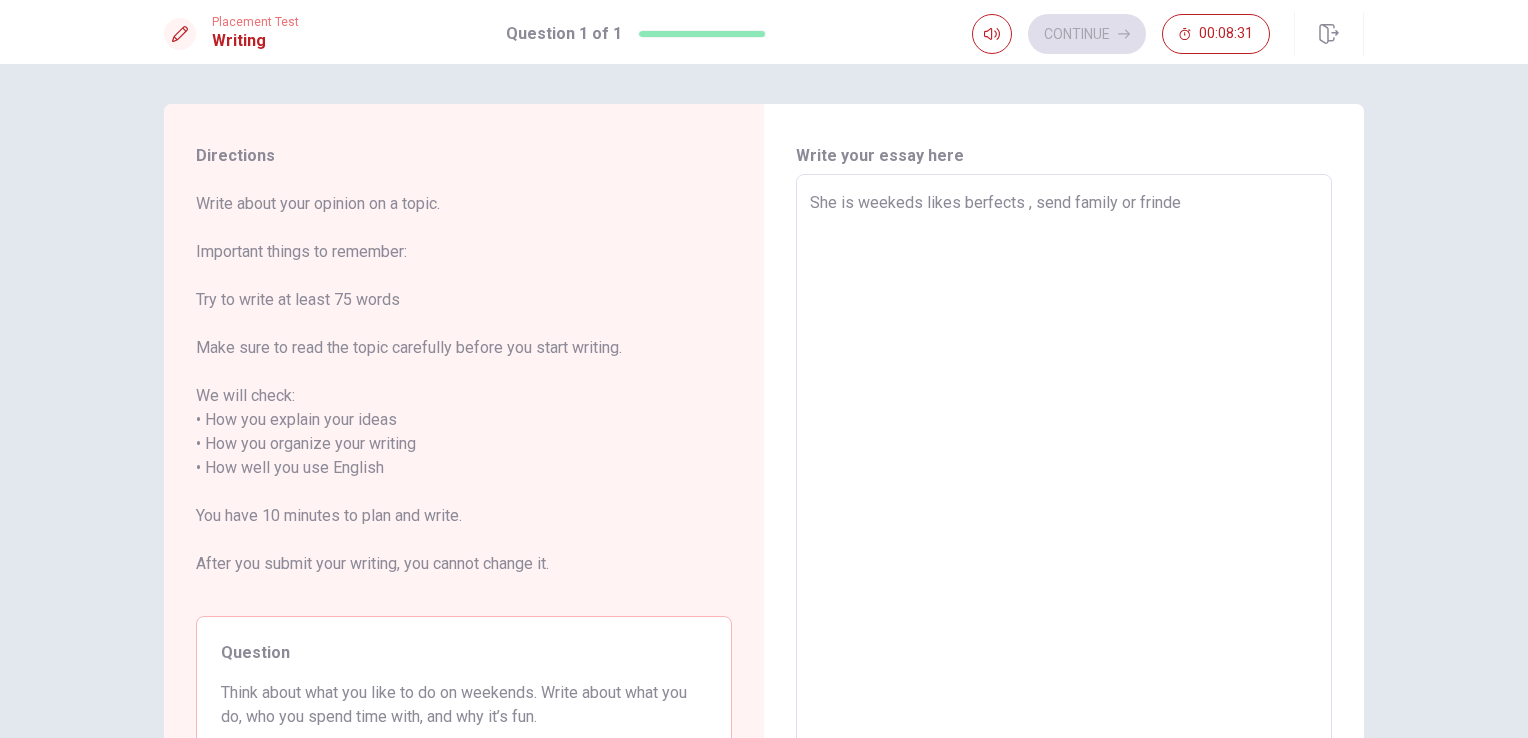type on "x" 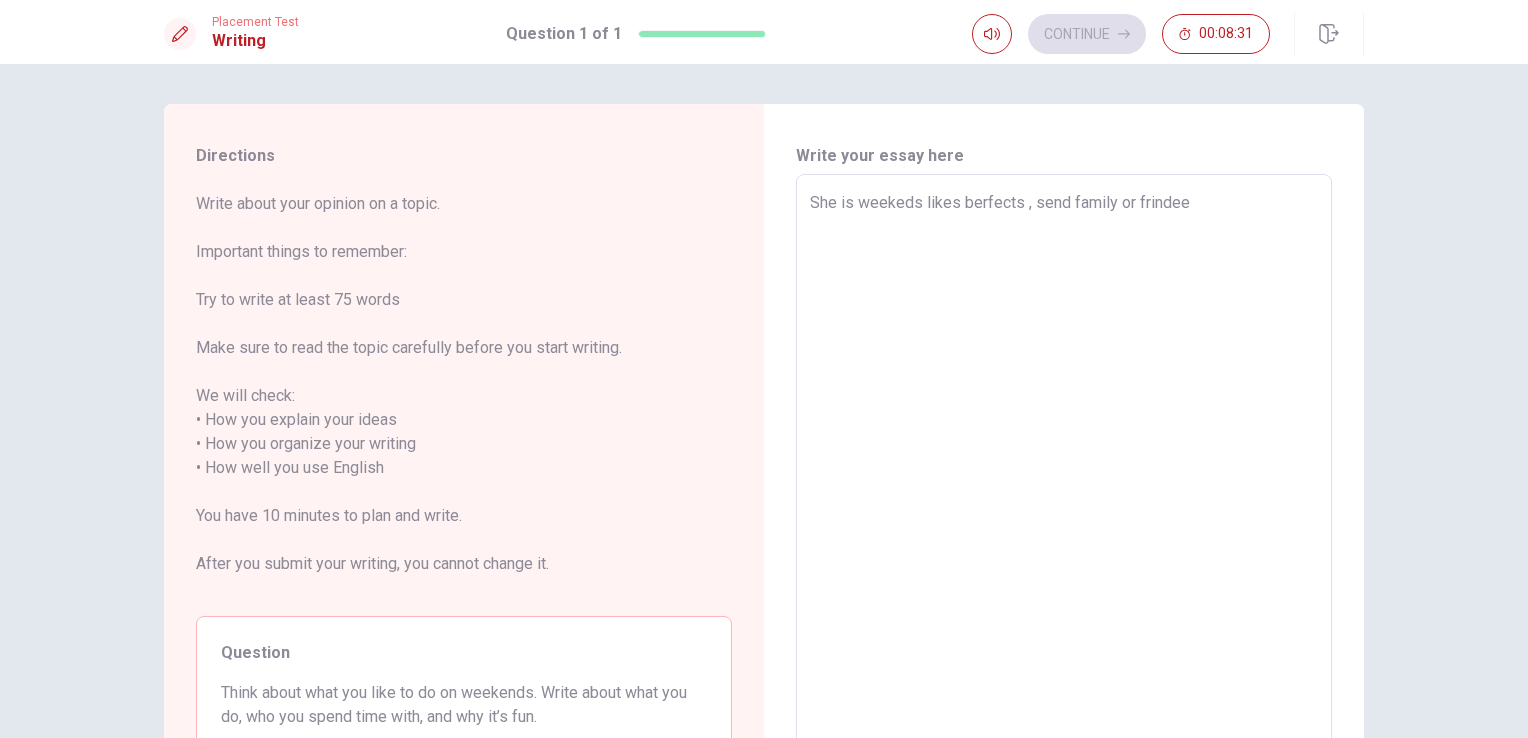 type on "x" 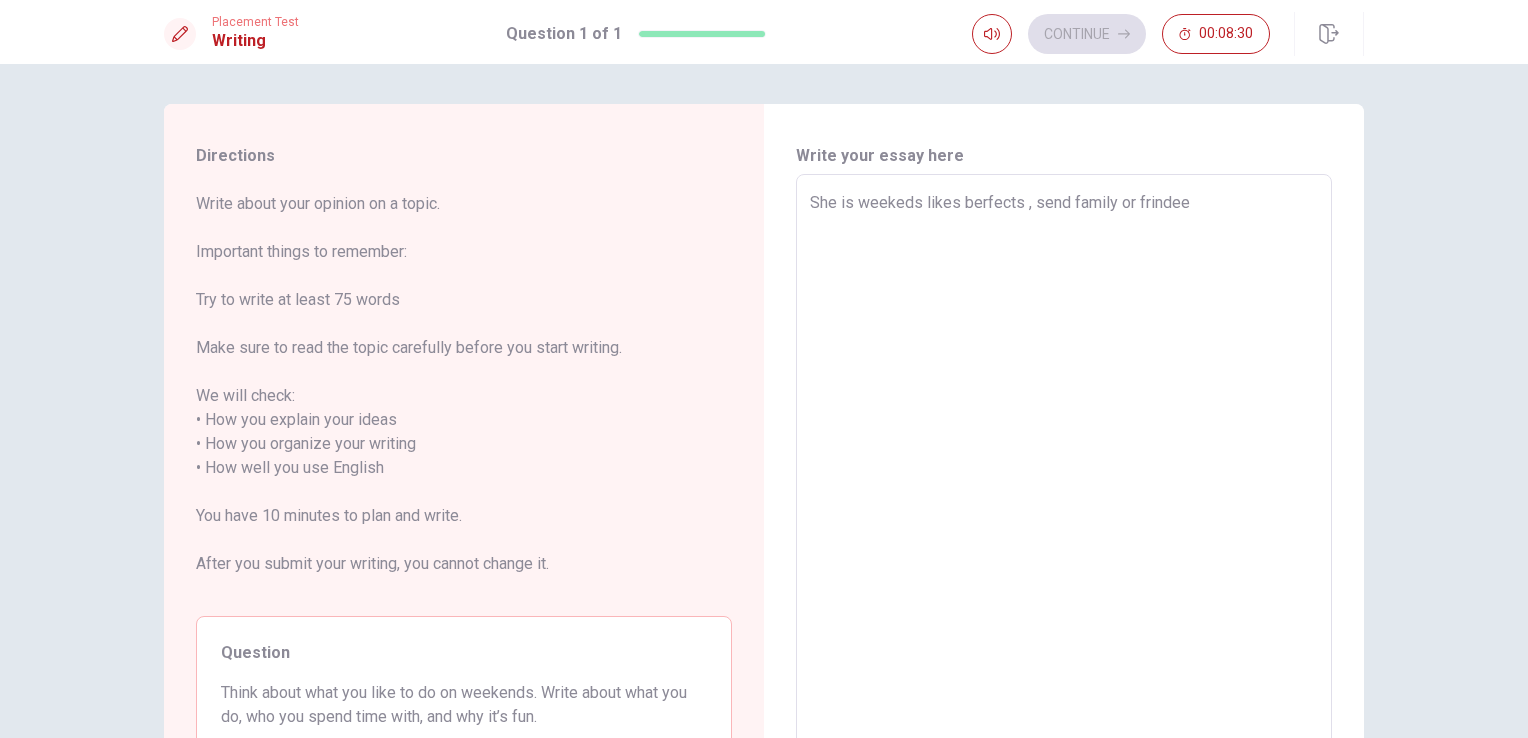 type on "She is weekeds likes berfects , send family or frindeer" 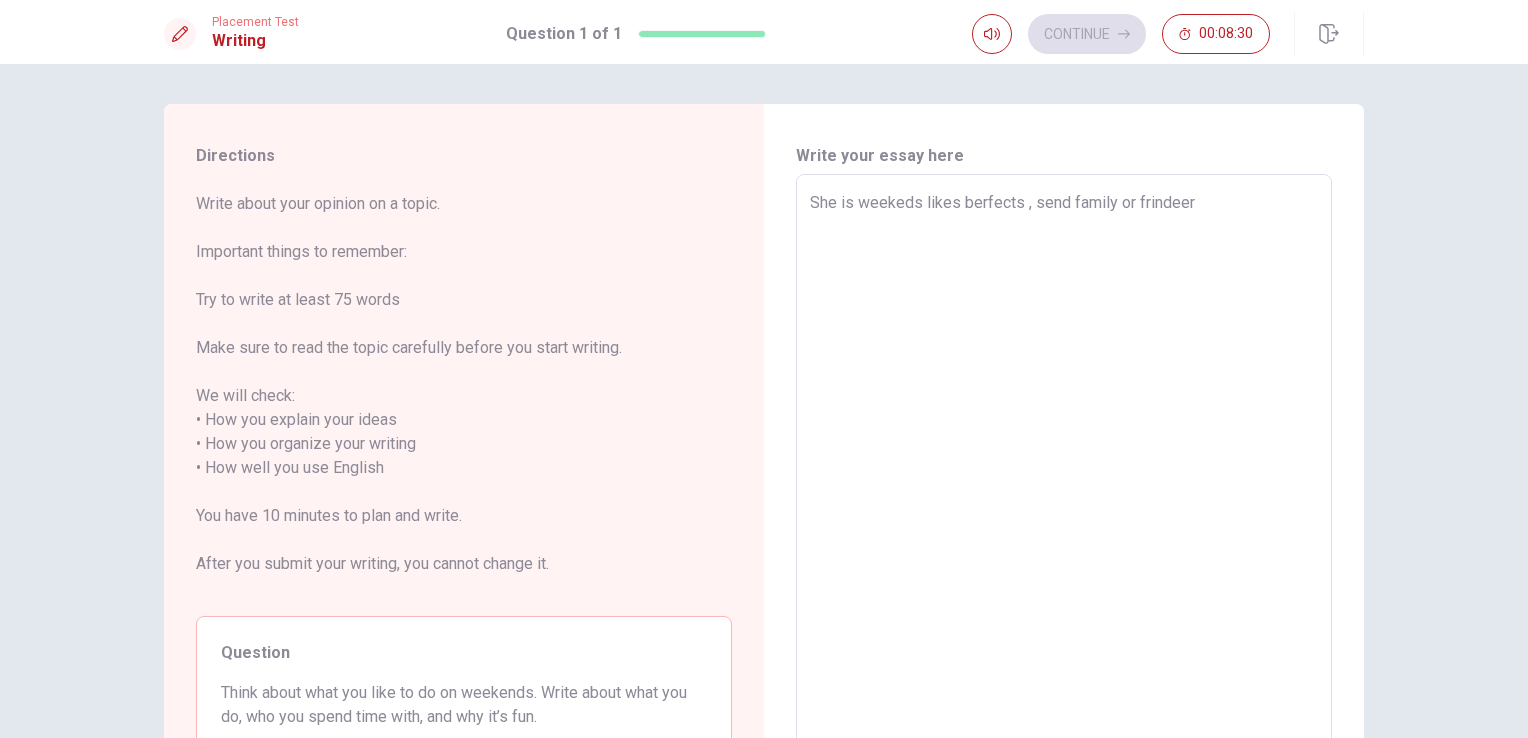 type on "x" 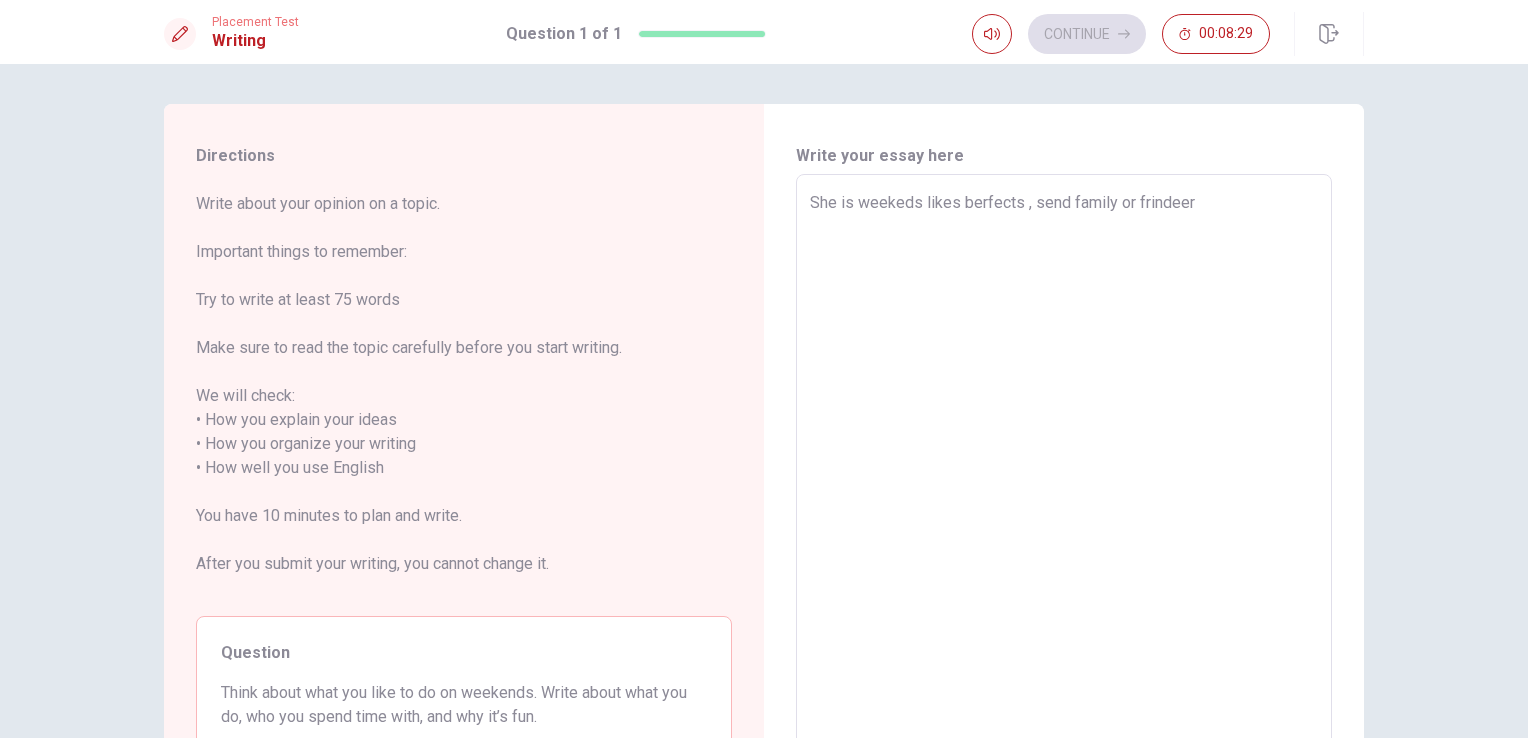 type on "She is weekeds likes berfects , send family or frindee" 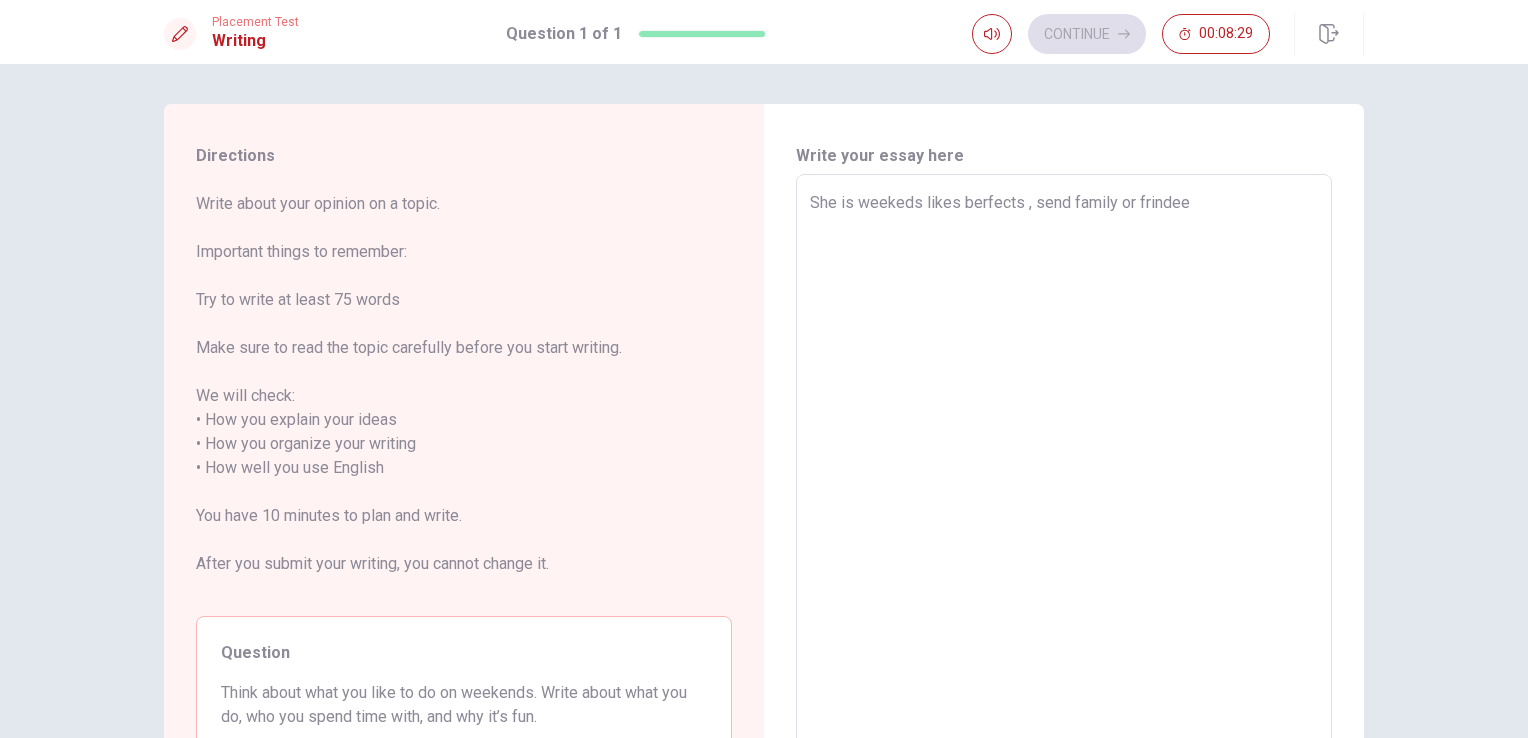 type on "x" 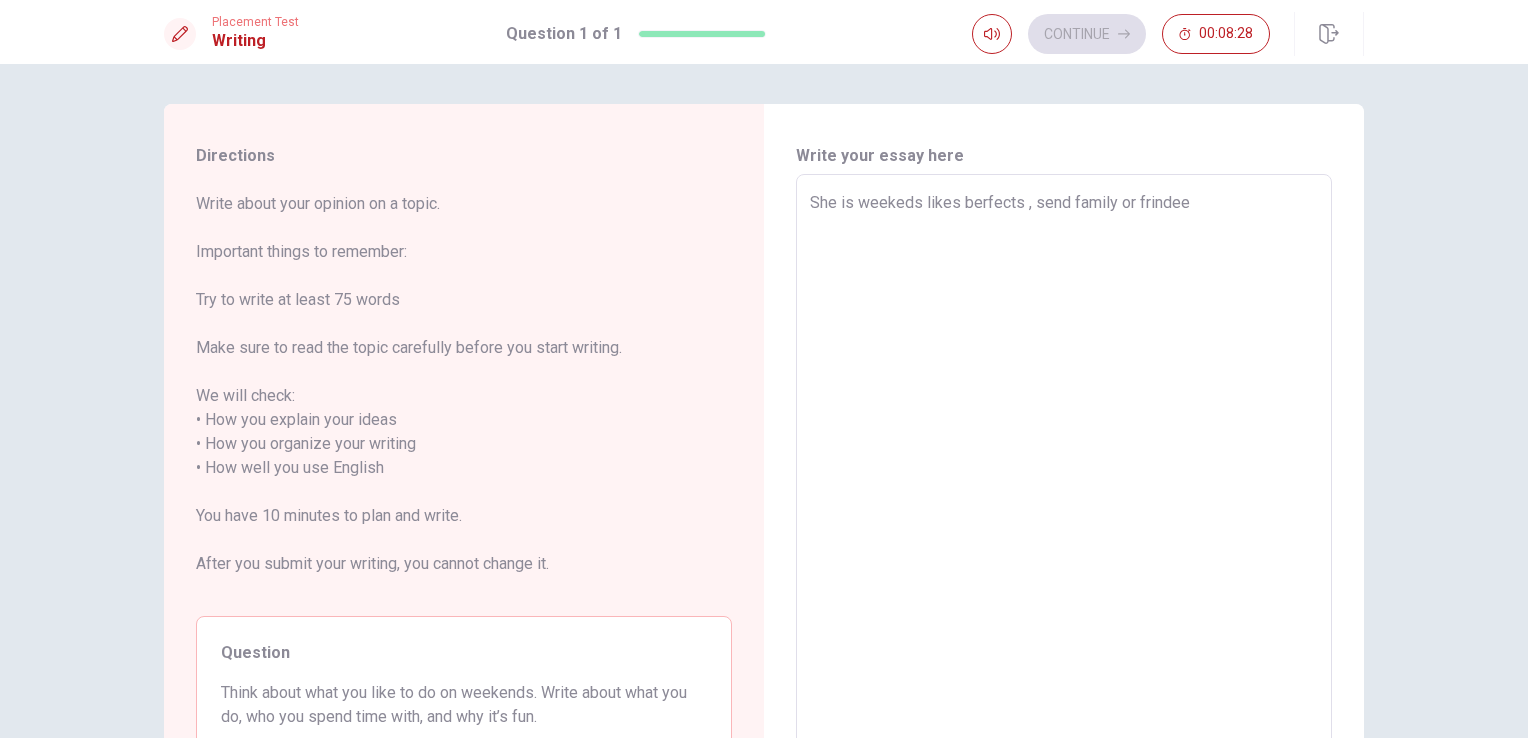 type on "She is weekeds likes berfects , send family or frinde" 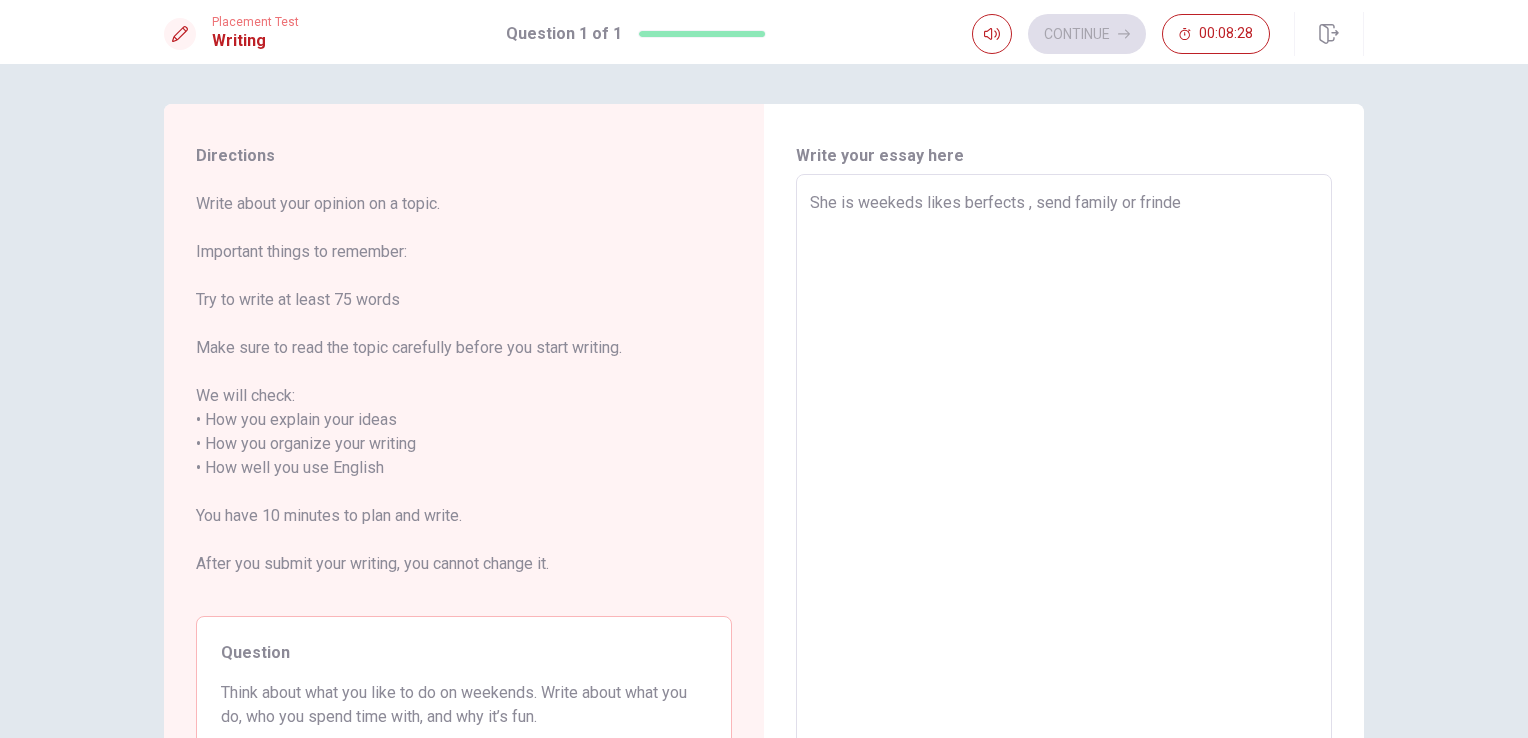 type on "x" 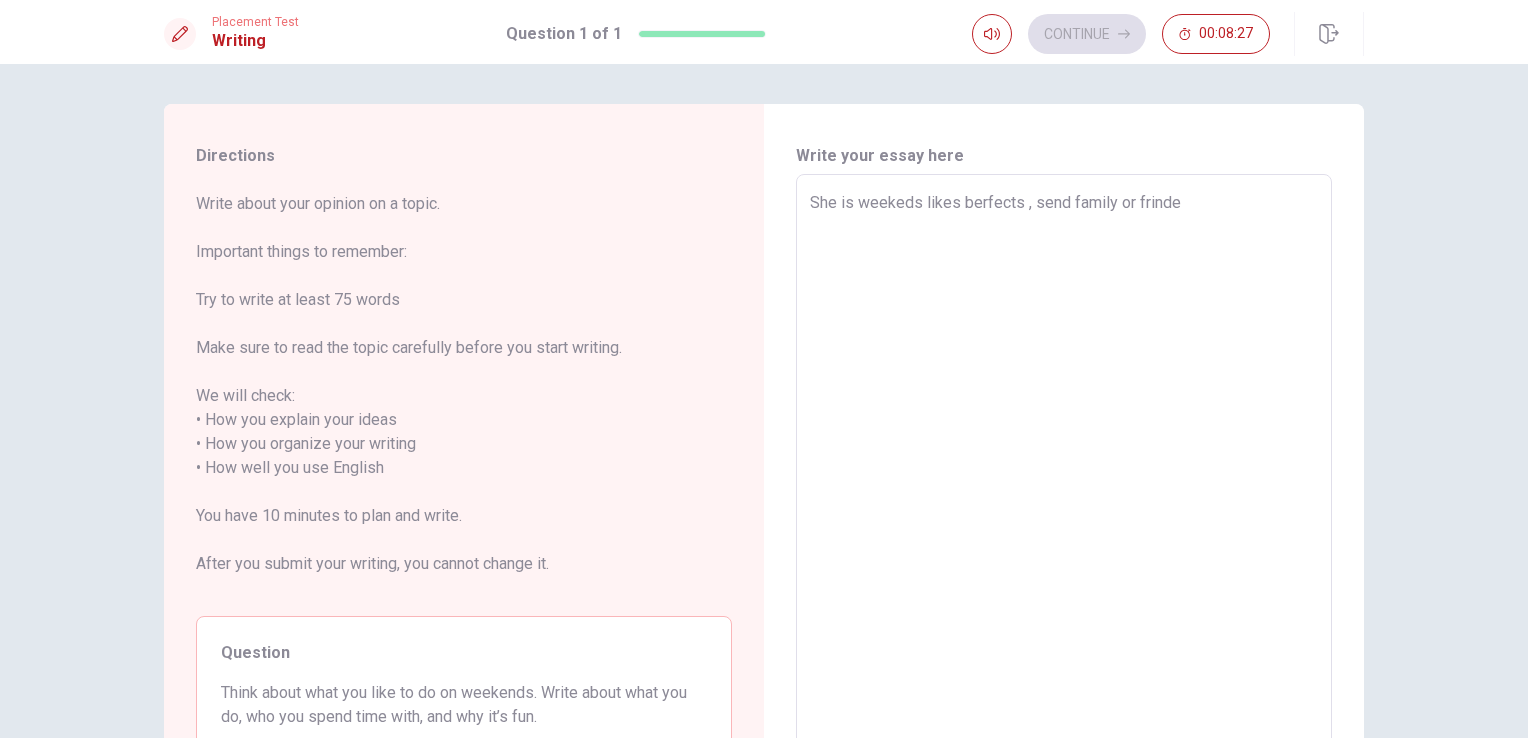 type on "She is weekeds likes berfects , send family or frinder" 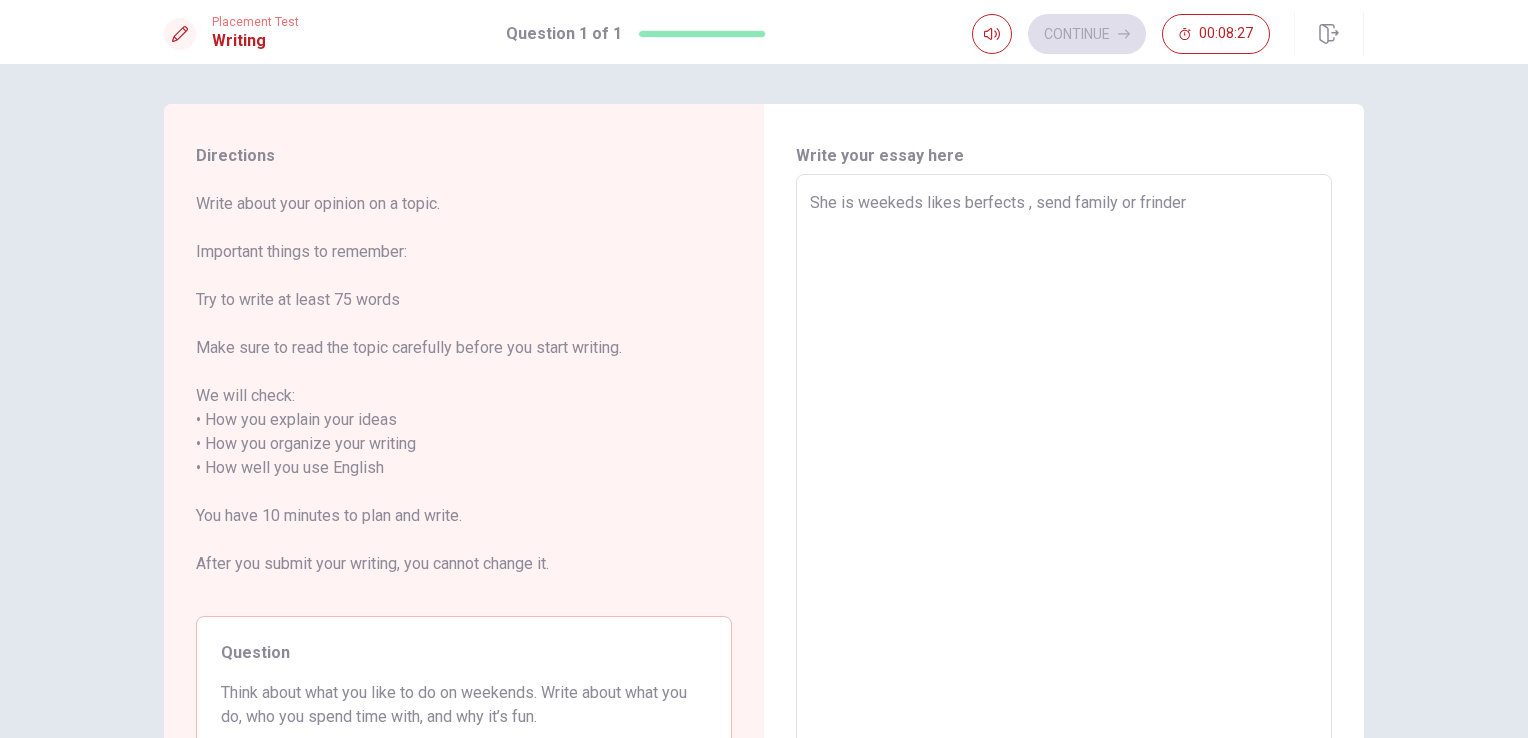 type on "x" 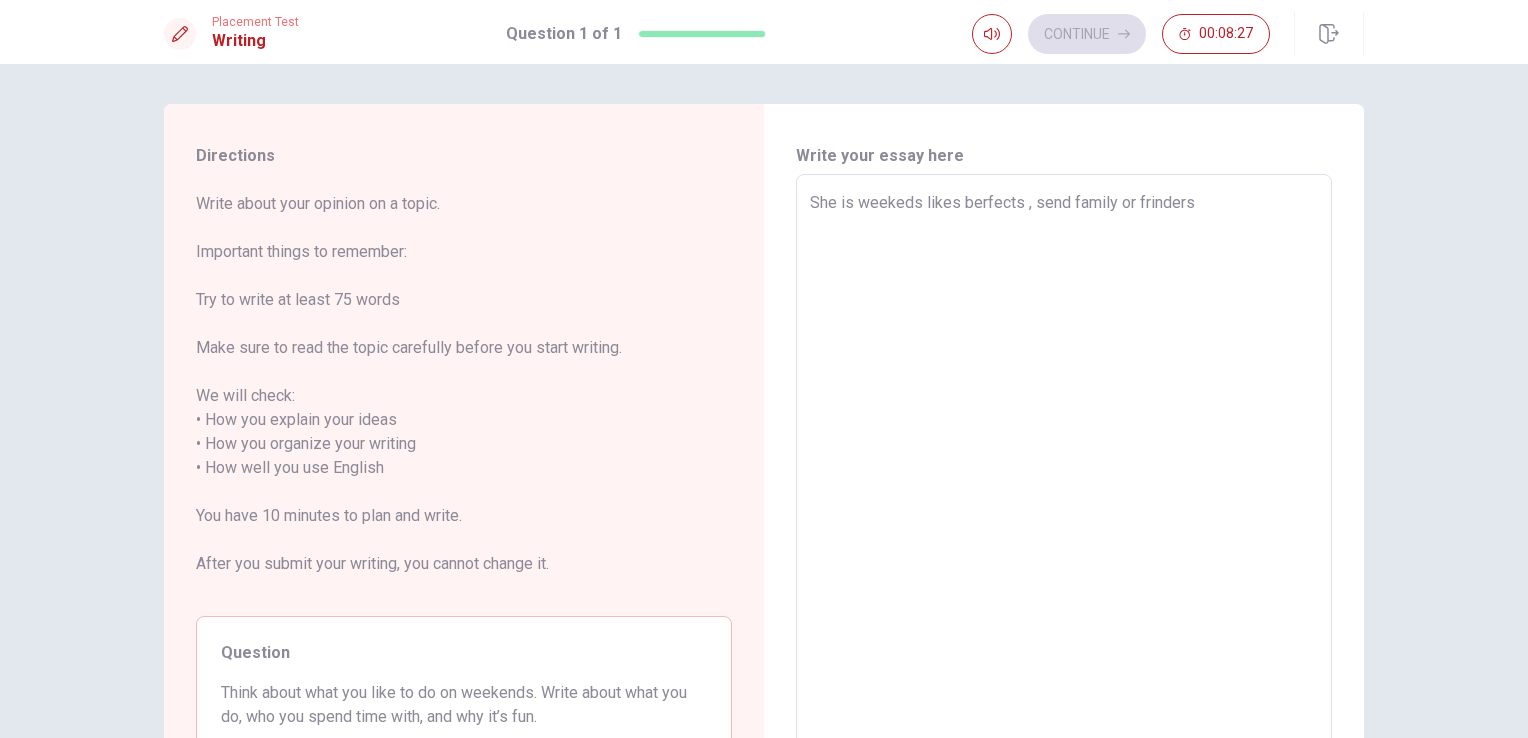 type on "x" 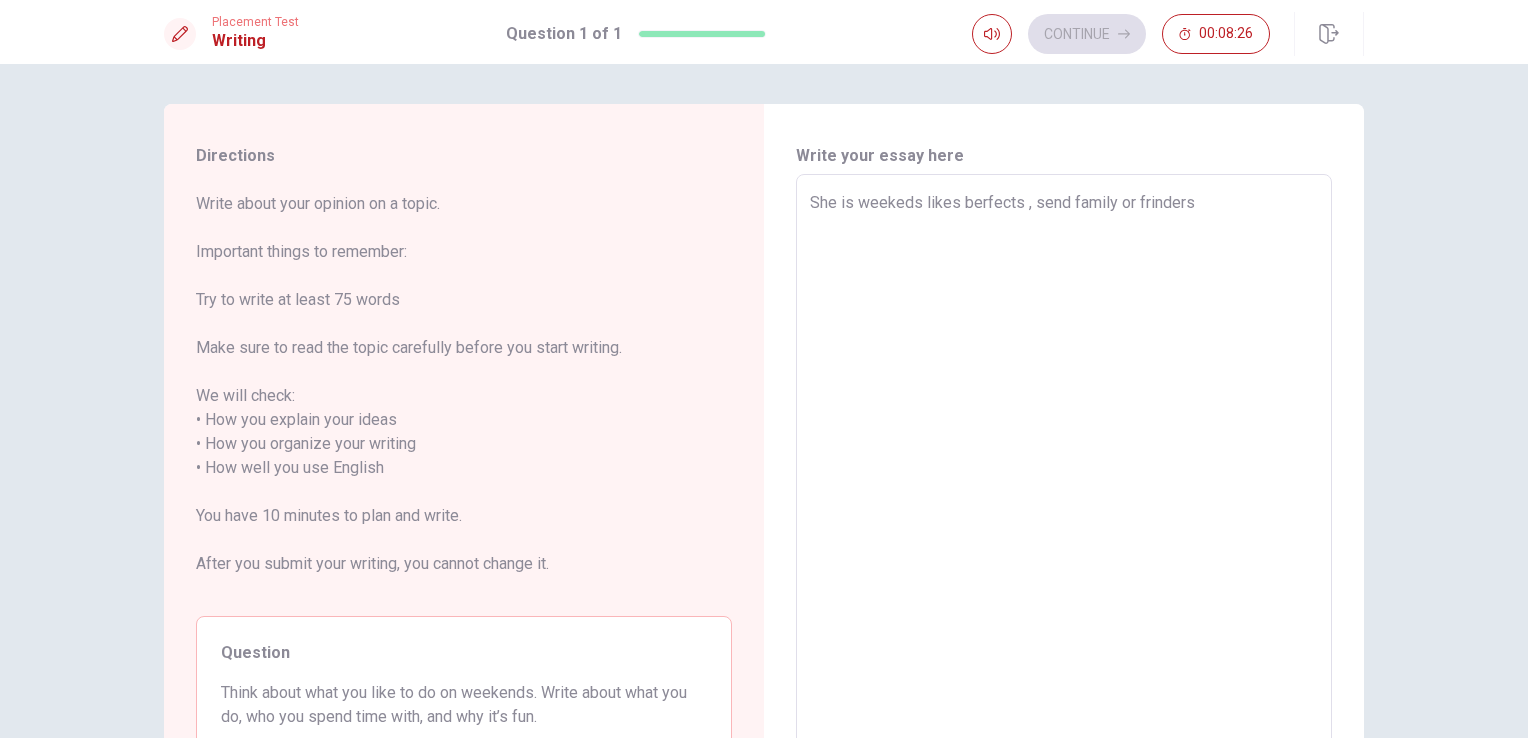 type on "She is weekeds likes berfects , send family or frinders" 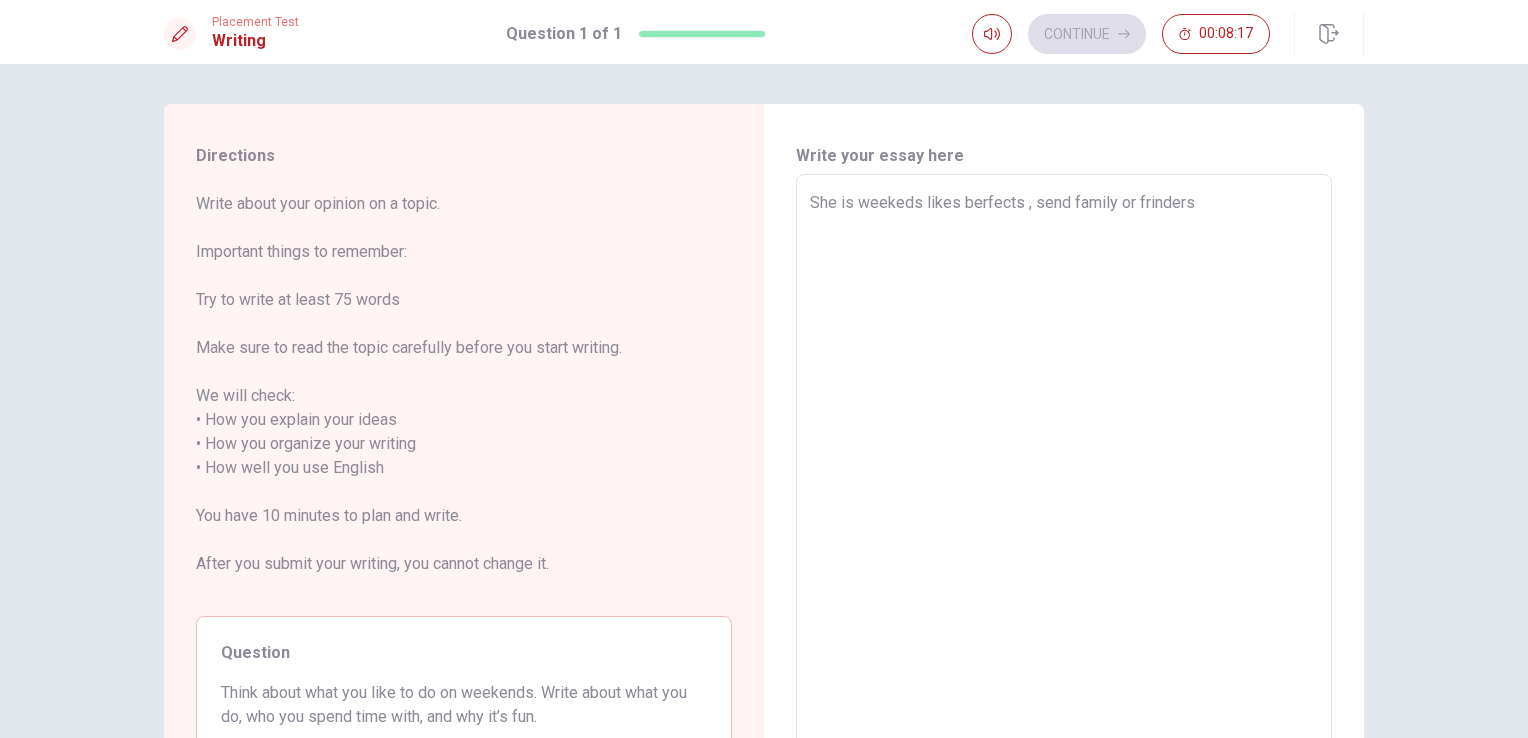 type on "x" 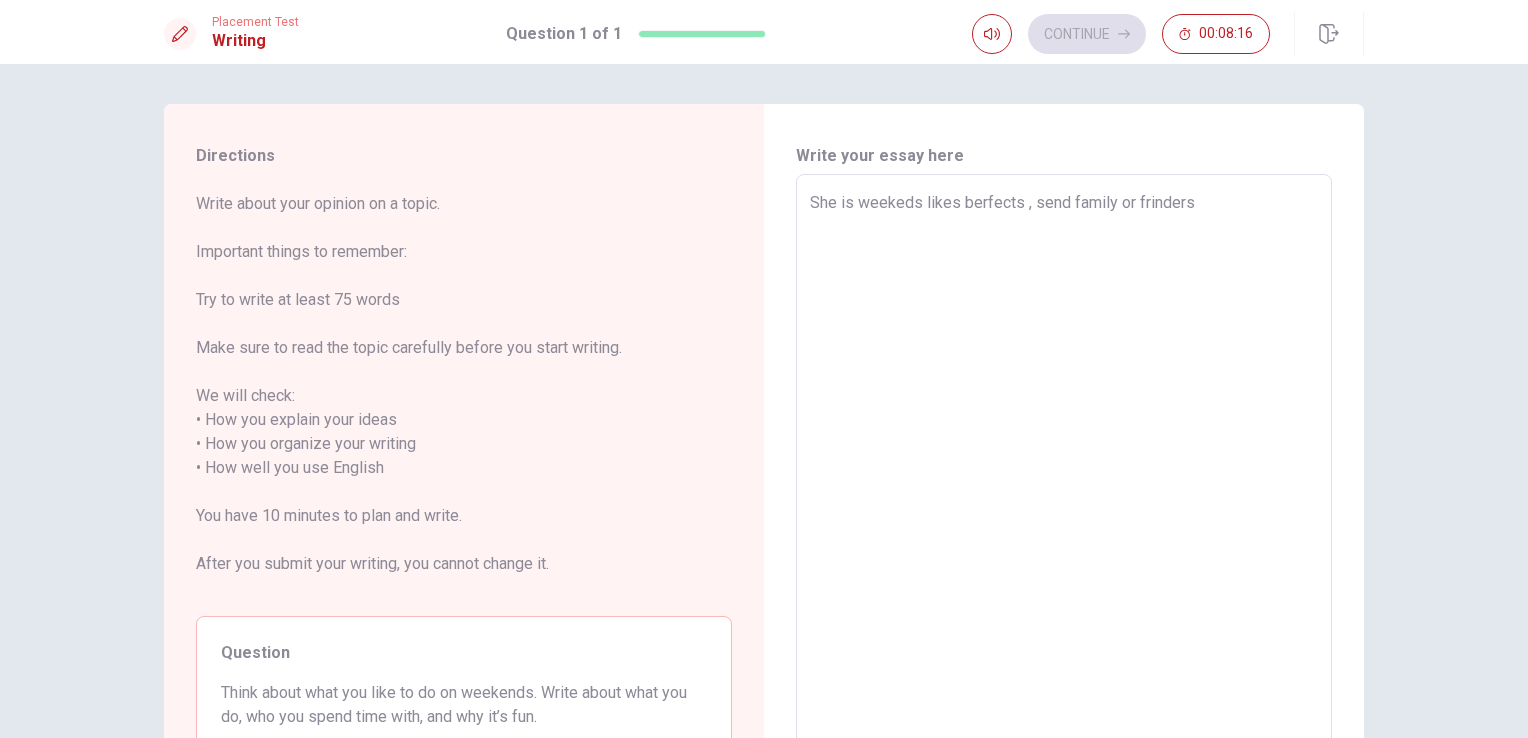 type on "She is weekeds likes berfects , send family or frinders ." 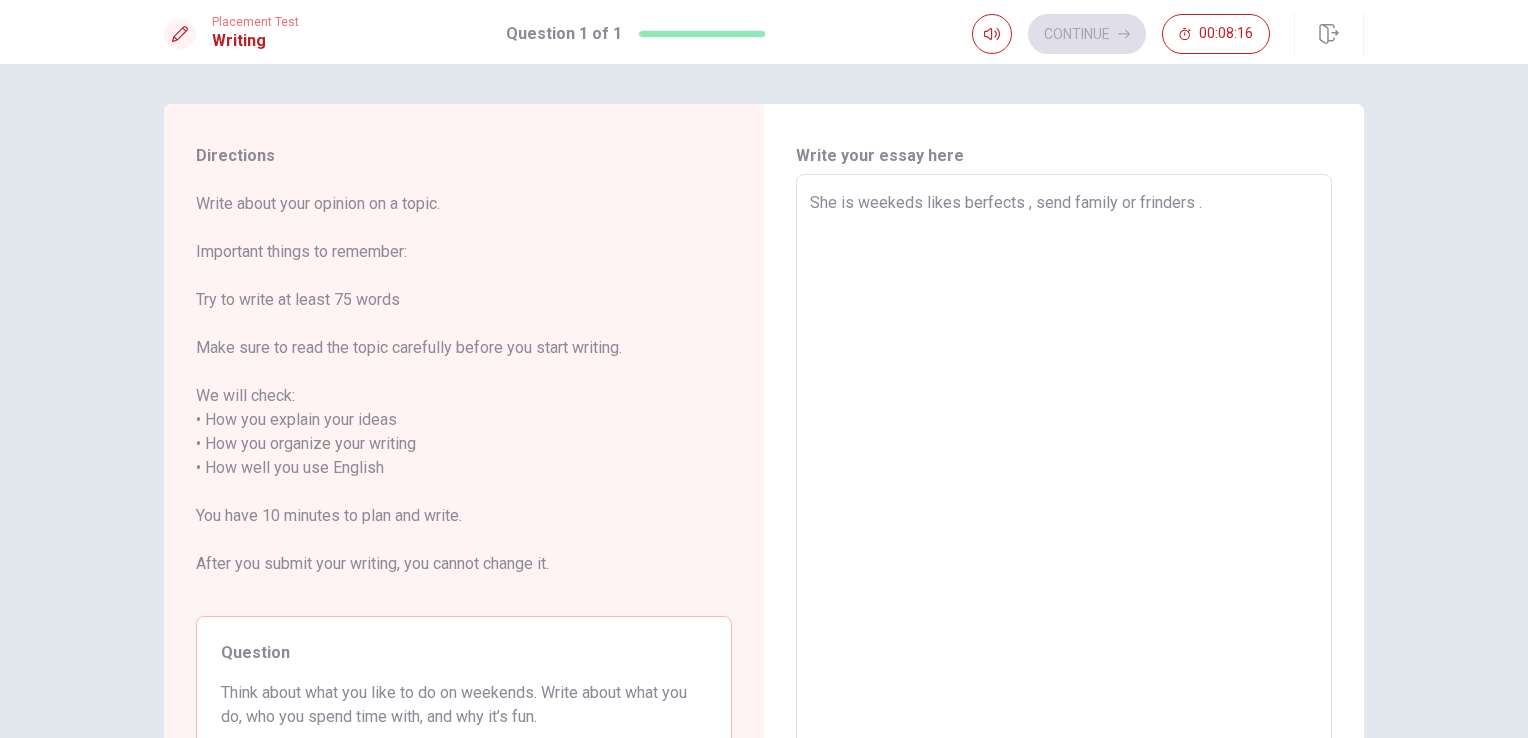 type on "x" 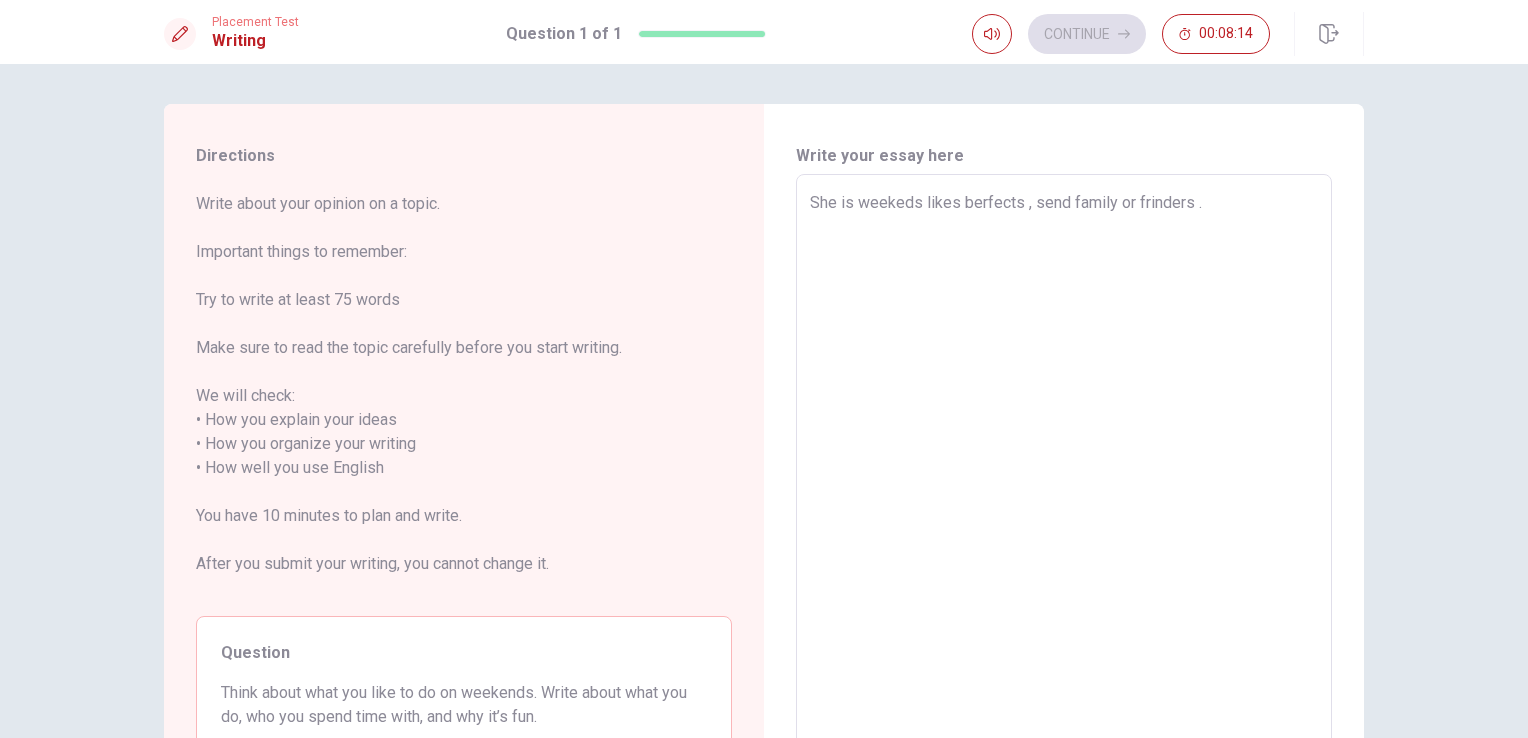 type on "x" 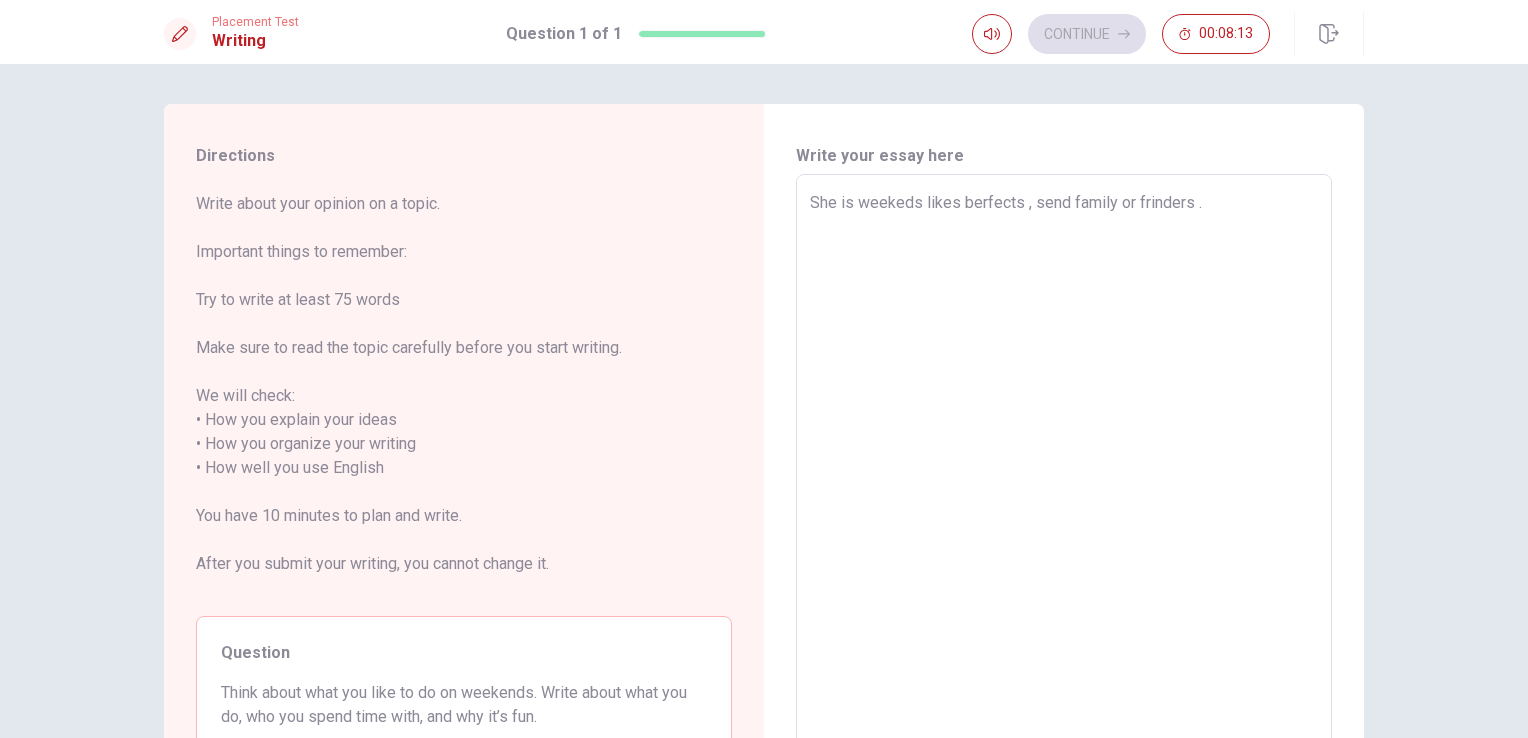 type on "She is weekeds likes berfects , send family or frinders . T" 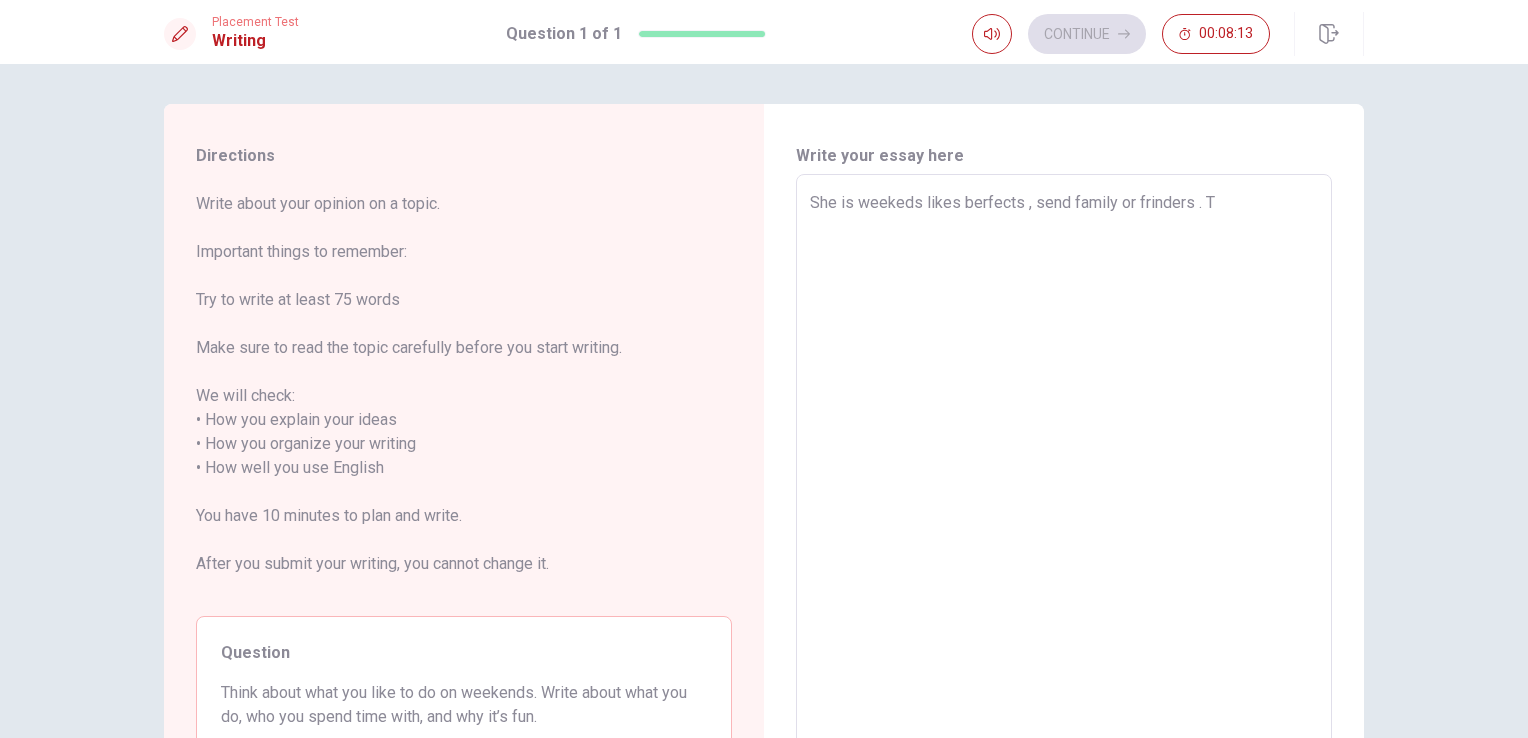 type on "x" 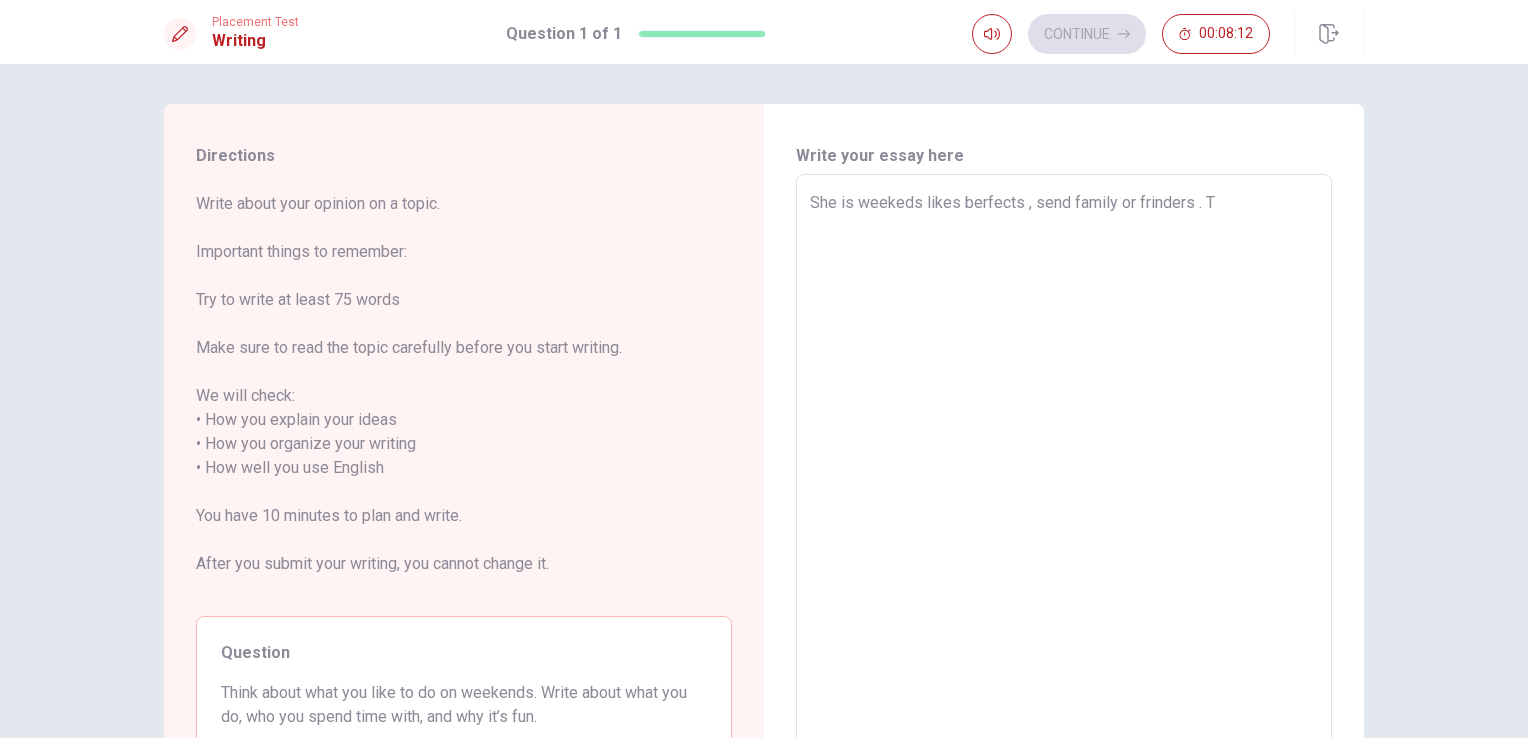 type on "She is weekeds likes berfects , send family or frinders . Th" 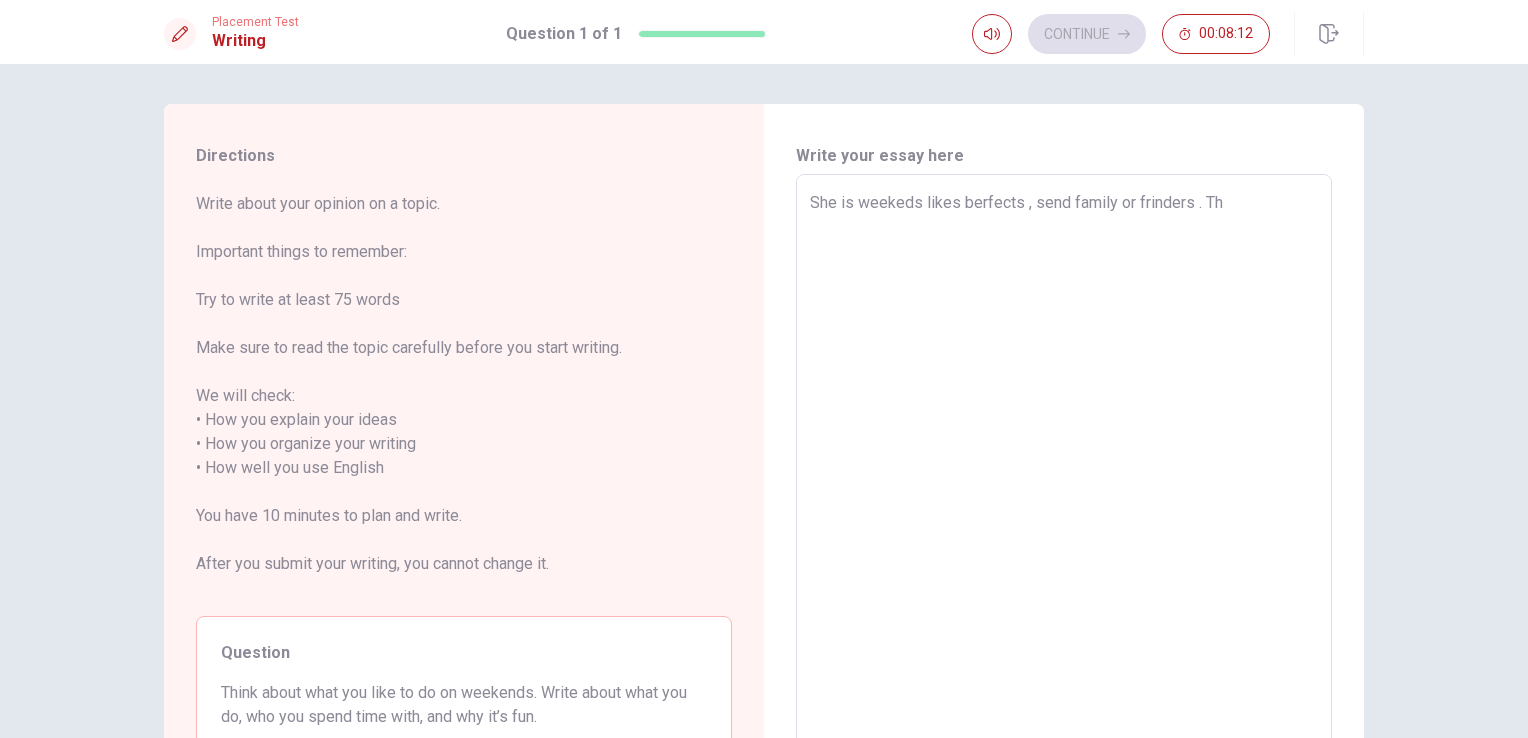type on "x" 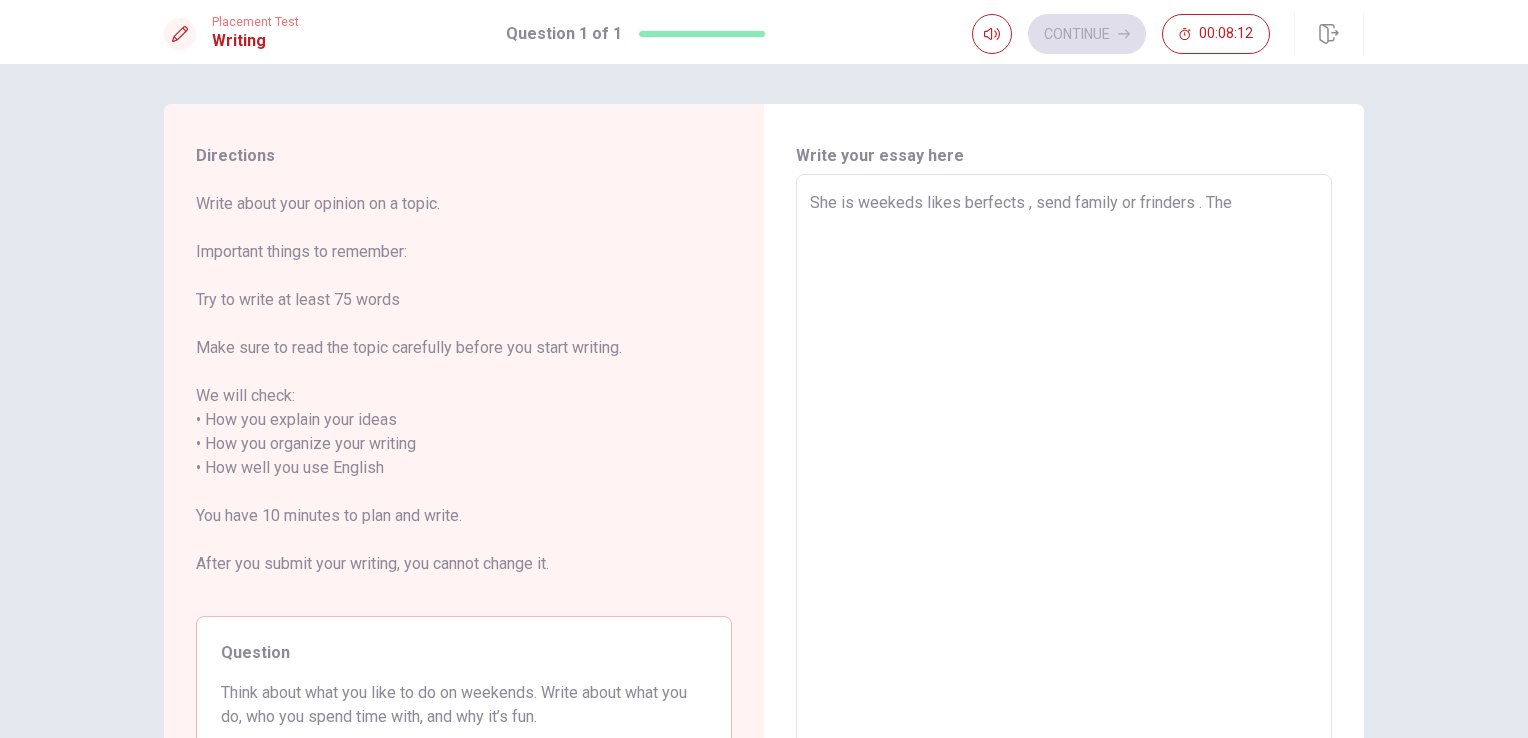 type on "x" 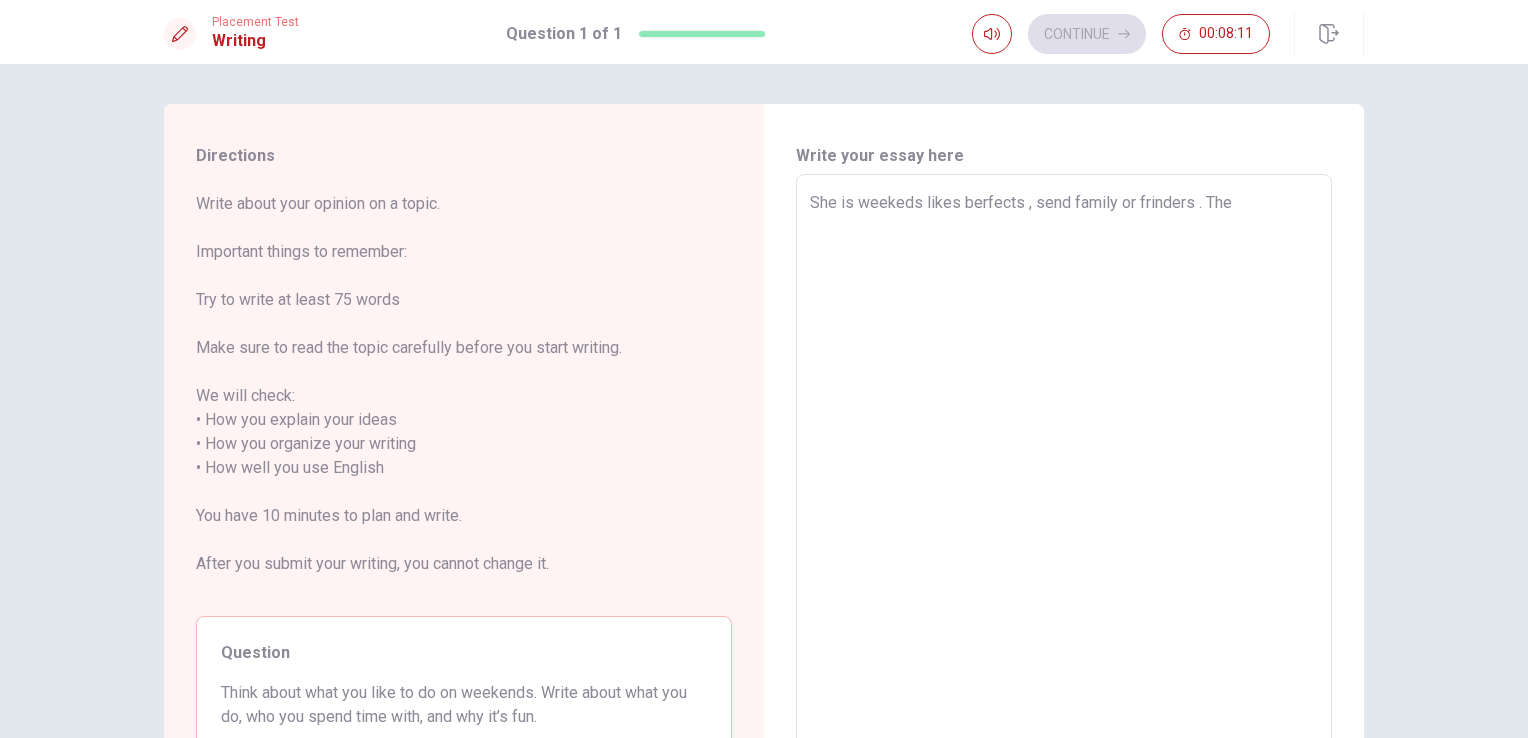 type on "She is weekeds likes berfects , send family or frinders . The" 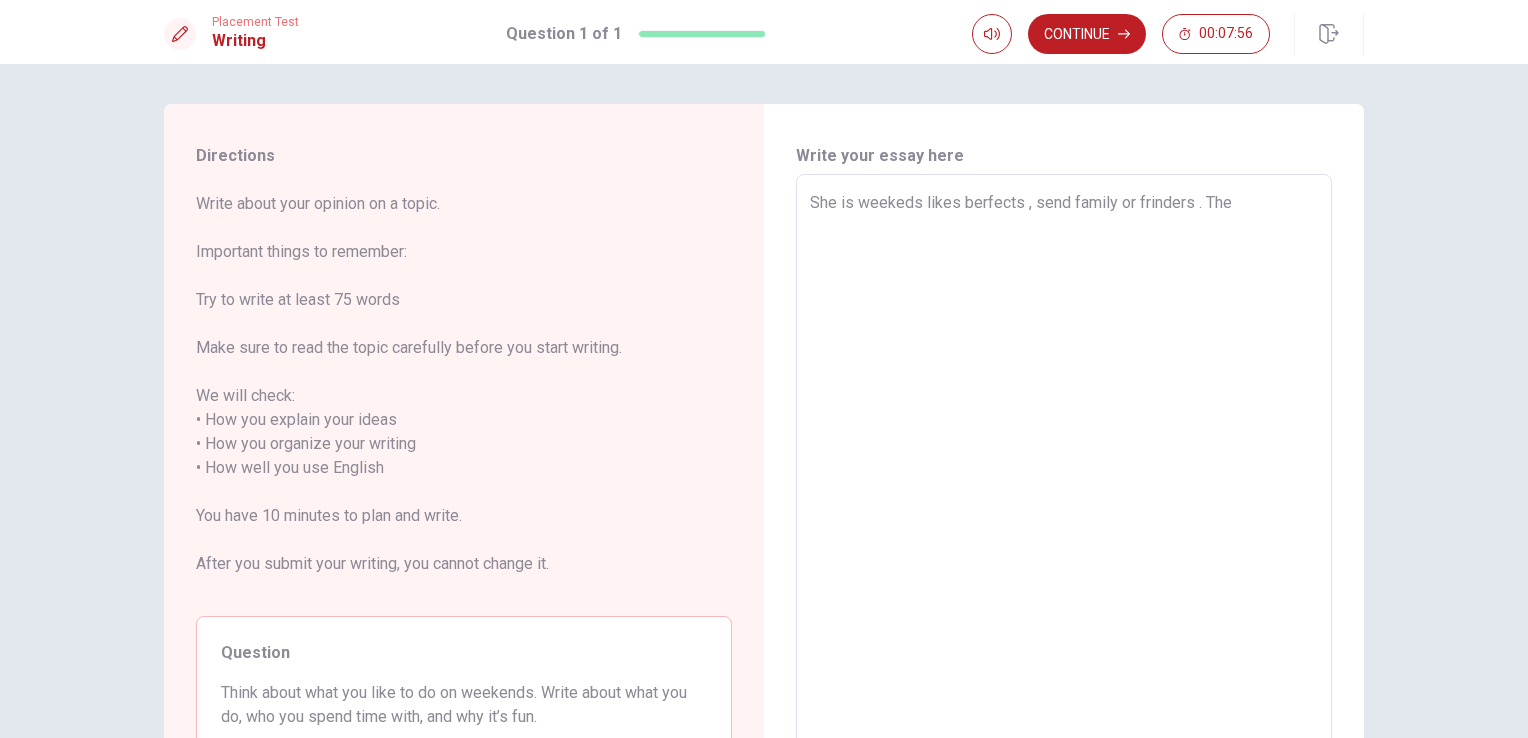 type on "x" 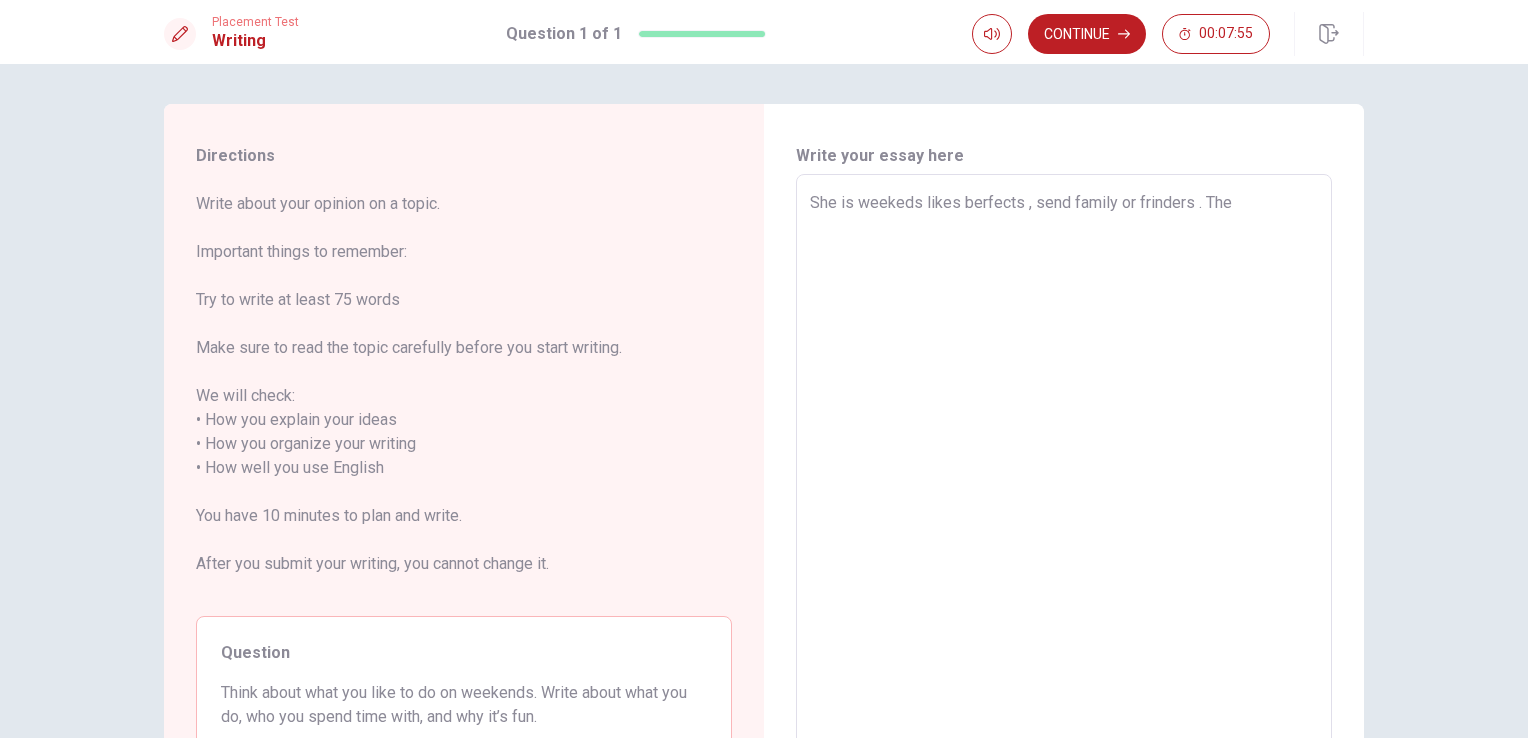 type on "She is weekeds likes berfects , send family or frinders . The t" 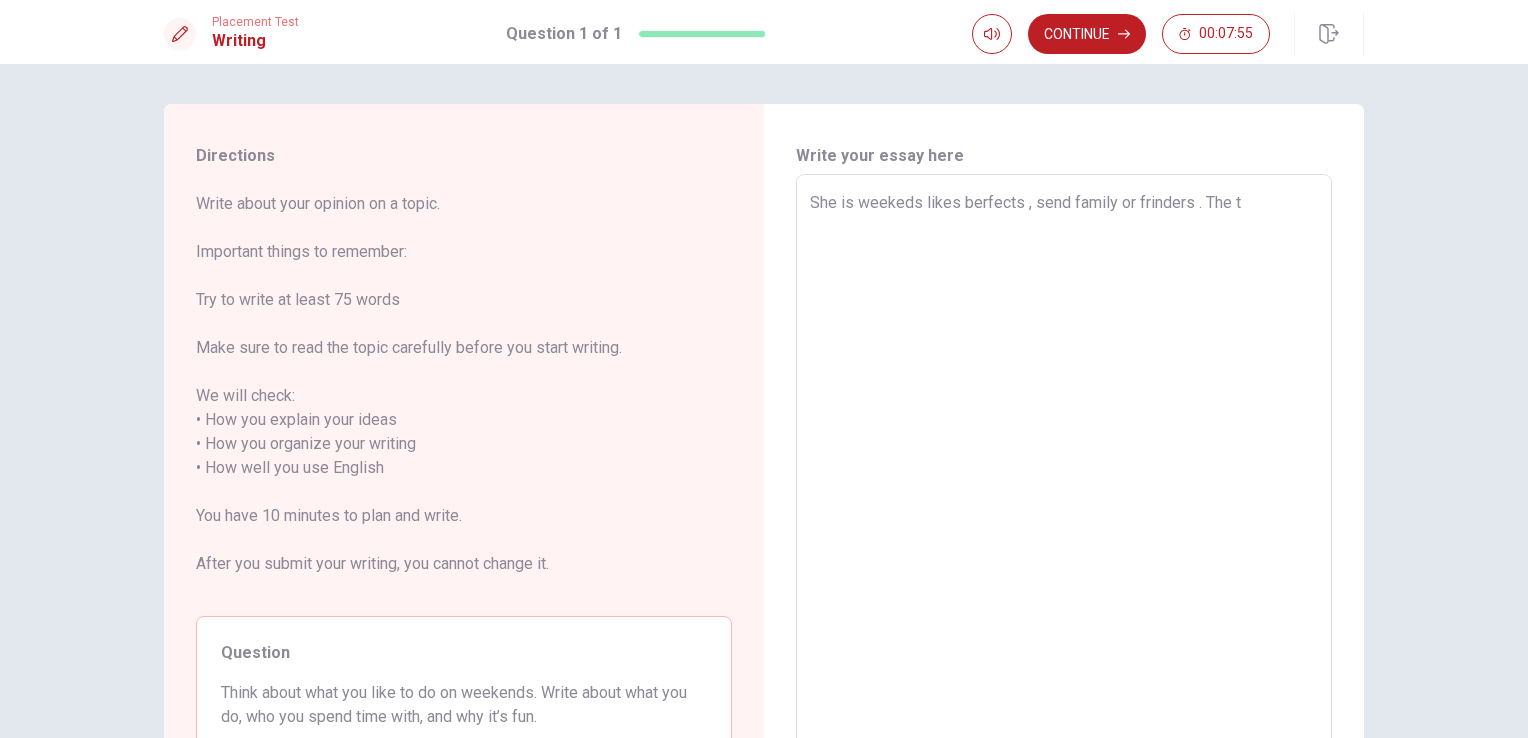 type on "x" 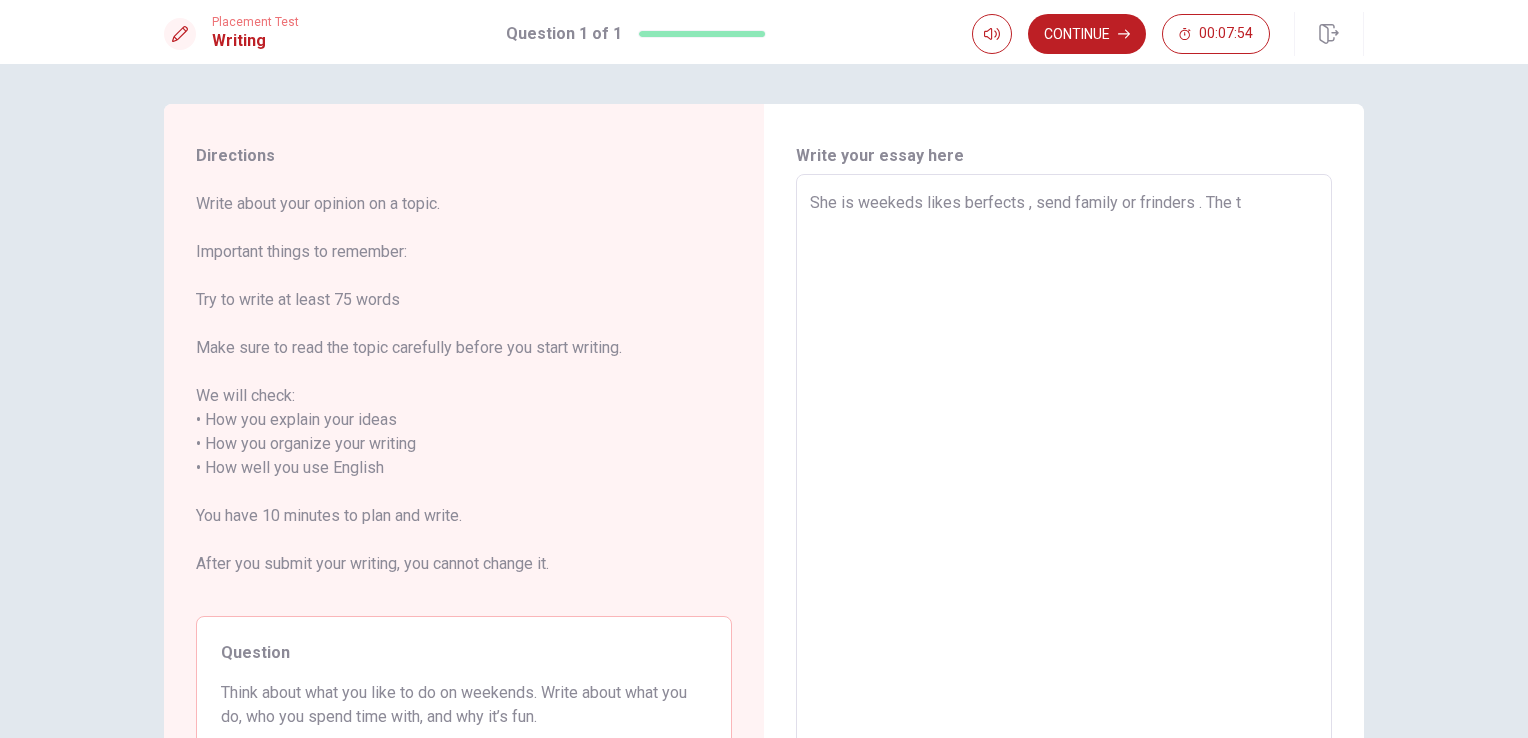 type on "She is weekeds likes berfects , send family or frinders . The to" 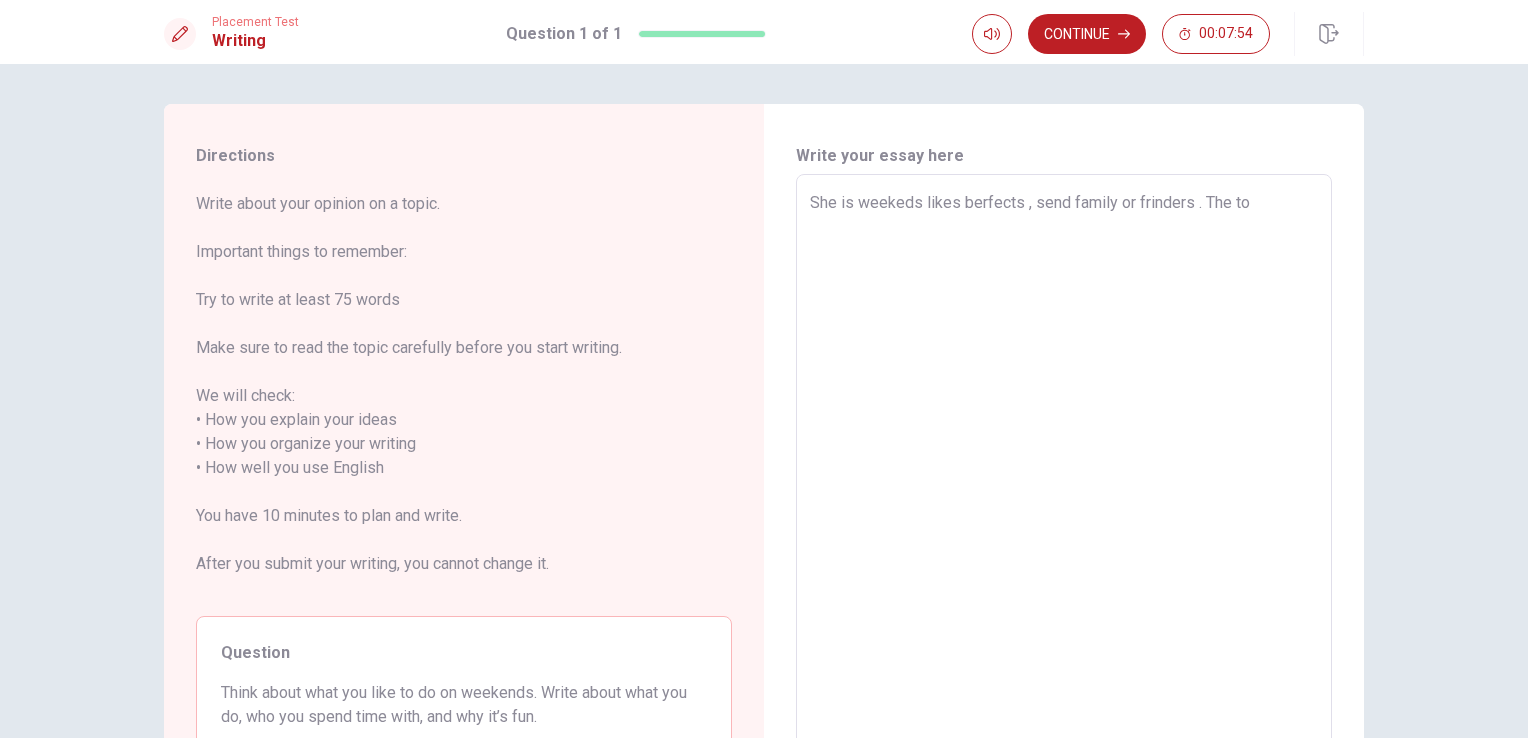 type on "x" 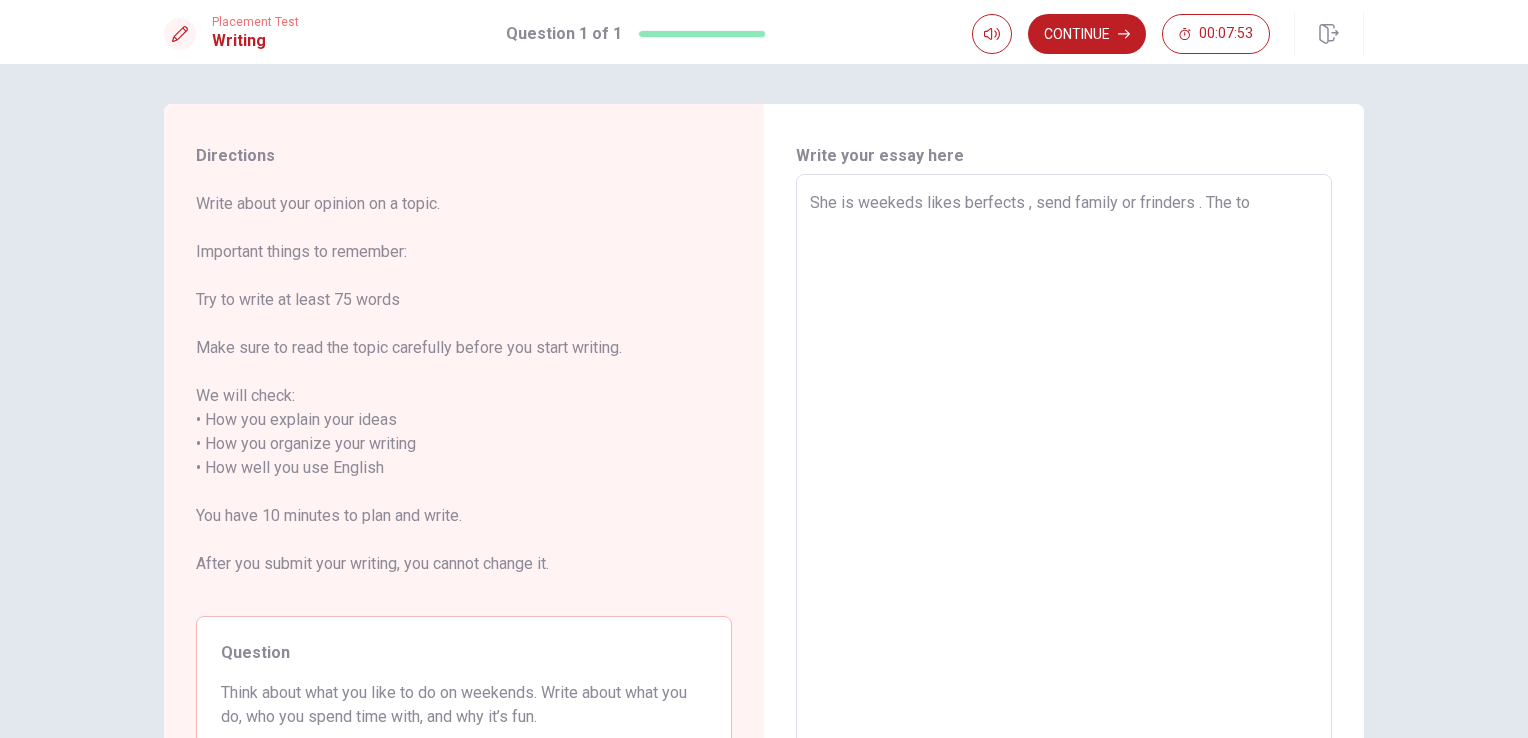 type on "She is weekeds likes berfects , send family or frinders . The to" 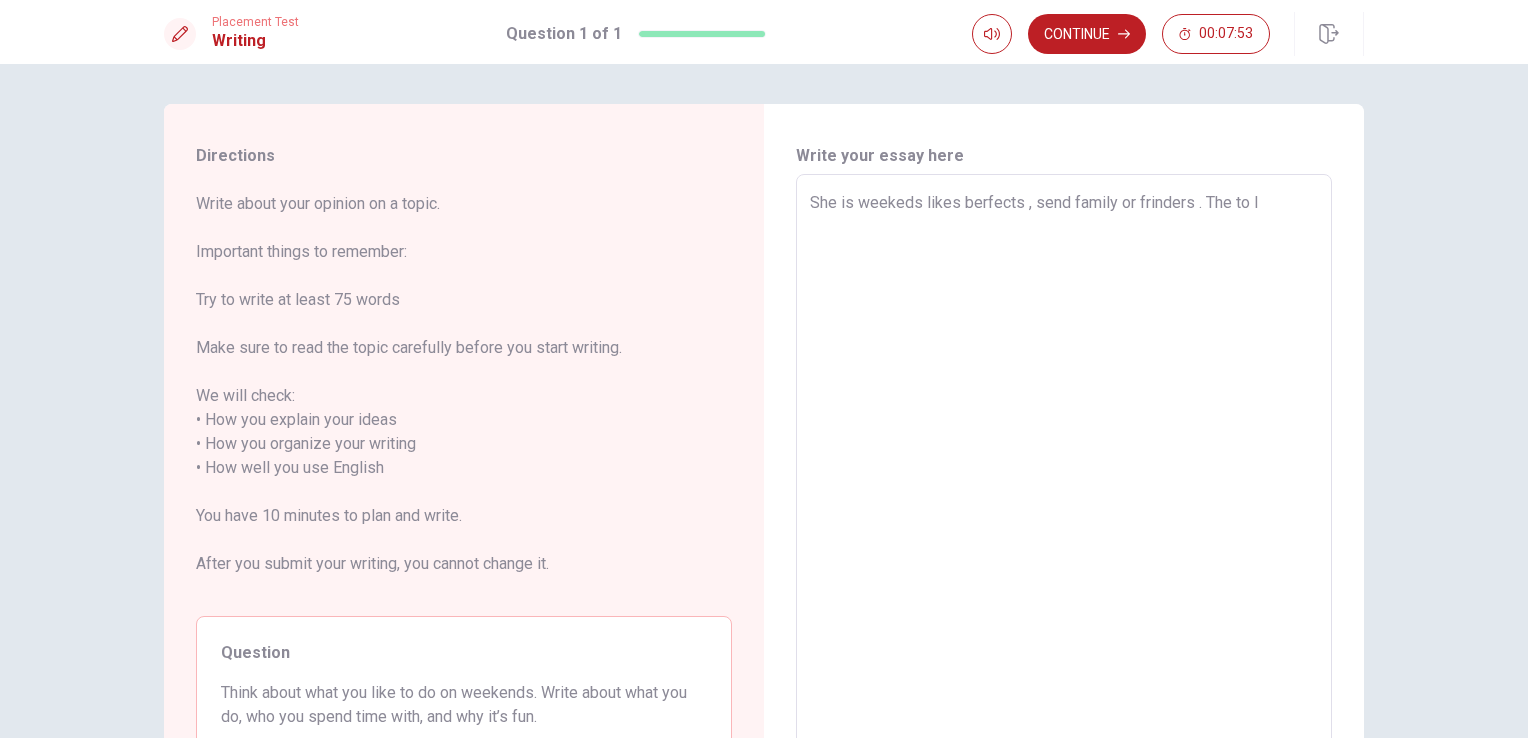type on "x" 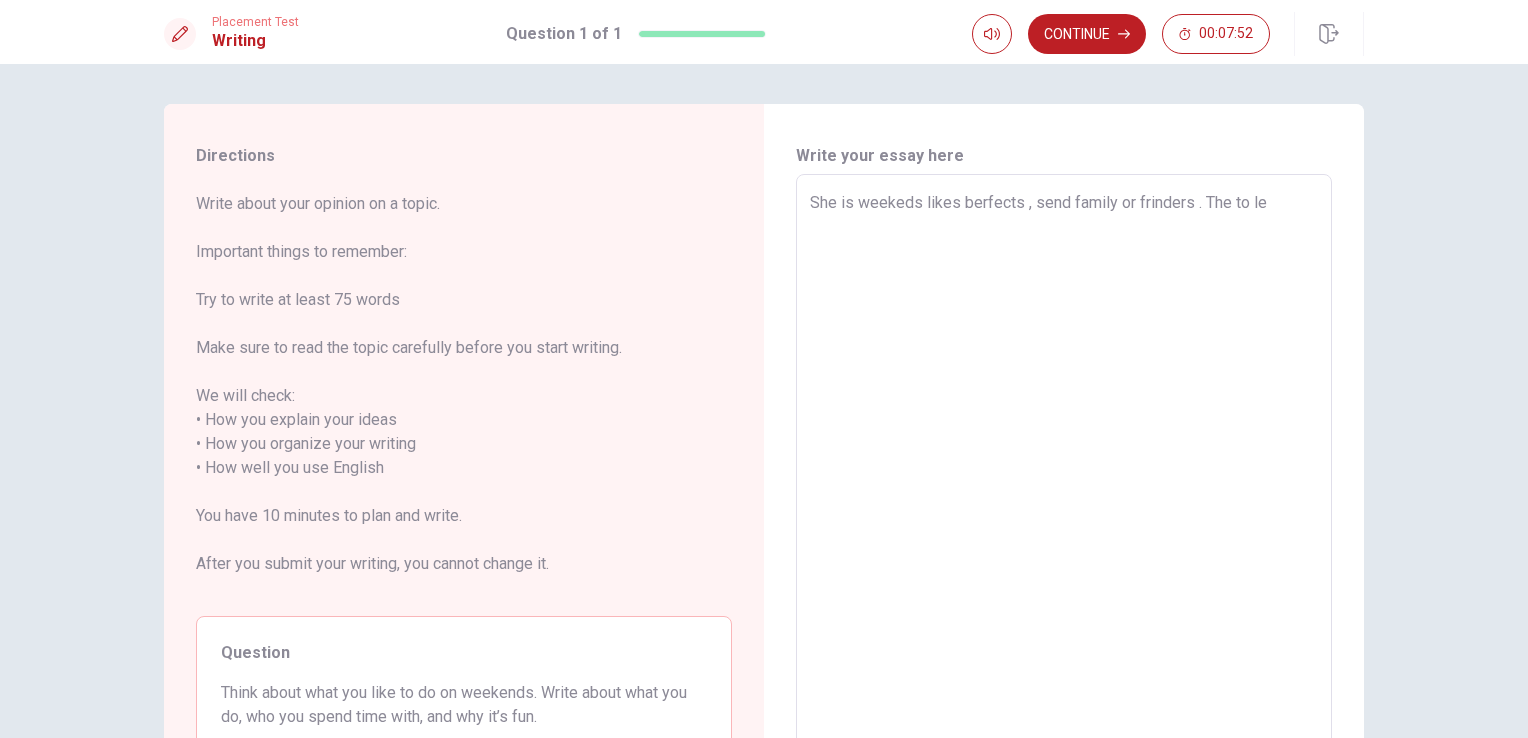 type on "x" 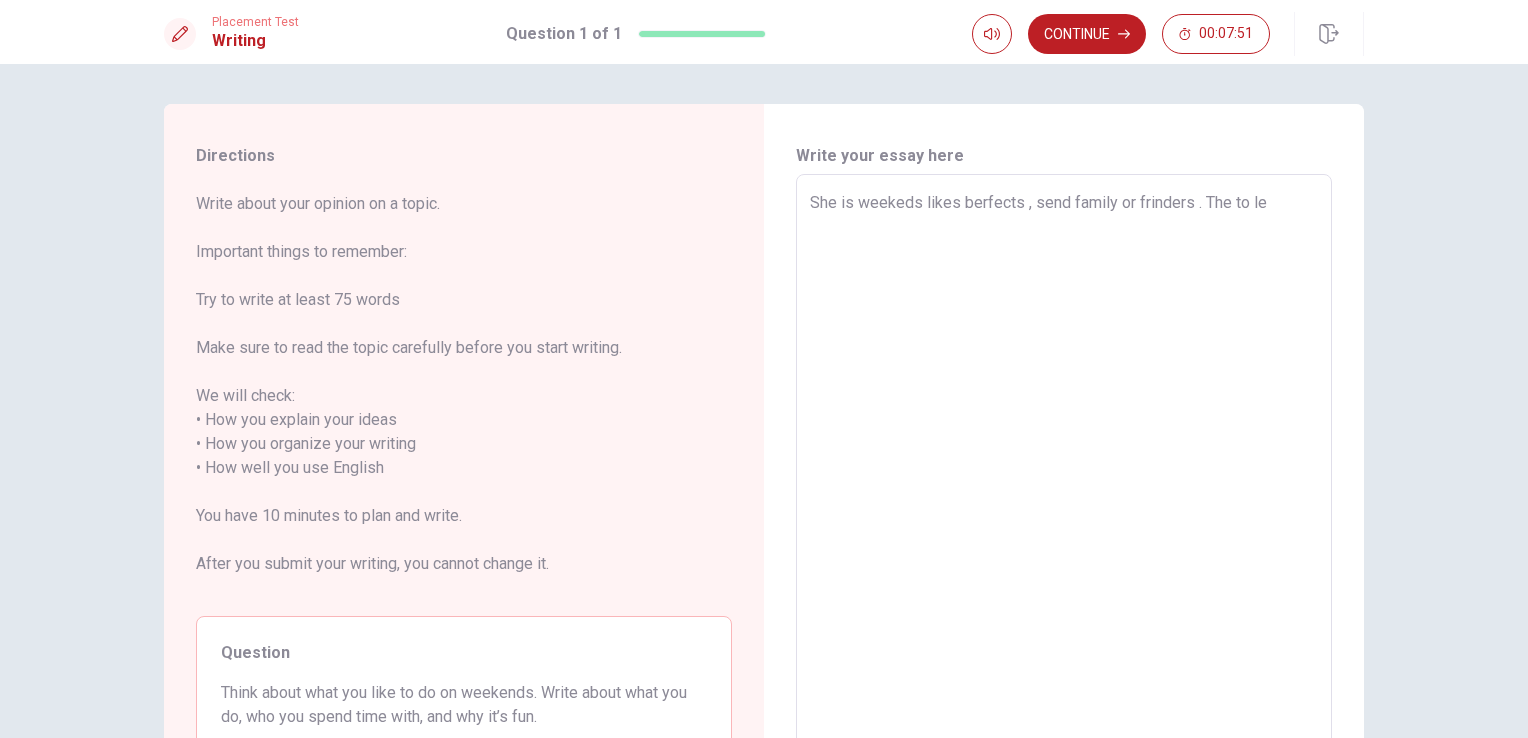 type on "She is weekeds likes berfects , send family or frinders . The to lea" 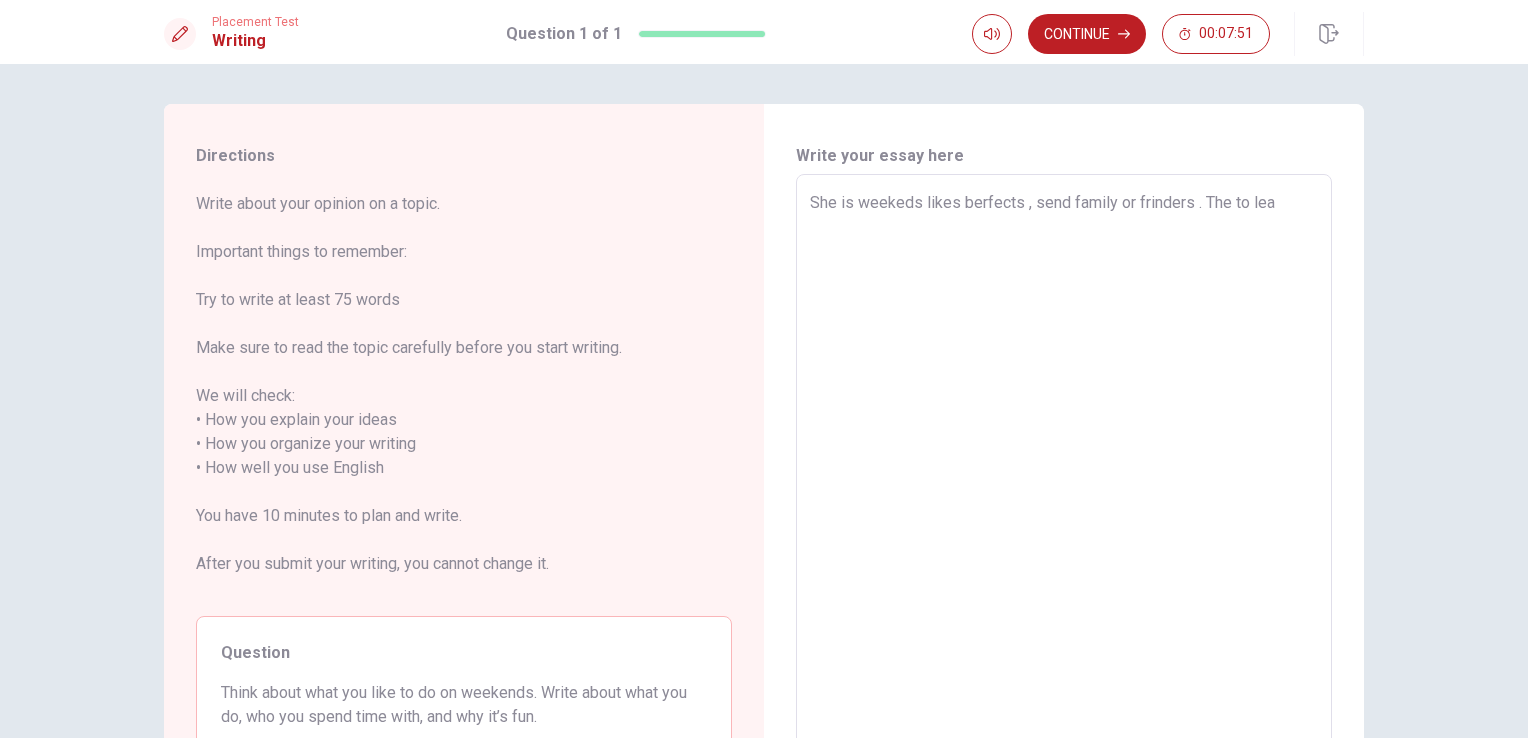type on "x" 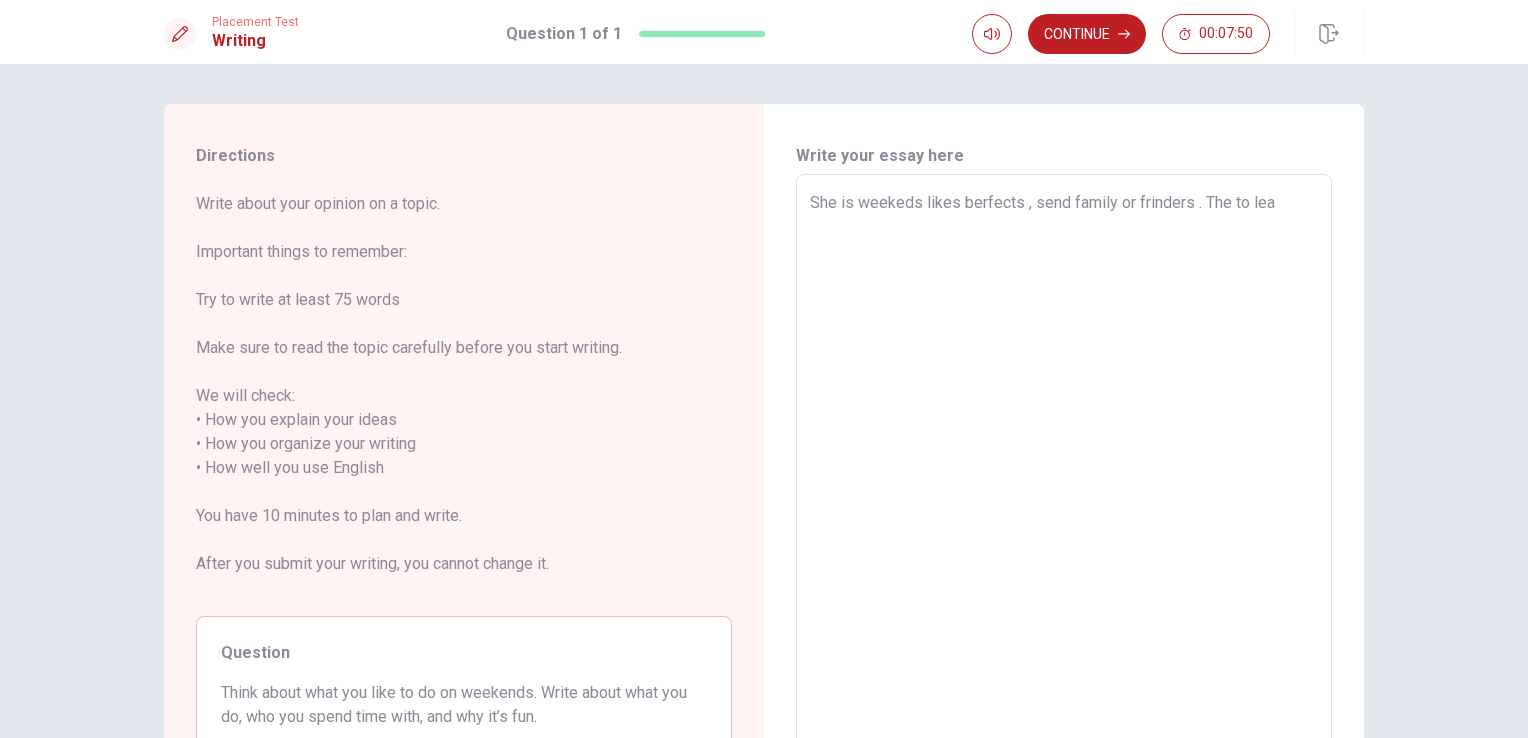 type on "She is weekeds likes berfects , send family or frinders . The to leav" 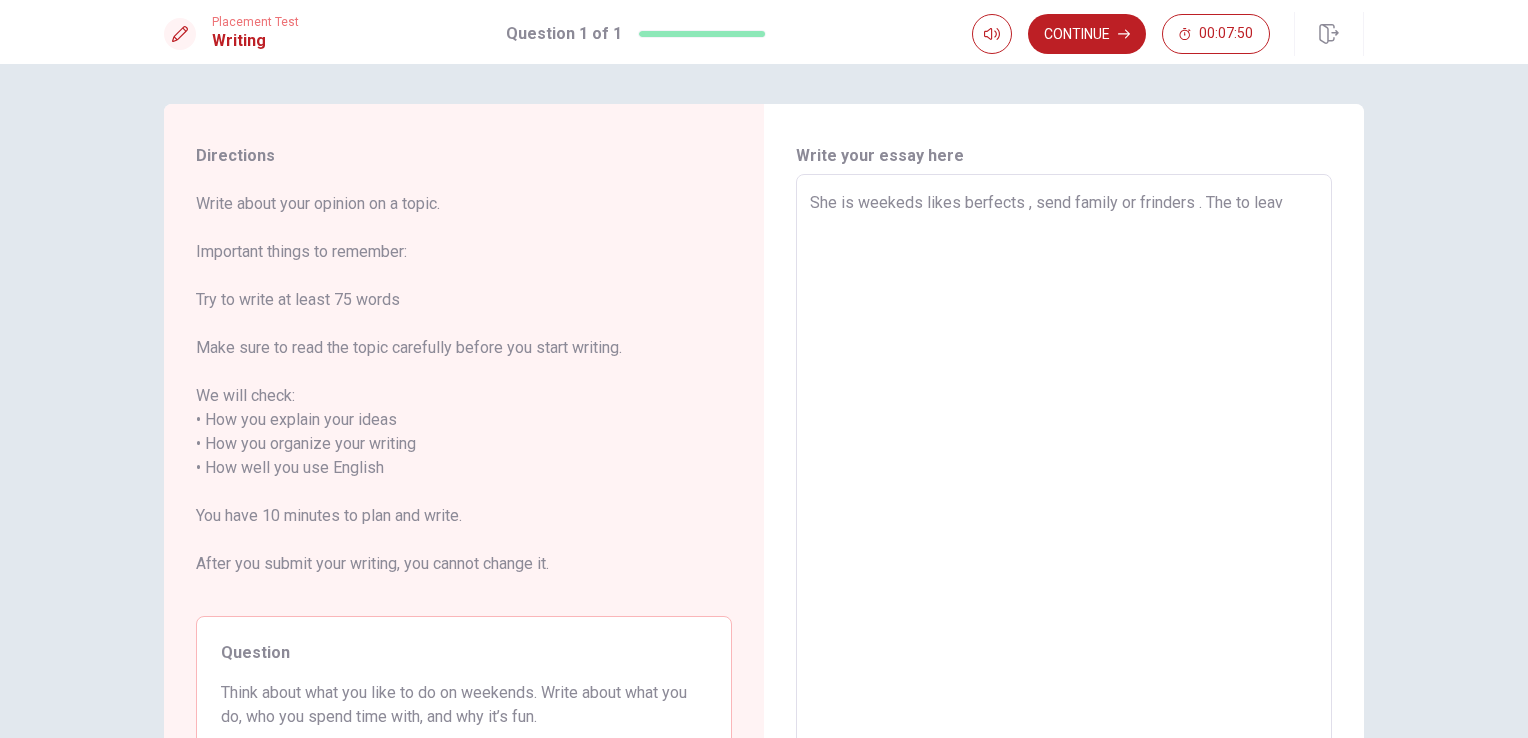 type on "x" 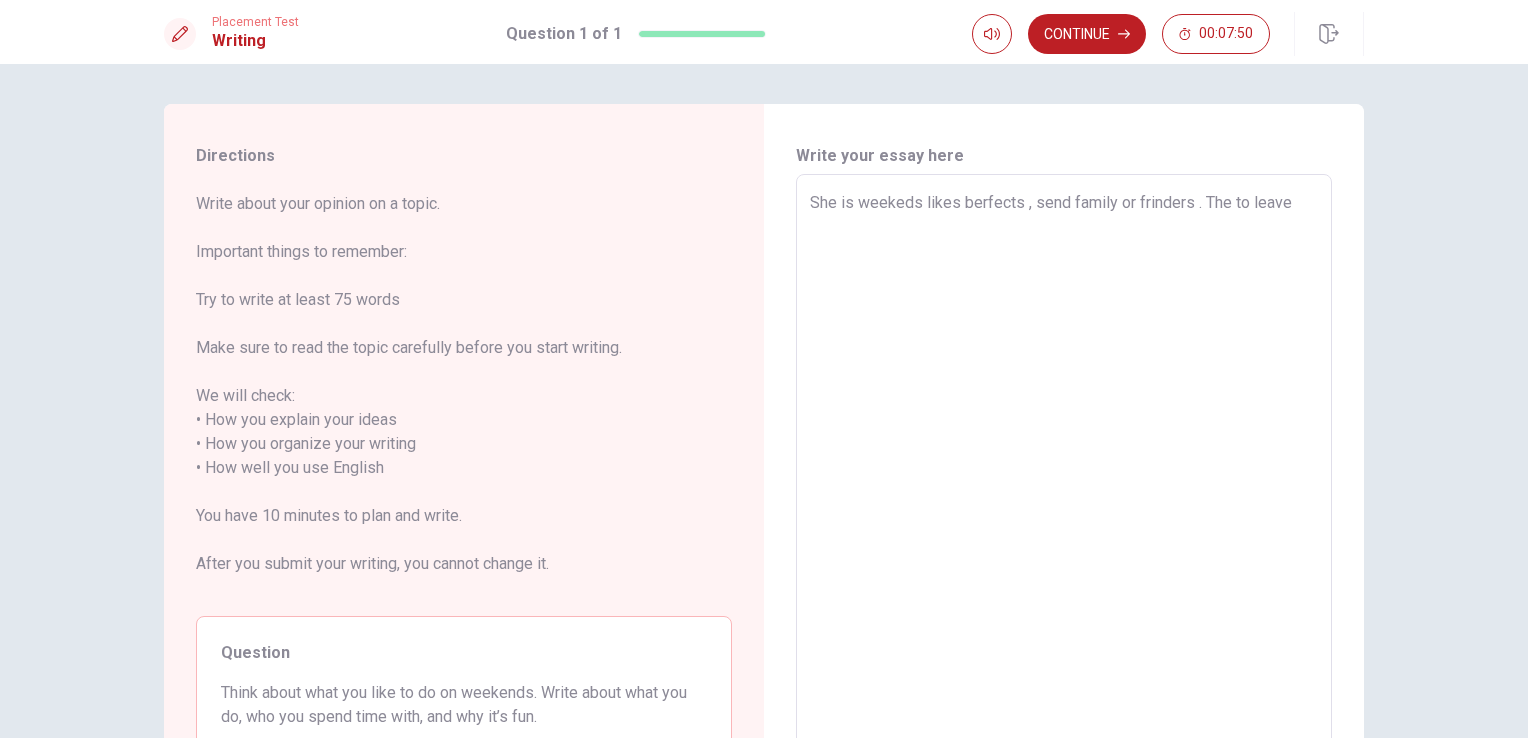 type on "x" 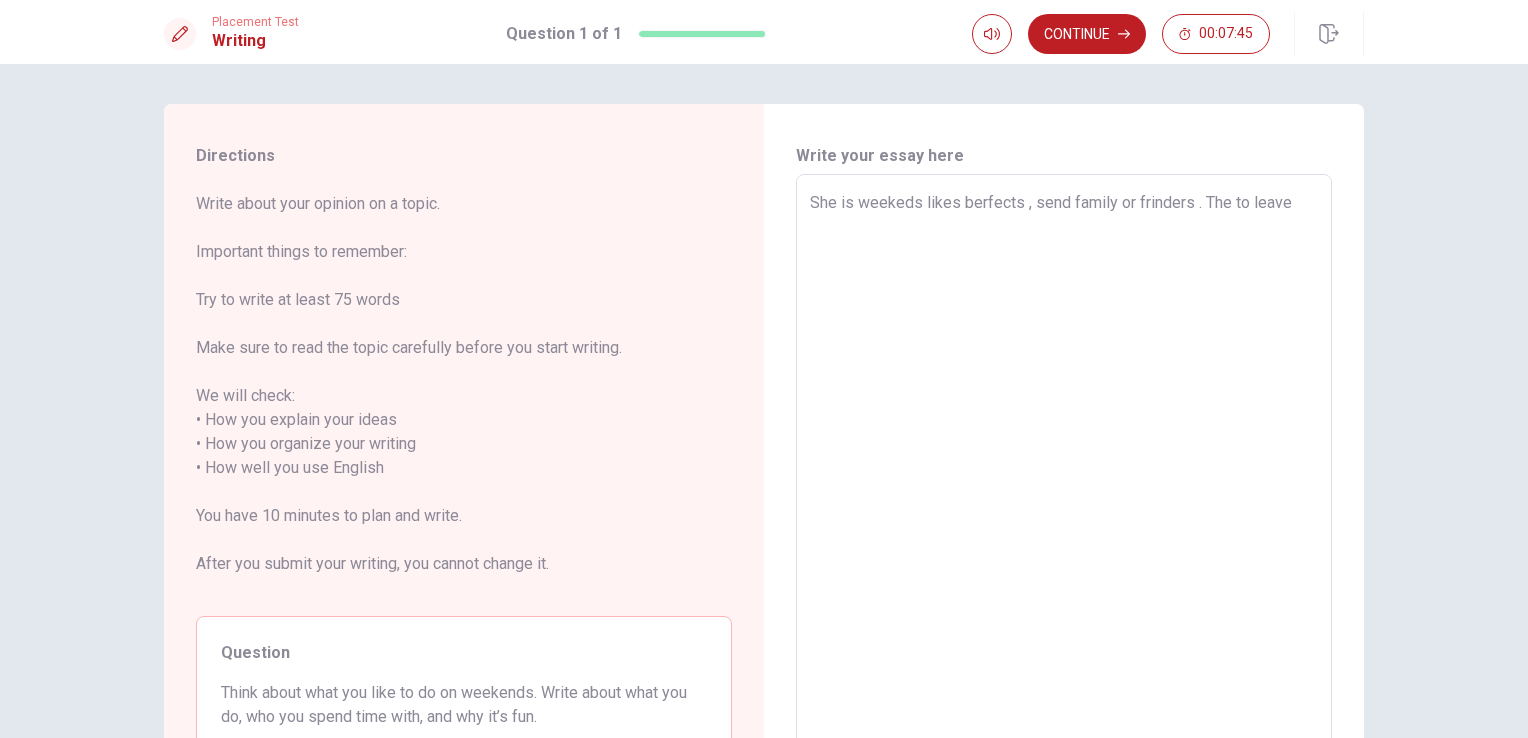 type on "x" 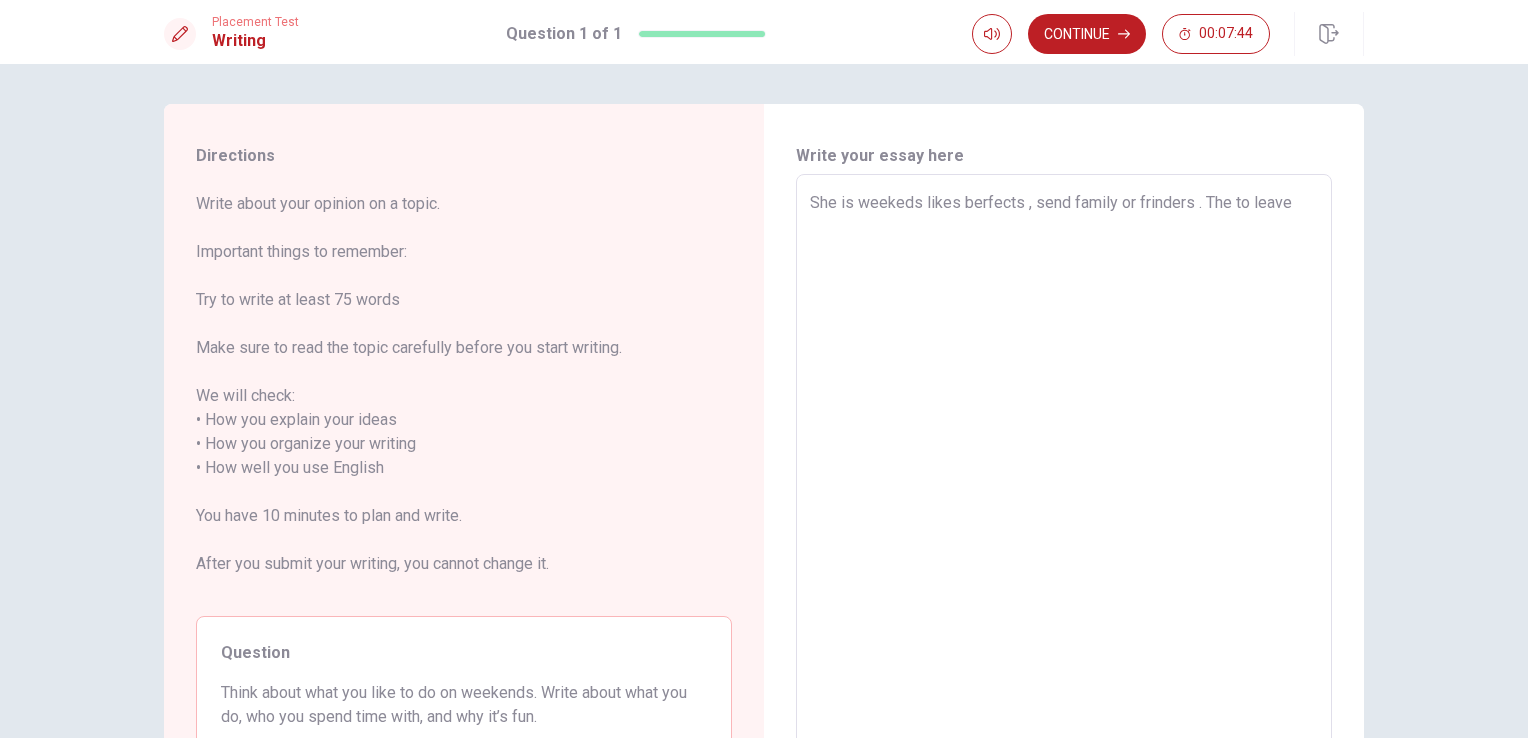 type on "She is weekeds likes berfects , send family or frinders . The to leave a" 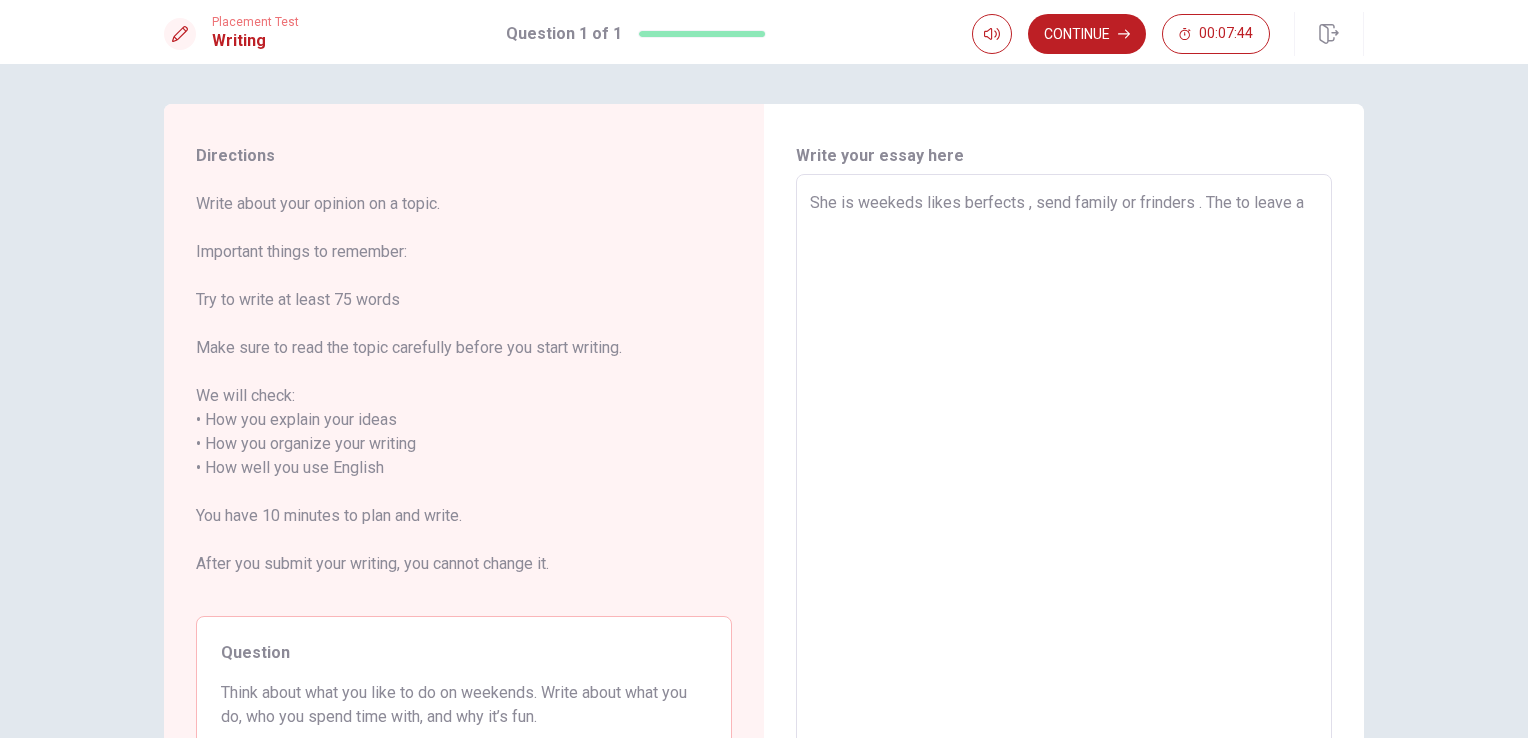 type on "x" 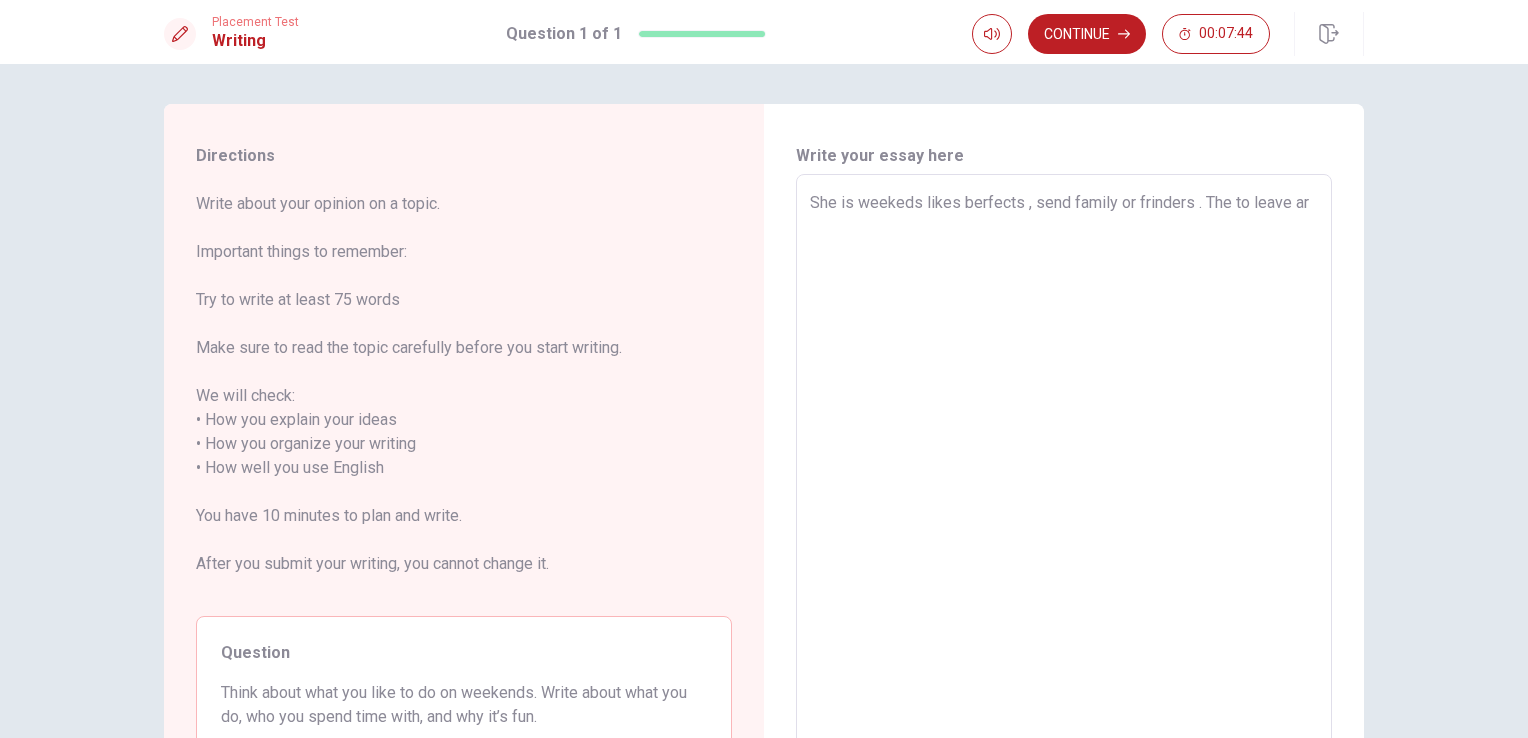 type on "x" 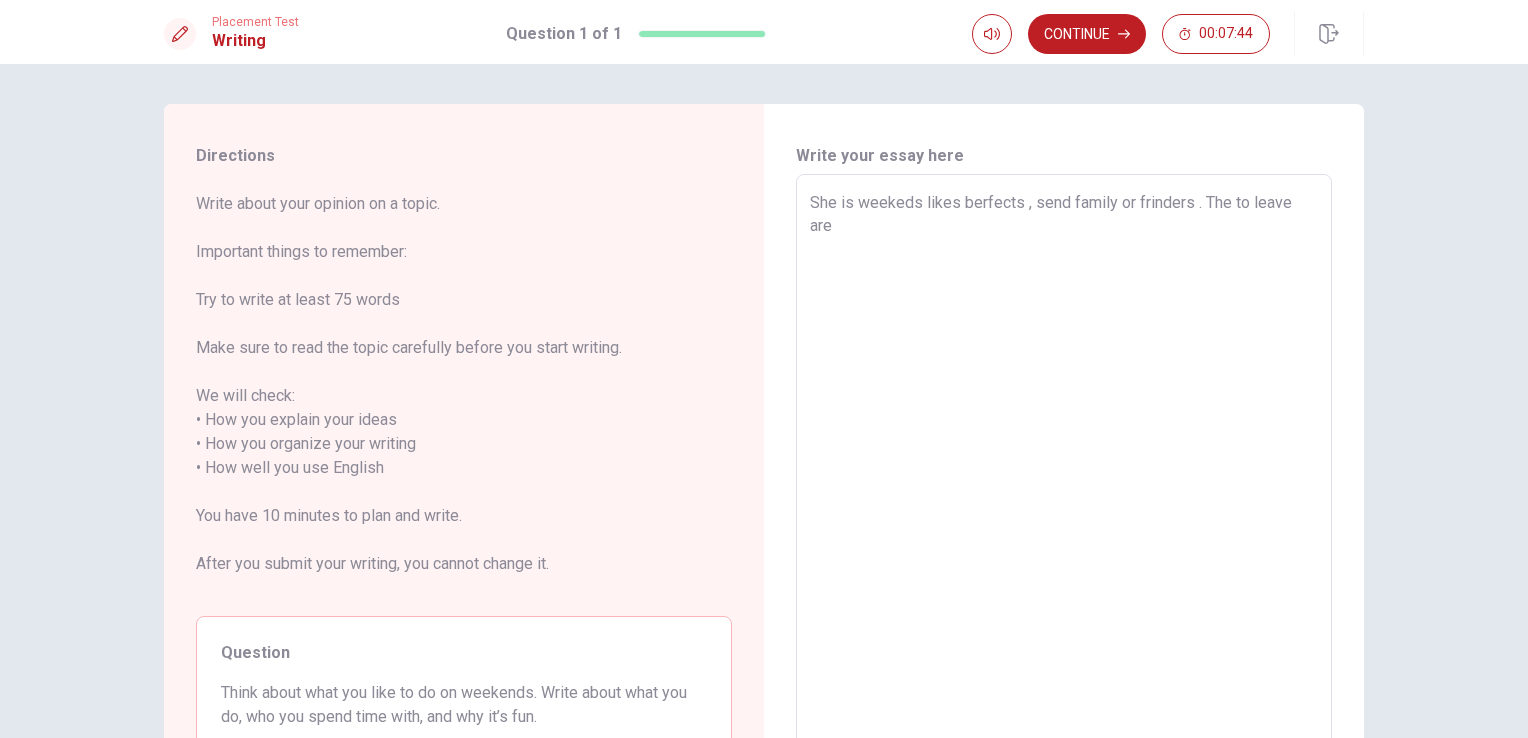 type on "x" 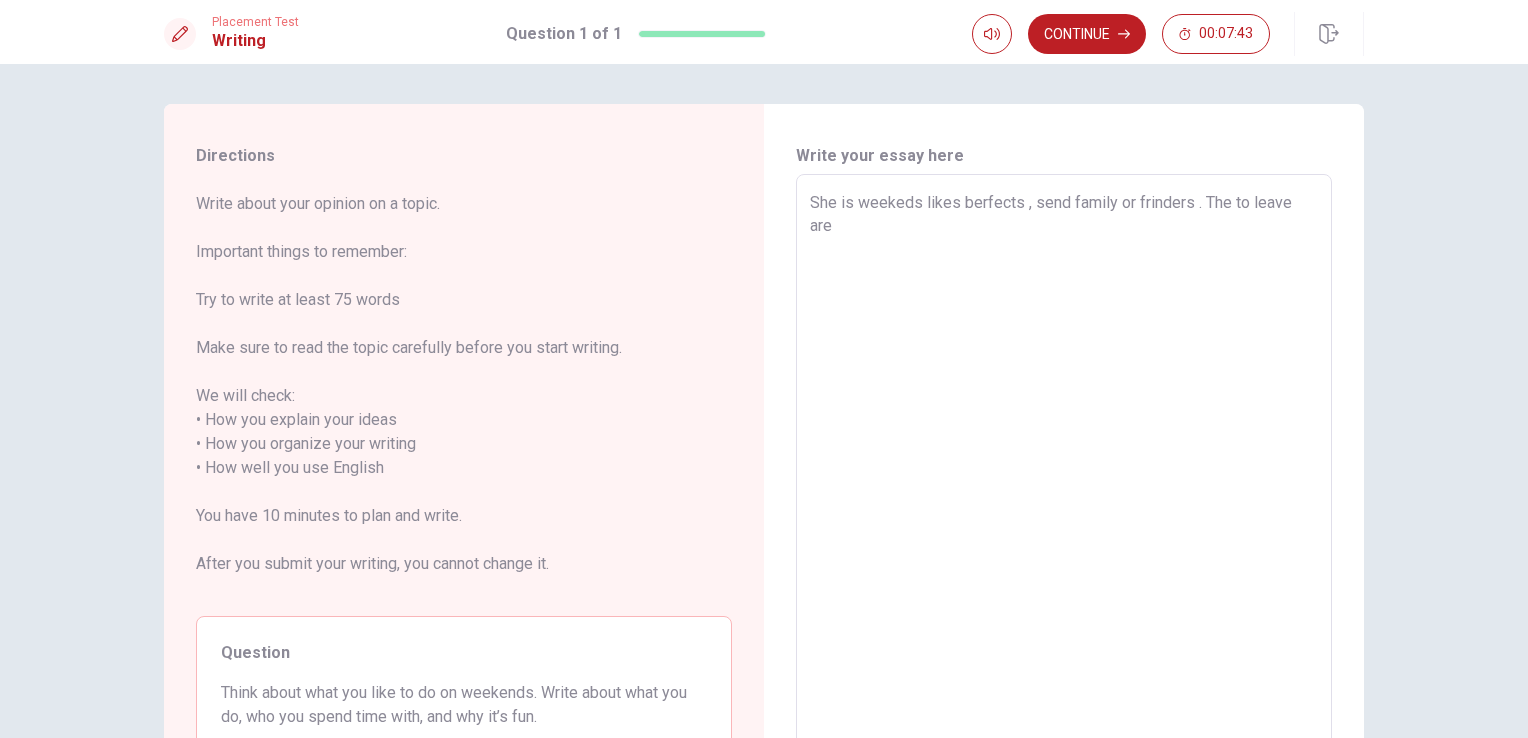 type on "She is weekeds likes berfects , send family or frinders . The to leave are f" 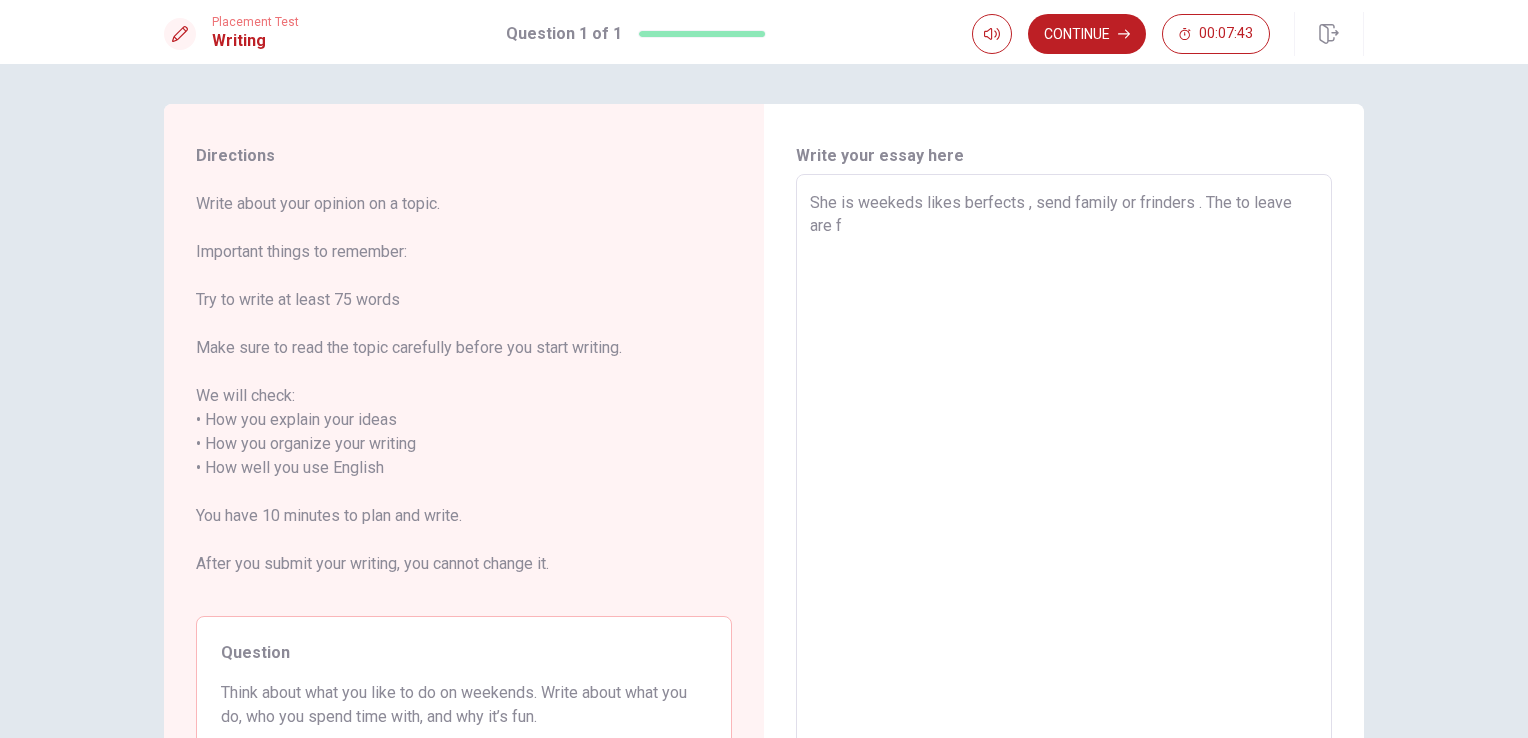 type on "x" 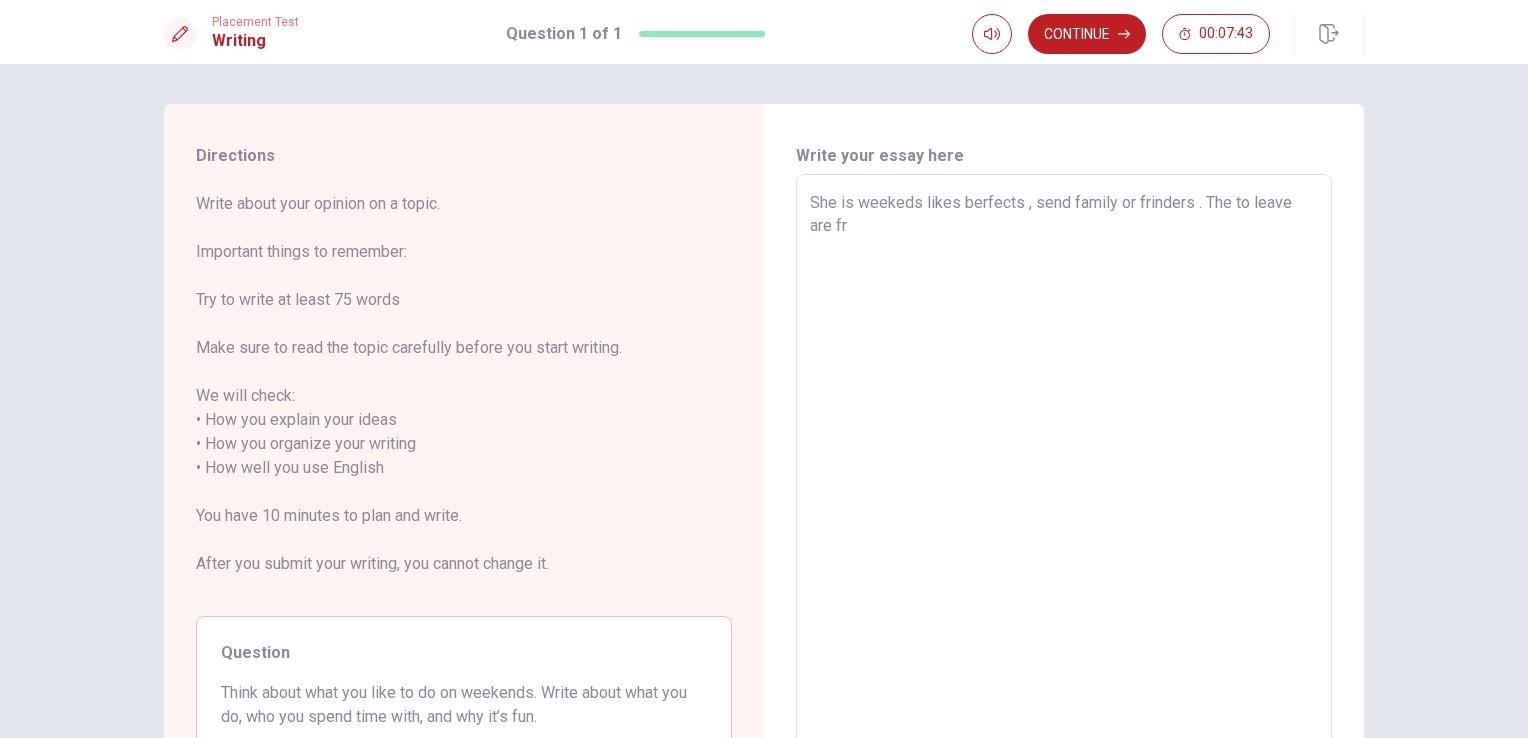 type on "x" 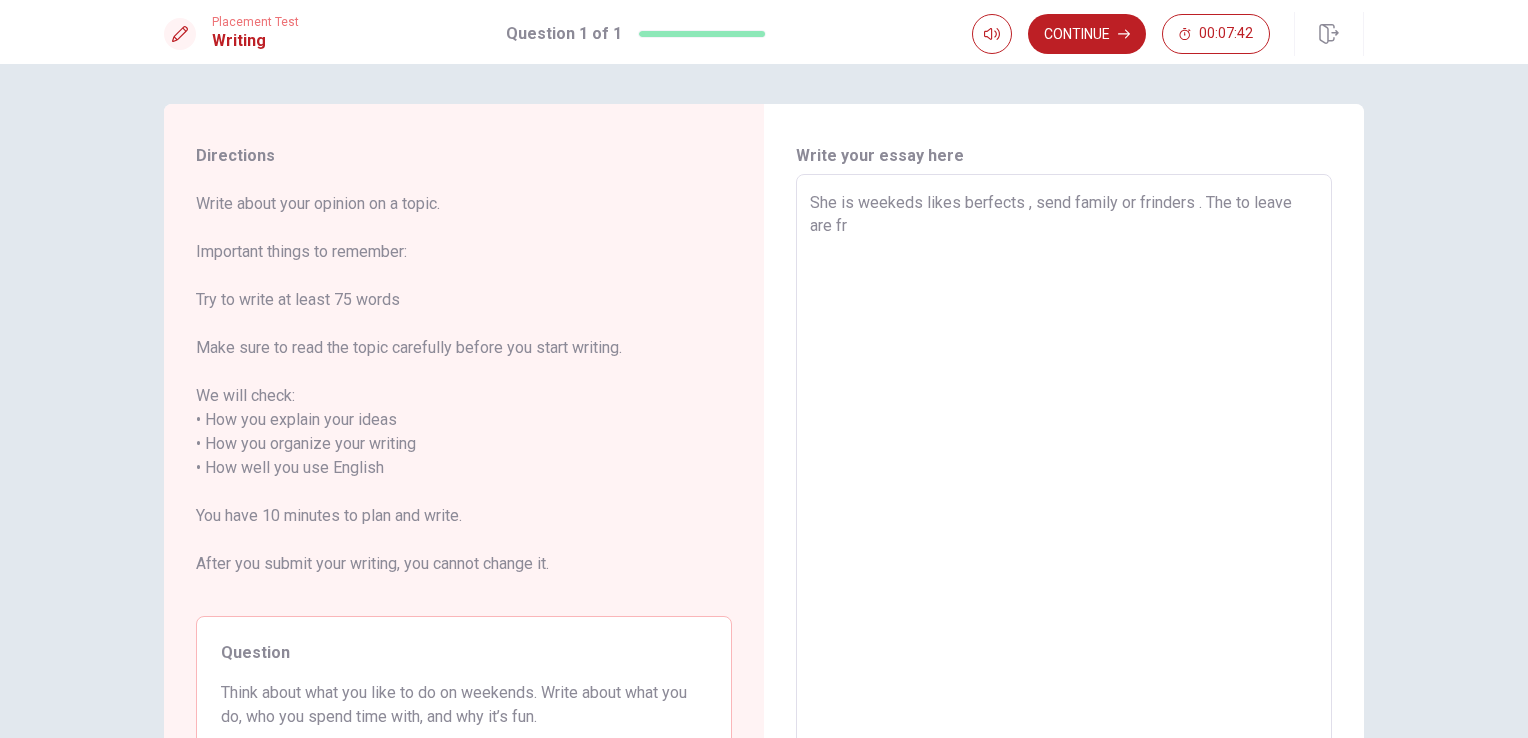 type on "She is weekeds likes berfects , send family or frinders . The to leave are fri" 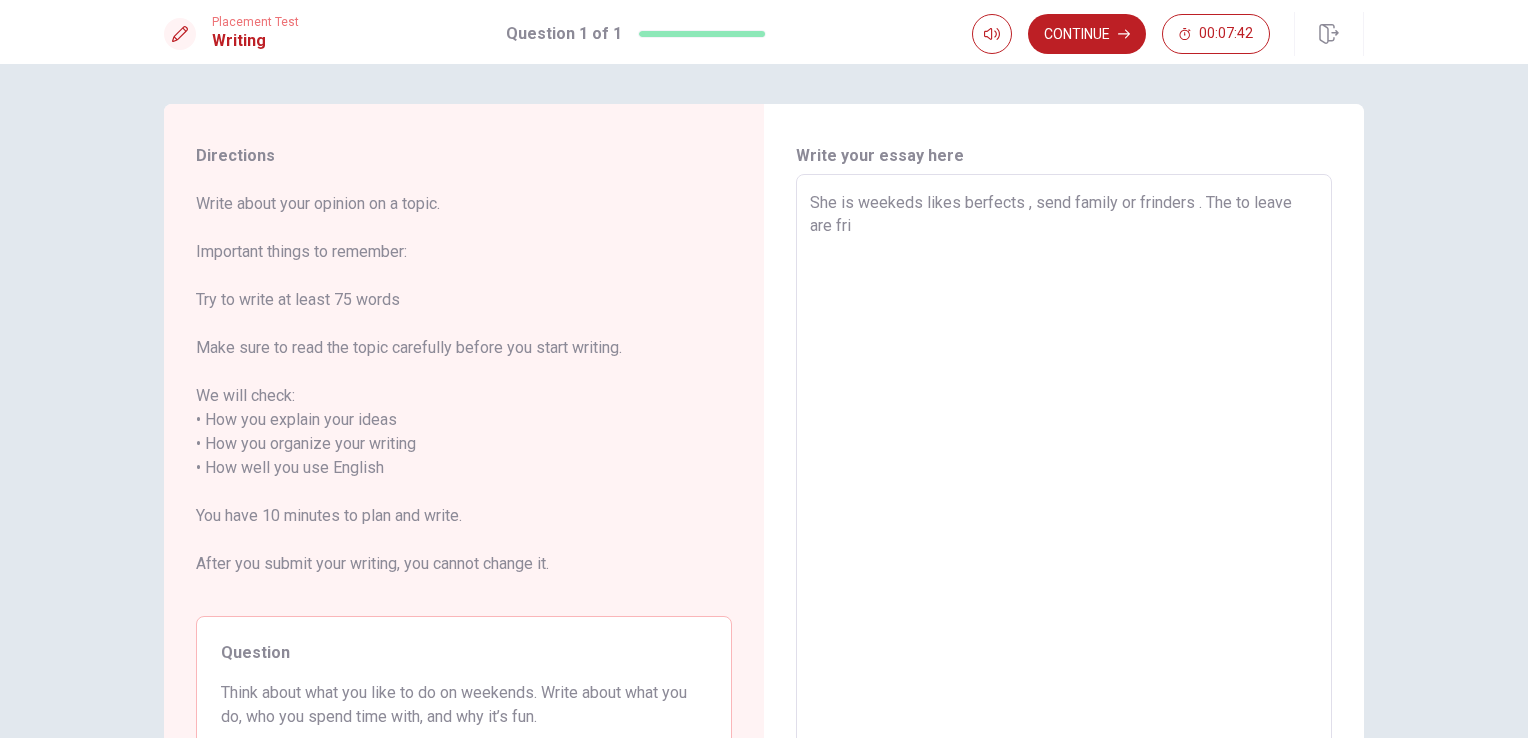 type on "x" 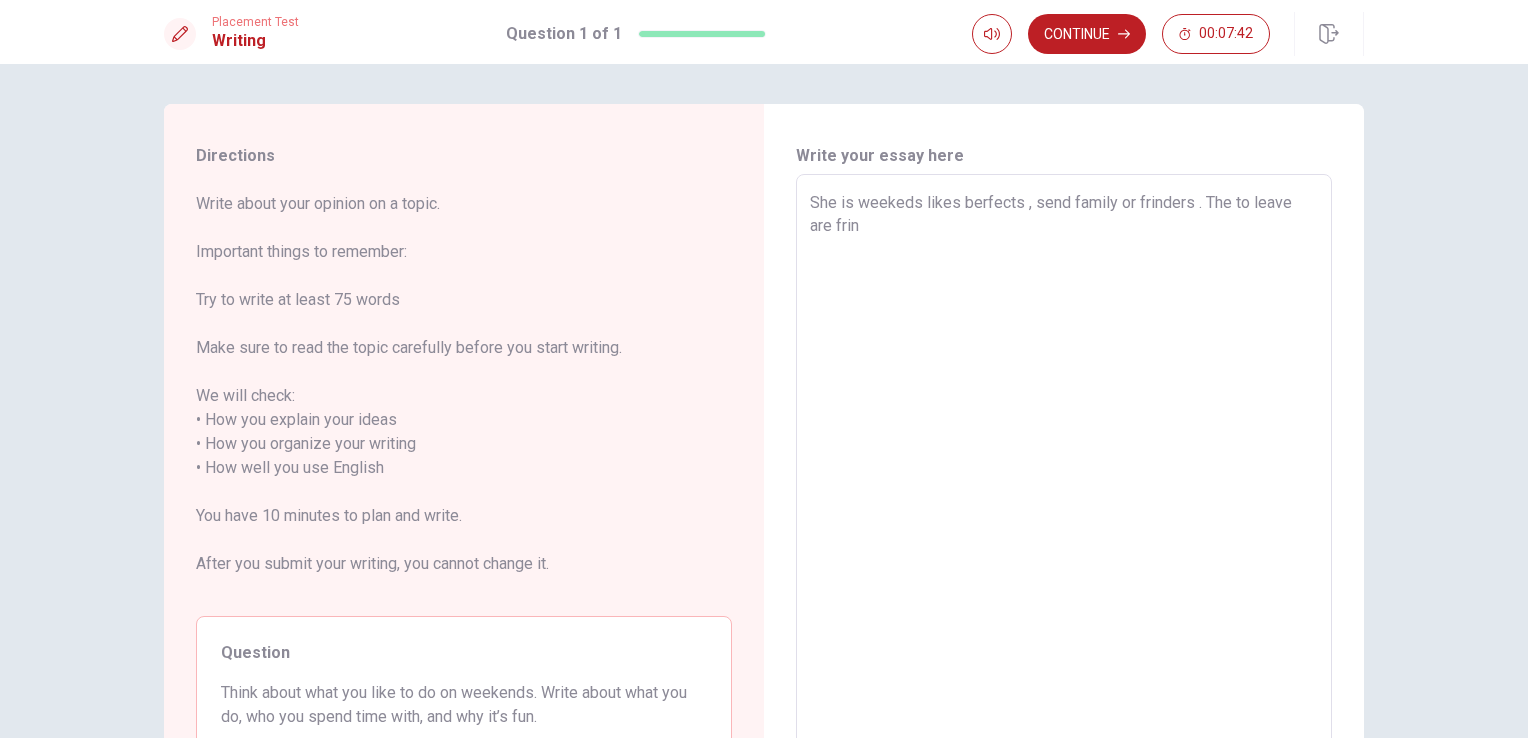 type on "x" 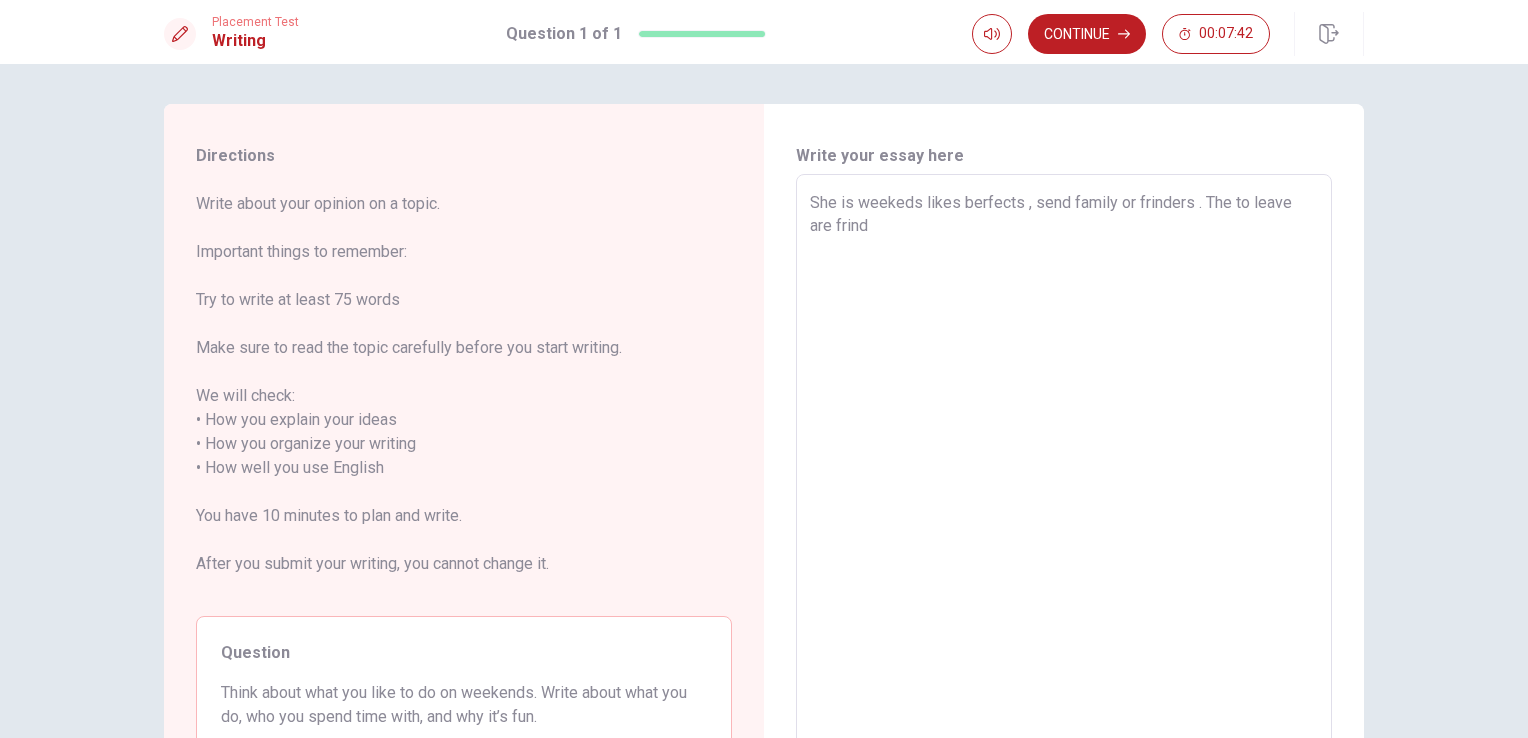 type on "x" 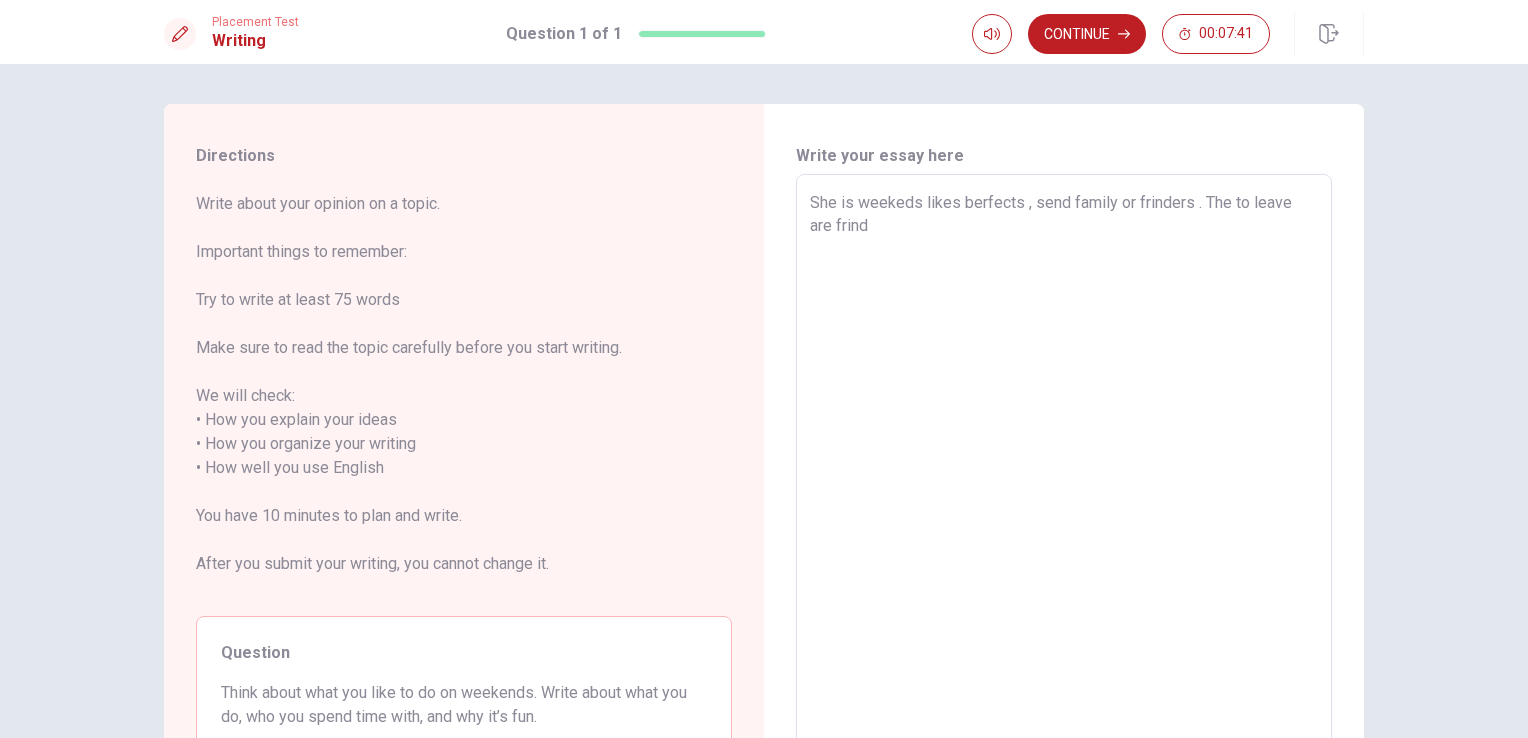 type on "She is weekeds likes berfects , send family or frinders . The to leave are frindr" 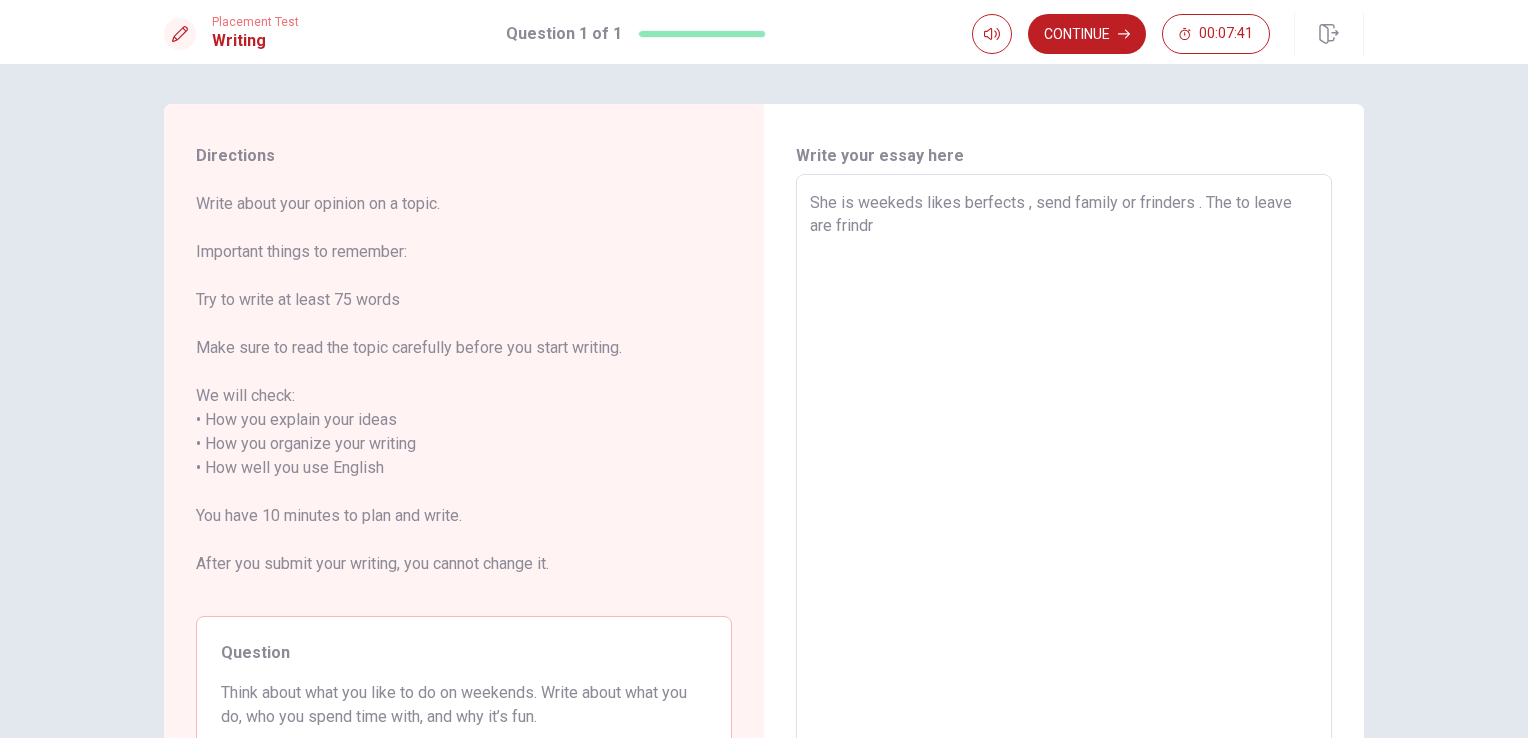 type on "x" 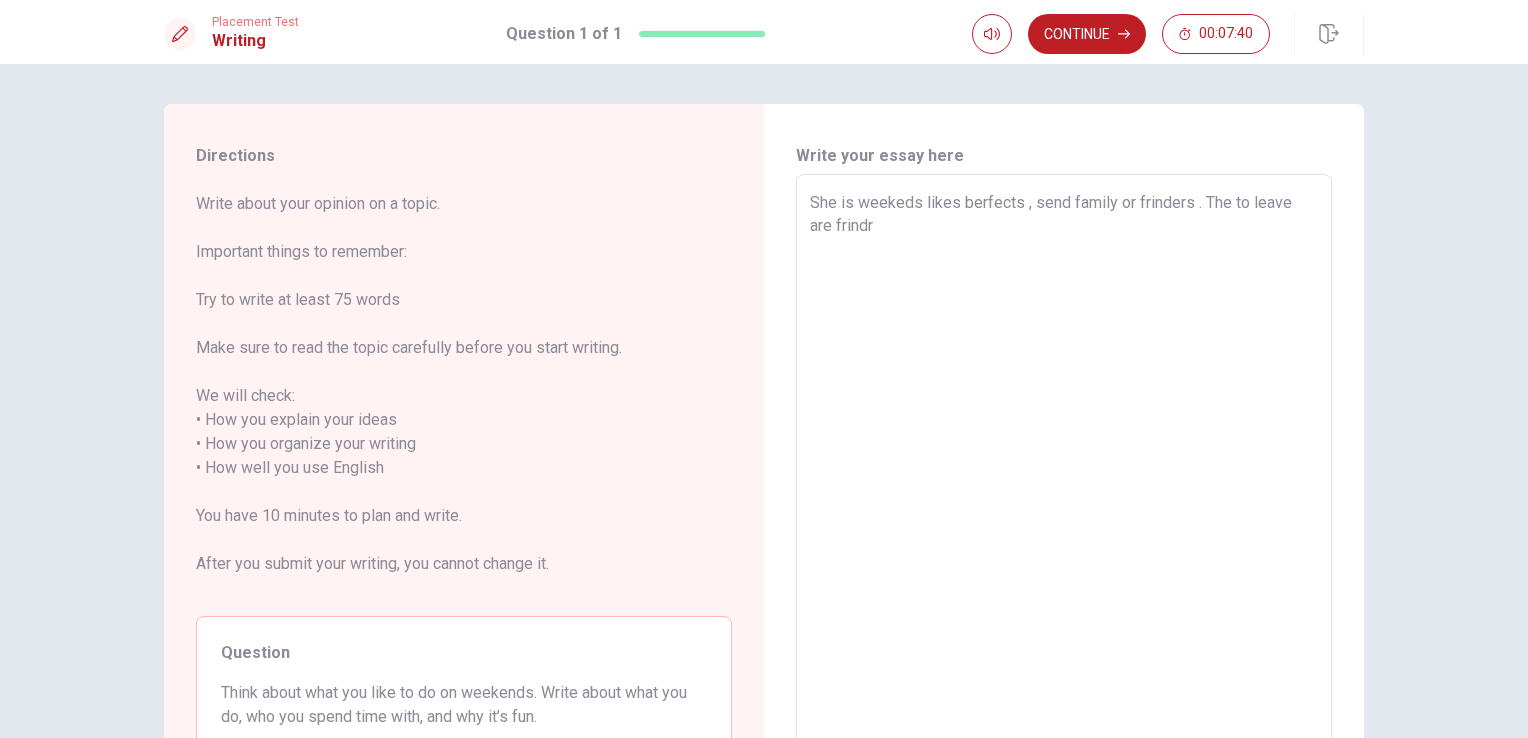 type on "She is weekeds likes berfects , send family or frinders . The to leave are frind" 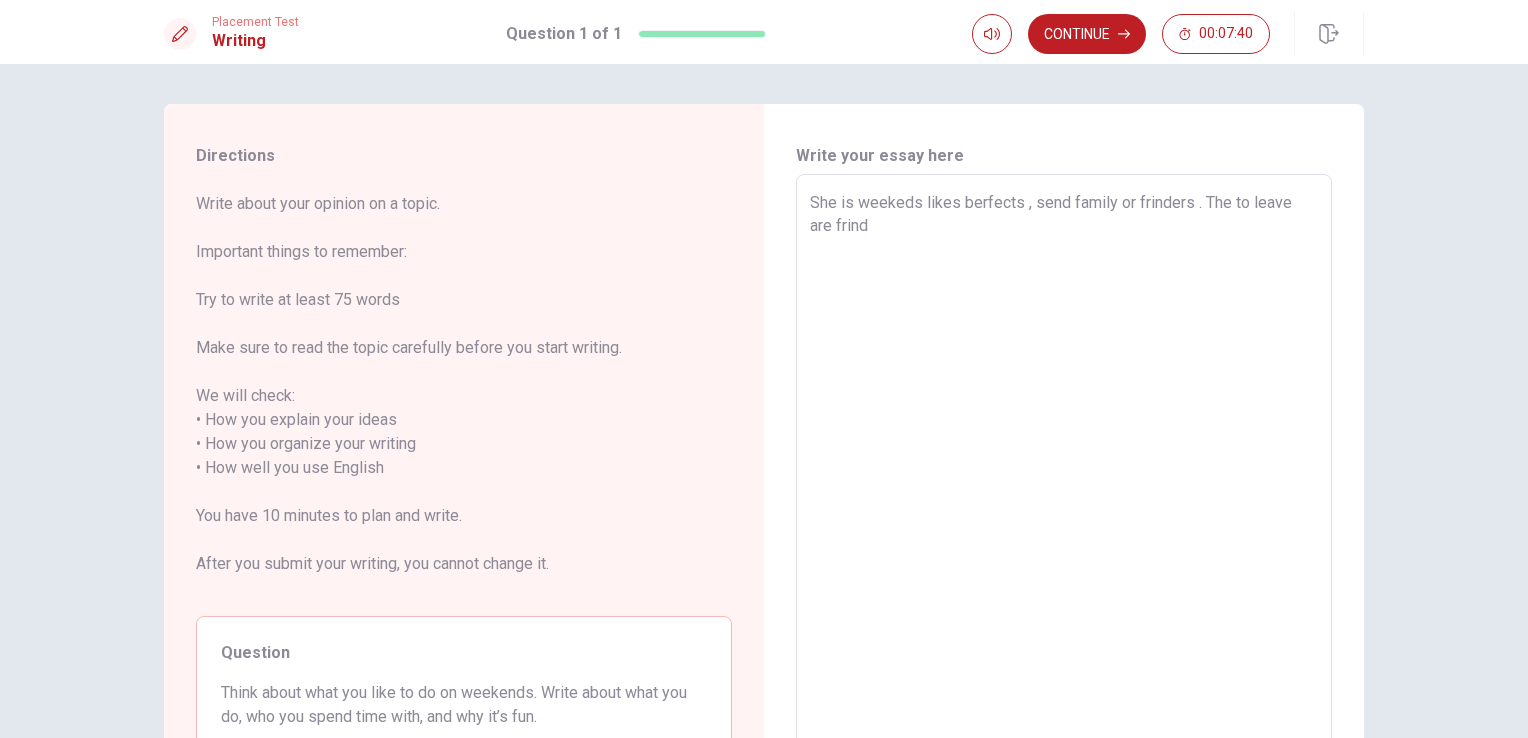 type on "x" 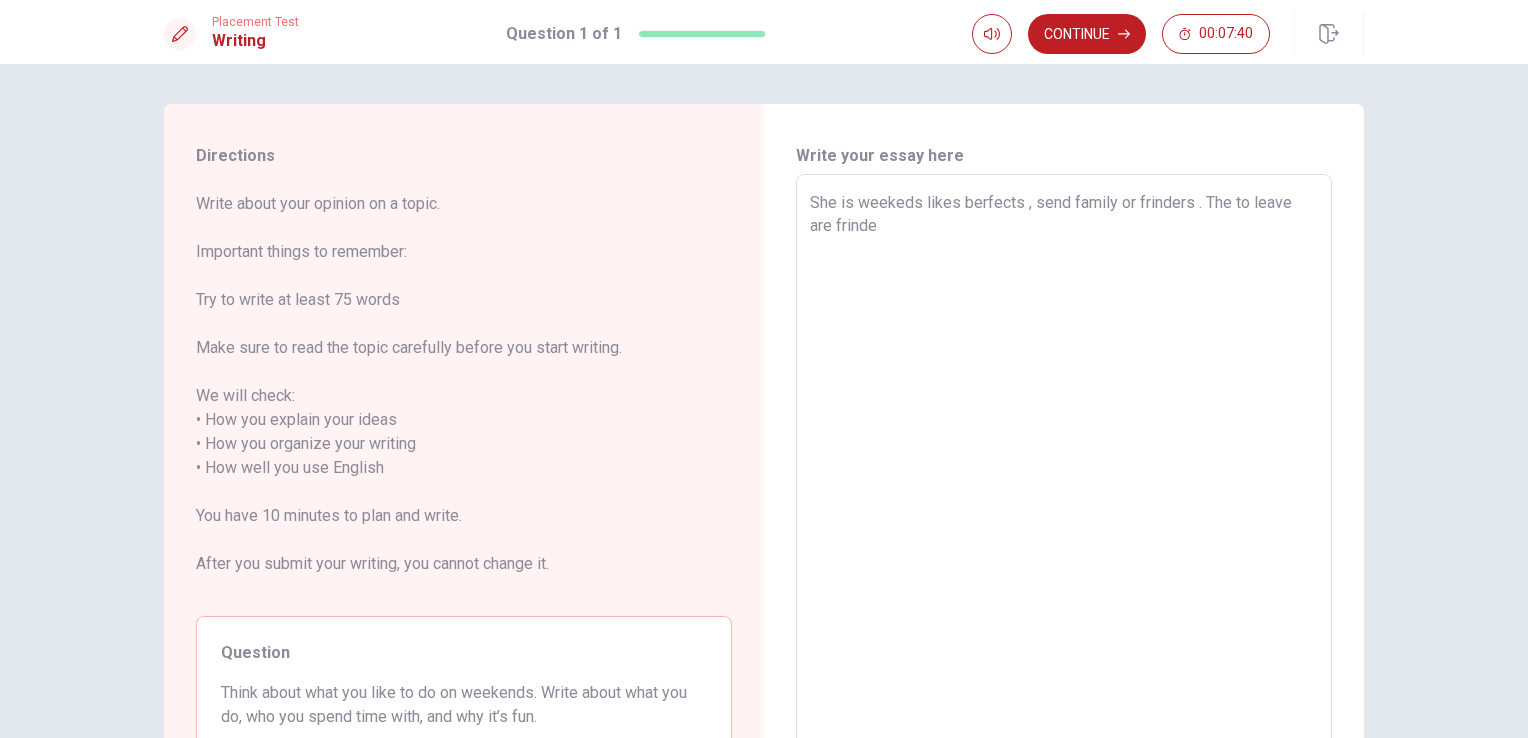 type on "x" 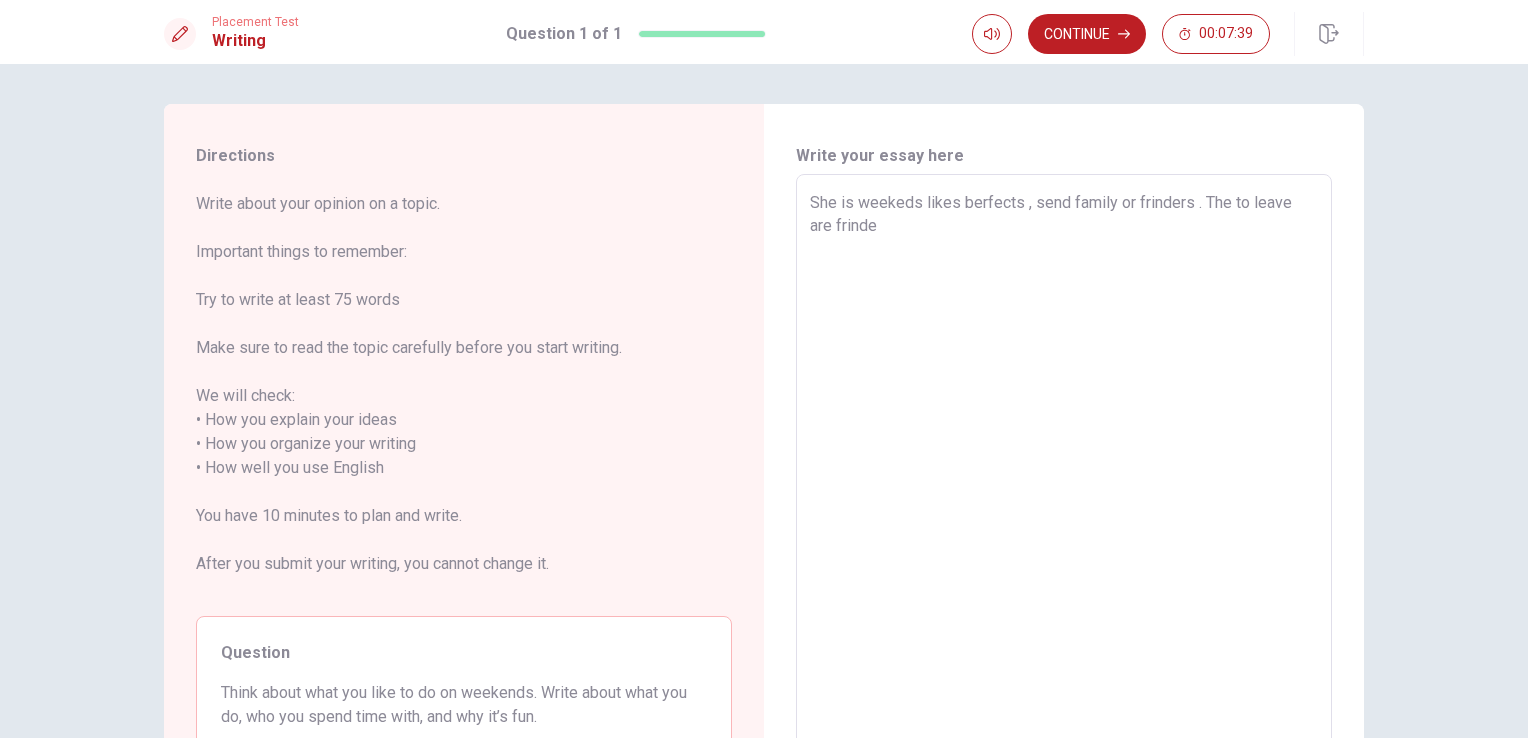 type on "She is weekeds likes berfects , send family or frinders . The to leave are frinder" 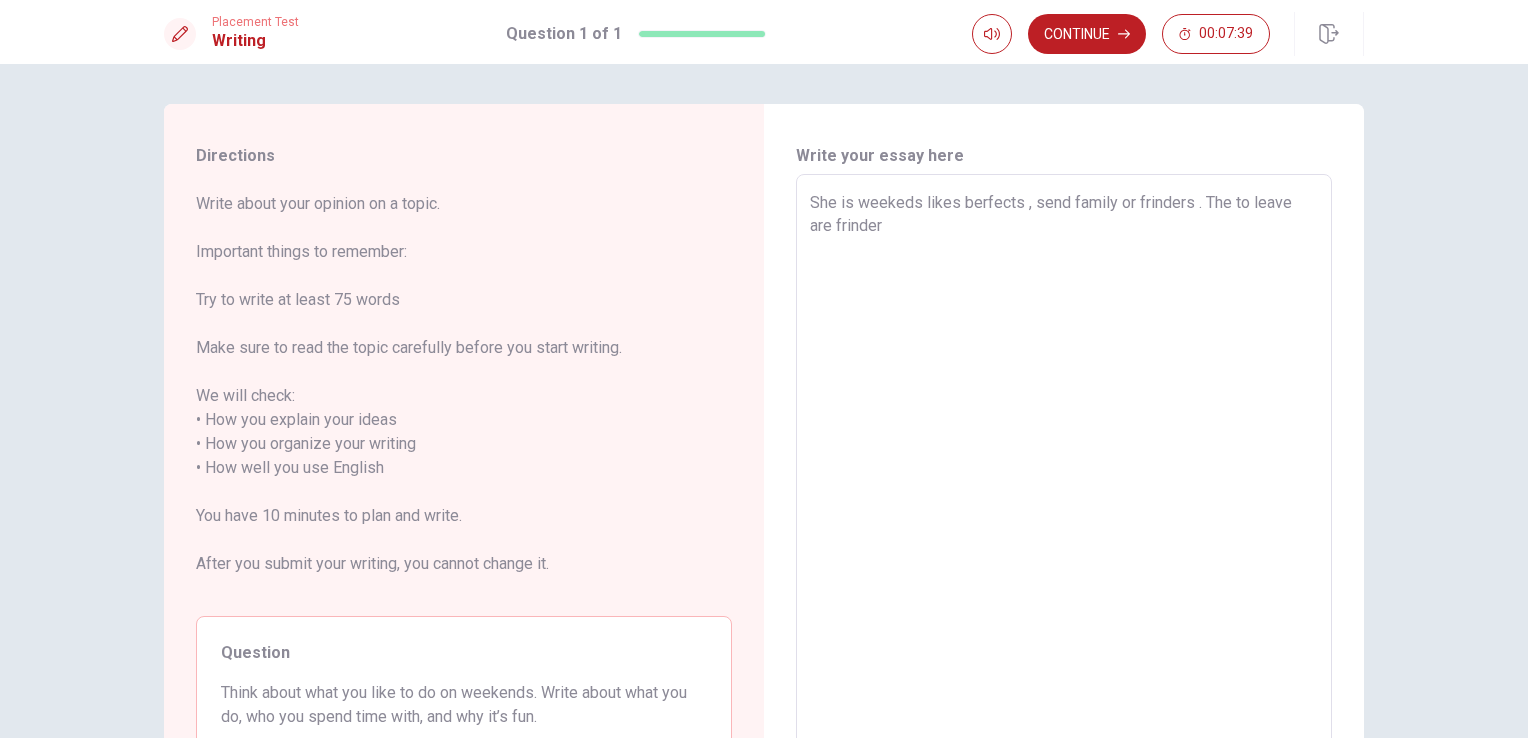 type on "x" 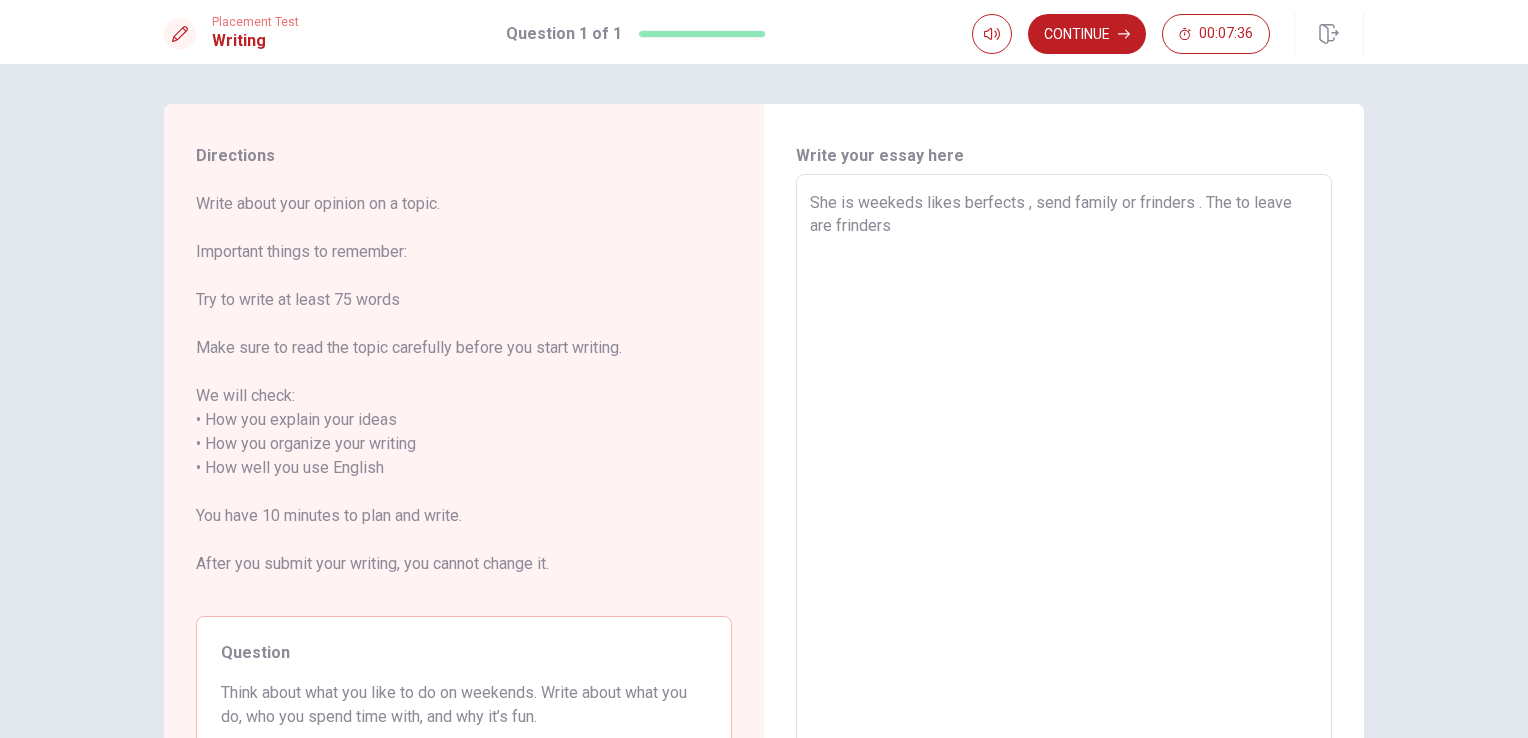 type on "x" 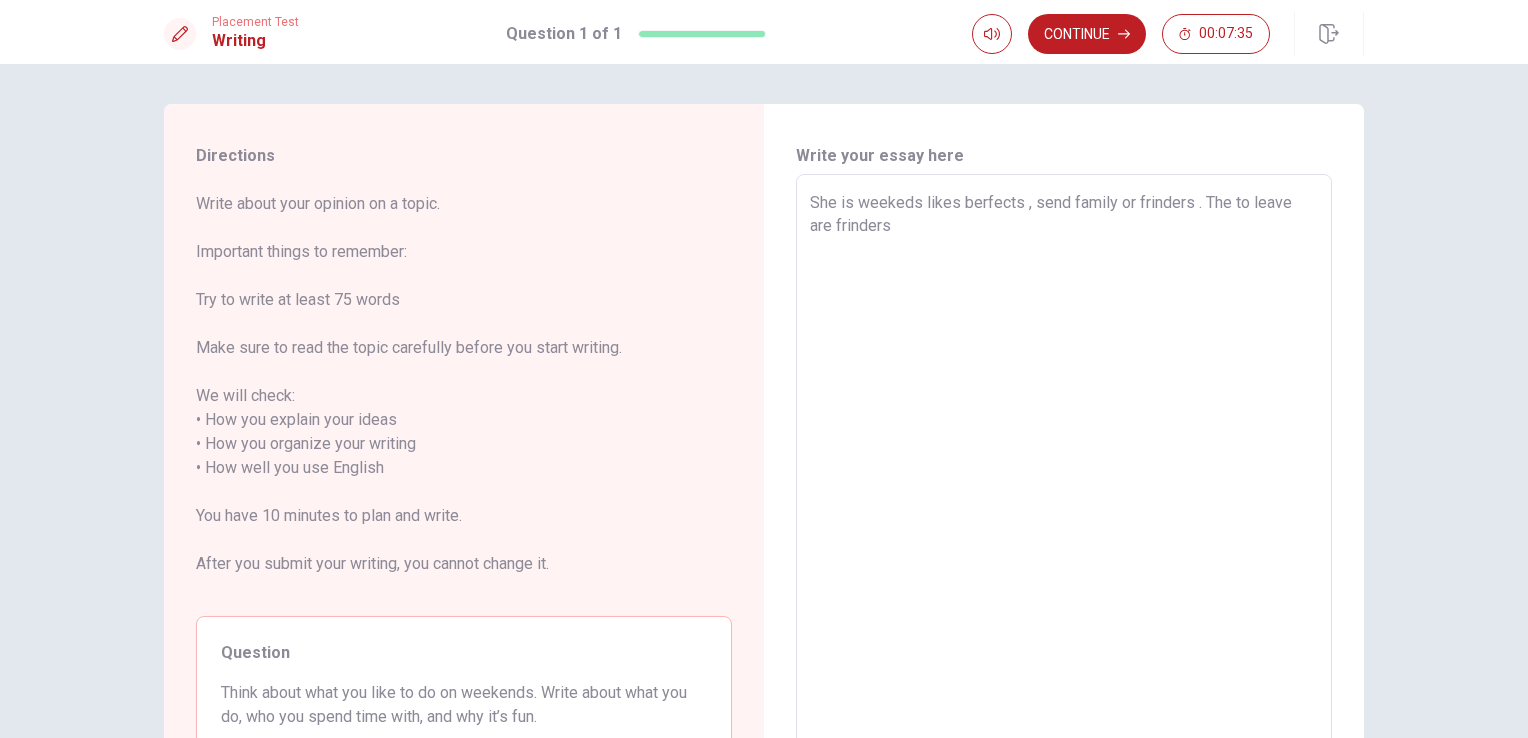 type on "She is weekeds likes berfects , send family or frinders . The to leave are frinders" 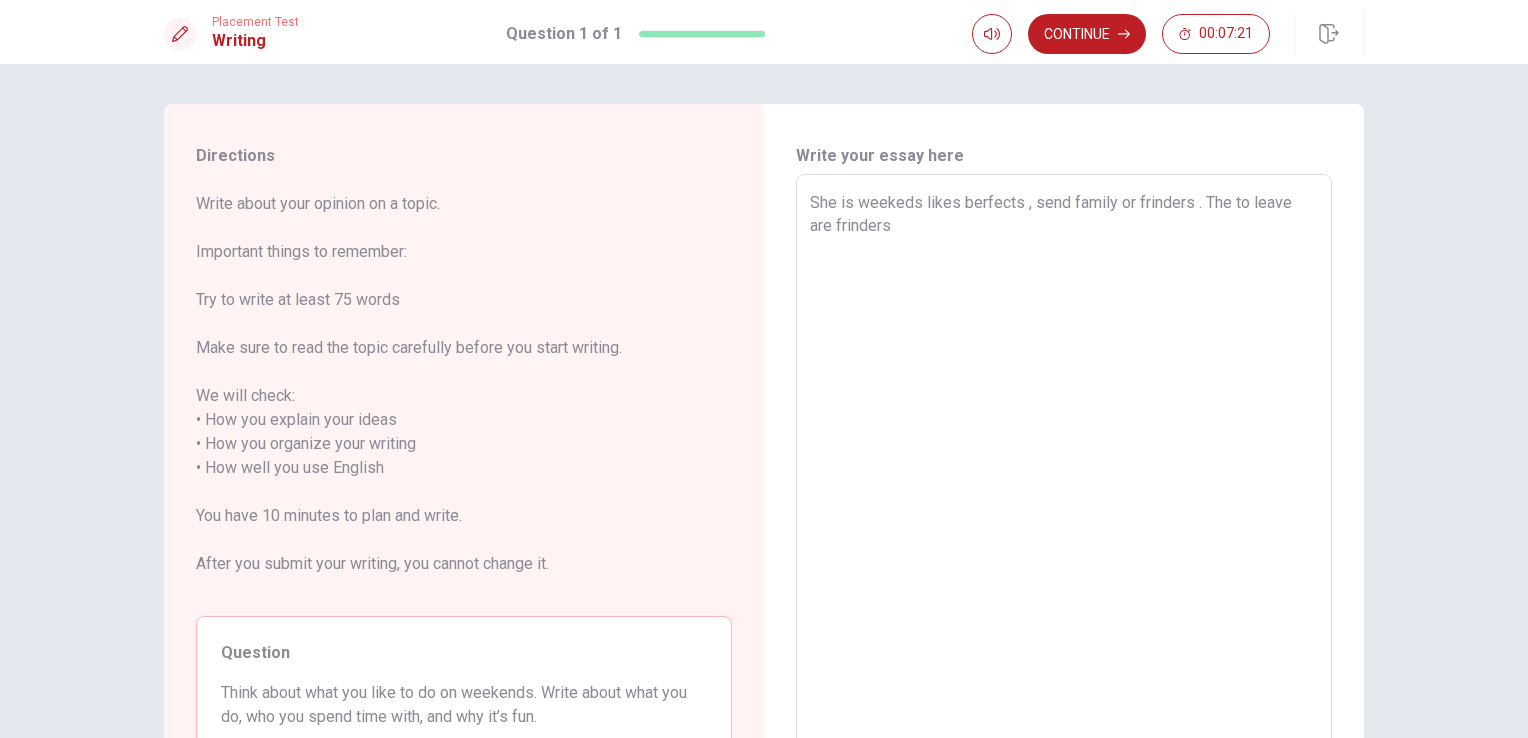 type 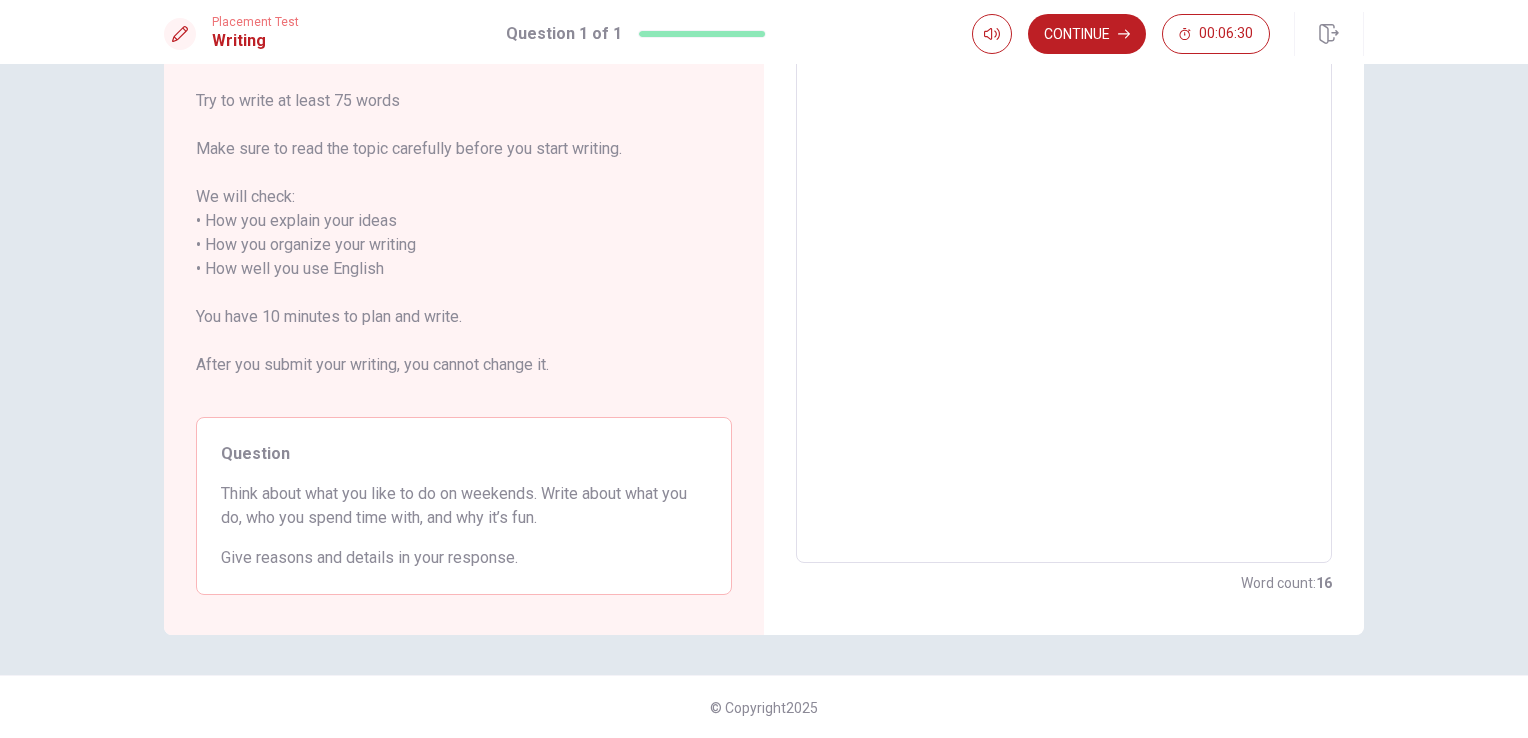 scroll, scrollTop: 0, scrollLeft: 0, axis: both 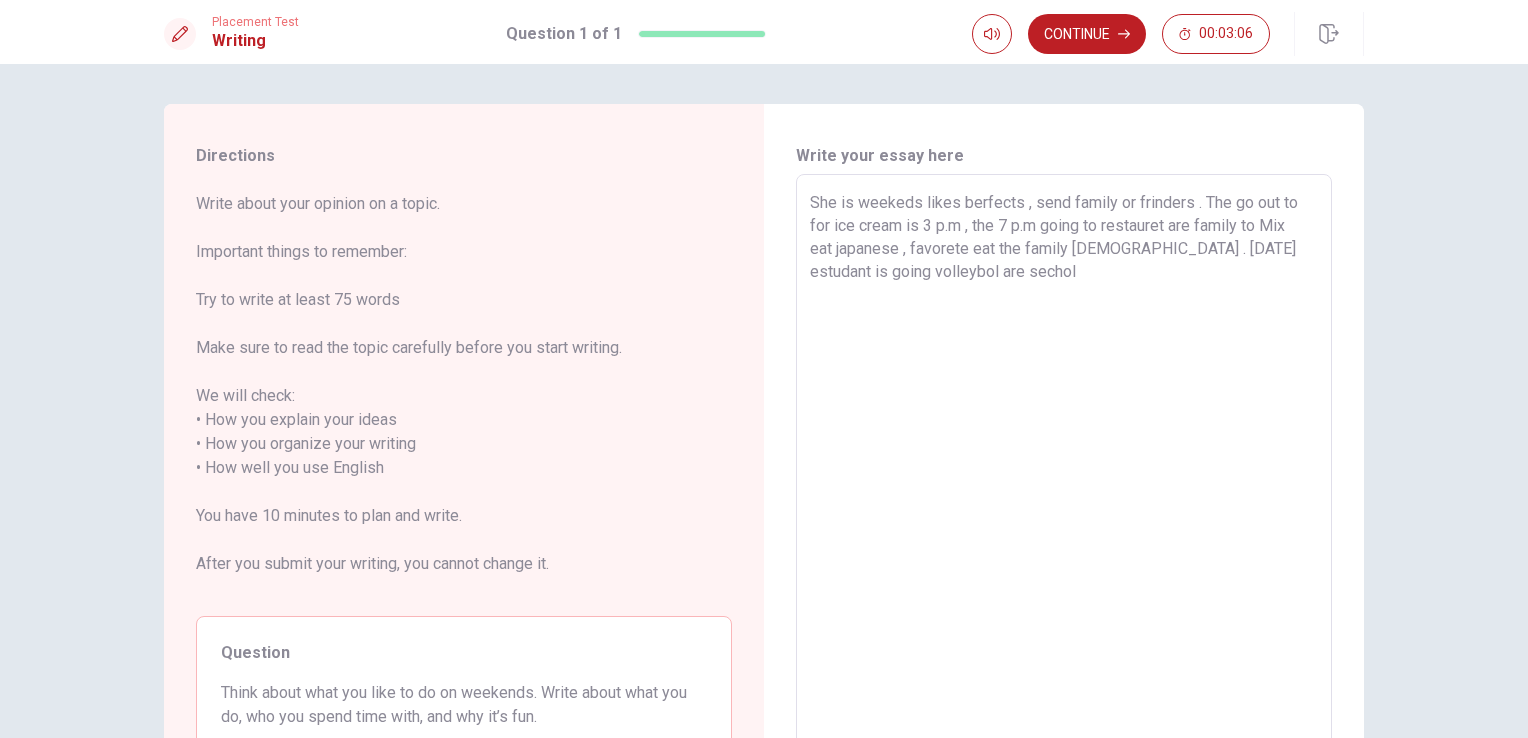 click on "She is weekeds likes berfects , send family or frinders . The go out to for ice cream is 3 p.m , the 7 p.m going to restauret are family to Mix eat japanese , favorete eat the family [DEMOGRAPHIC_DATA] . [DATE] estudant is going volleybol are sechol" at bounding box center [1064, 468] 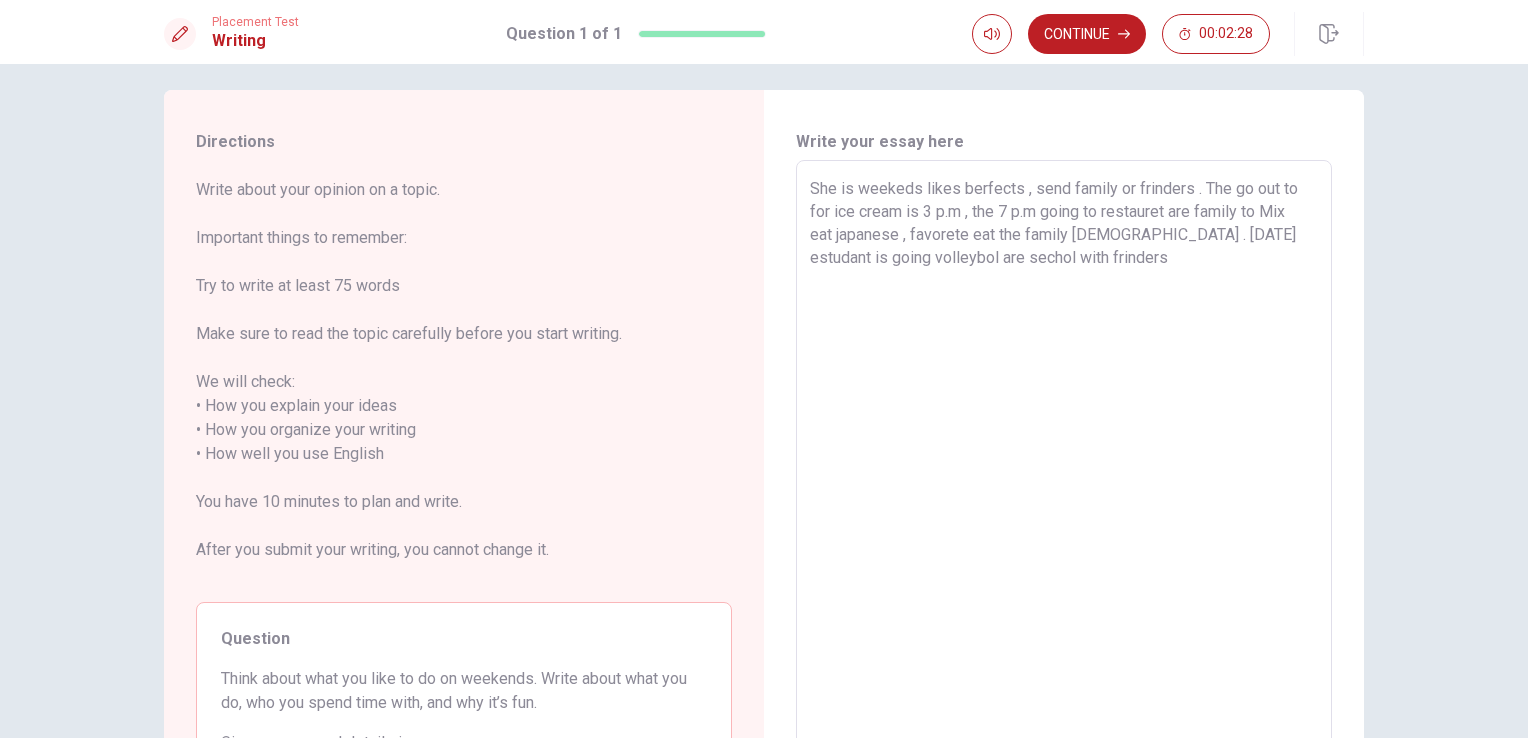 scroll, scrollTop: 0, scrollLeft: 0, axis: both 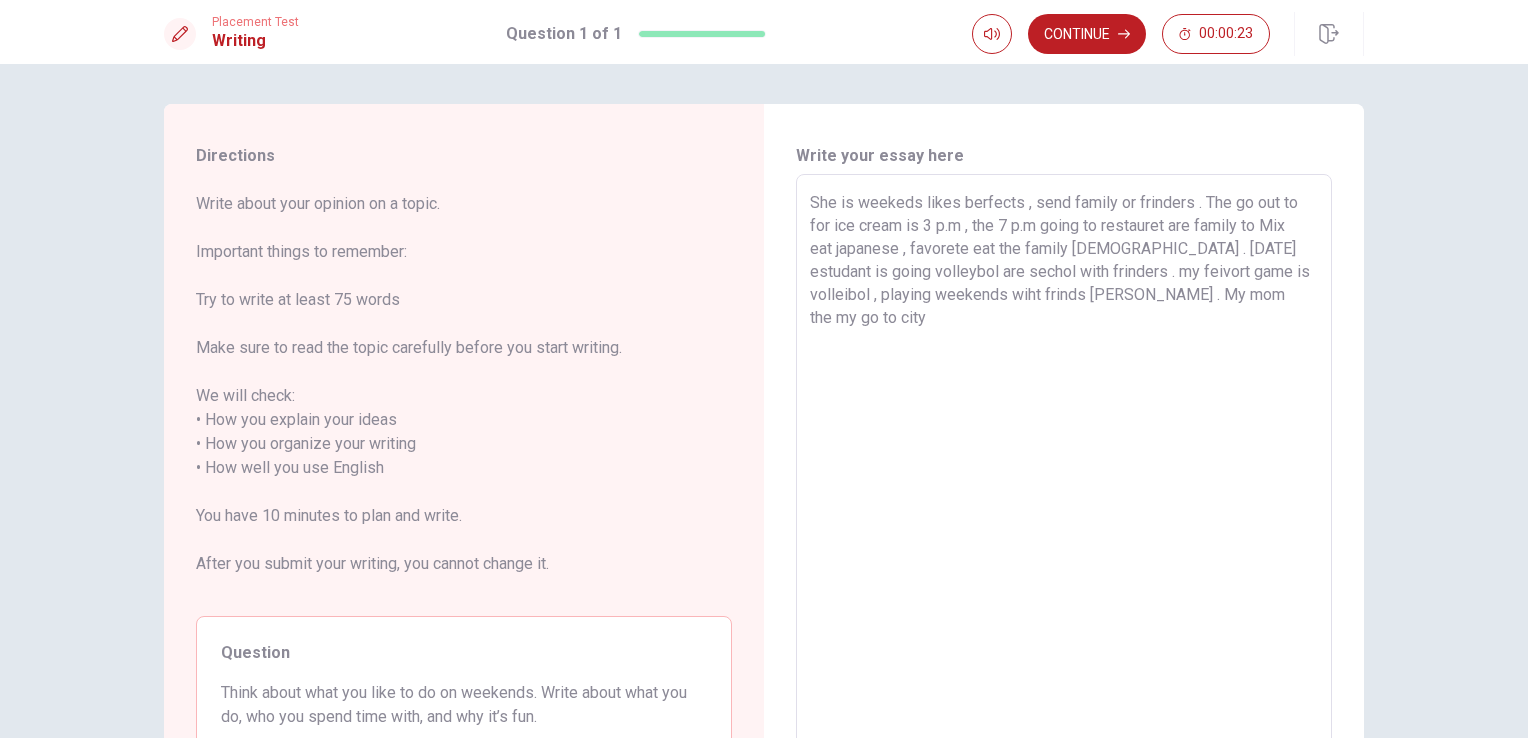 click on "She is weekeds likes berfects , send family or frinders . The go out to for ice cream is 3 p.m , the 7 p.m going to restauret are family to Mix eat japanese , favorete eat the family [DEMOGRAPHIC_DATA] . [DATE] estudant is going volleybol are sechol with frinders . my feivort game is volleibol , playing weekends wiht frinds [PERSON_NAME] . My mom the my go to city" at bounding box center (1064, 468) 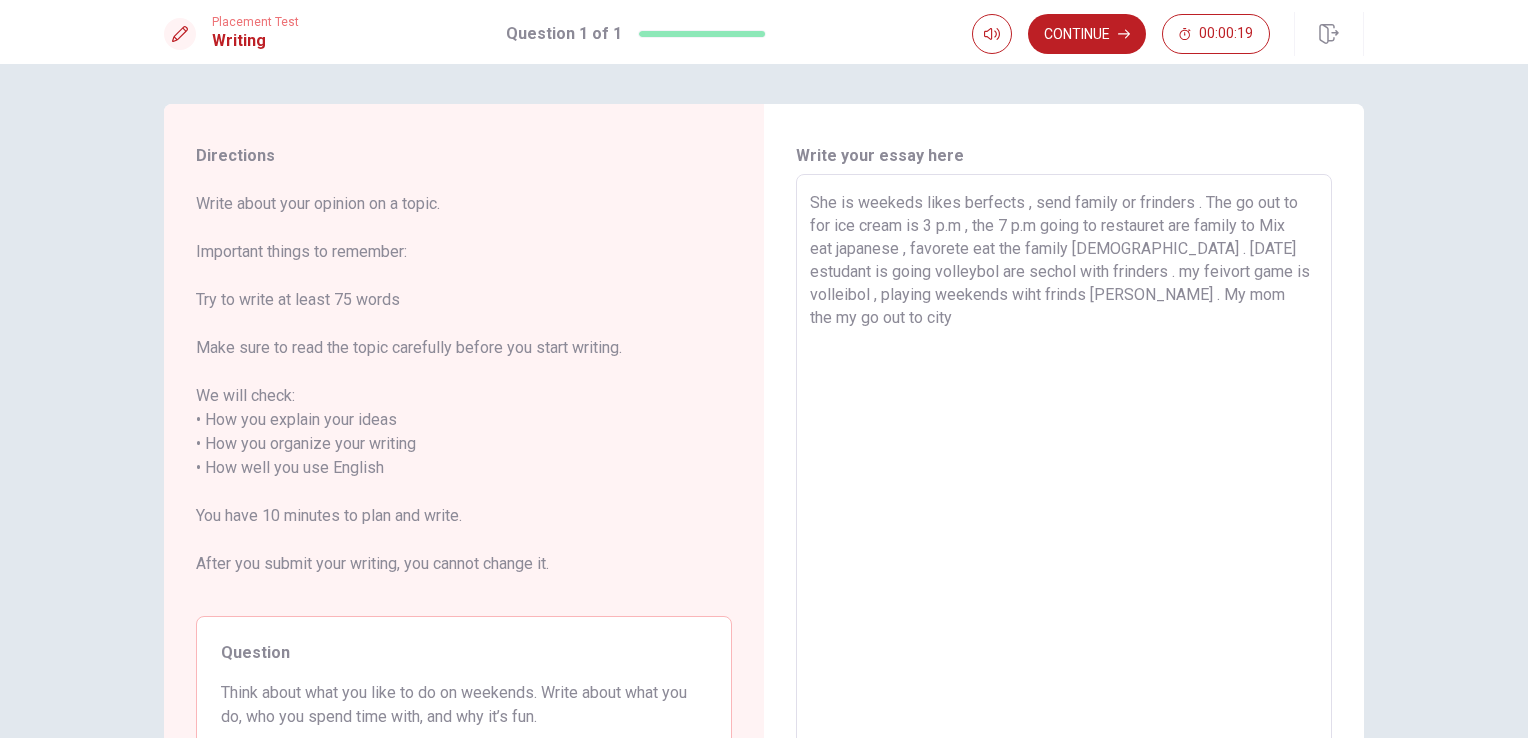 click on "She is weekeds likes berfects , send family or frinders . The go out to for ice cream is 3 p.m , the 7 p.m going to restauret are family to Mix eat japanese , favorete eat the family [DEMOGRAPHIC_DATA] . [DATE] estudant is going volleybol are sechol with frinders . my feivort game is volleibol , playing weekends wiht frinds [PERSON_NAME] . My mom the my go out to city" at bounding box center (1064, 468) 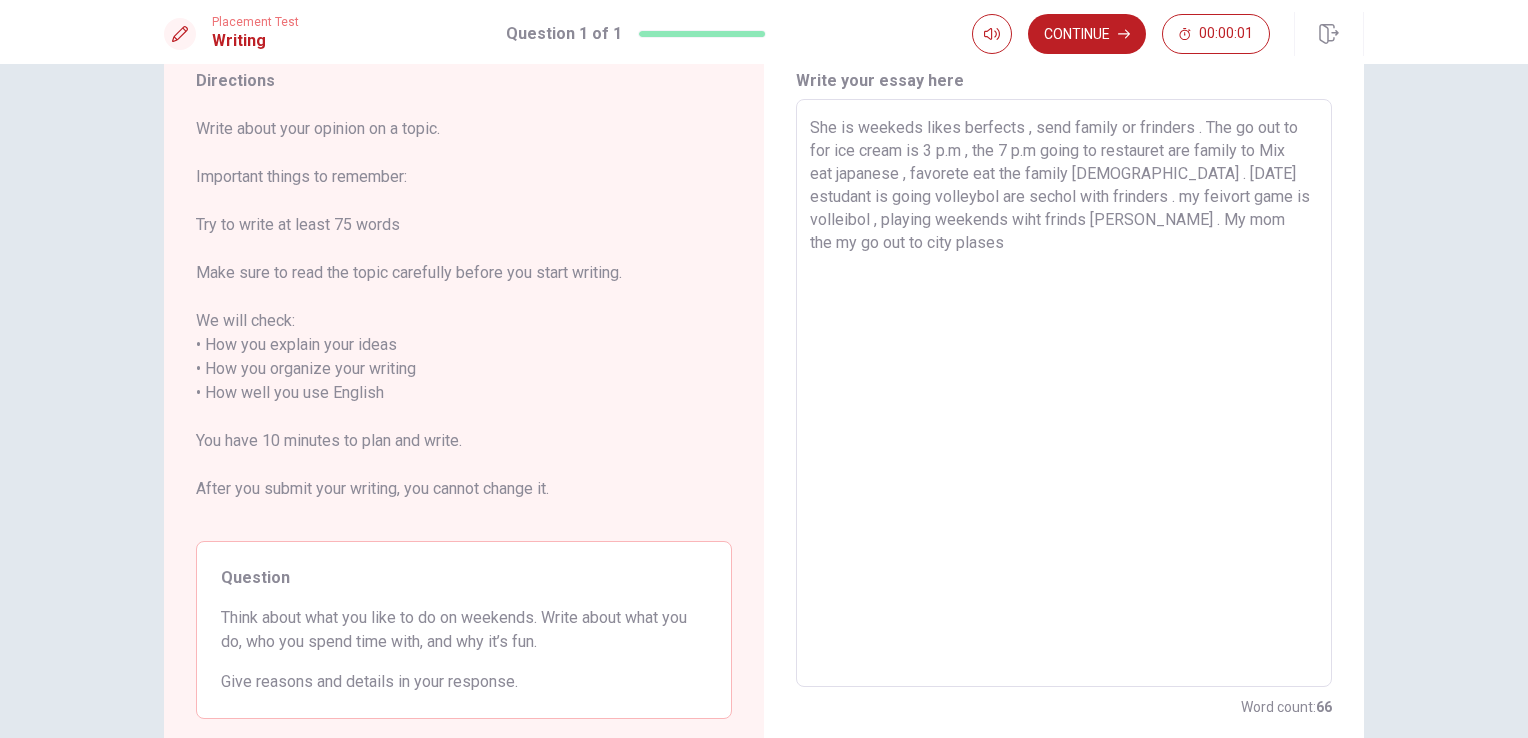 scroll, scrollTop: 0, scrollLeft: 0, axis: both 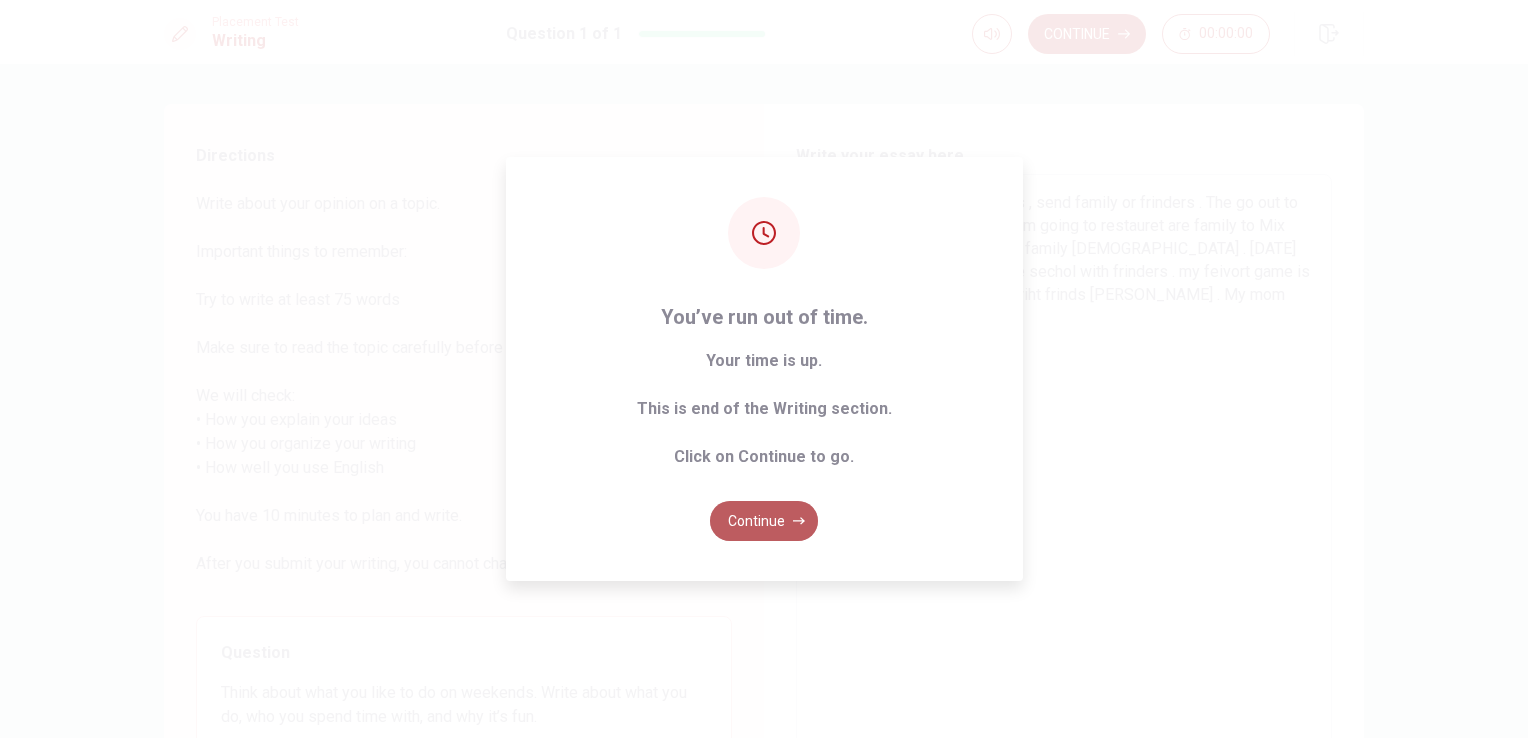 click on "Continue" at bounding box center (764, 521) 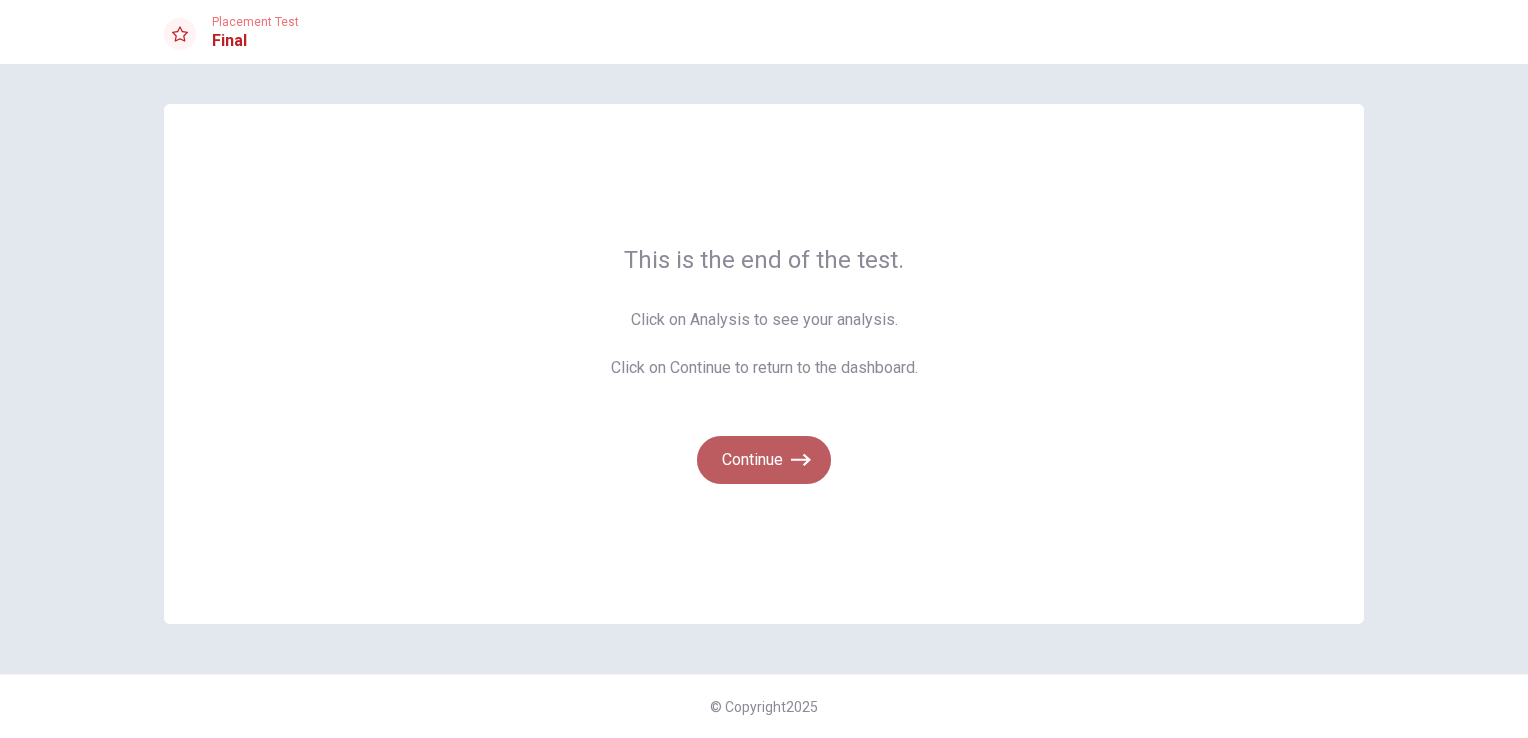 click on "Continue" at bounding box center [764, 460] 